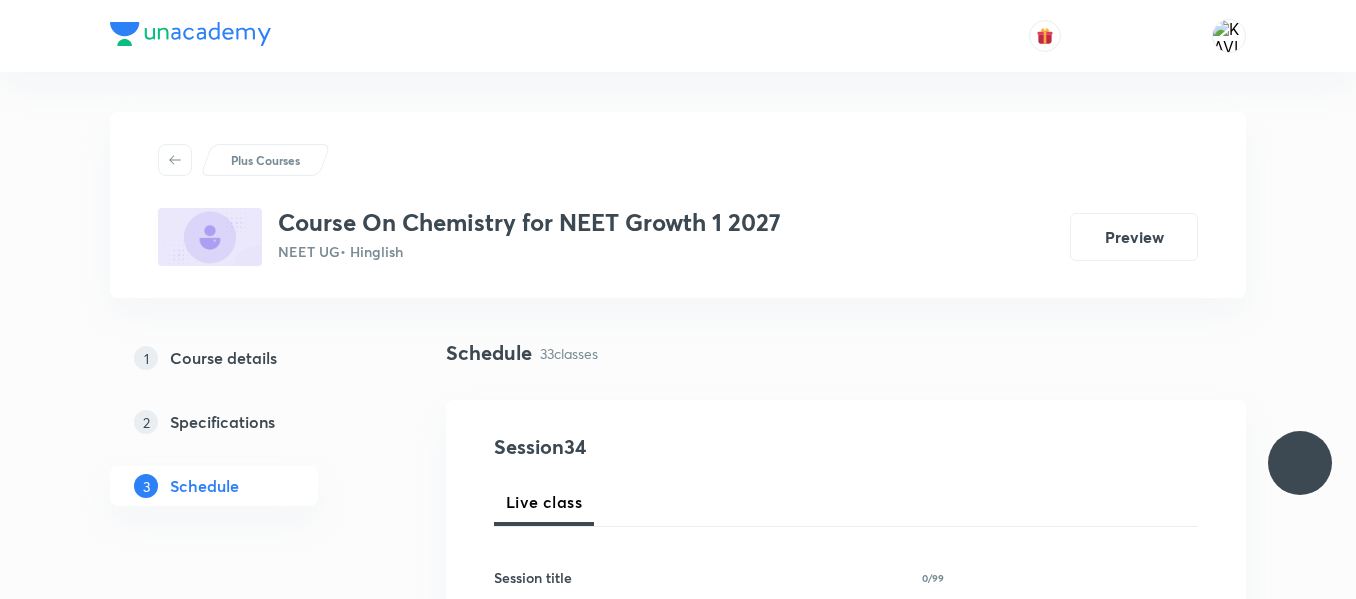scroll, scrollTop: 0, scrollLeft: 0, axis: both 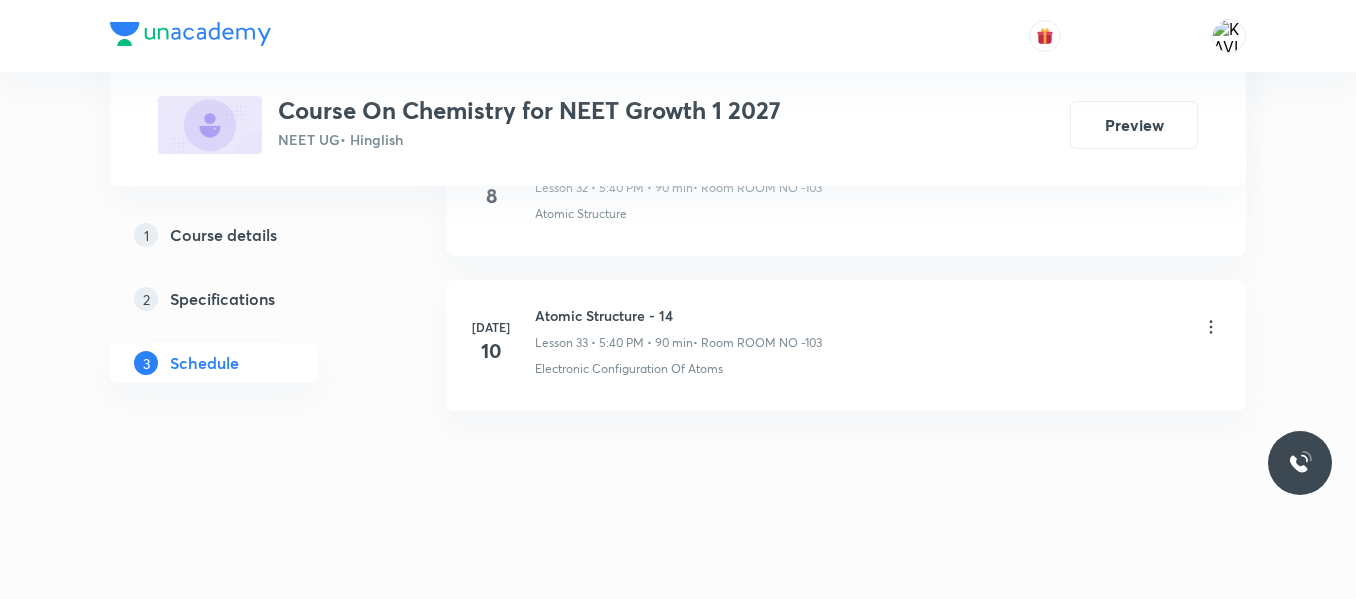 click 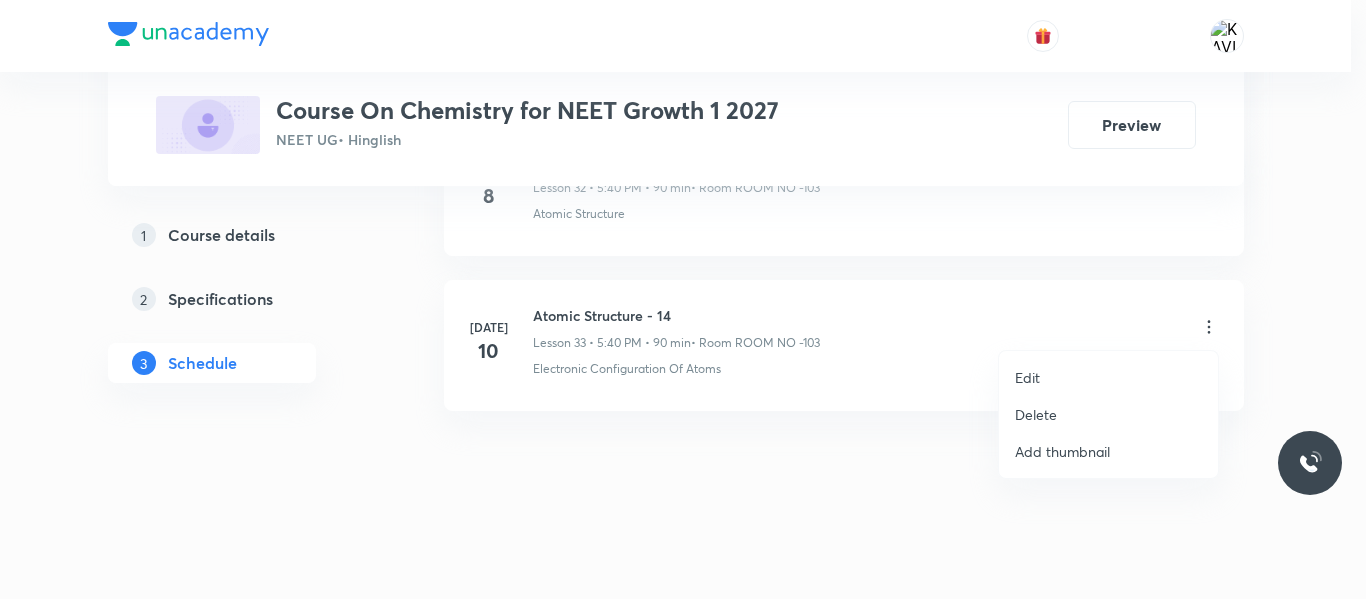 click on "Delete" at bounding box center (1036, 414) 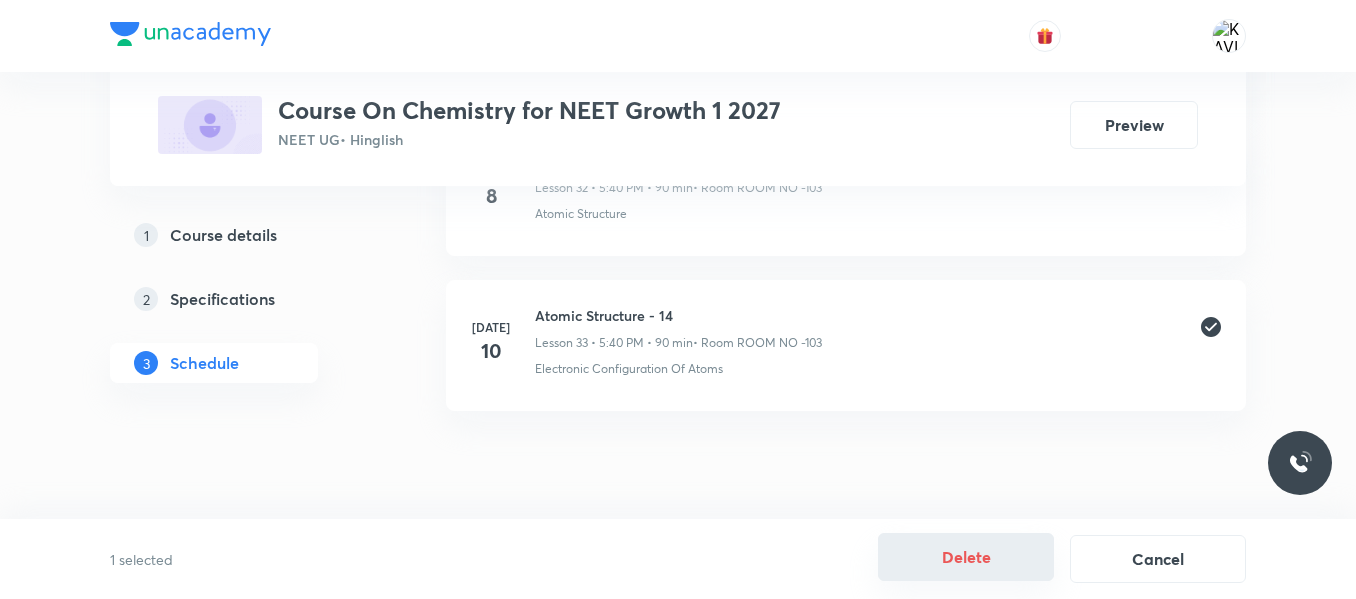 click on "Delete" at bounding box center [966, 557] 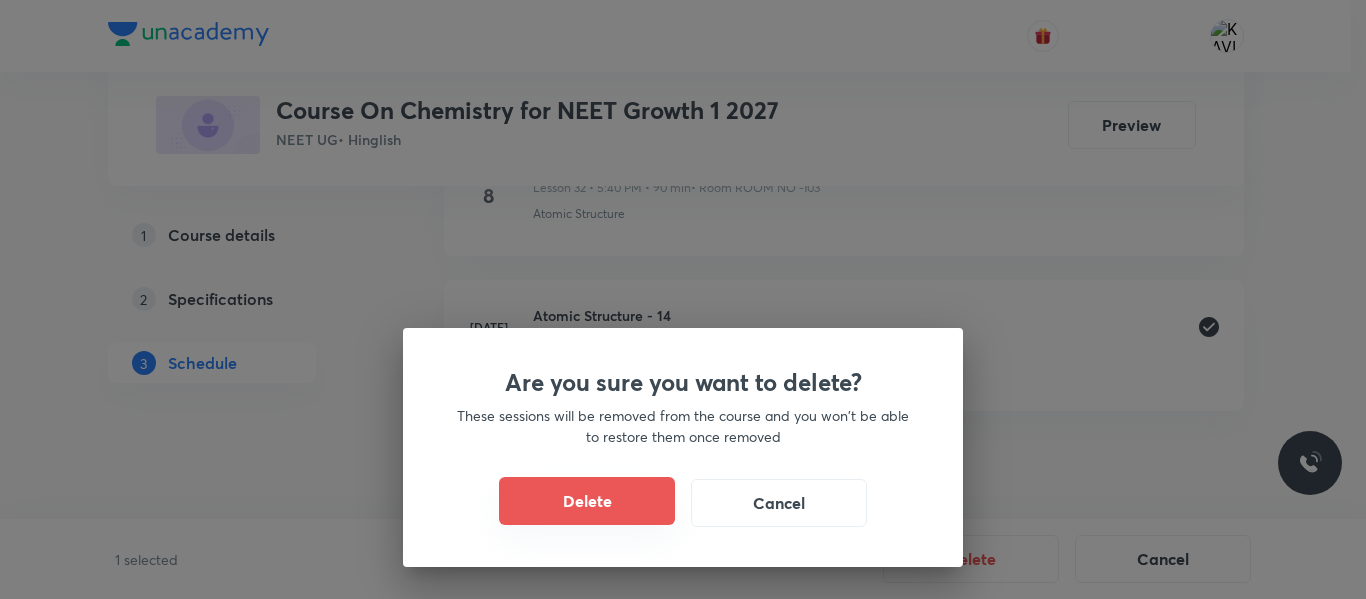click on "Delete" at bounding box center [587, 501] 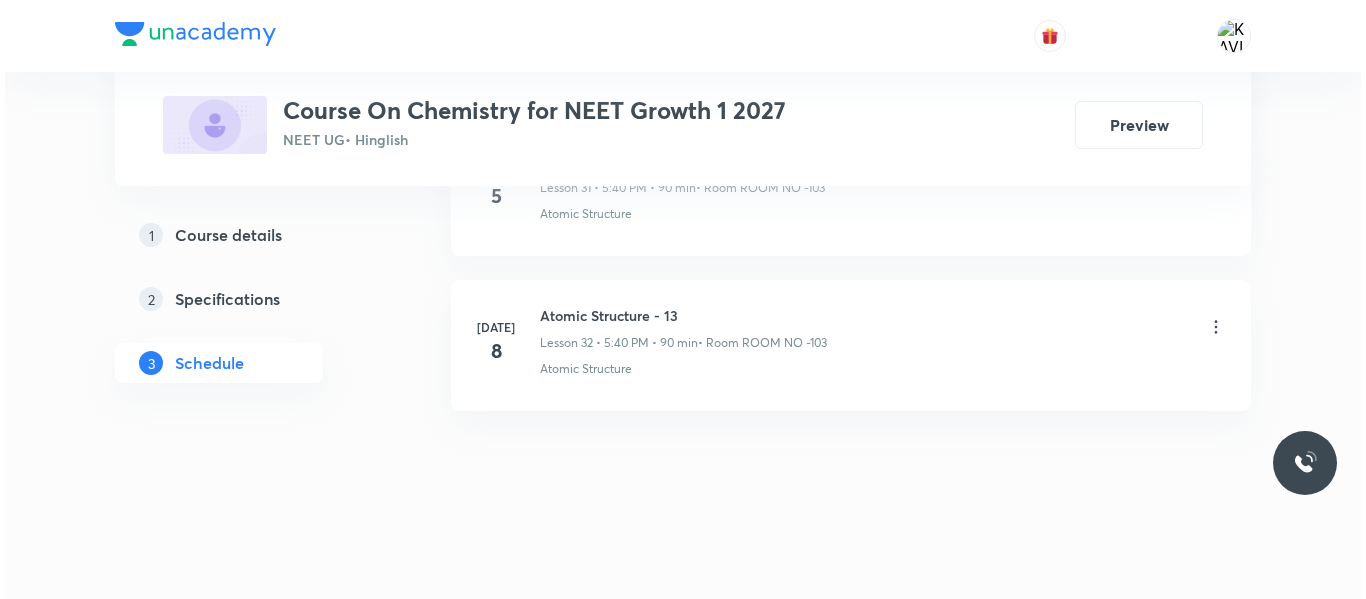 scroll, scrollTop: 5964, scrollLeft: 0, axis: vertical 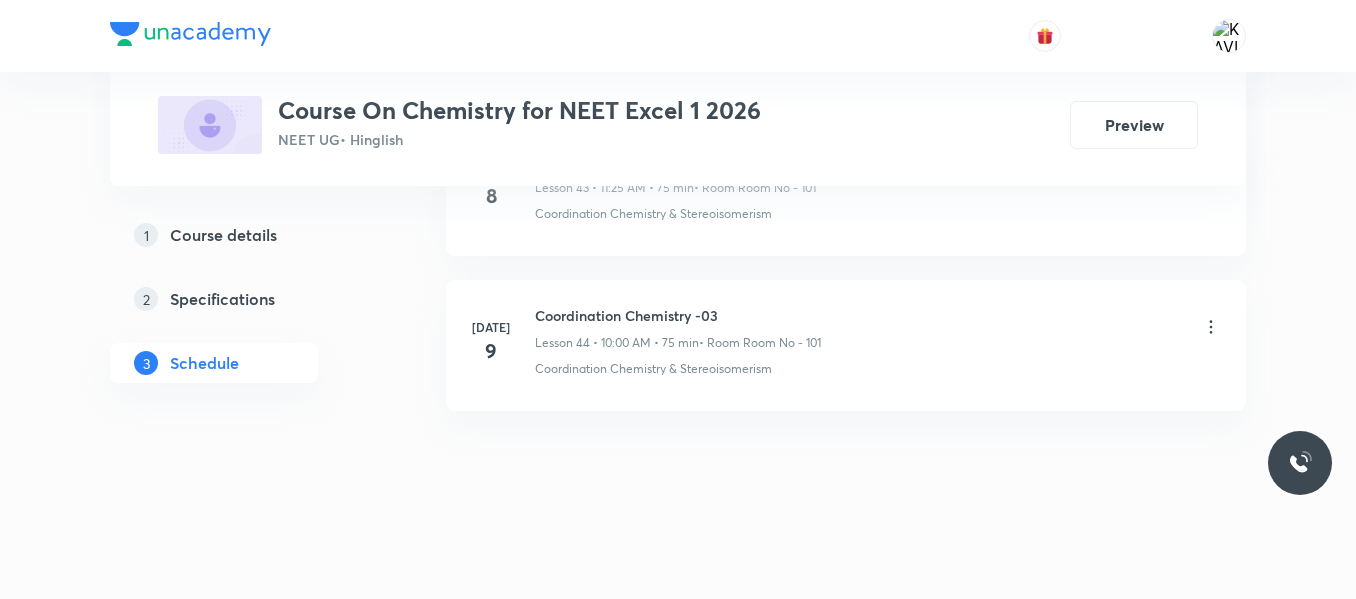 click on "Coordination Chemistry -03" at bounding box center [678, 315] 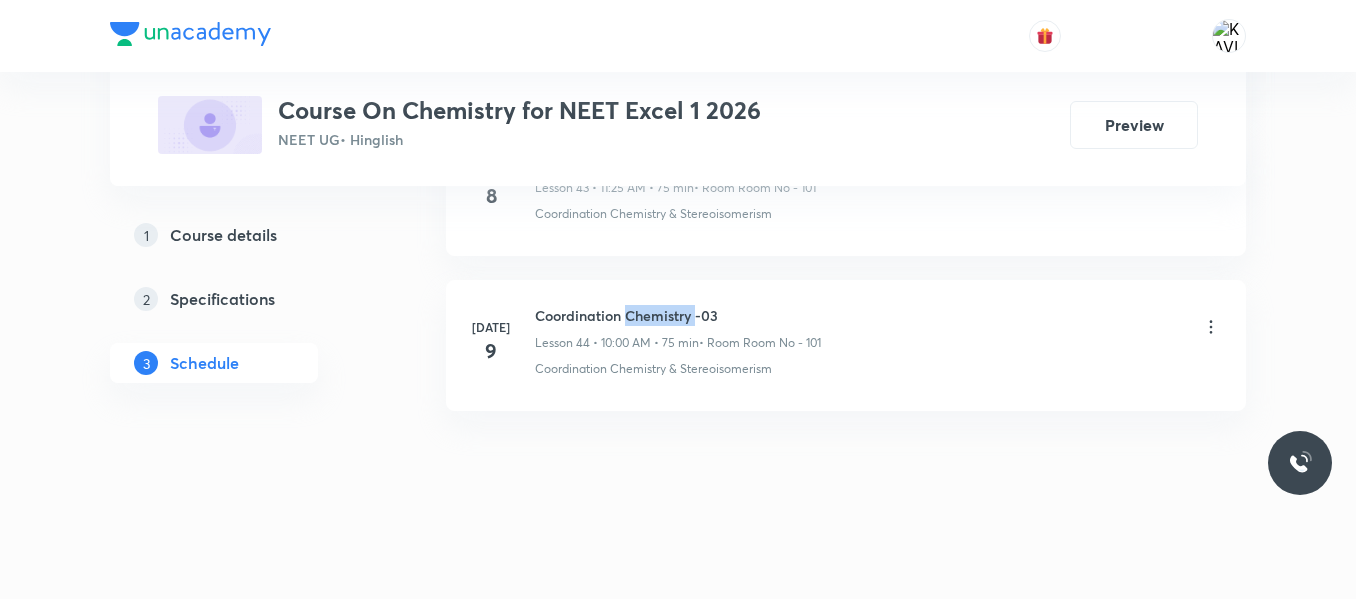 click on "Coordination Chemistry -03" at bounding box center (678, 315) 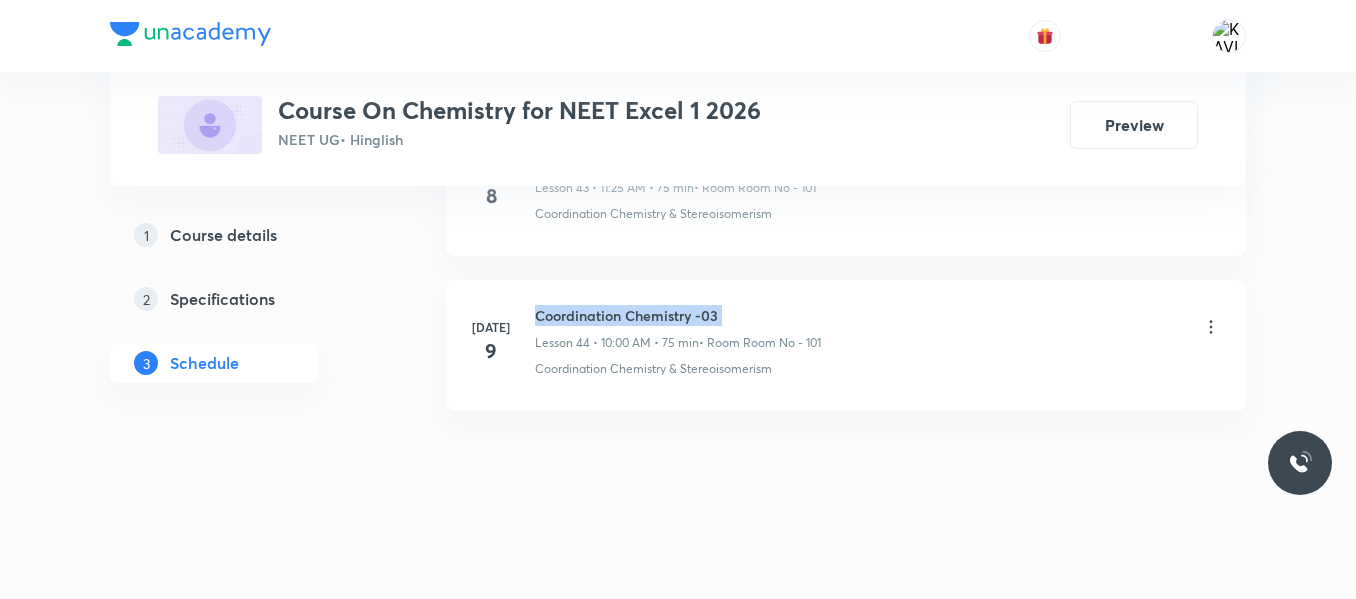 click on "Coordination Chemistry -03" at bounding box center [678, 315] 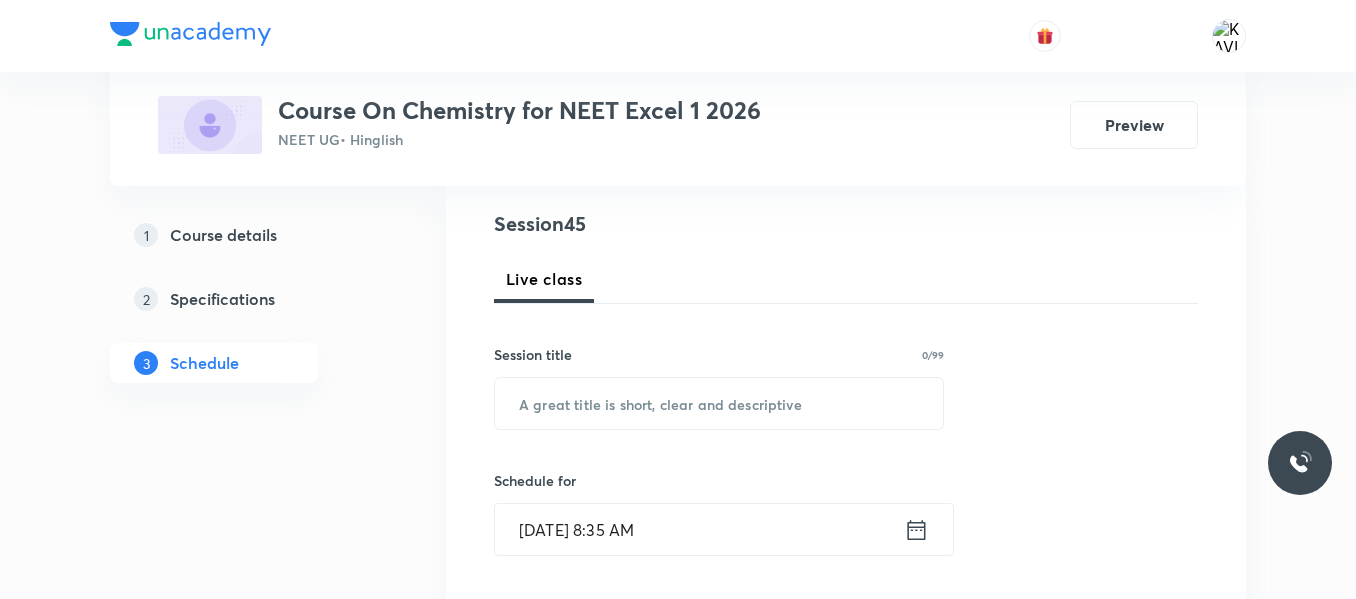 scroll, scrollTop: 228, scrollLeft: 0, axis: vertical 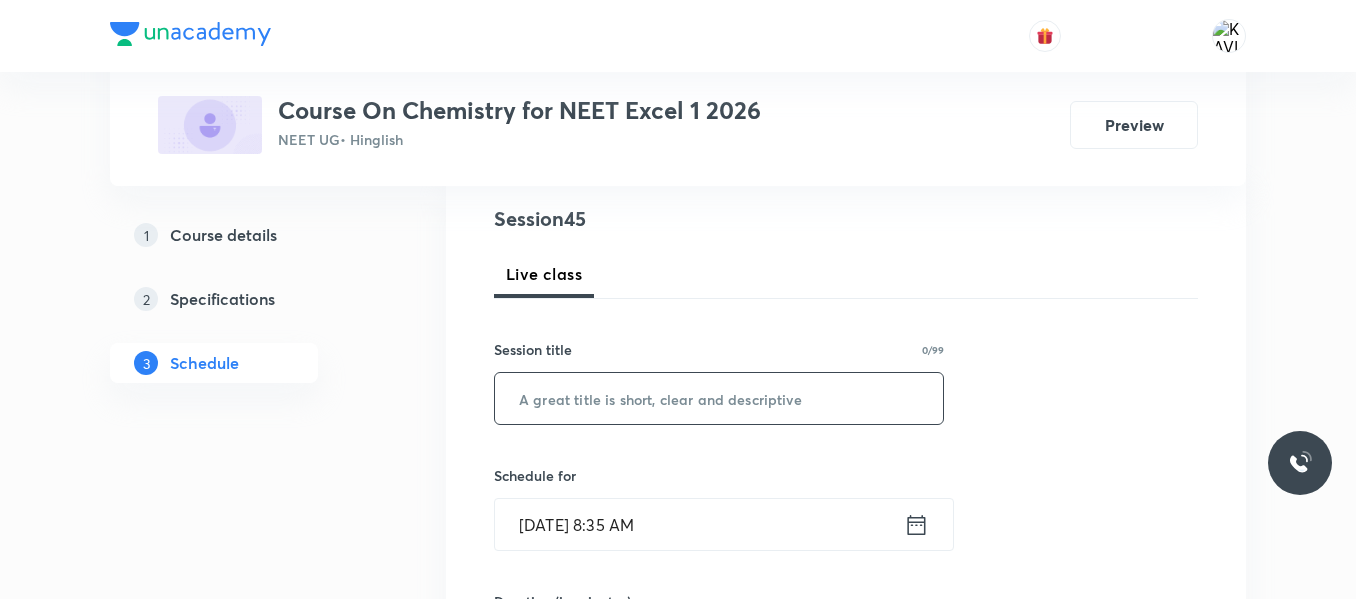 click at bounding box center [719, 398] 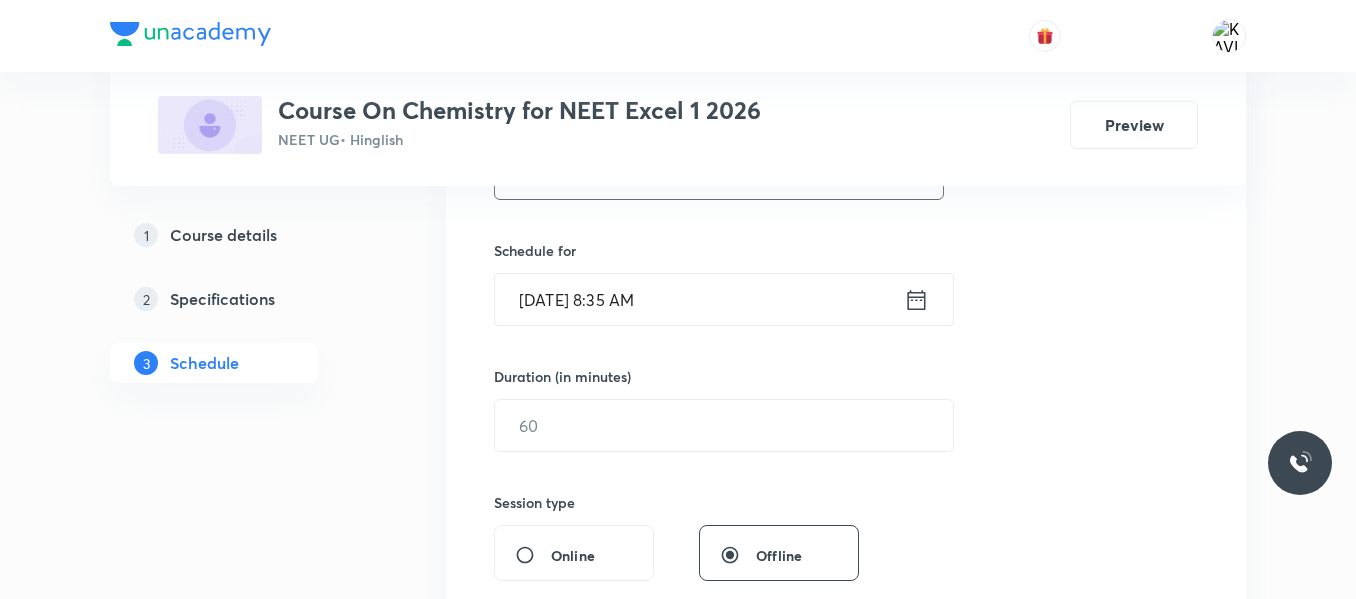 scroll, scrollTop: 454, scrollLeft: 0, axis: vertical 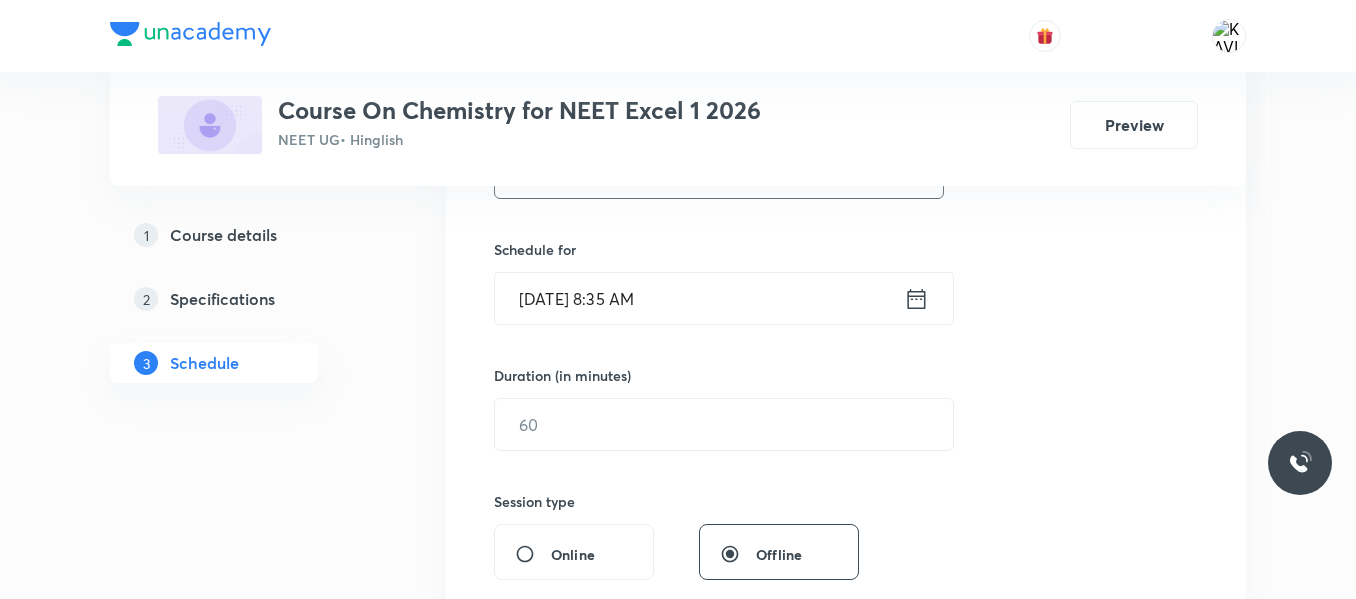 type on "Coordination Chemistry -04" 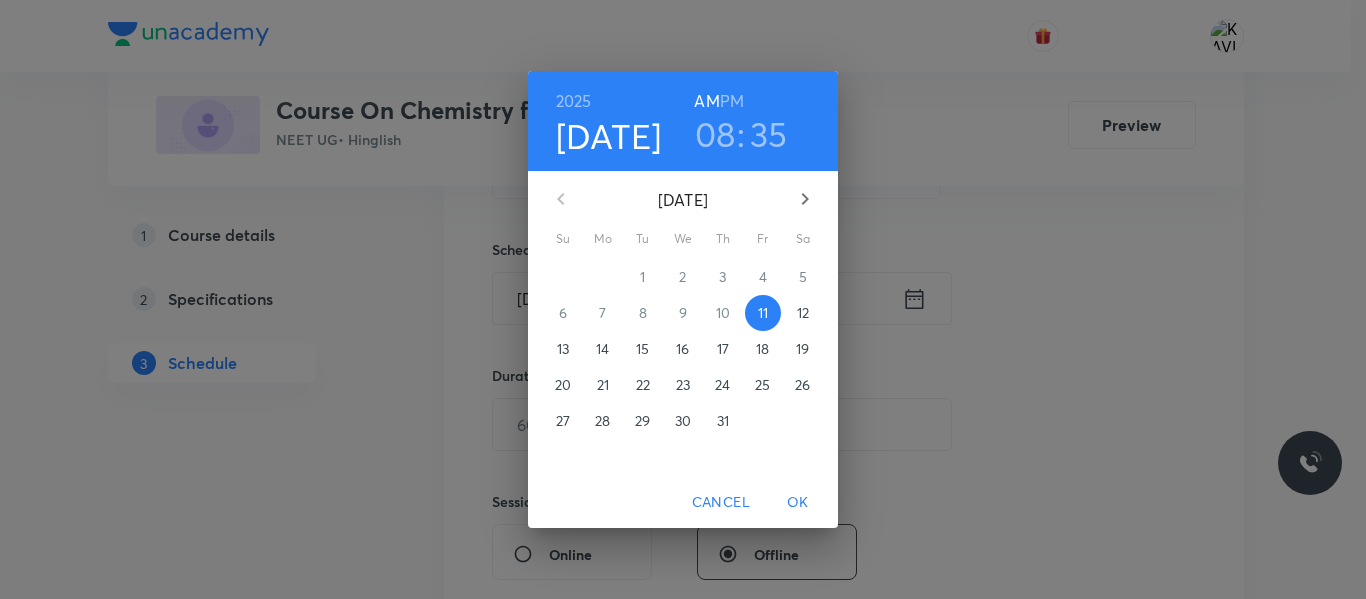 click on "08" at bounding box center [715, 134] 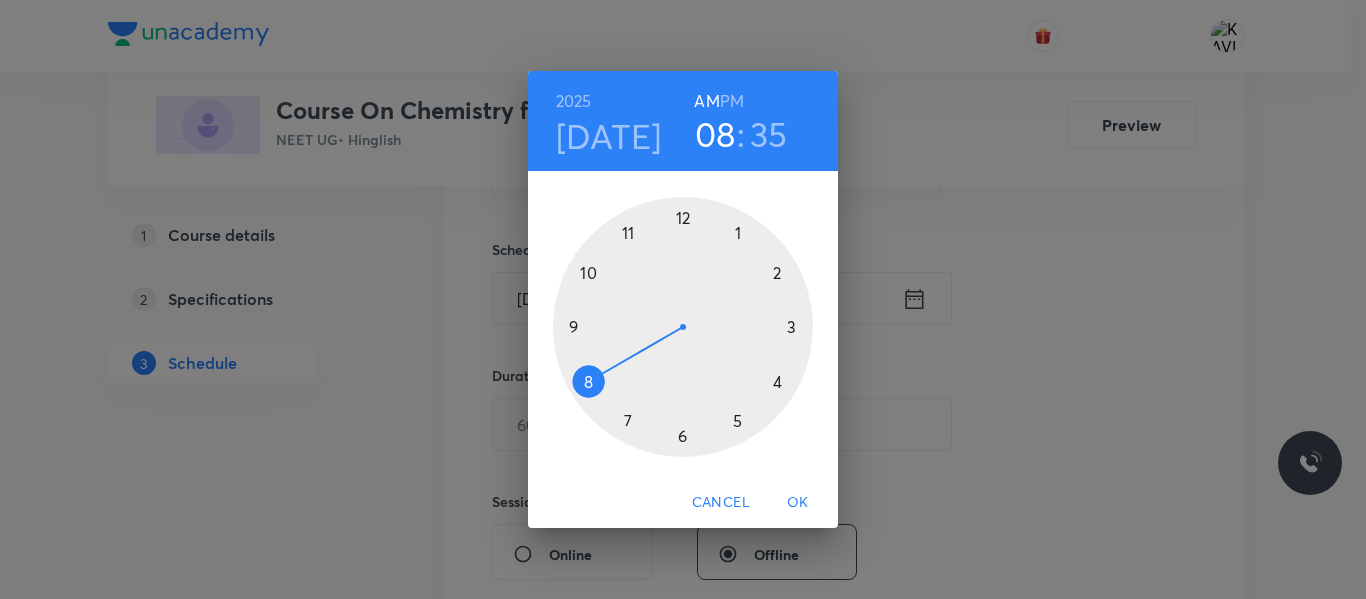 click at bounding box center (683, 327) 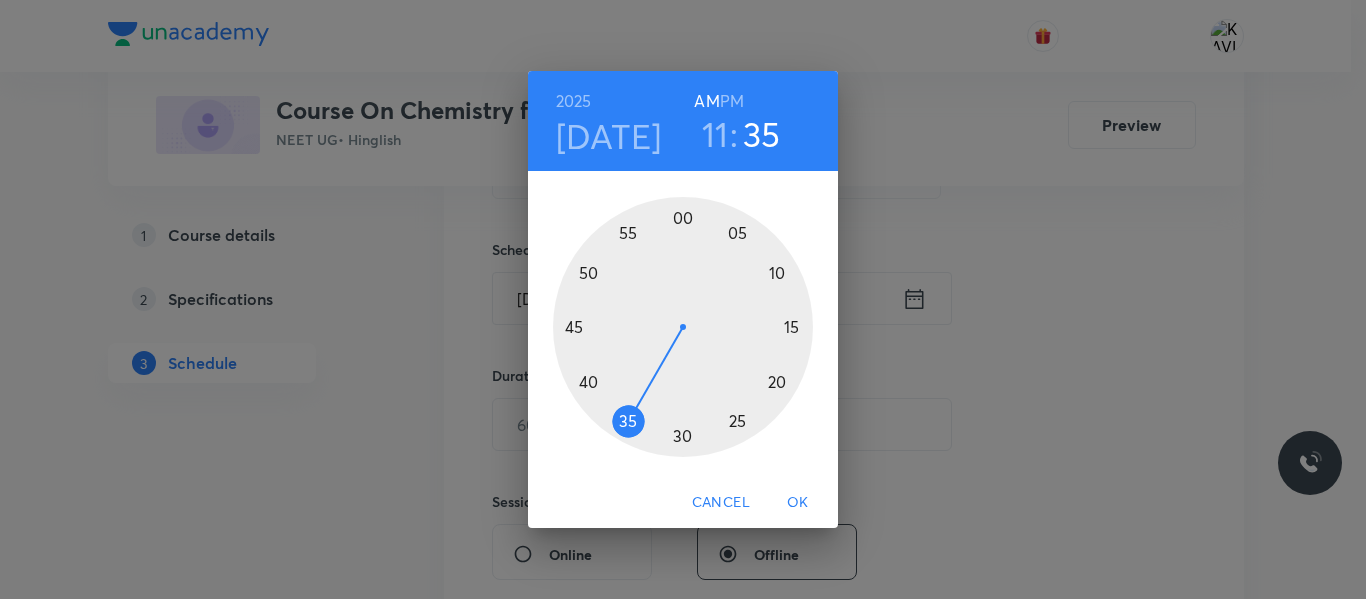click at bounding box center (683, 327) 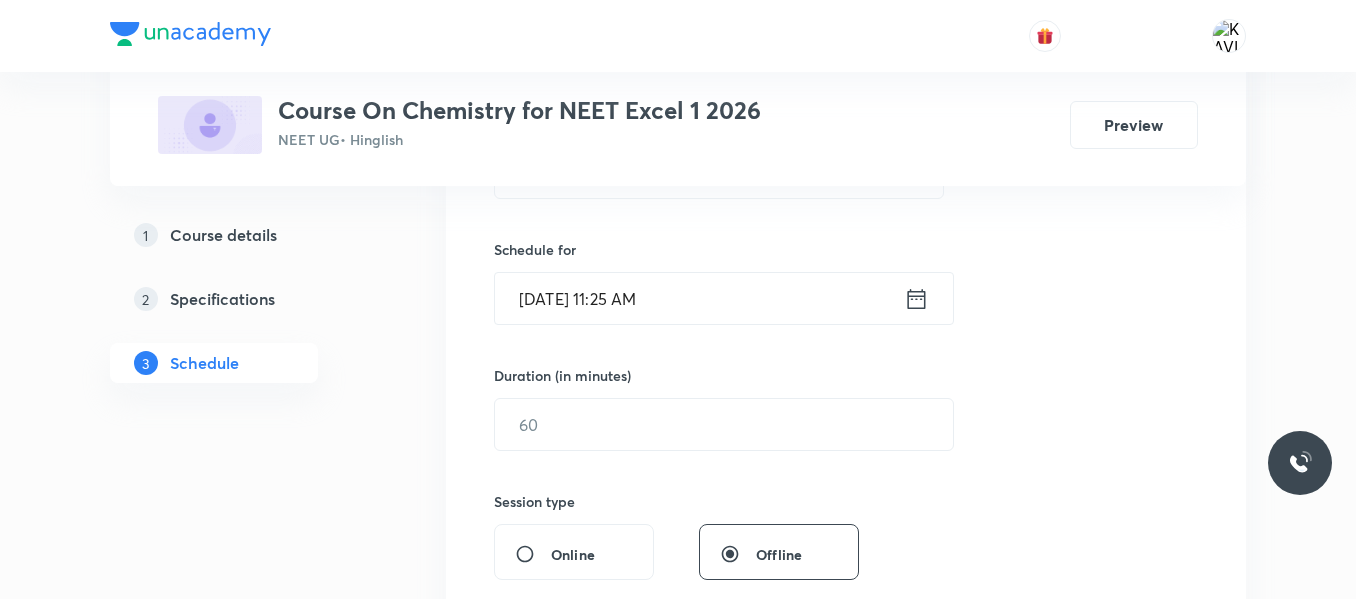 scroll, scrollTop: 632, scrollLeft: 0, axis: vertical 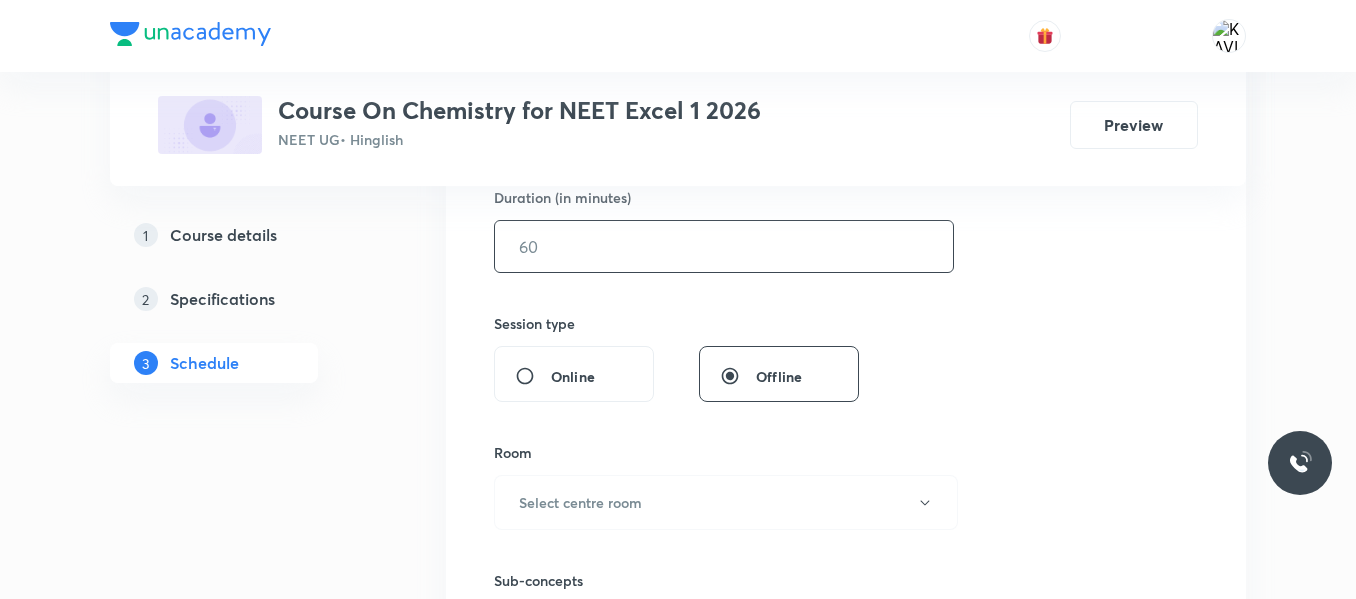 click at bounding box center (724, 246) 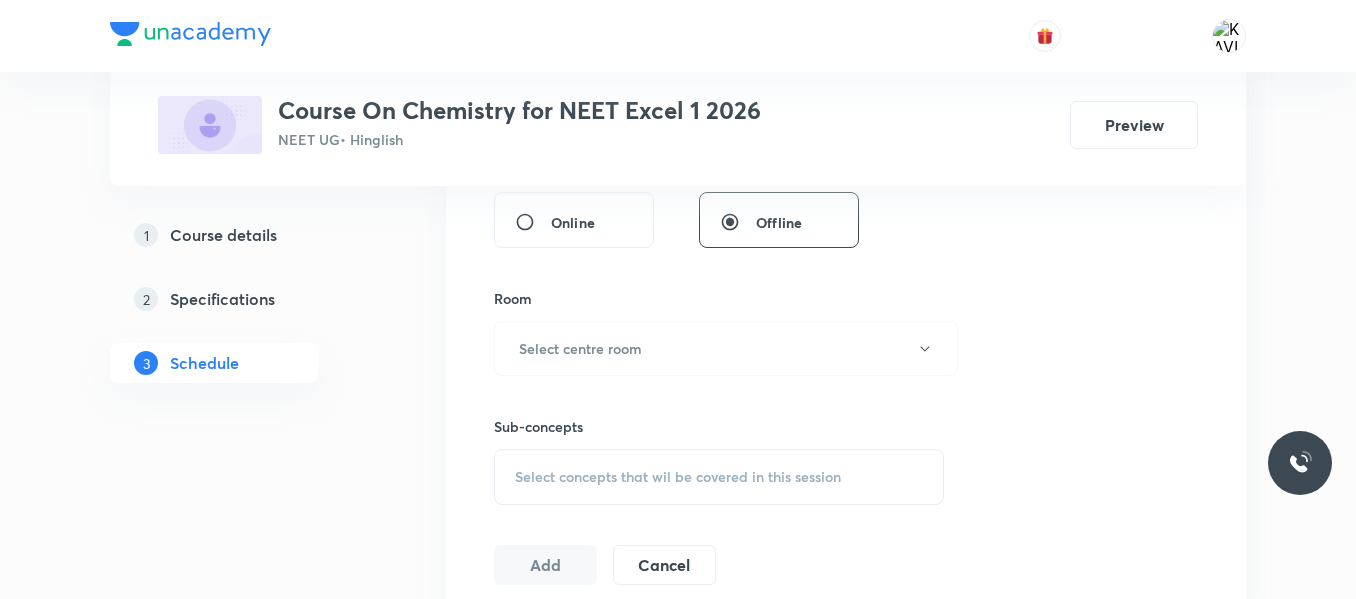 scroll, scrollTop: 797, scrollLeft: 0, axis: vertical 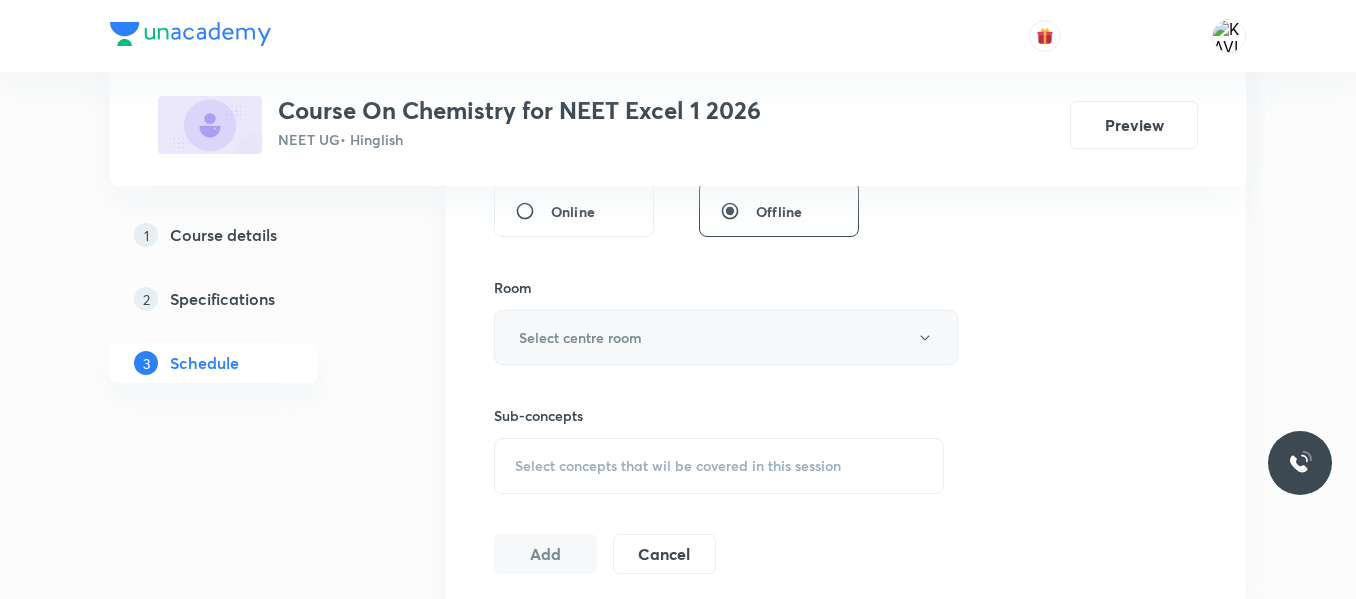 type on "75" 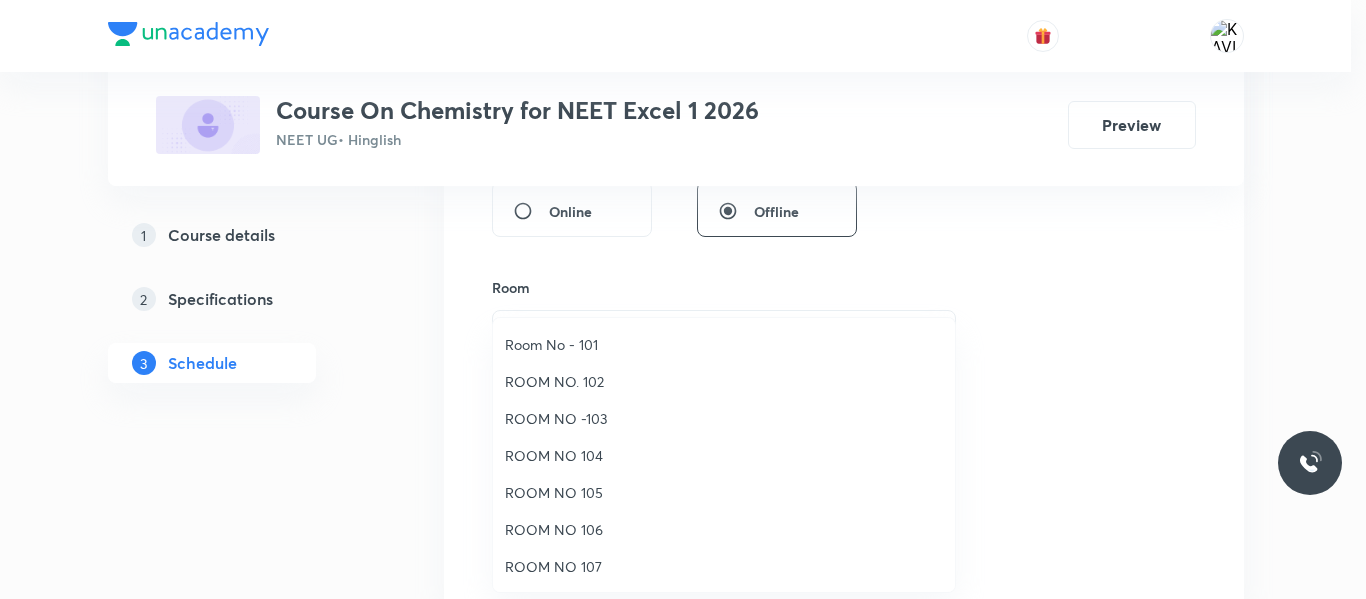 click on "Room No - 101" at bounding box center [724, 344] 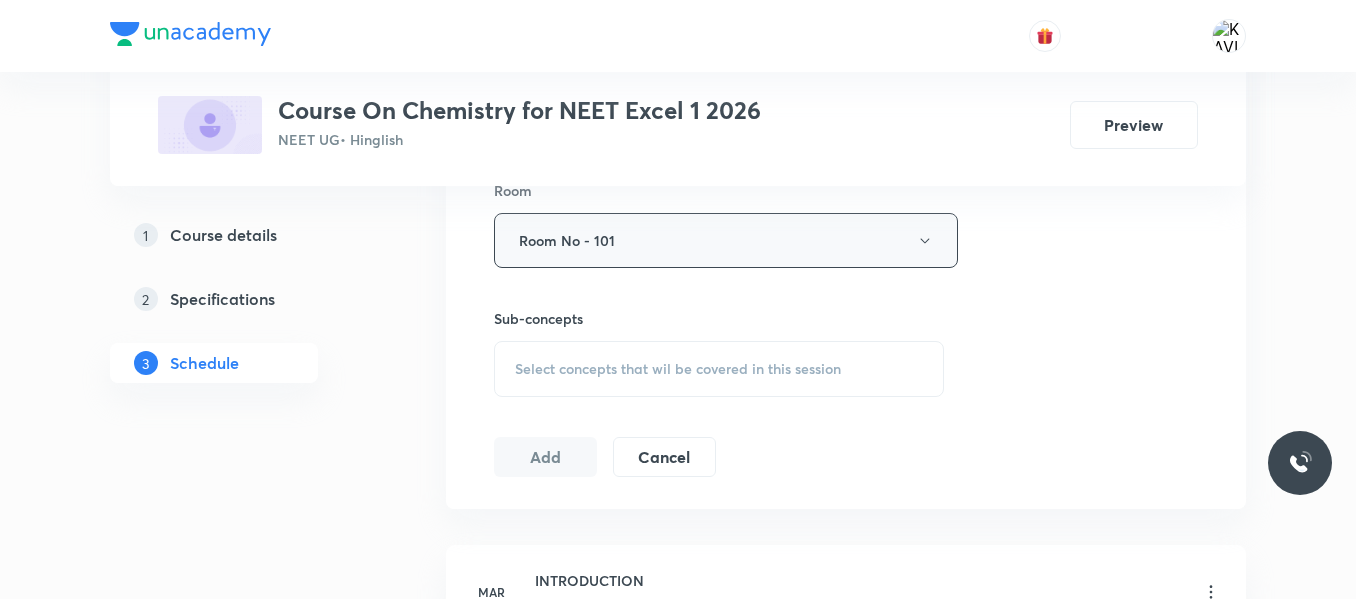 scroll, scrollTop: 895, scrollLeft: 0, axis: vertical 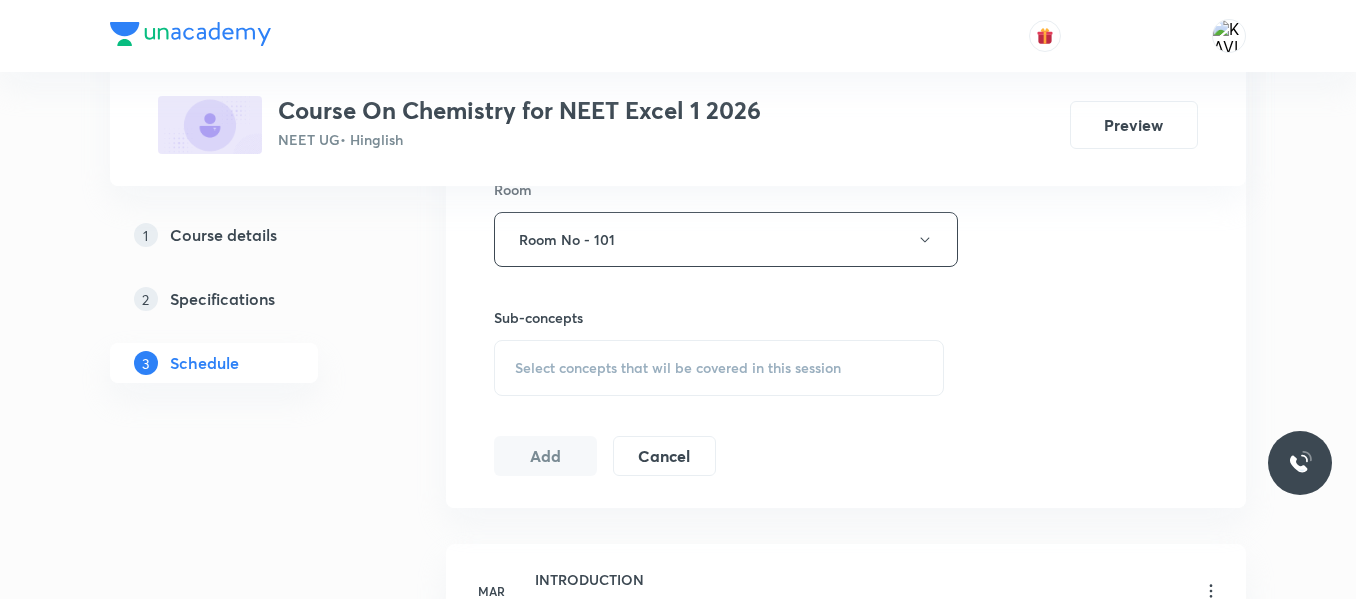 click on "Select concepts that wil be covered in this session" at bounding box center [678, 368] 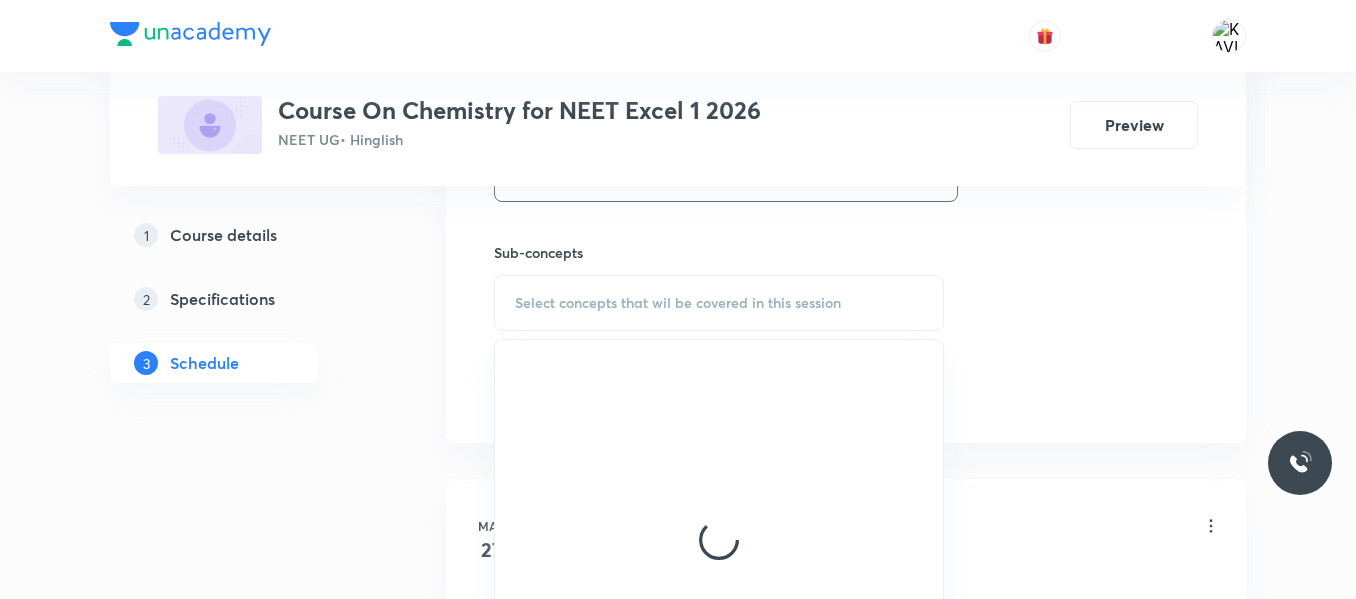 scroll, scrollTop: 962, scrollLeft: 0, axis: vertical 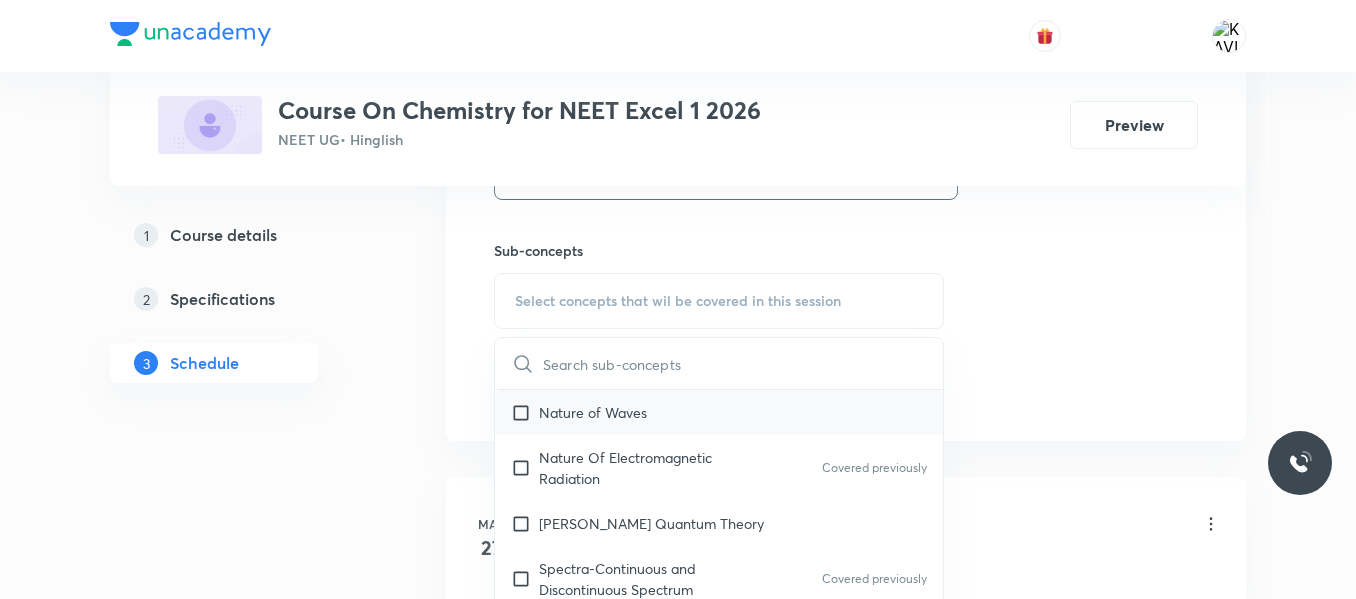 click on "Nature of Waves" at bounding box center (719, 412) 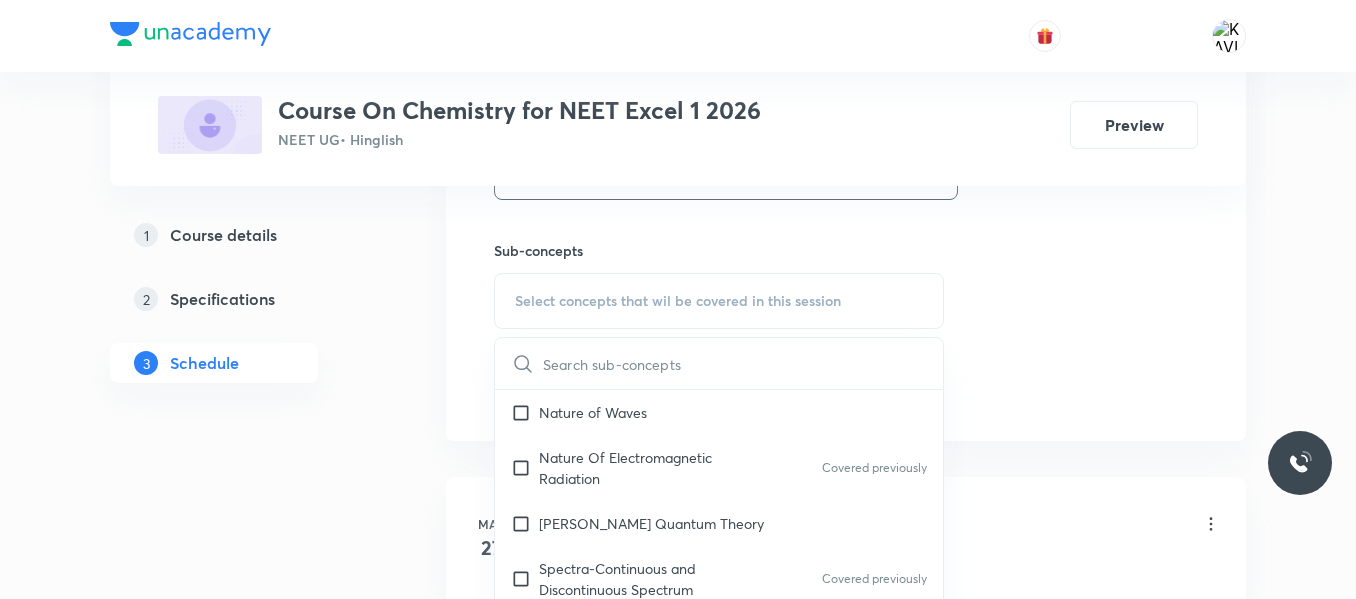 checkbox on "true" 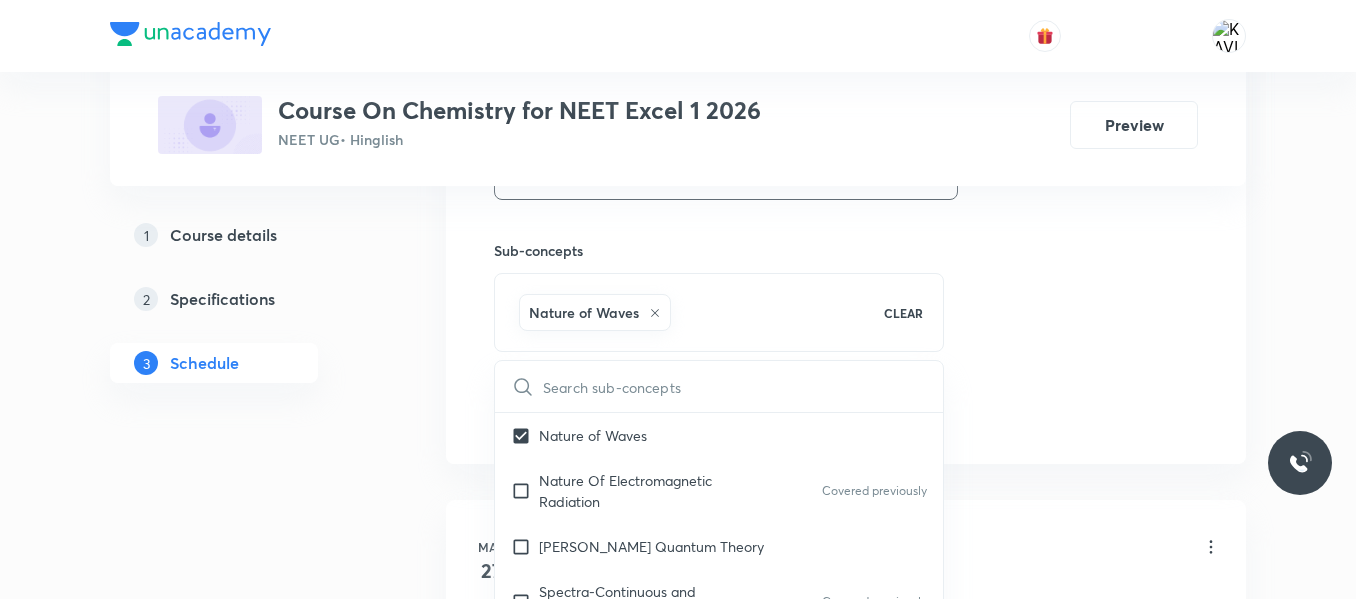 click on "Session  45 Live class Session title 26/99 Coordination Chemistry -04 ​ Schedule for Jul 11, 2025, 11:25 AM ​ Duration (in minutes) 75 ​   Session type Online Offline Room Room No - 101 Sub-concepts Nature of Waves CLEAR ​ General Topics & Mole Concept Basic Concepts Covered previously Mole – Basic Introduction Covered previously Percentage Composition Covered previously Stoichiometry Covered previously Principle of Atom Conservation (POAC) Covered previously Relation between Stoichiometric Quantities Covered previously Application of Mole Concept: Gravimetric Analysis Electronic Configuration Of Atoms (Hund's rule)  Quantum Numbers (Magnetic Quantum no.) Quantum Numbers(Pauli's Exclusion law) Mean Molar Mass or Molecular Mass Variation of Conductivity with Concentration Covered previously Mechanism of Corrosion Covered previously Atomic Structure Discovery Of Electron Covered previously Some Prerequisites of Physics Covered previously Discovery Of Protons And Neutrons Covered previously Spectrum pH" at bounding box center (846, -49) 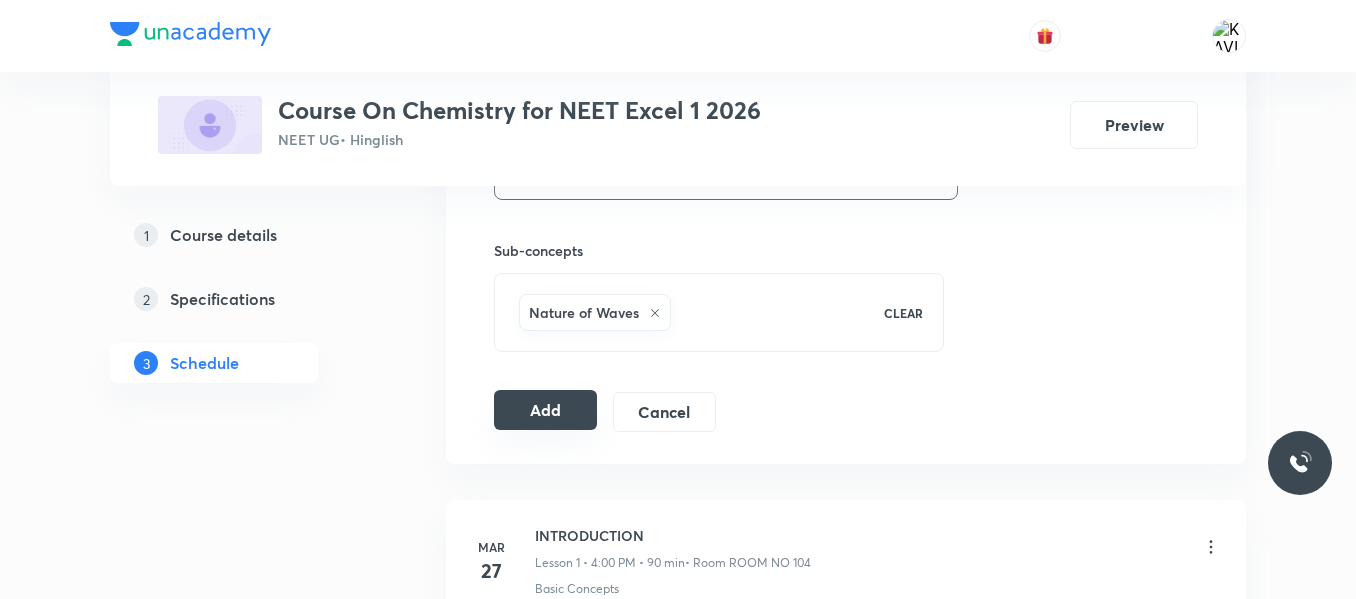 click on "Add" at bounding box center (545, 410) 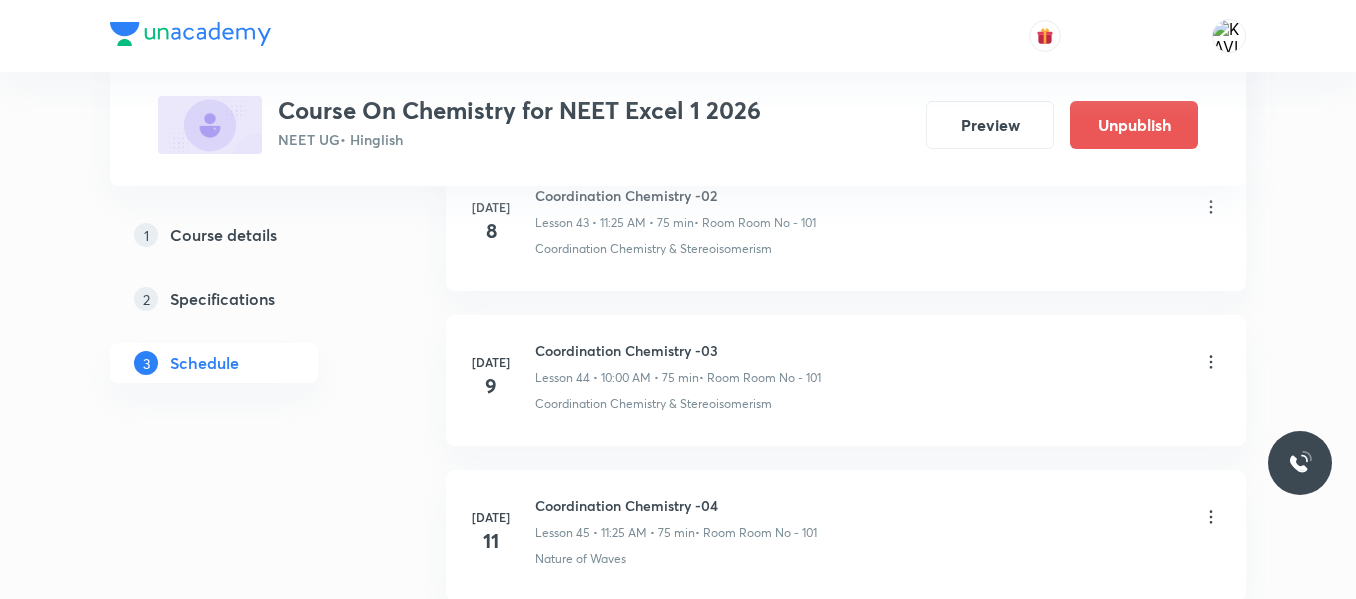 scroll, scrollTop: 7060, scrollLeft: 0, axis: vertical 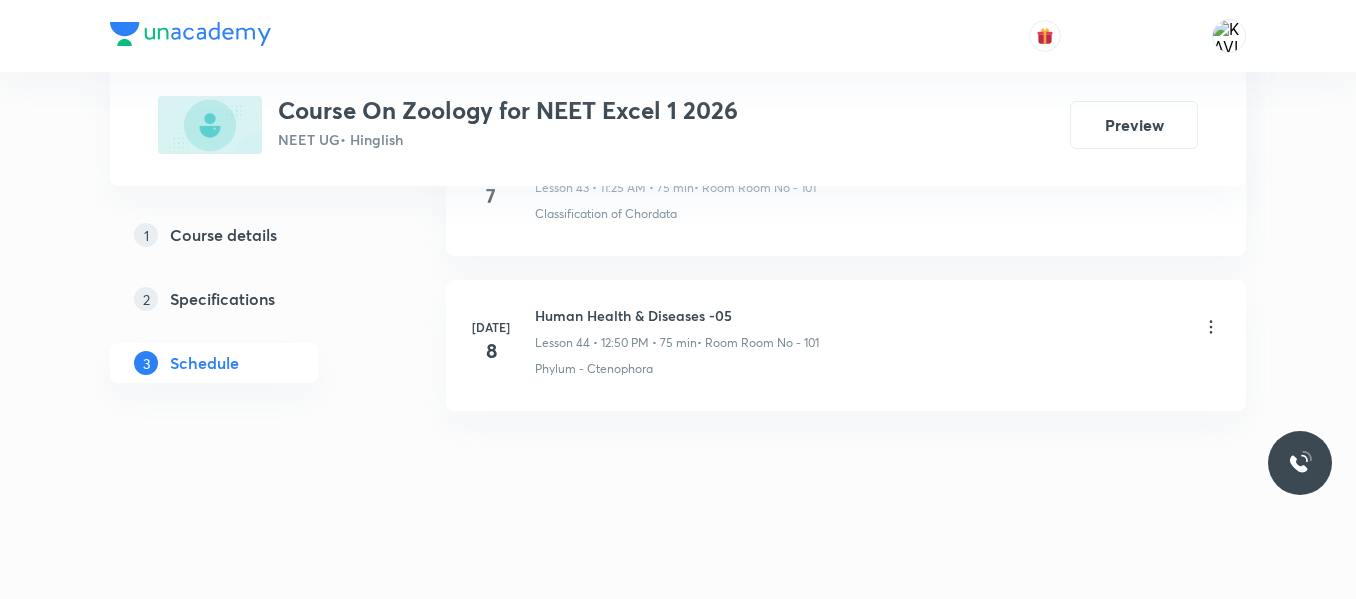 click on "Human Health & Diseases -05" at bounding box center [677, 315] 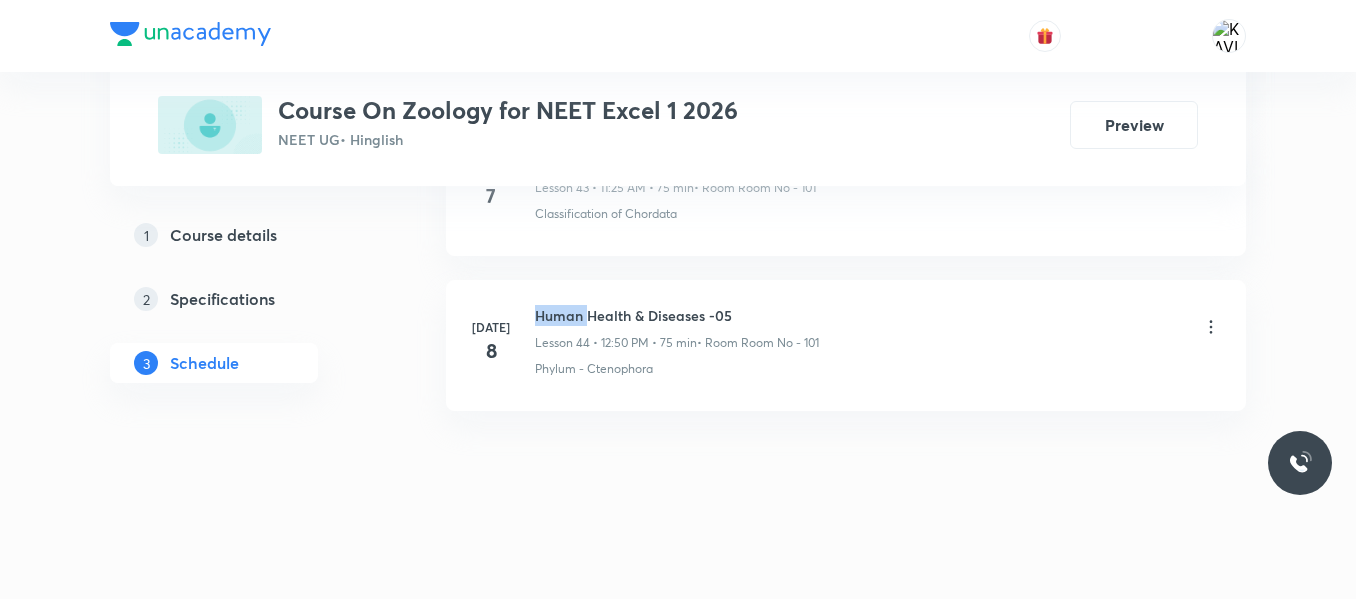 click on "Human Health & Diseases -05" at bounding box center (677, 315) 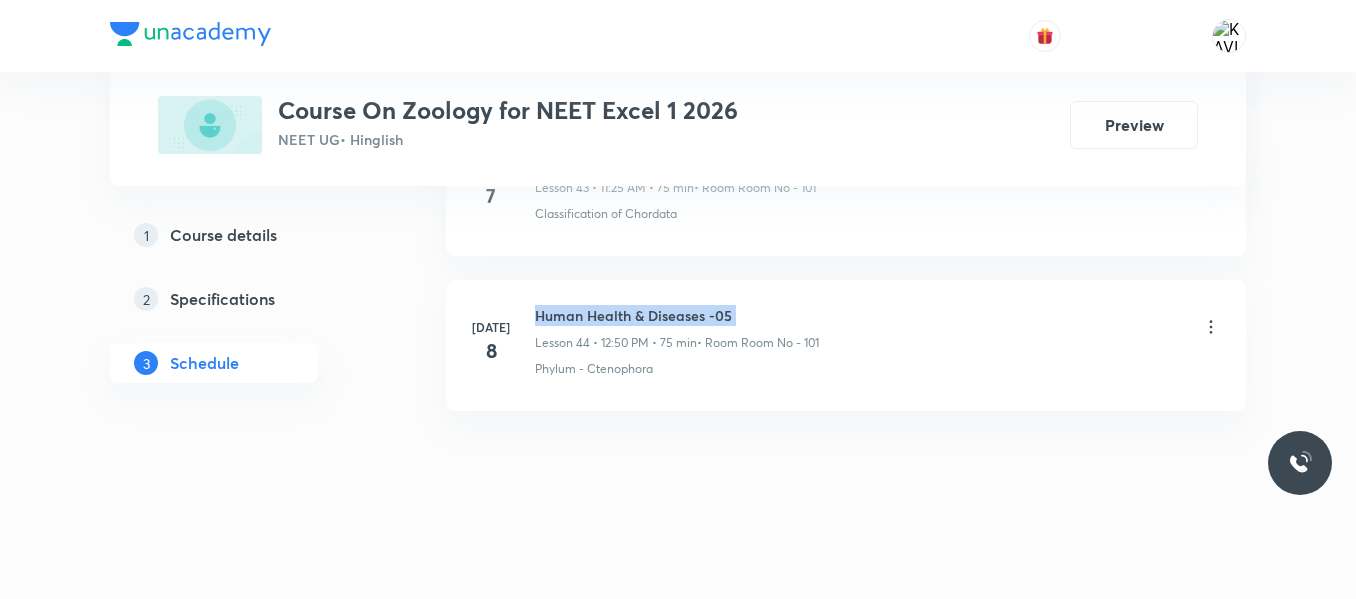 click on "Human Health & Diseases -05" at bounding box center (677, 315) 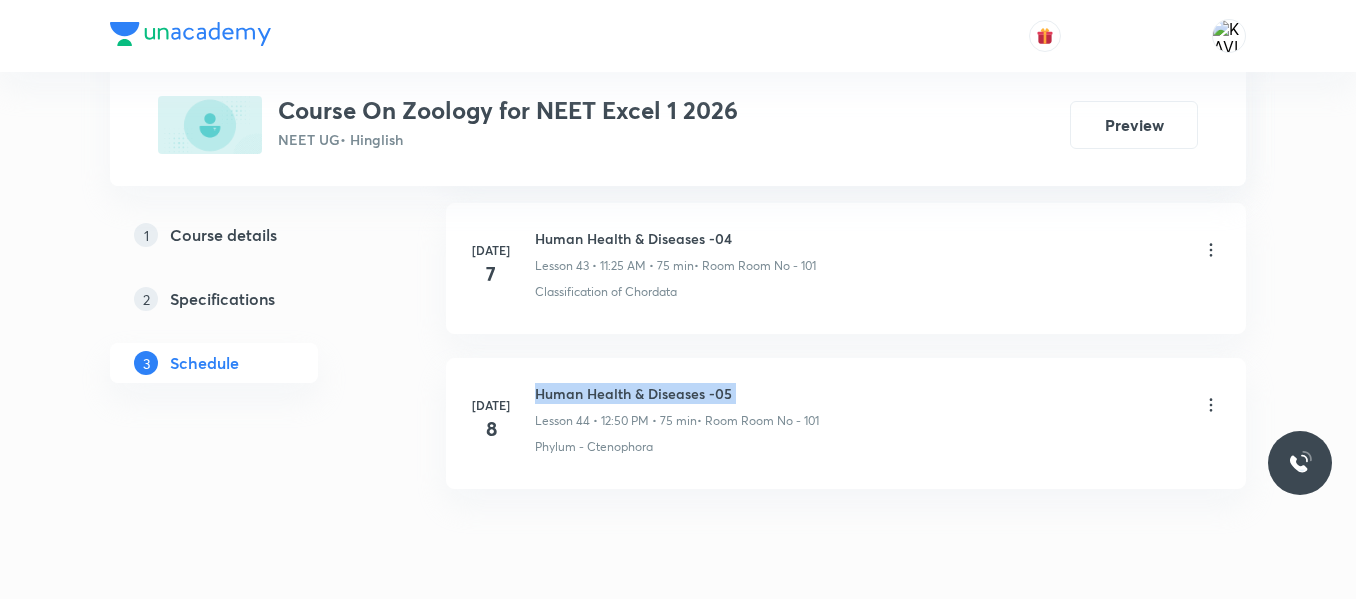 scroll, scrollTop: 7824, scrollLeft: 0, axis: vertical 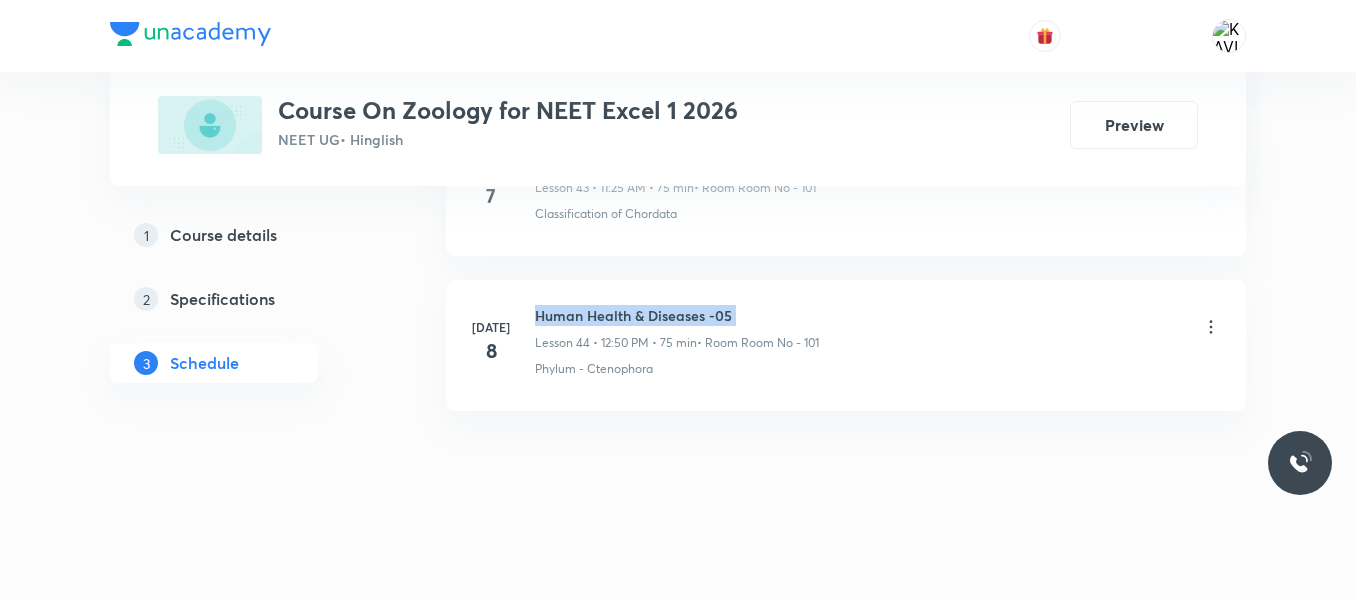 click on "Human Health & Diseases -05" at bounding box center (677, 315) 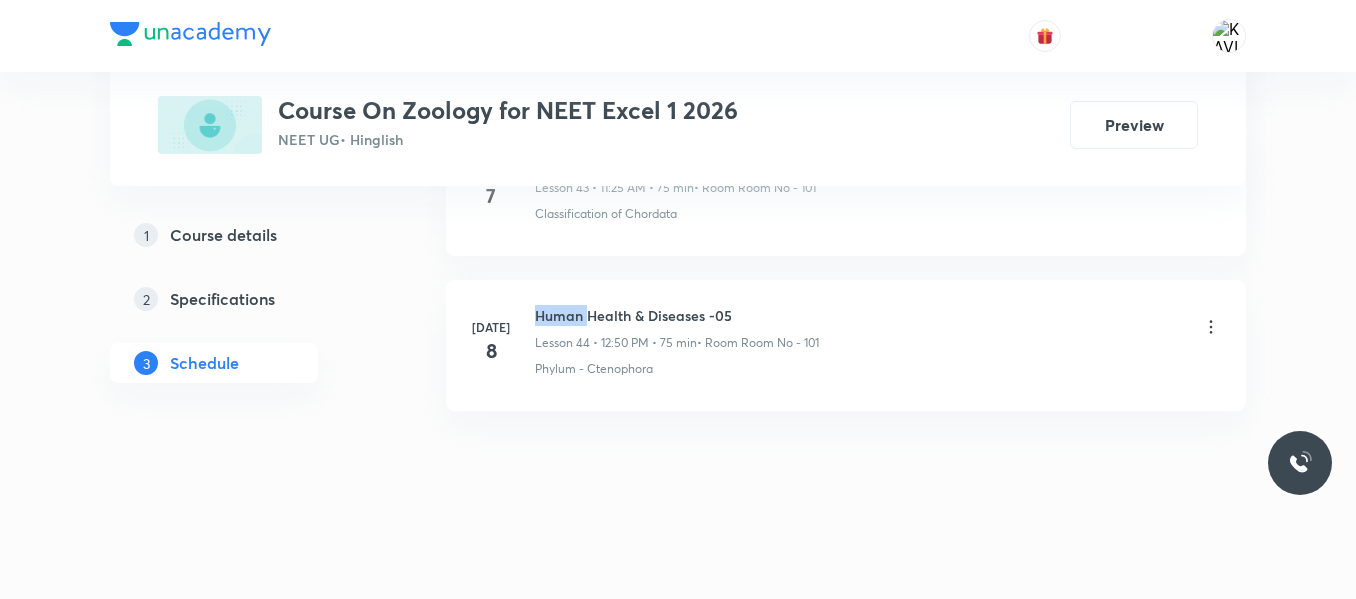 click on "Human Health & Diseases -05" at bounding box center [677, 315] 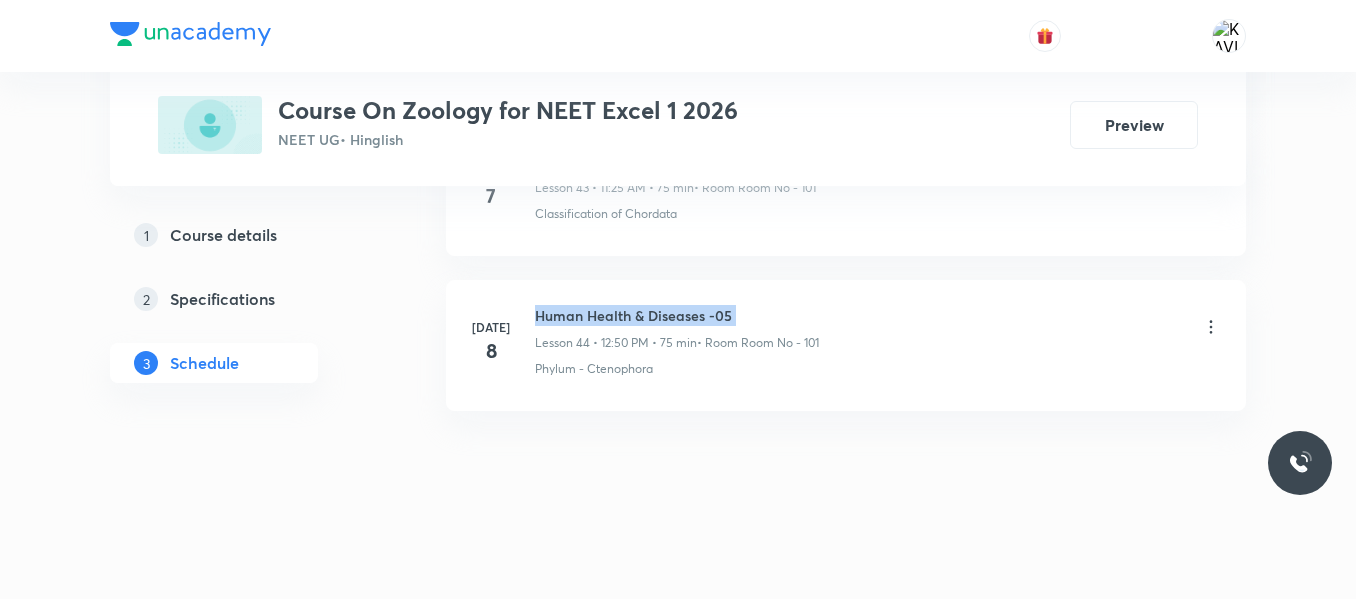 click on "Human Health & Diseases -05" at bounding box center [677, 315] 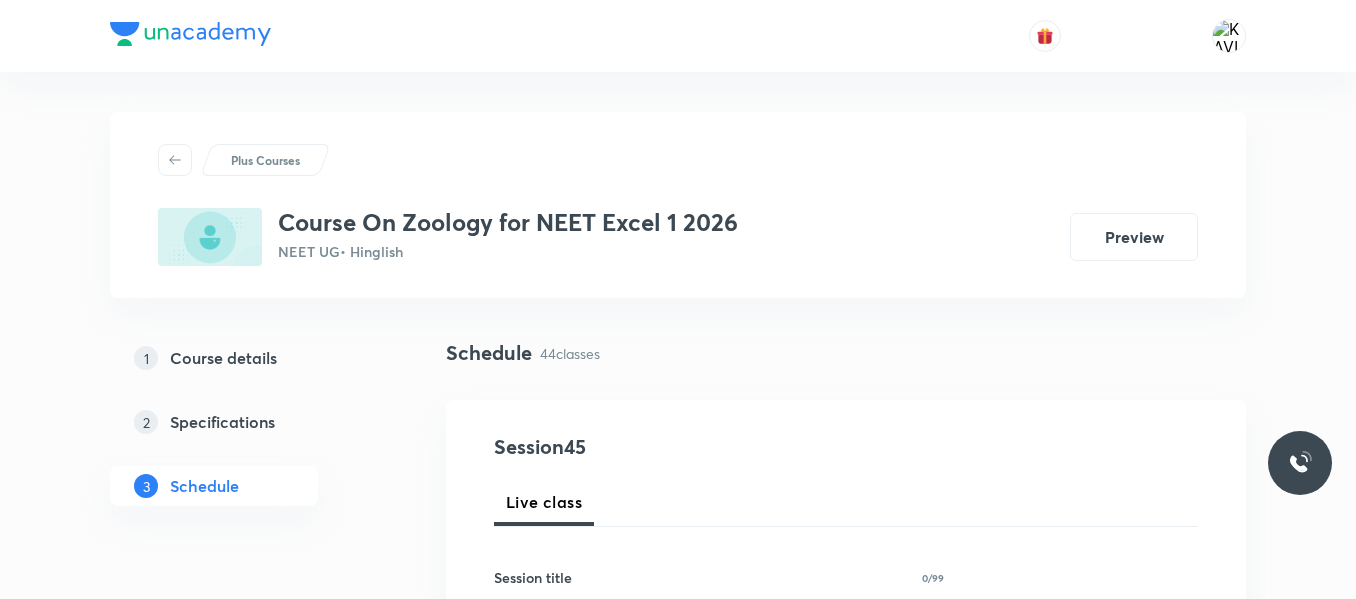 scroll, scrollTop: 205, scrollLeft: 0, axis: vertical 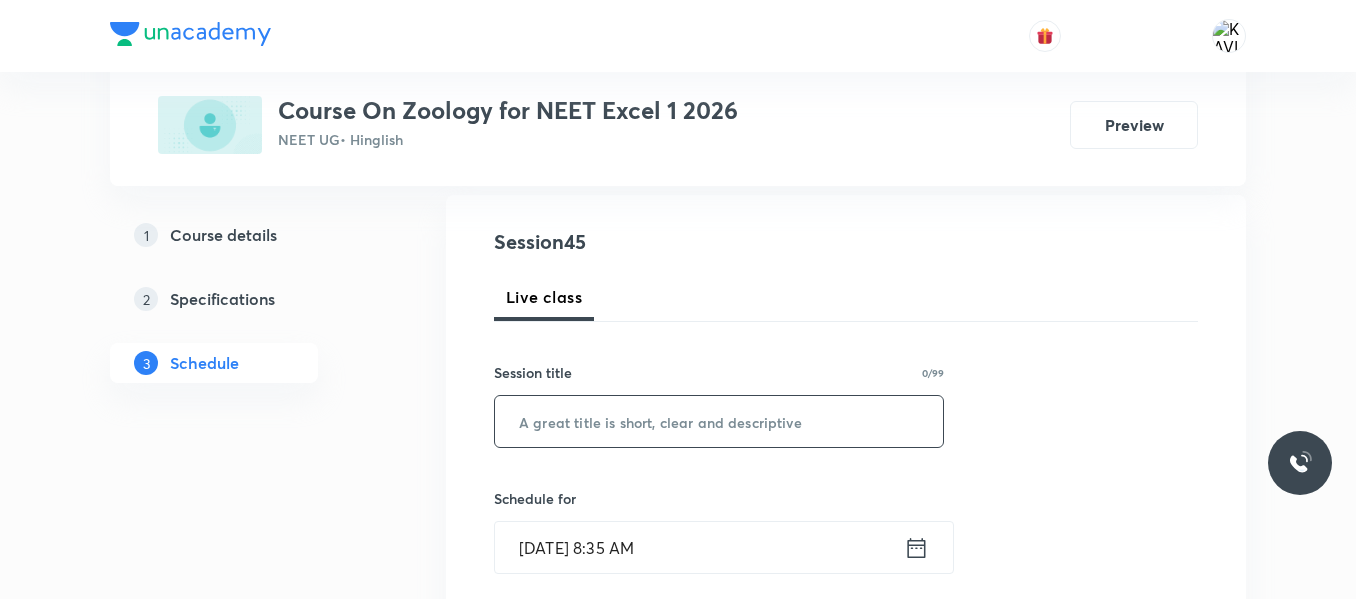 click at bounding box center (719, 421) 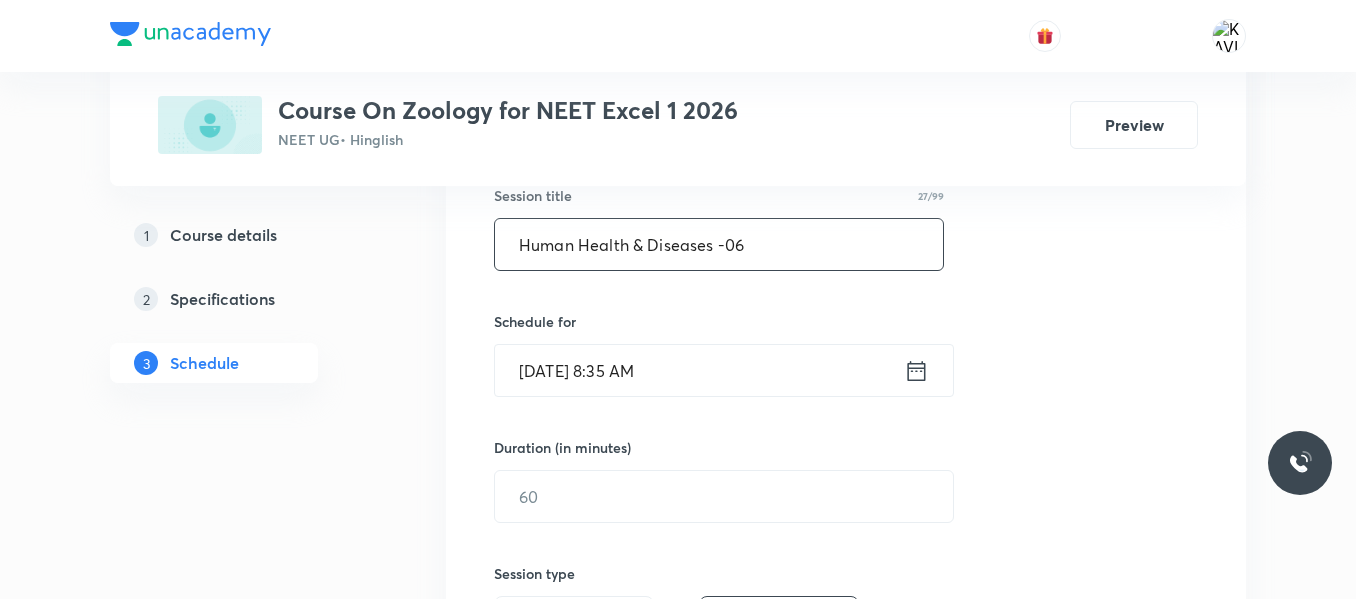 scroll, scrollTop: 387, scrollLeft: 0, axis: vertical 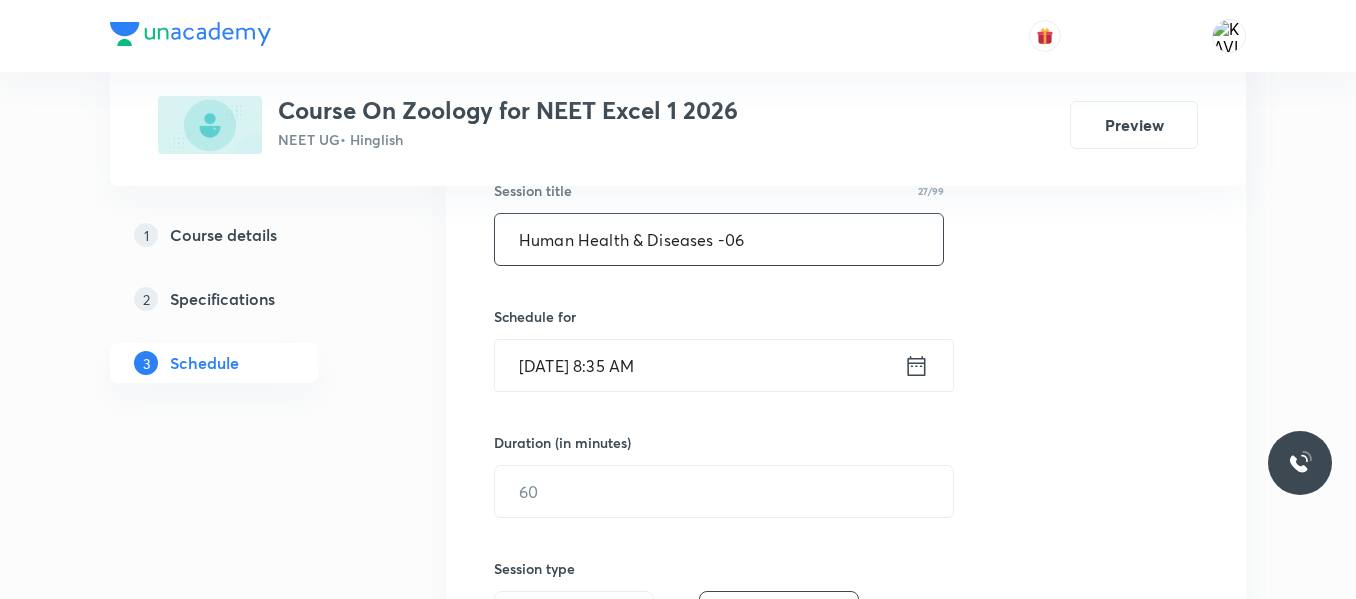 type on "Human Health & Diseases -06" 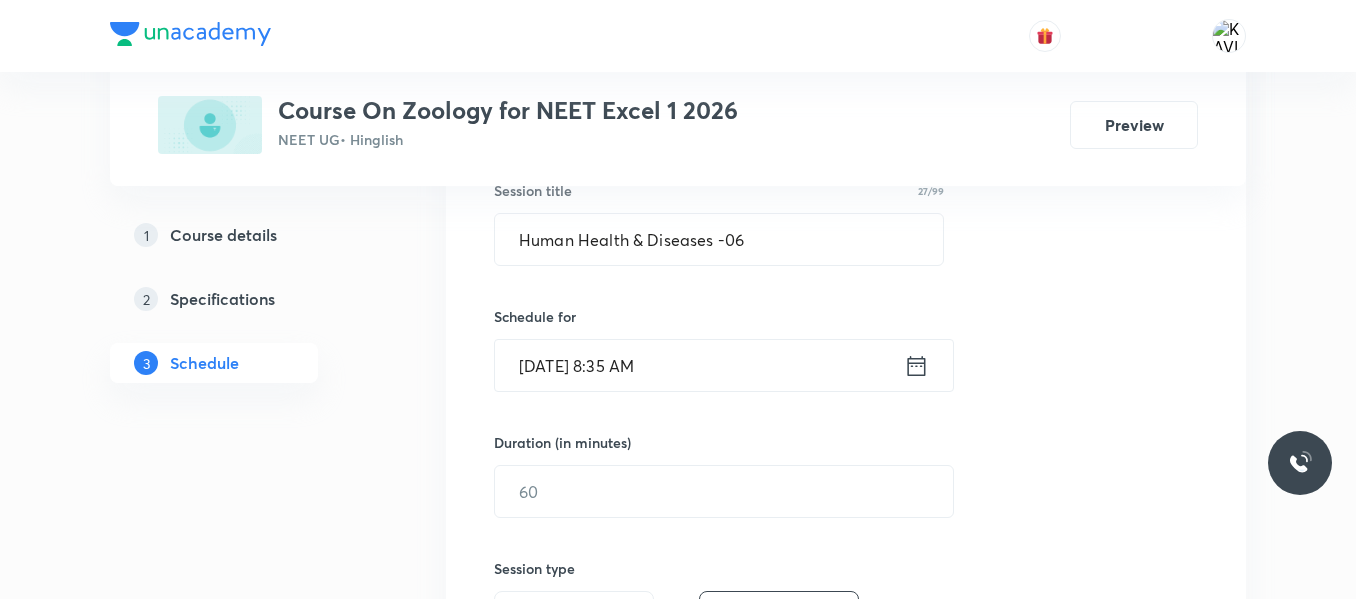 click on "[DATE] 8:35 AM" at bounding box center (699, 365) 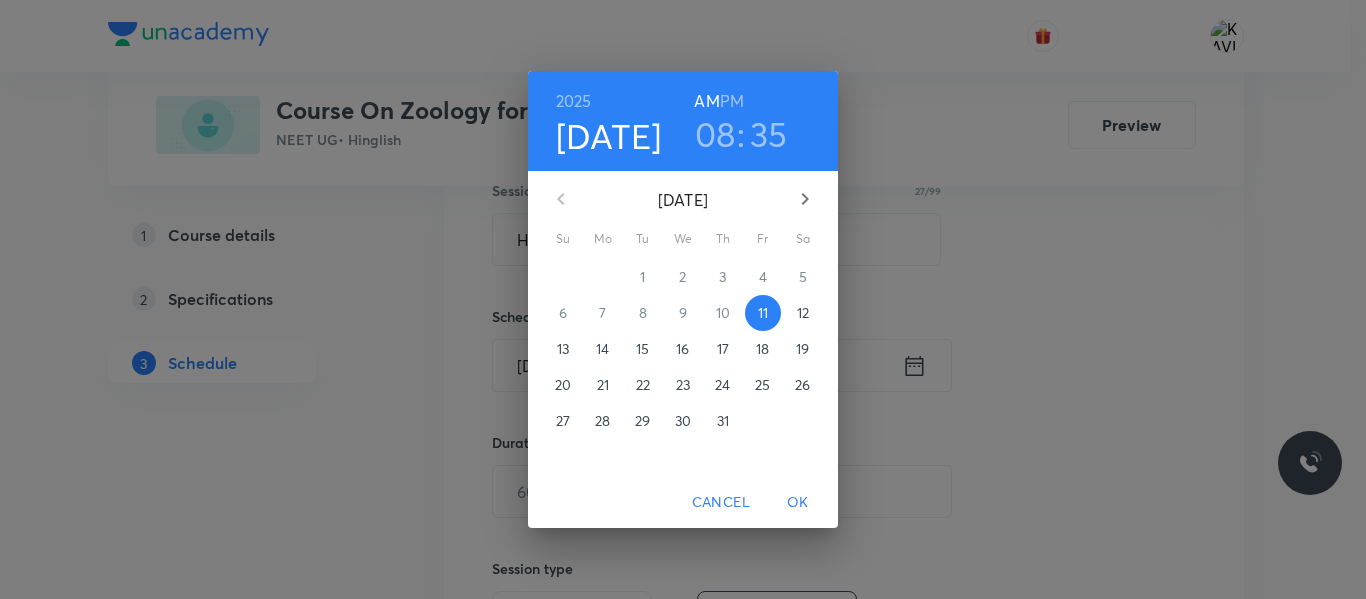 click on "08" at bounding box center [715, 134] 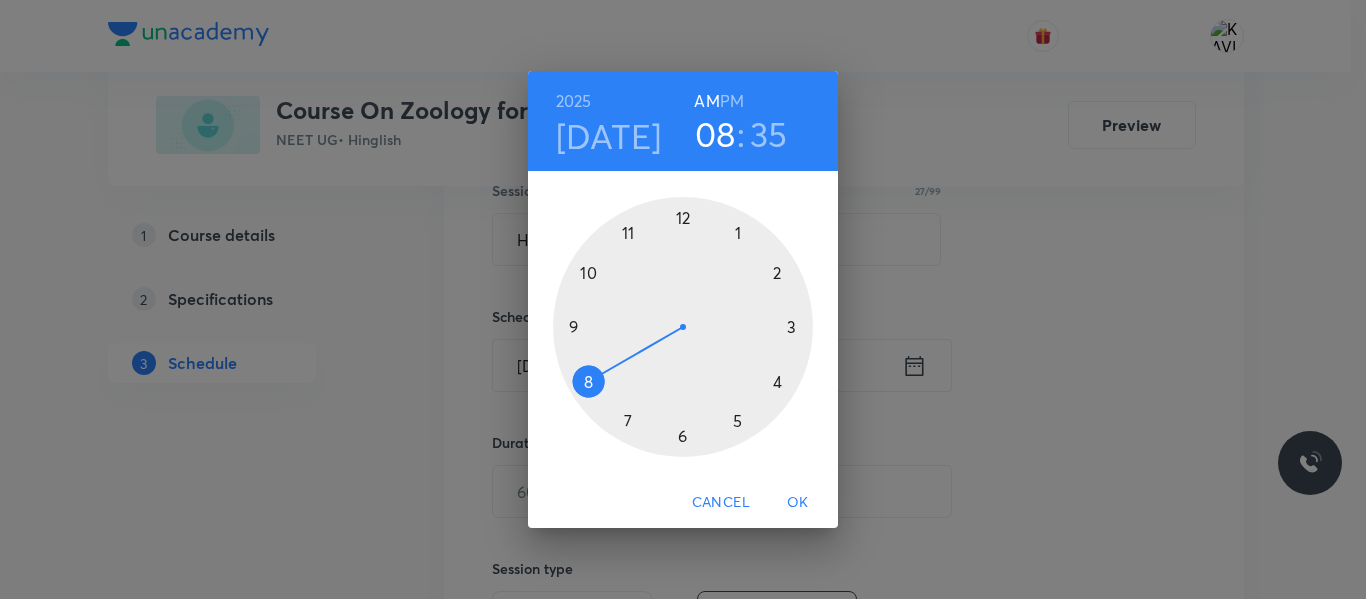 click at bounding box center [683, 327] 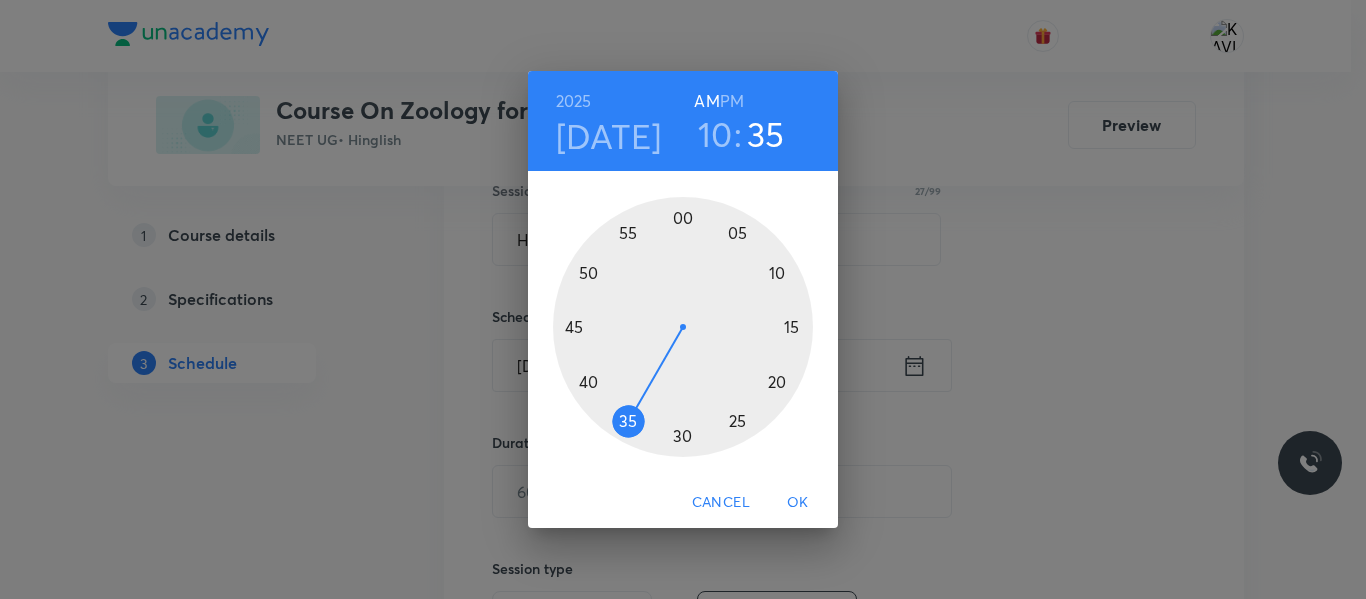 click at bounding box center [683, 327] 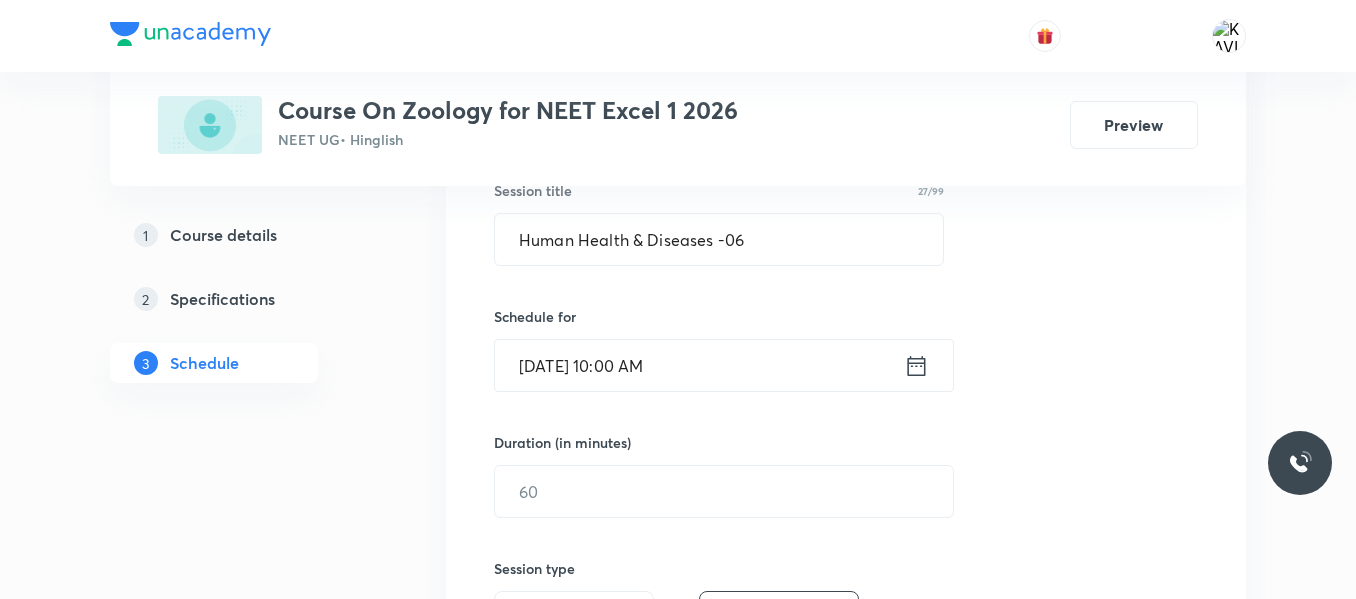 scroll, scrollTop: 571, scrollLeft: 0, axis: vertical 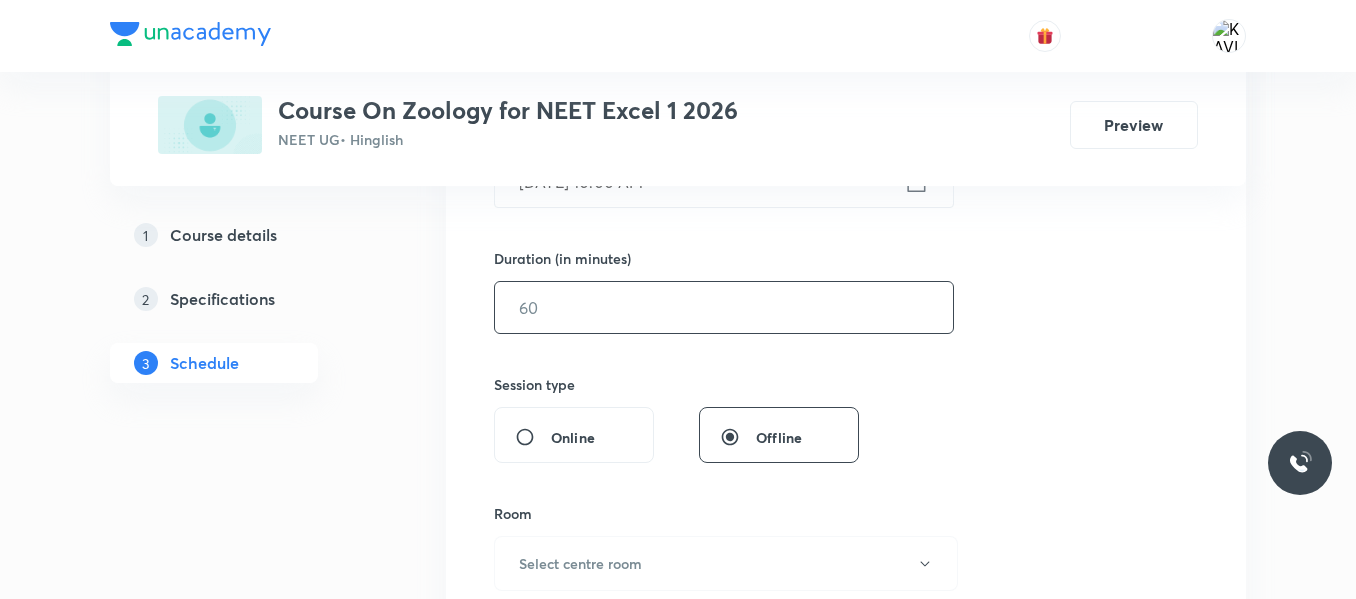 click at bounding box center [724, 307] 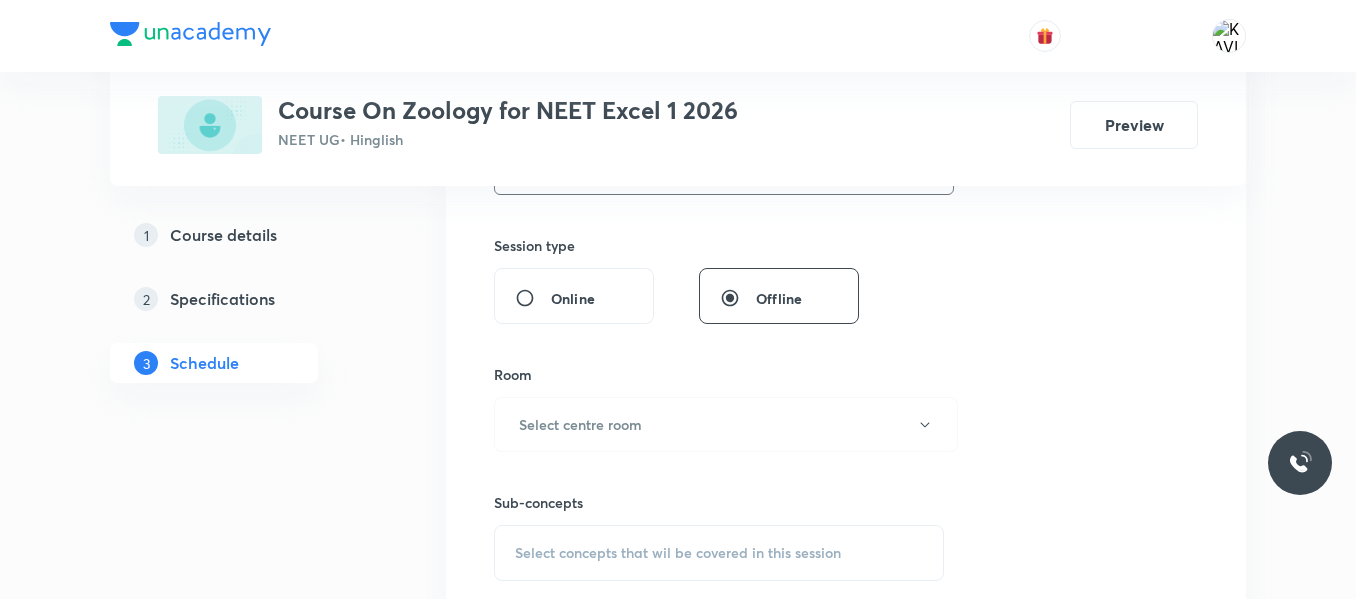 scroll, scrollTop: 712, scrollLeft: 0, axis: vertical 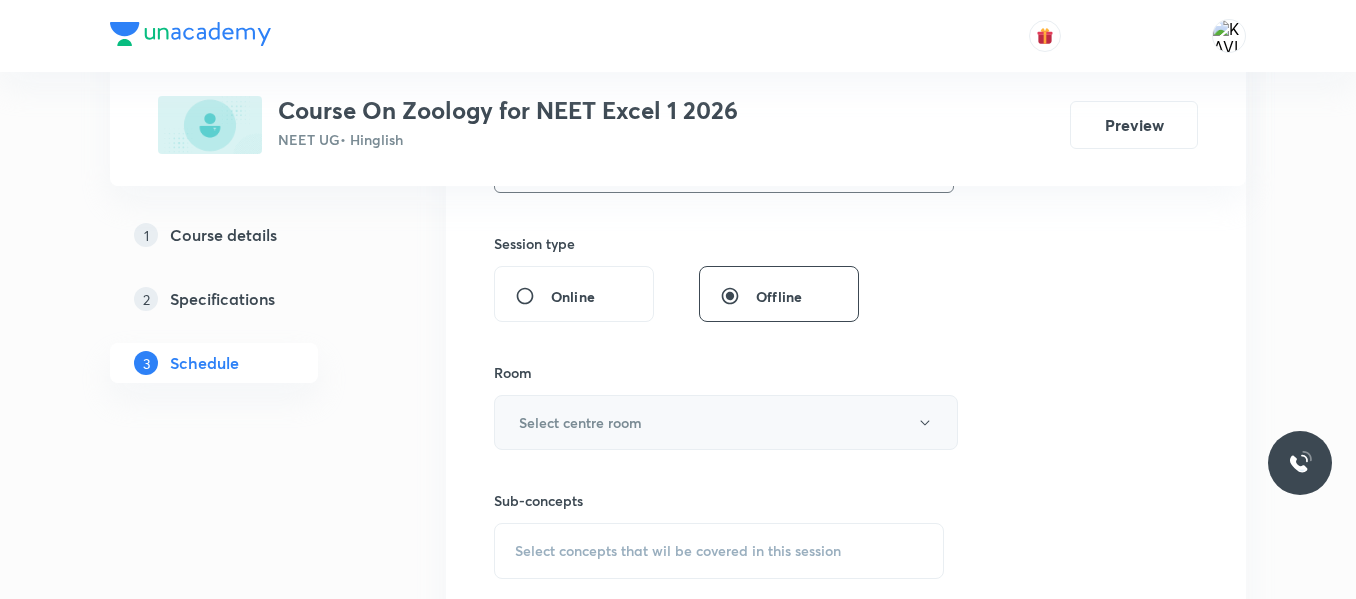 type on "75" 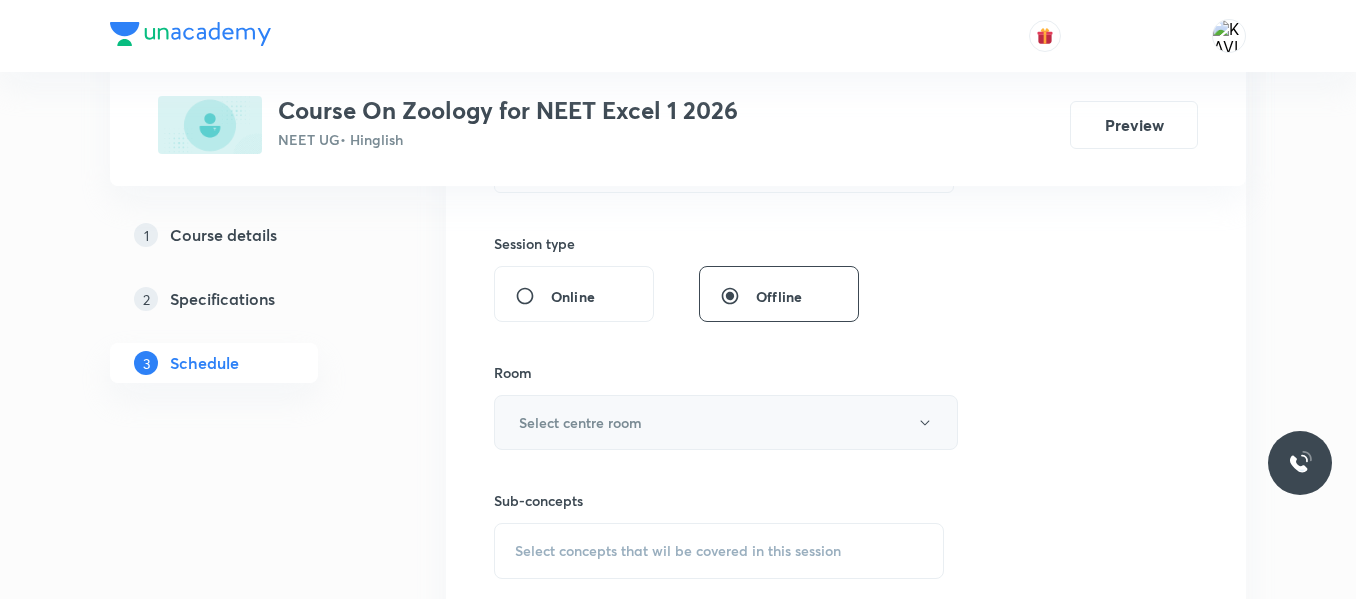 click on "Select centre room" at bounding box center [726, 422] 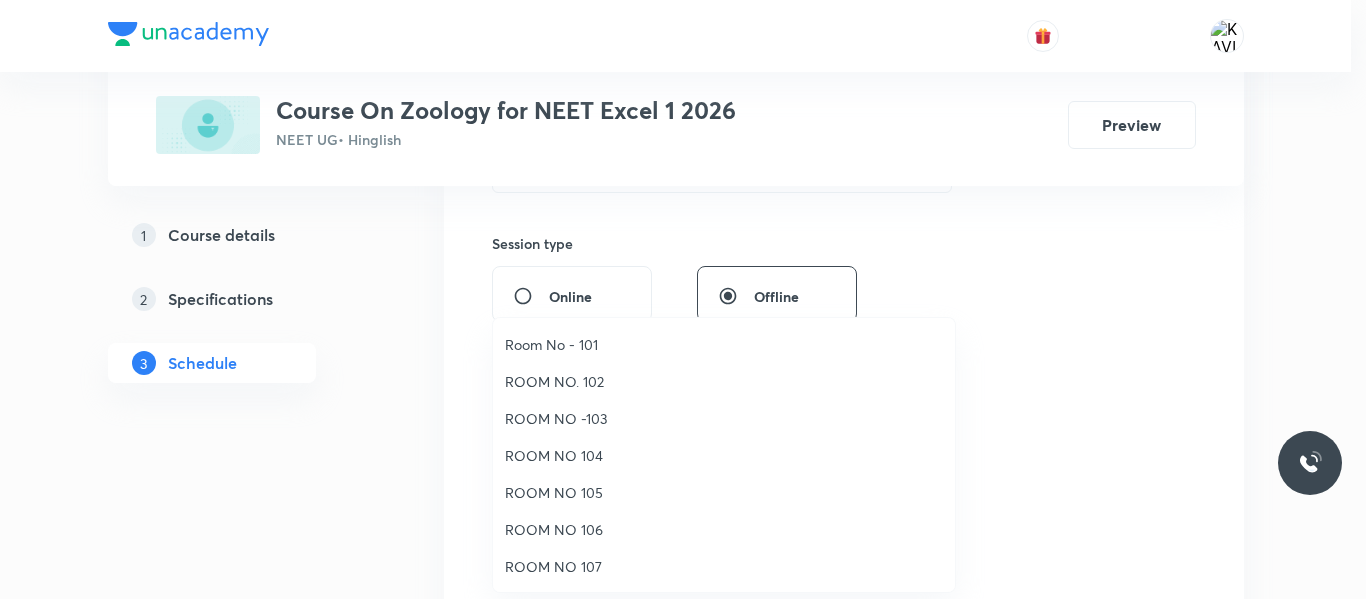 click on "Room No - 101" at bounding box center (724, 344) 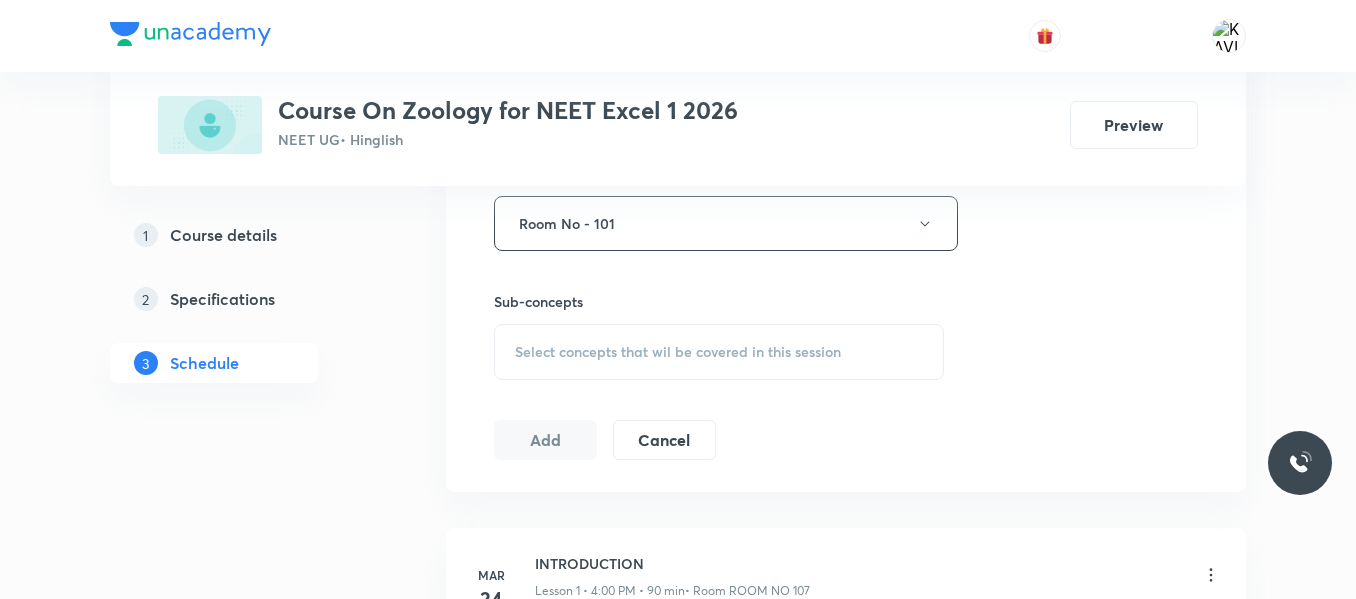 scroll, scrollTop: 912, scrollLeft: 0, axis: vertical 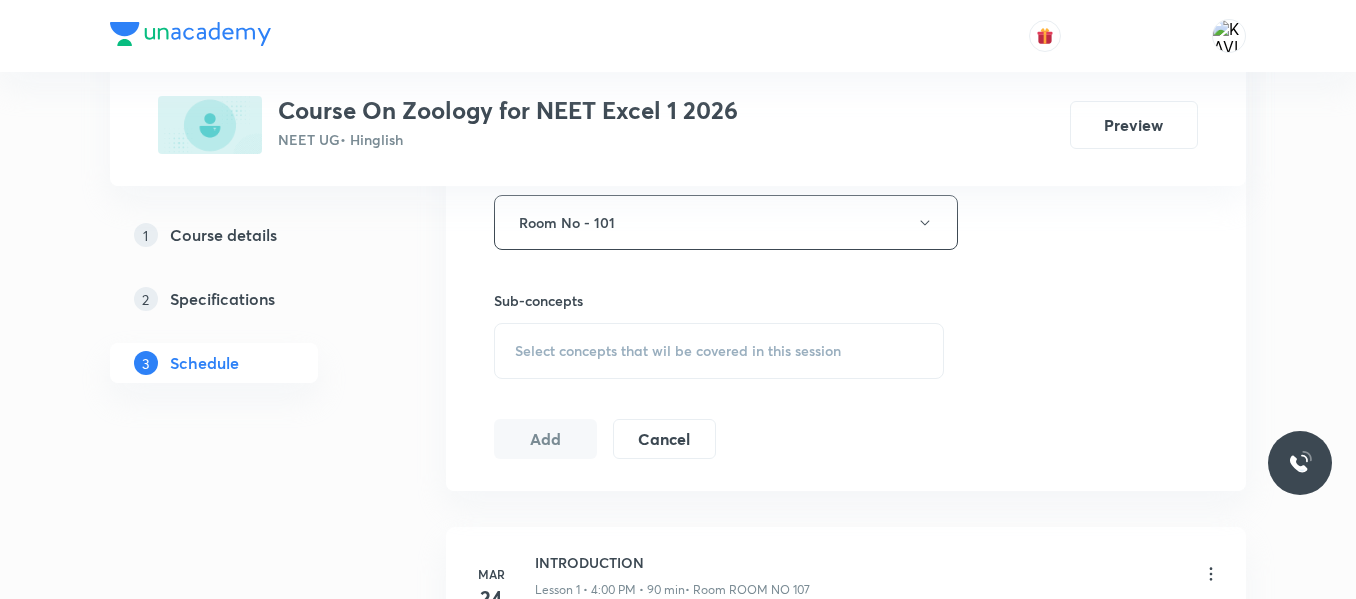 click on "Select concepts that wil be covered in this session" at bounding box center [678, 351] 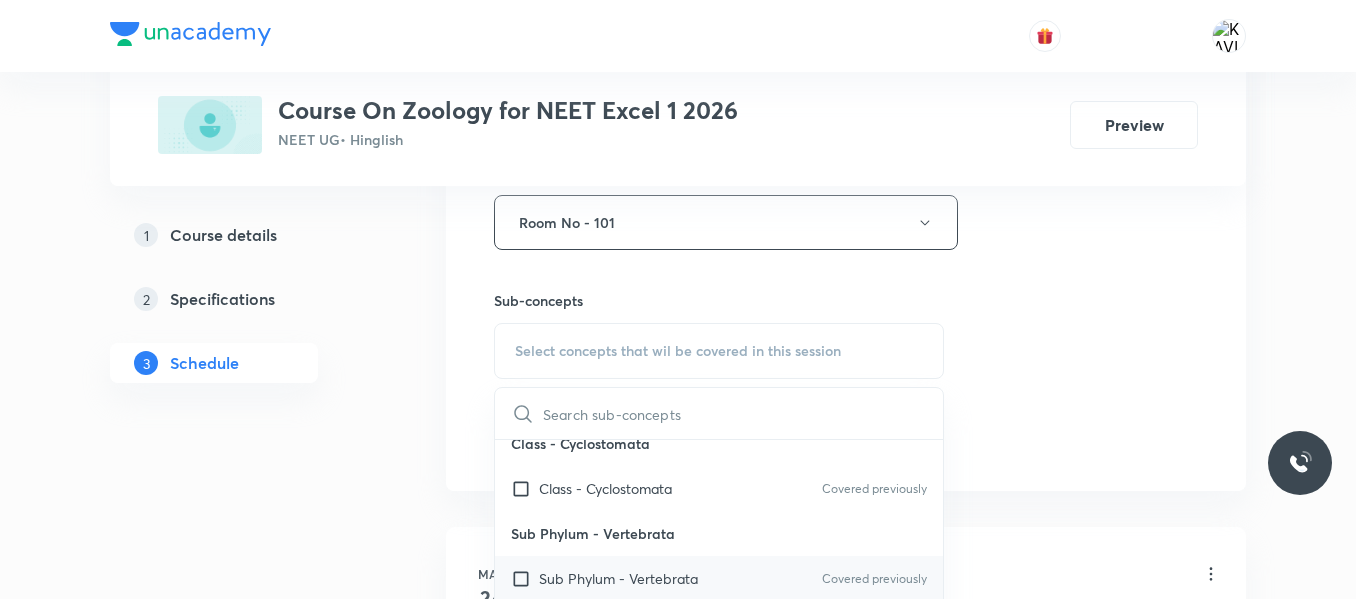 scroll, scrollTop: 578, scrollLeft: 0, axis: vertical 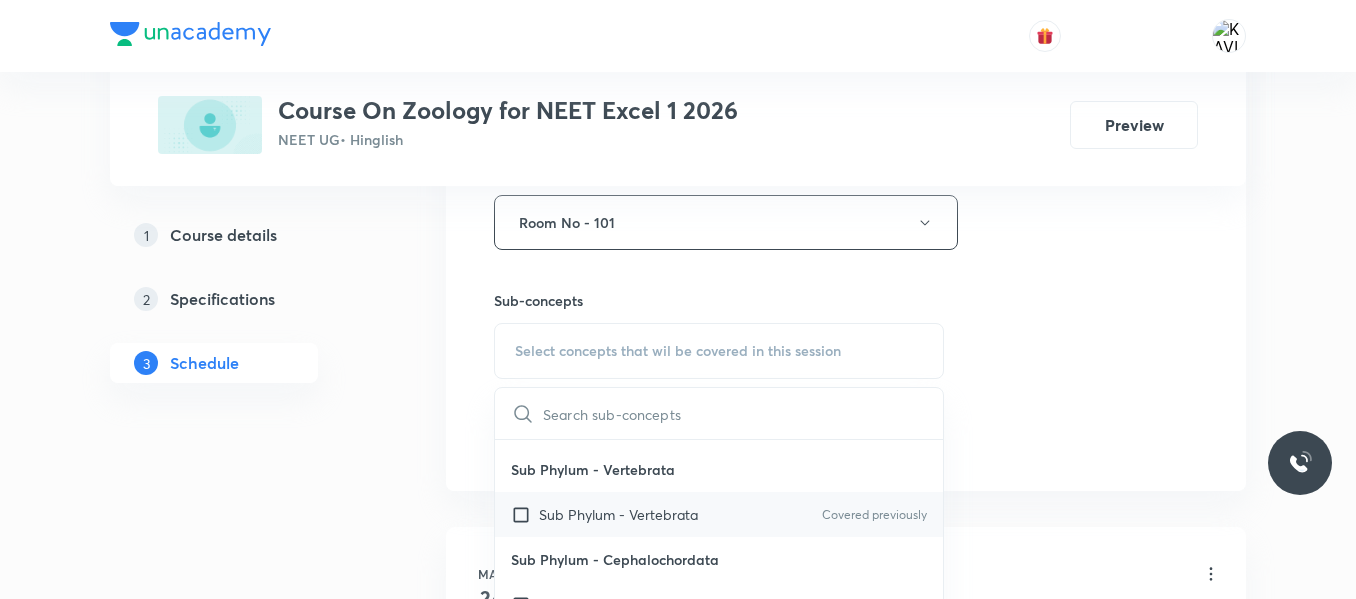click on "Sub Phylum - Vertebrata" at bounding box center (618, 514) 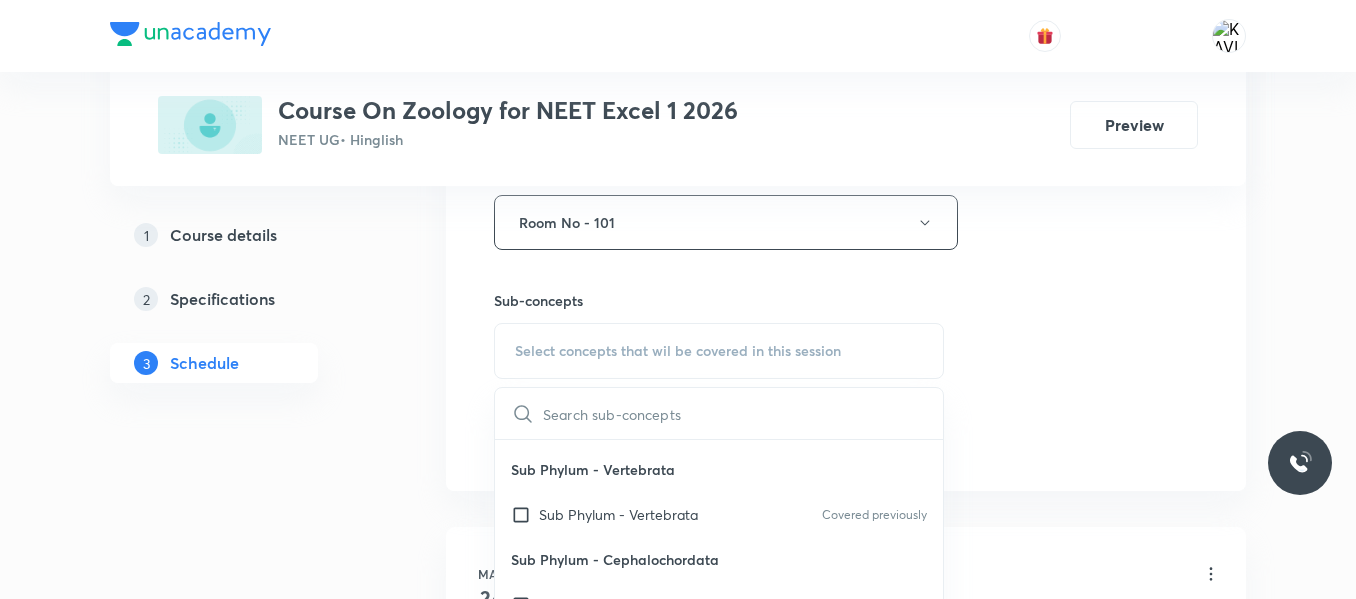 checkbox on "true" 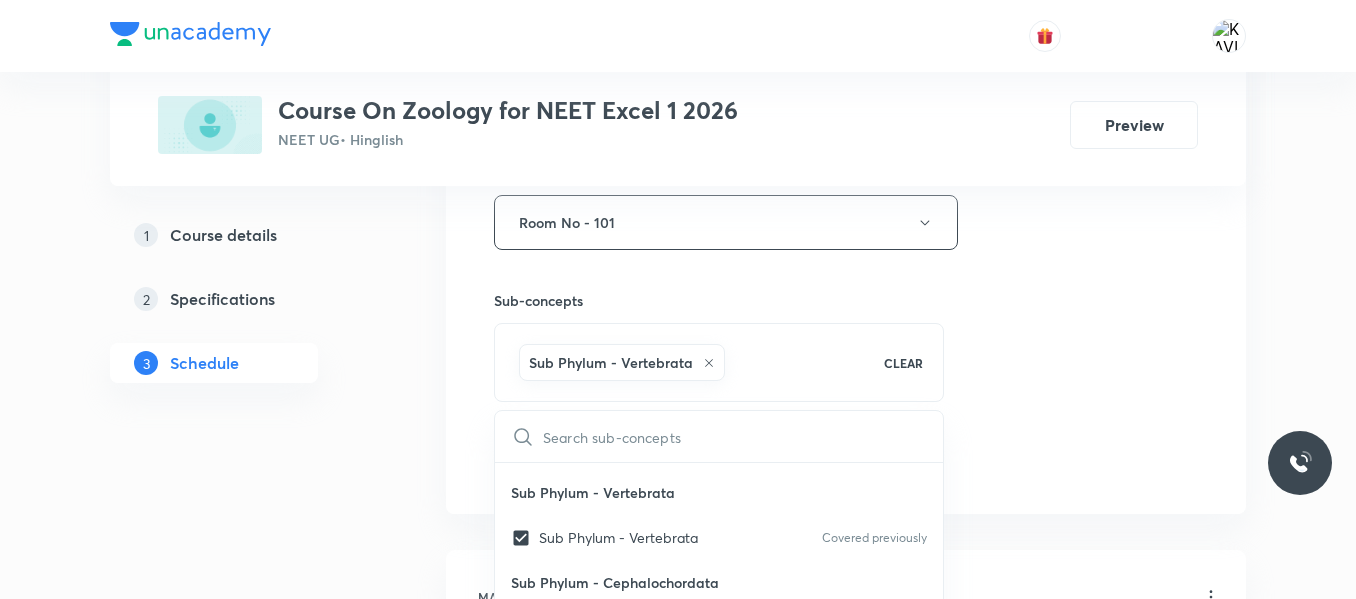 click on "Session  45 Live class Session title 27/99 Human Health & Diseases -06 ​ Schedule for Jul 11, 2025, 10:00 AM ​ Duration (in minutes) 75 ​   Session type Online Offline Room Room No - 101 Sub-concepts Sub Phylum - Vertebrata CLEAR ​ Basis of Classification Basis of Classification Covered previously Coelom Covered previously Important Phyla Important Phyla Covered previously Class - Mammalia Class - Mammalia Covered previously Class - Amphibia Class - Amphibia Covered previously Super Class - Pisces Super Class - Pisces Covered previously Class - Cyclostomata Class - Cyclostomata Covered previously Sub Phylum - Vertebrata Sub Phylum - Vertebrata Covered previously Sub Phylum - Cephalochordata Sub Phylum - Cephalochordata Covered previously Sub Phylum - Urochordata or Tunicata Sub Phylum - Urochordata or Tunicata Covered previously Classification of Chordata Classification of Chordata Covered previously Phylum - Chordata Phylum - Chordata Covered previously Phylum - Hemichordata Phylum - Hemichordata Add" at bounding box center [846, 1] 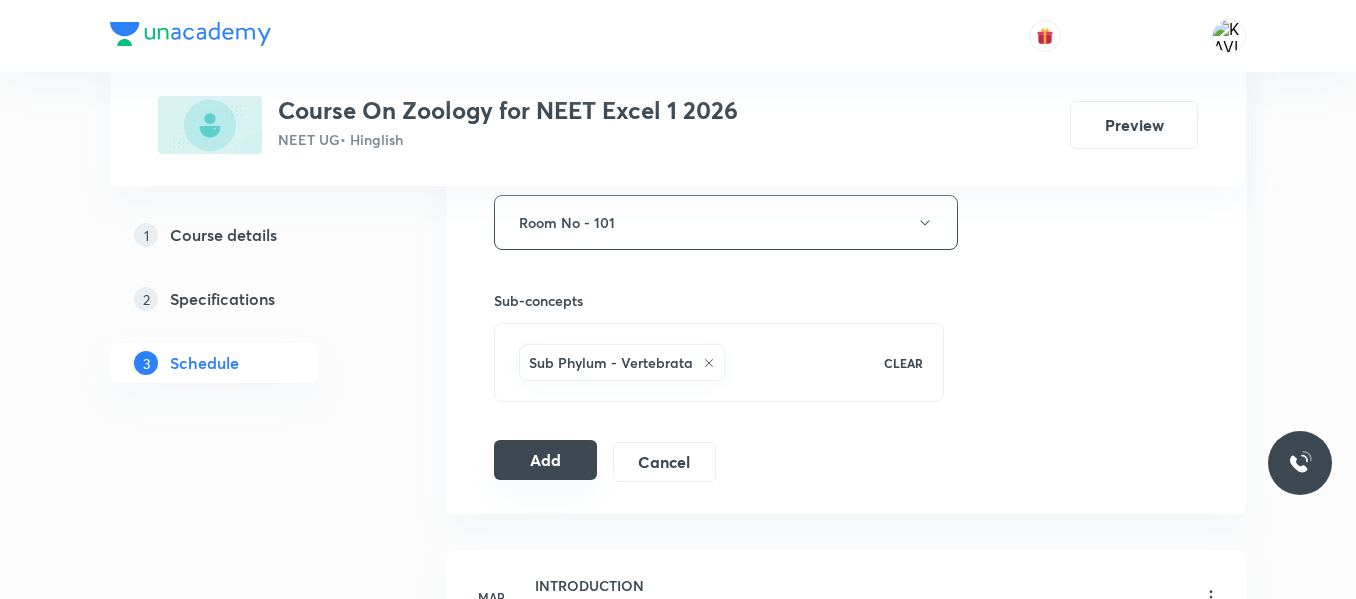 click on "Add" at bounding box center [545, 460] 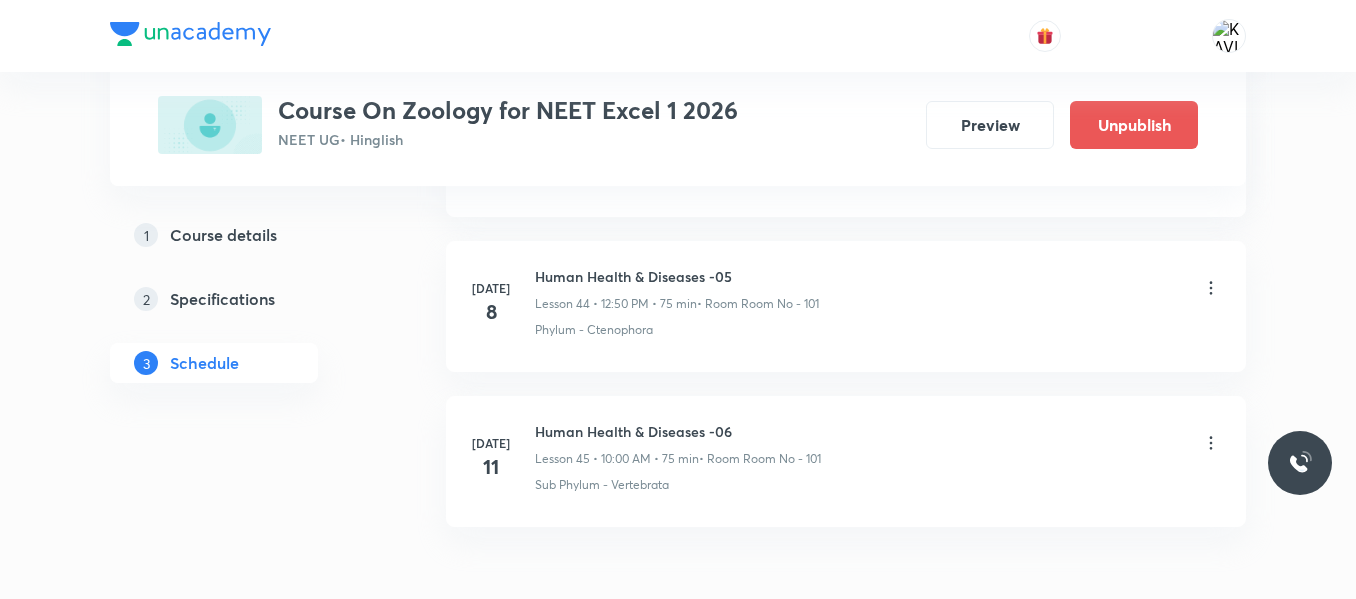 scroll, scrollTop: 7060, scrollLeft: 0, axis: vertical 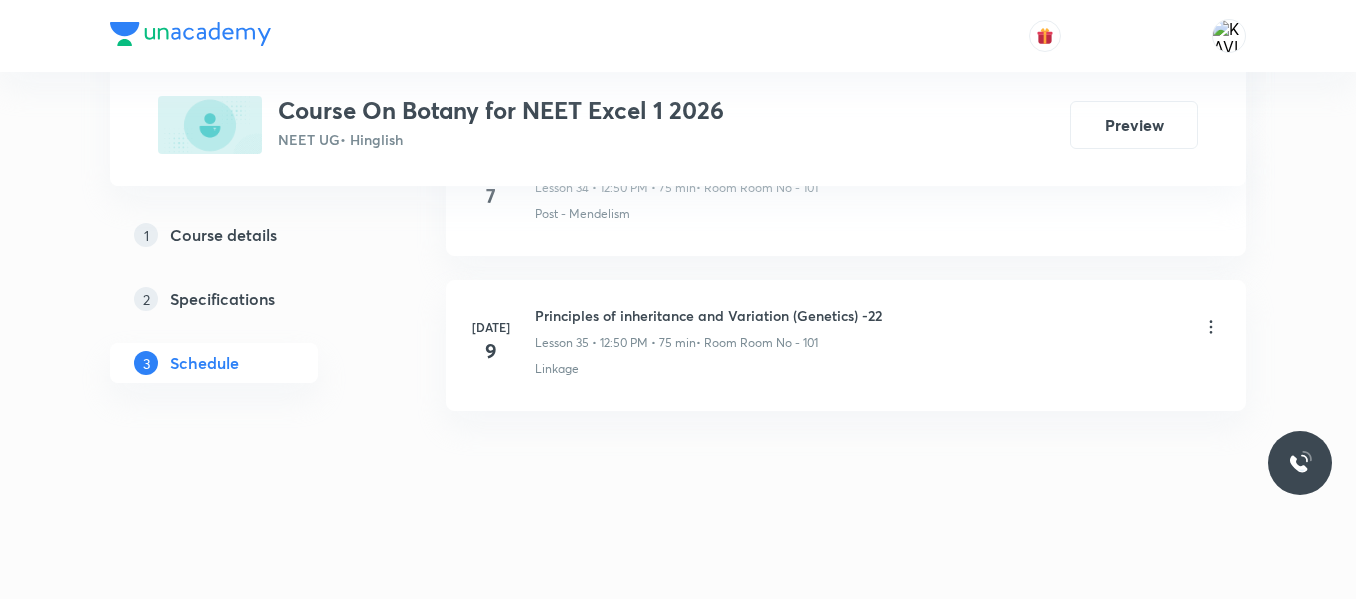click on "Principles of inheritance and Variation (Genetics) -22" at bounding box center [708, 315] 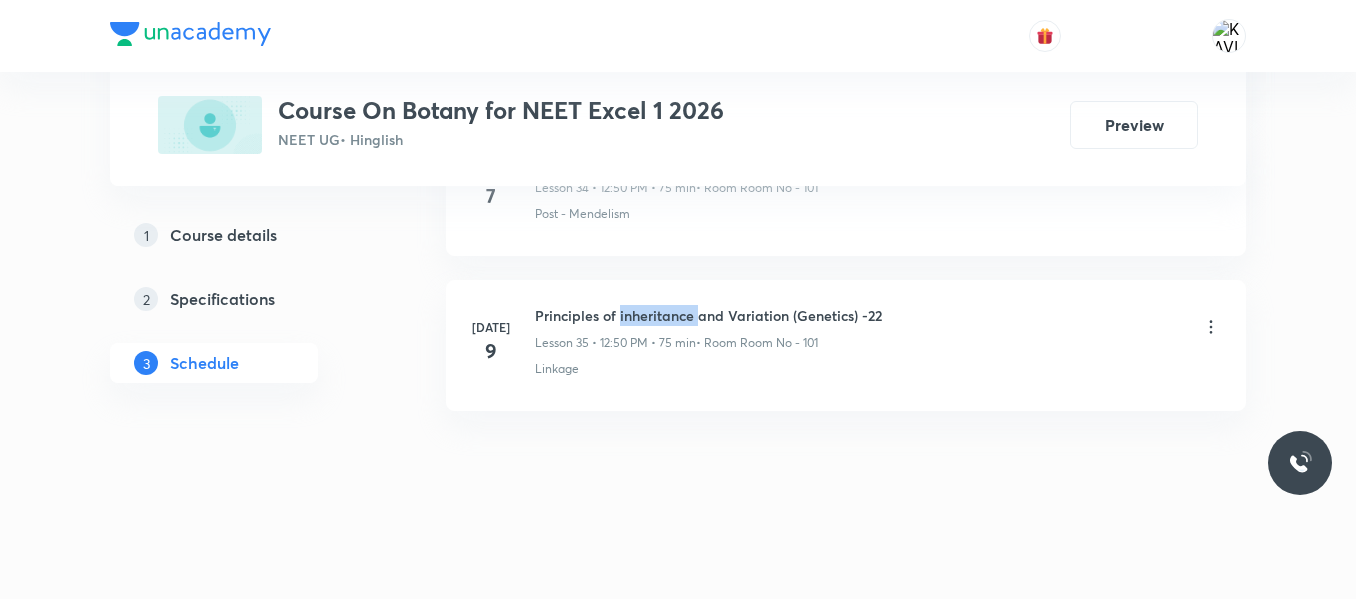 click on "Principles of inheritance and Variation (Genetics) -22" at bounding box center [708, 315] 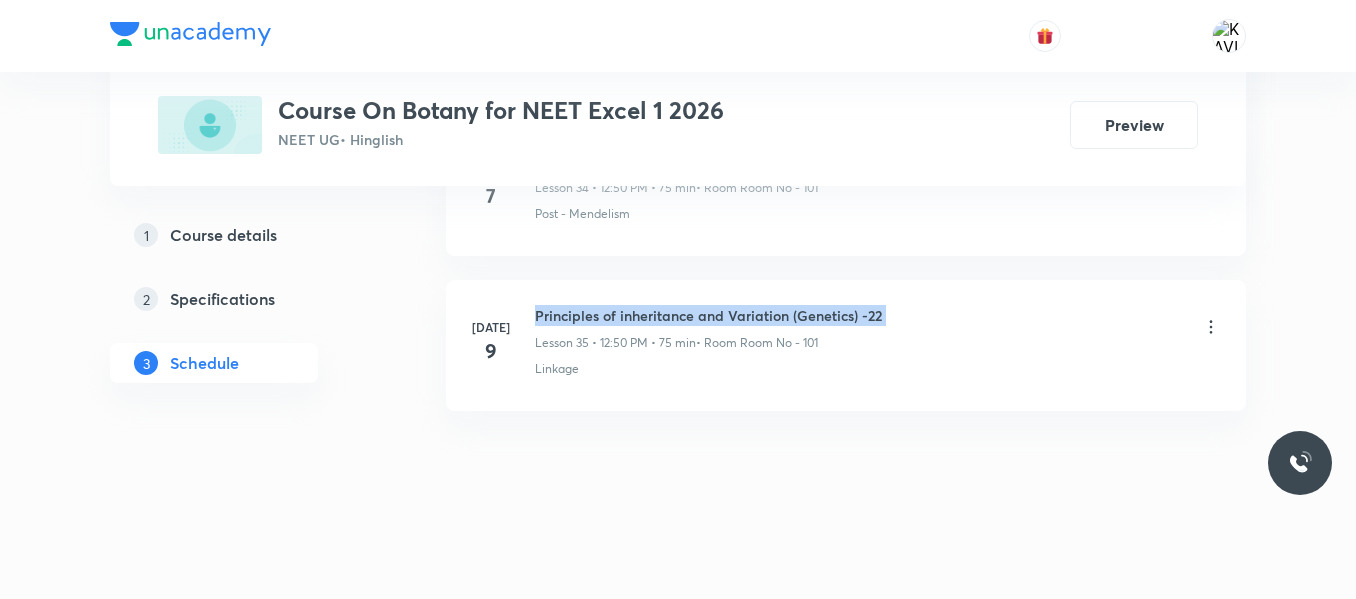 click on "Principles of inheritance and Variation (Genetics) -22" at bounding box center (708, 315) 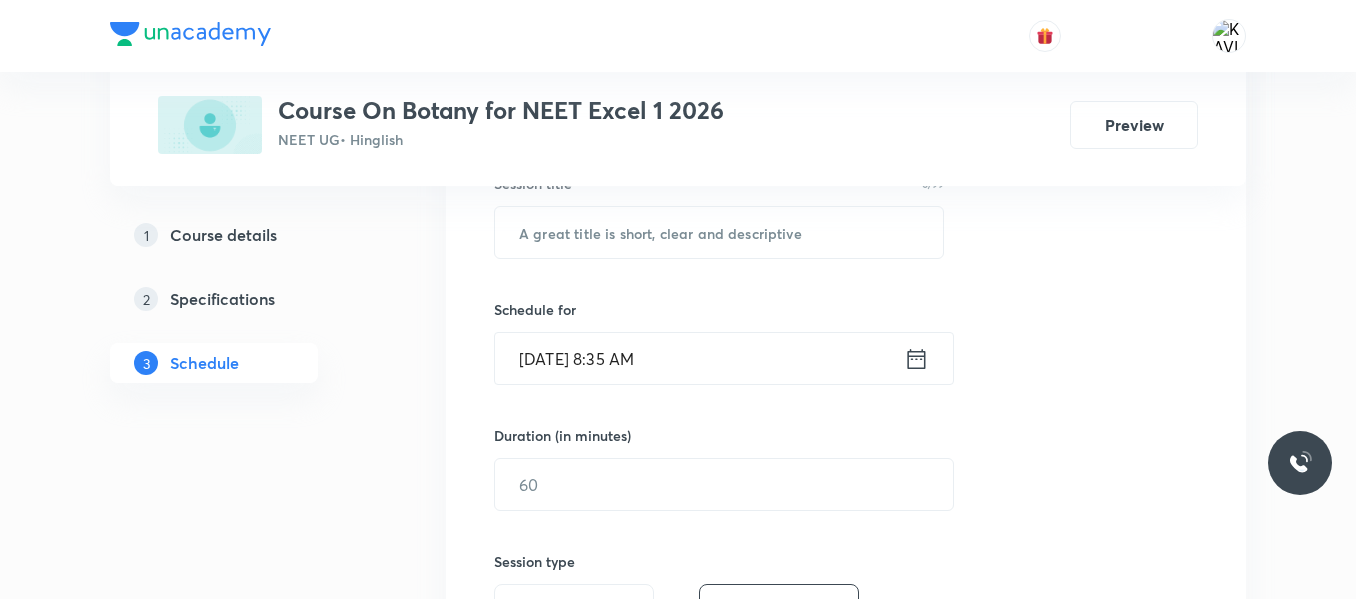 scroll, scrollTop: 406, scrollLeft: 0, axis: vertical 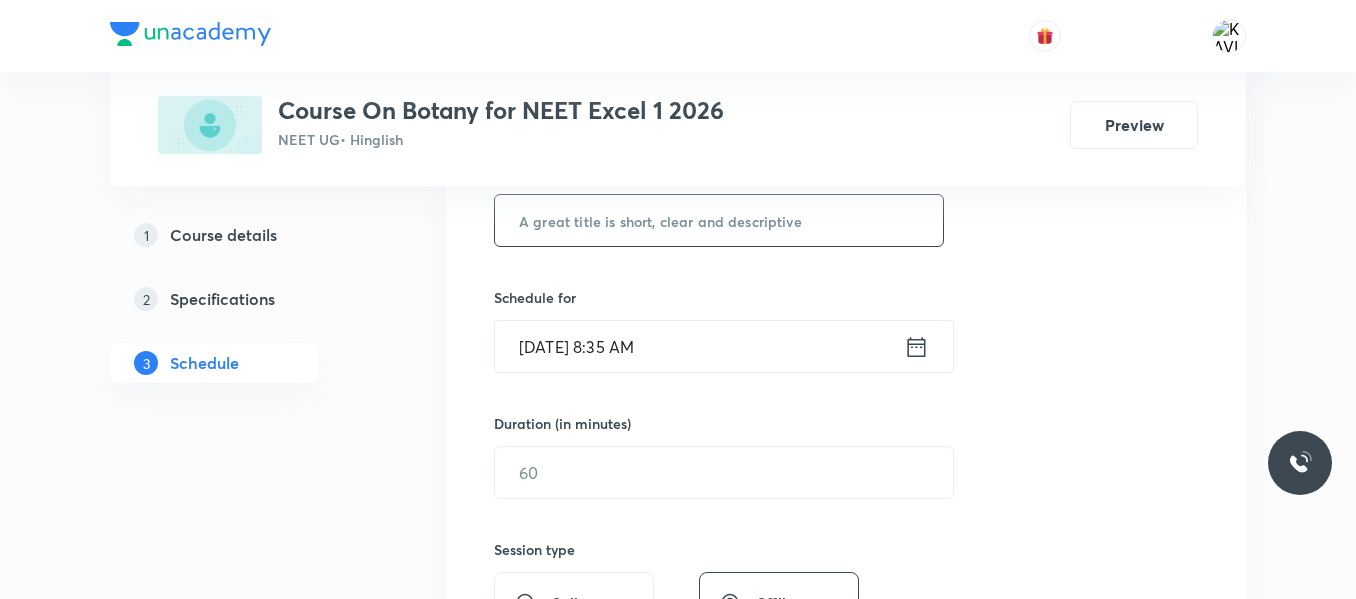 click at bounding box center (719, 220) 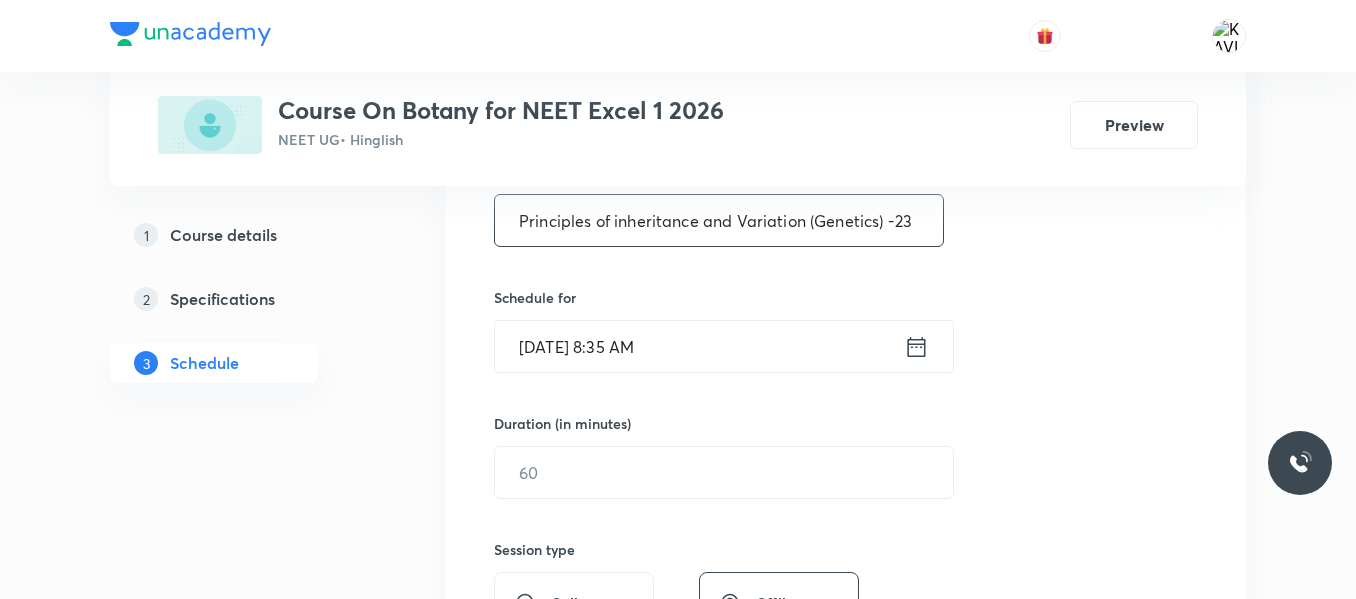 type on "Principles of inheritance and Variation (Genetics) -23" 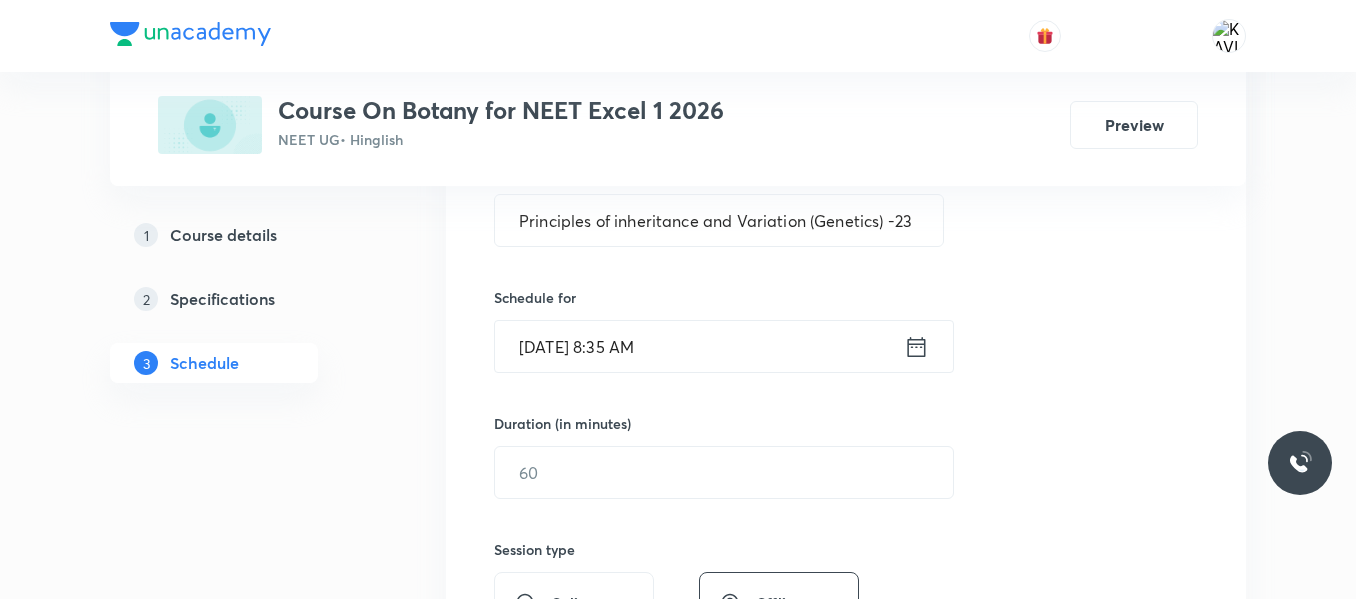 click 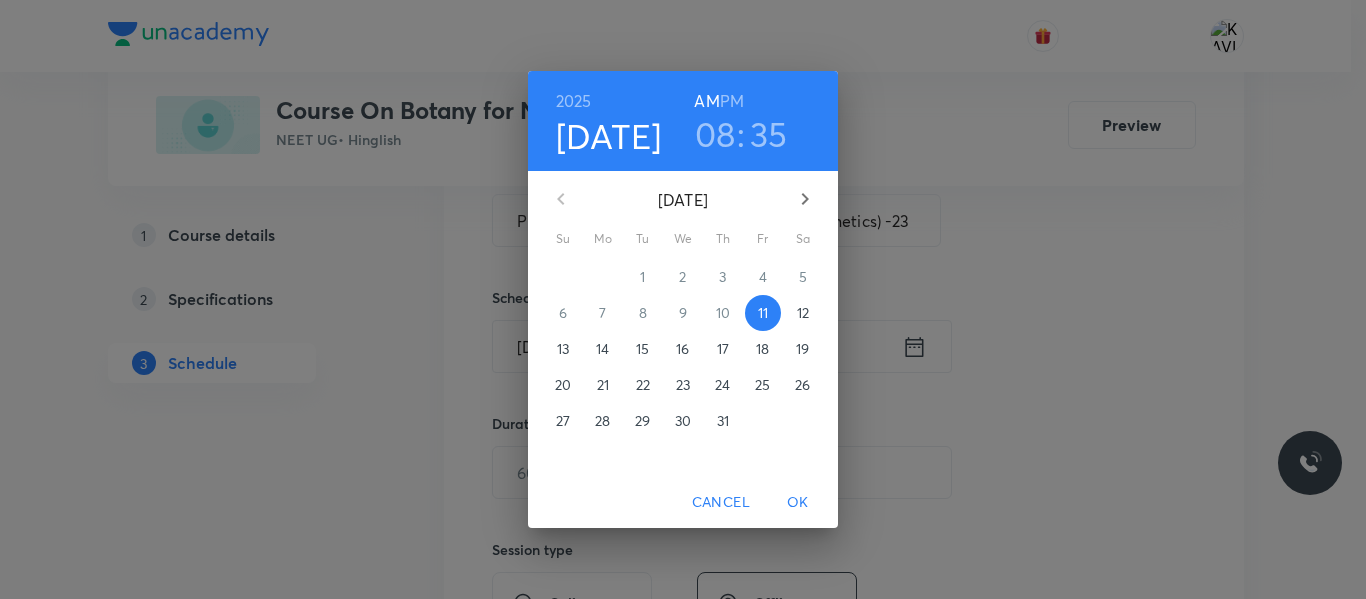 click on "08" at bounding box center [715, 134] 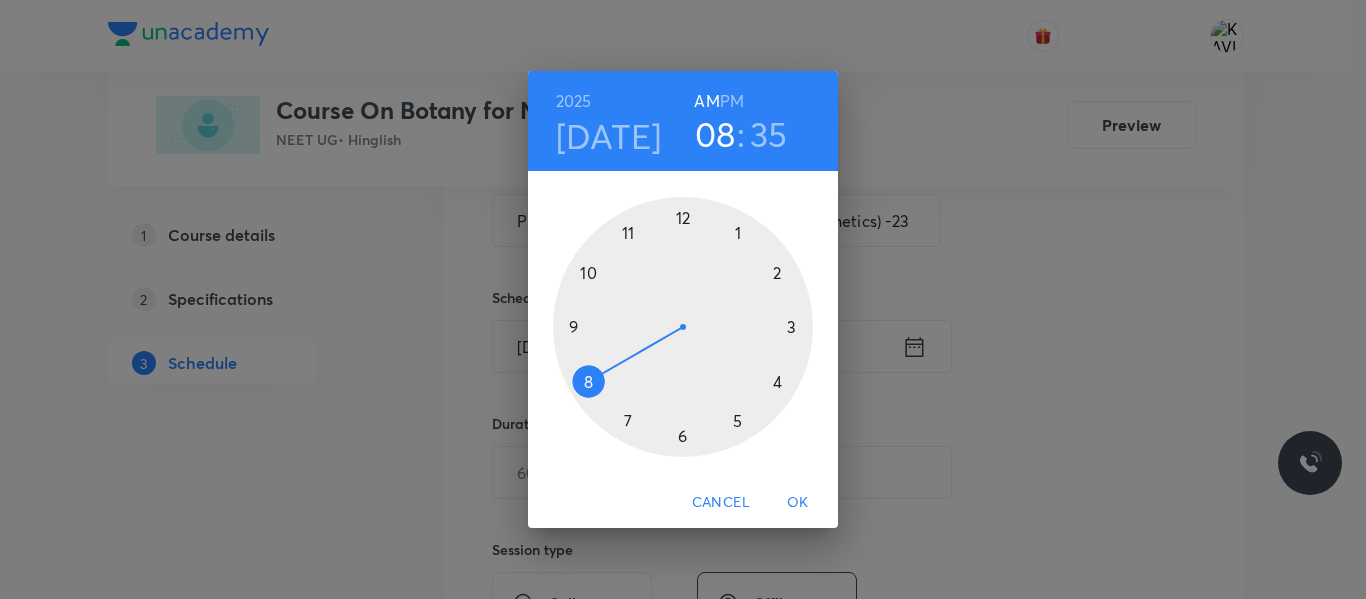 click on "PM" at bounding box center [732, 101] 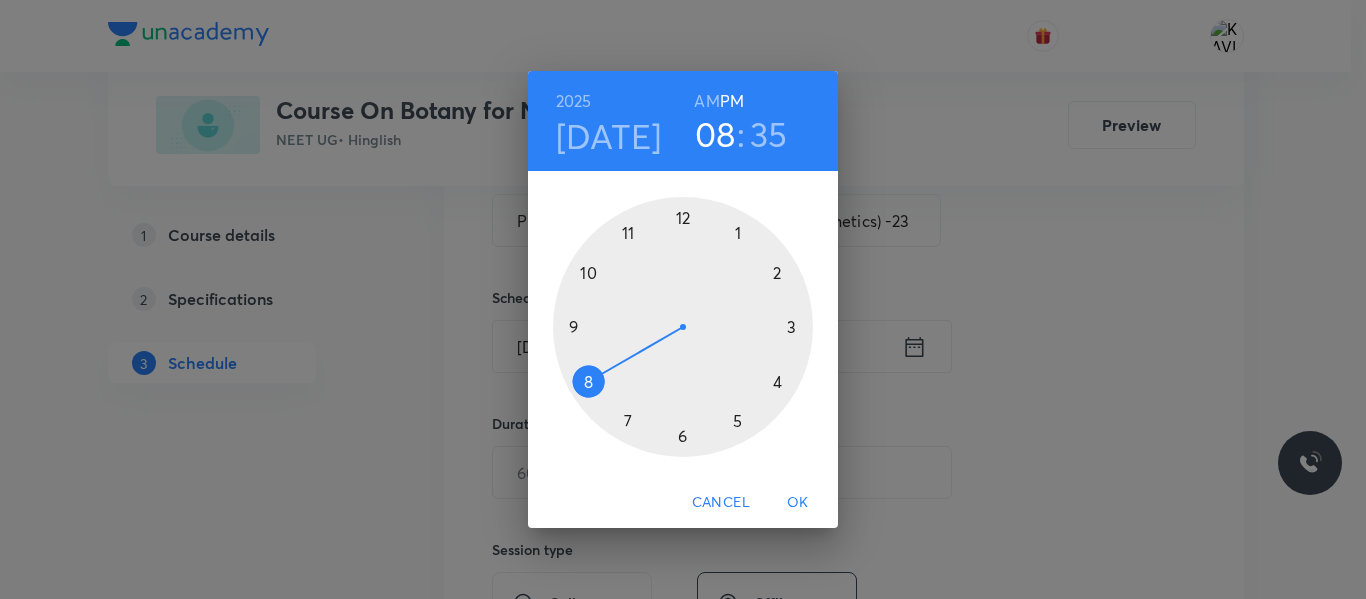 click at bounding box center [683, 327] 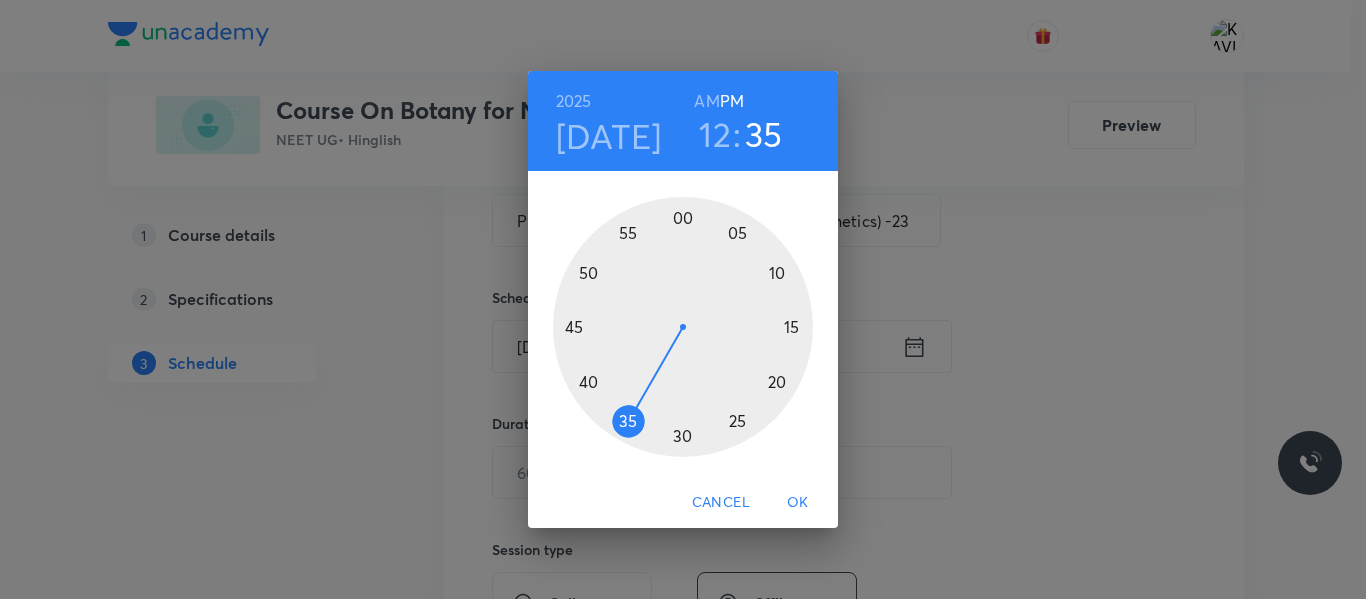 click at bounding box center [683, 327] 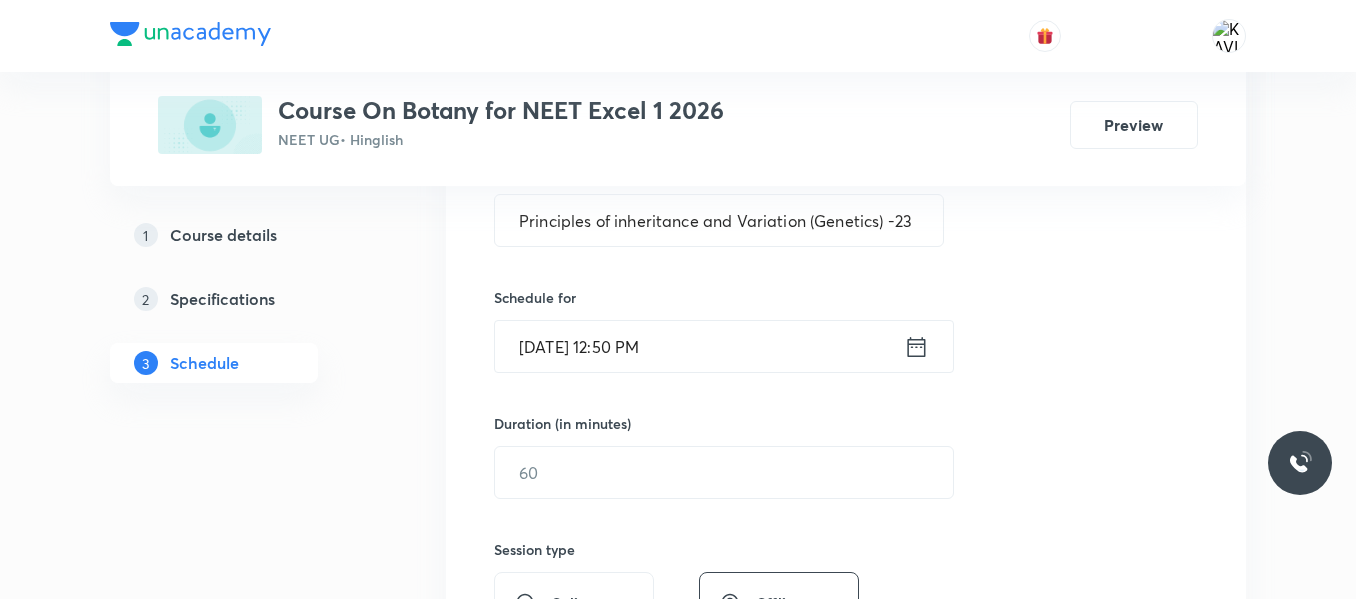 scroll, scrollTop: 590, scrollLeft: 0, axis: vertical 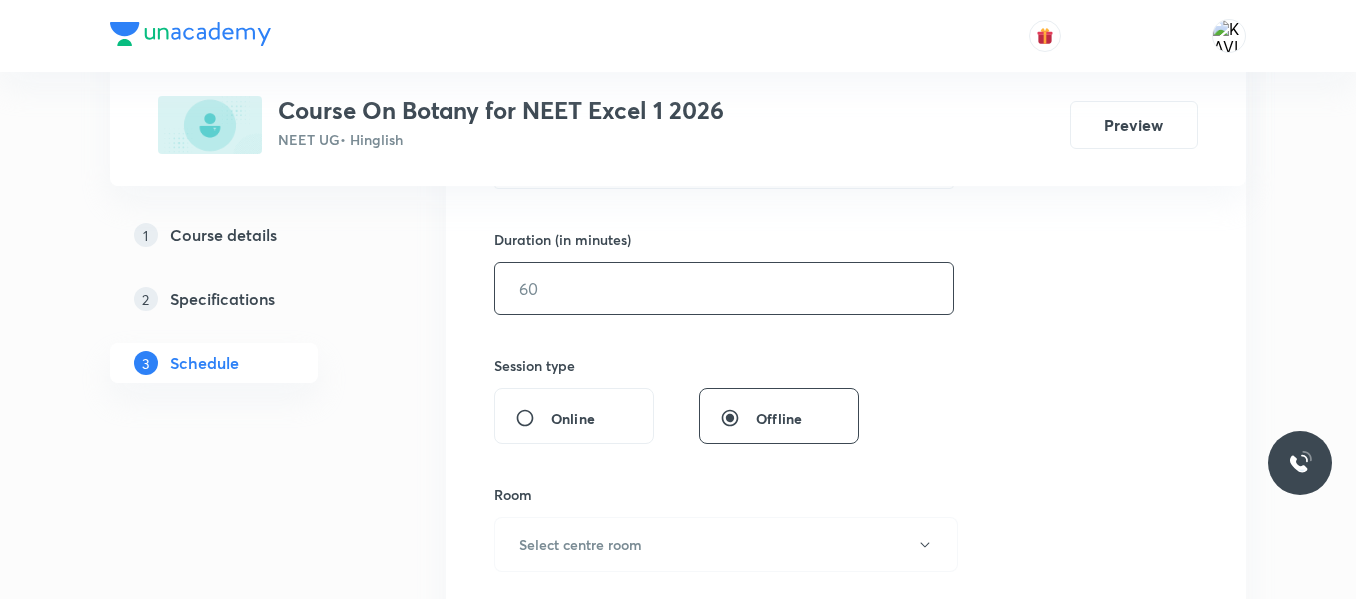 click at bounding box center [724, 288] 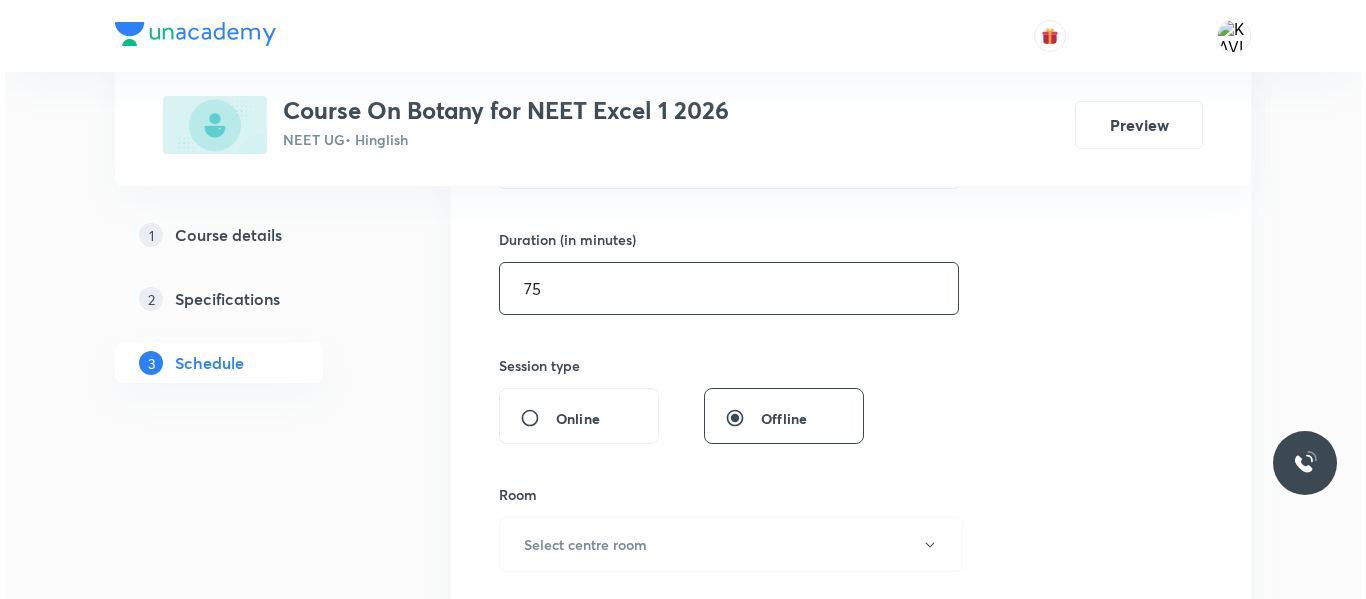 scroll, scrollTop: 838, scrollLeft: 0, axis: vertical 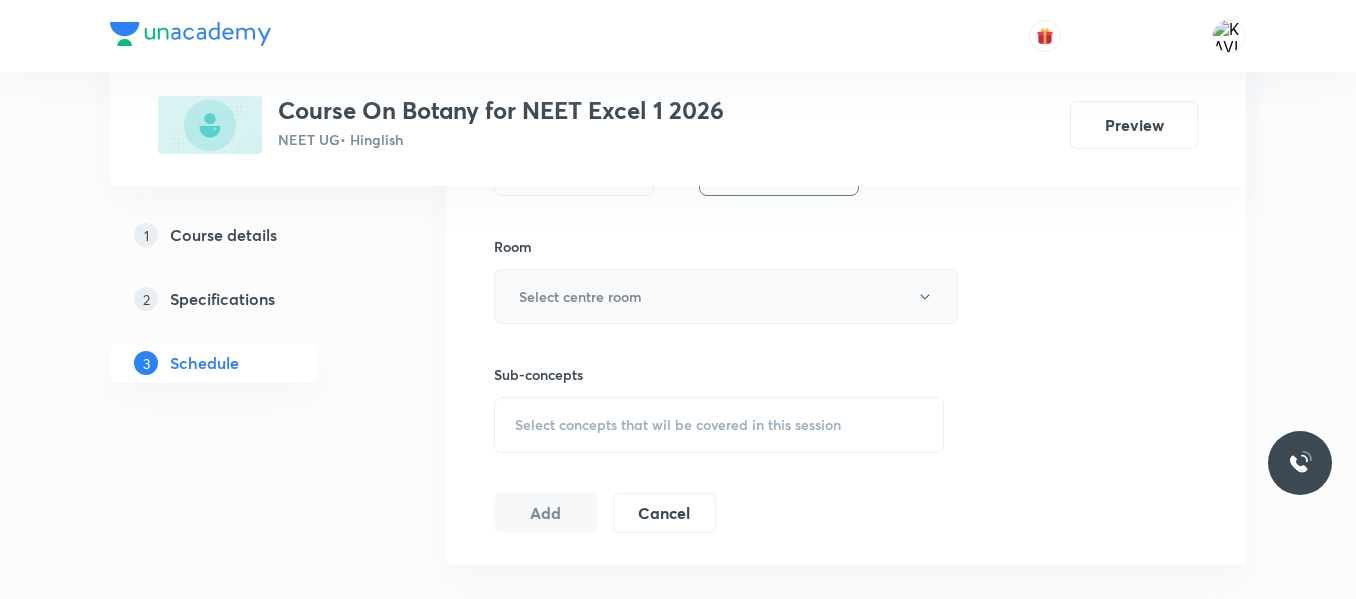 type on "75" 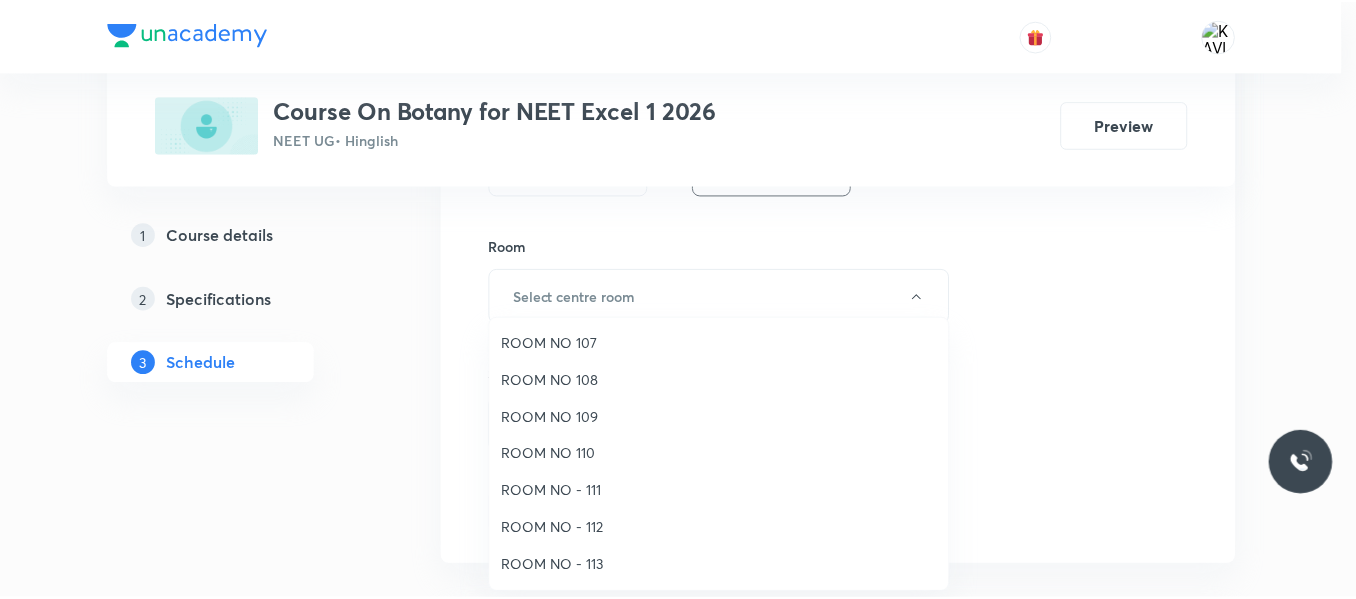 scroll, scrollTop: 0, scrollLeft: 0, axis: both 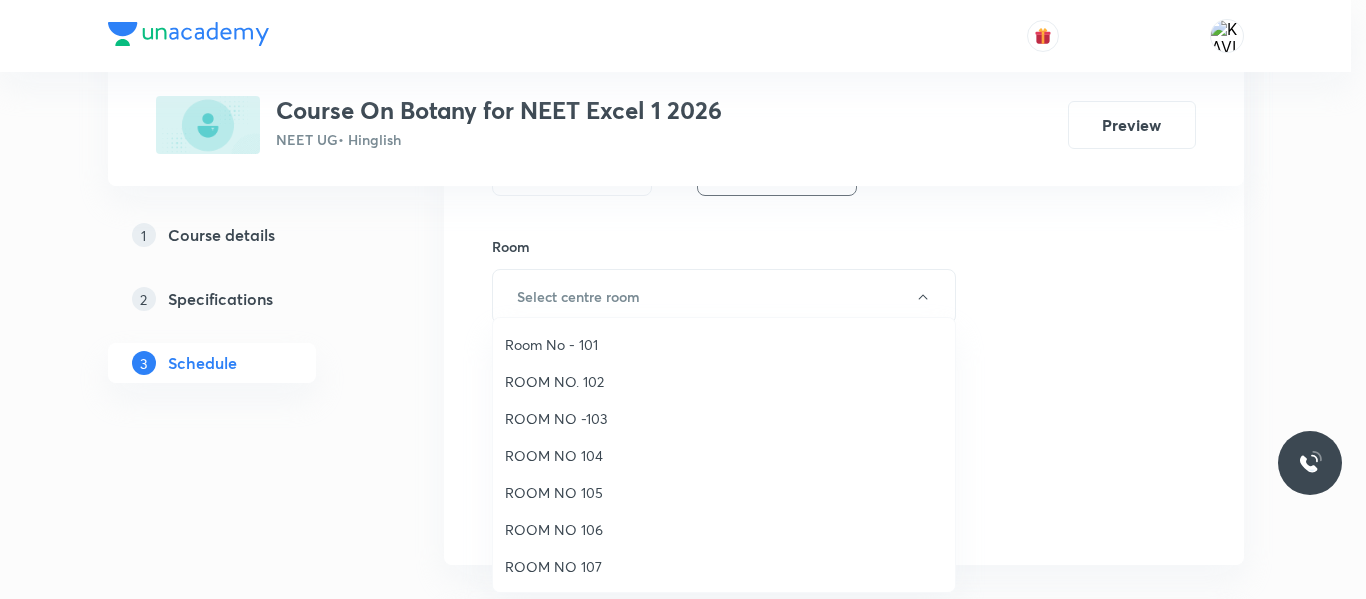 click on "Room No - 101" at bounding box center [724, 344] 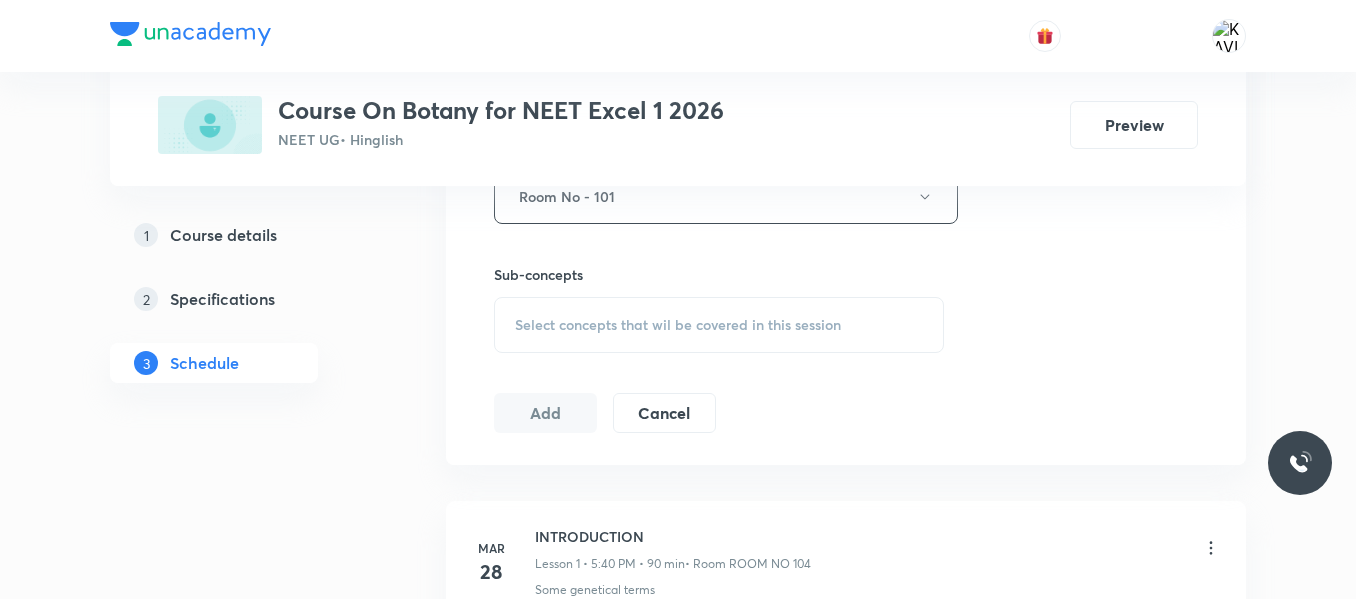 scroll, scrollTop: 939, scrollLeft: 0, axis: vertical 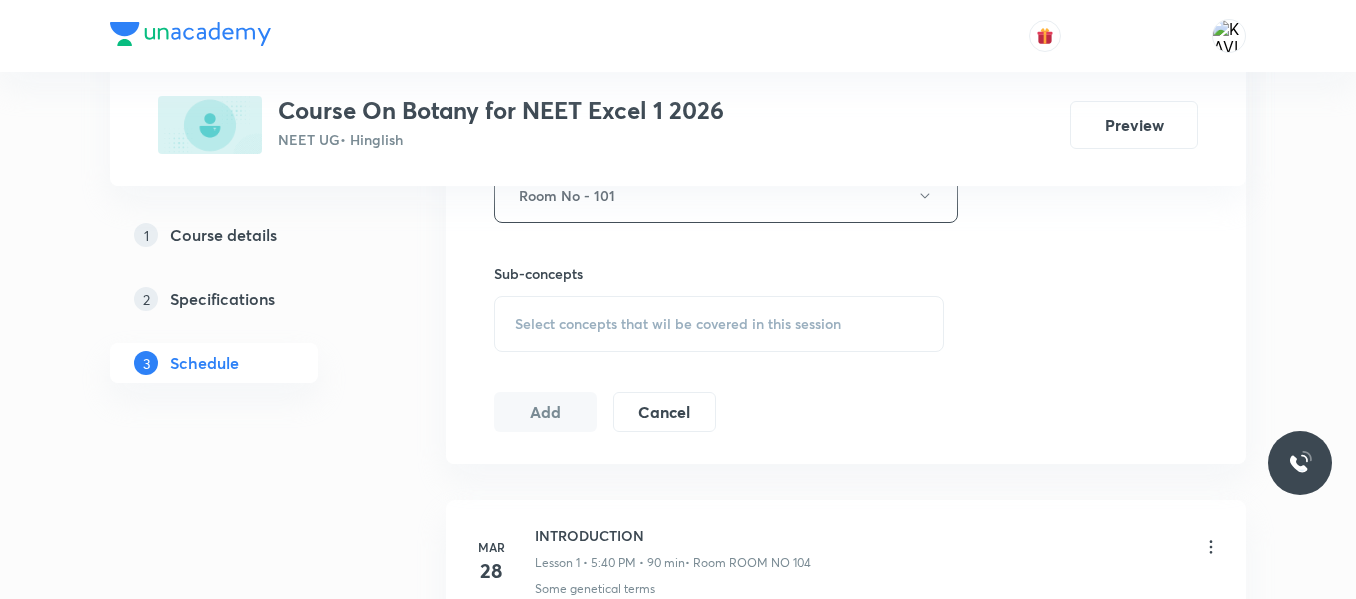 click on "Select concepts that wil be covered in this session" at bounding box center (678, 324) 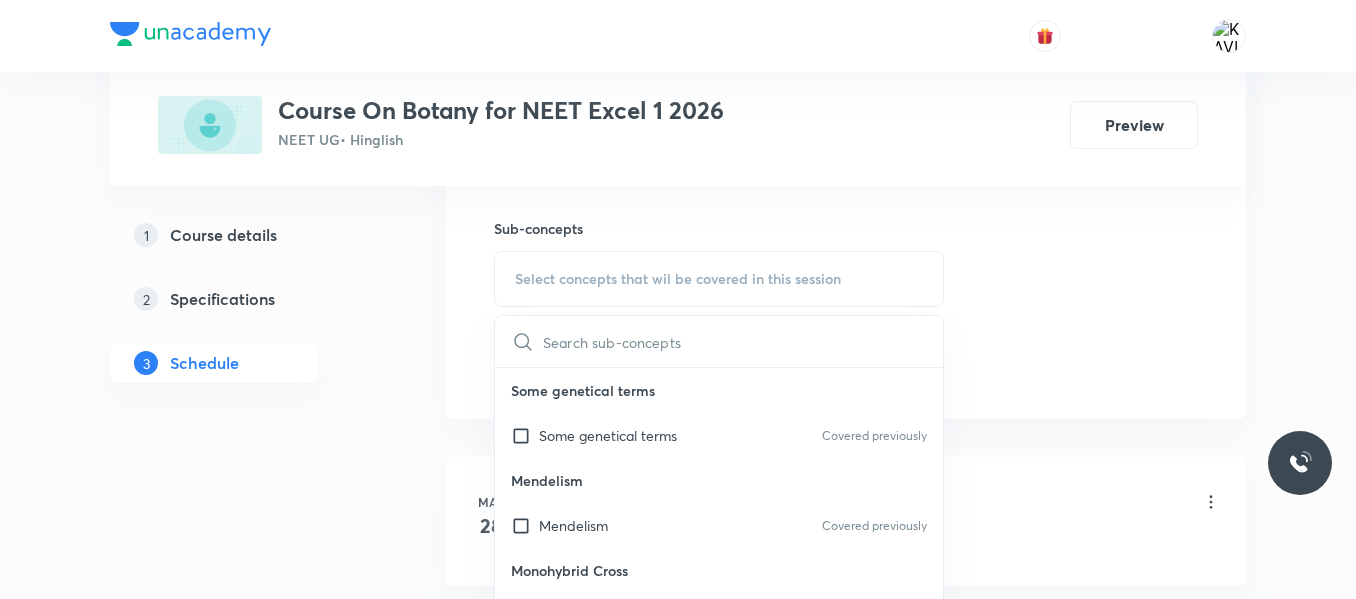 scroll, scrollTop: 987, scrollLeft: 0, axis: vertical 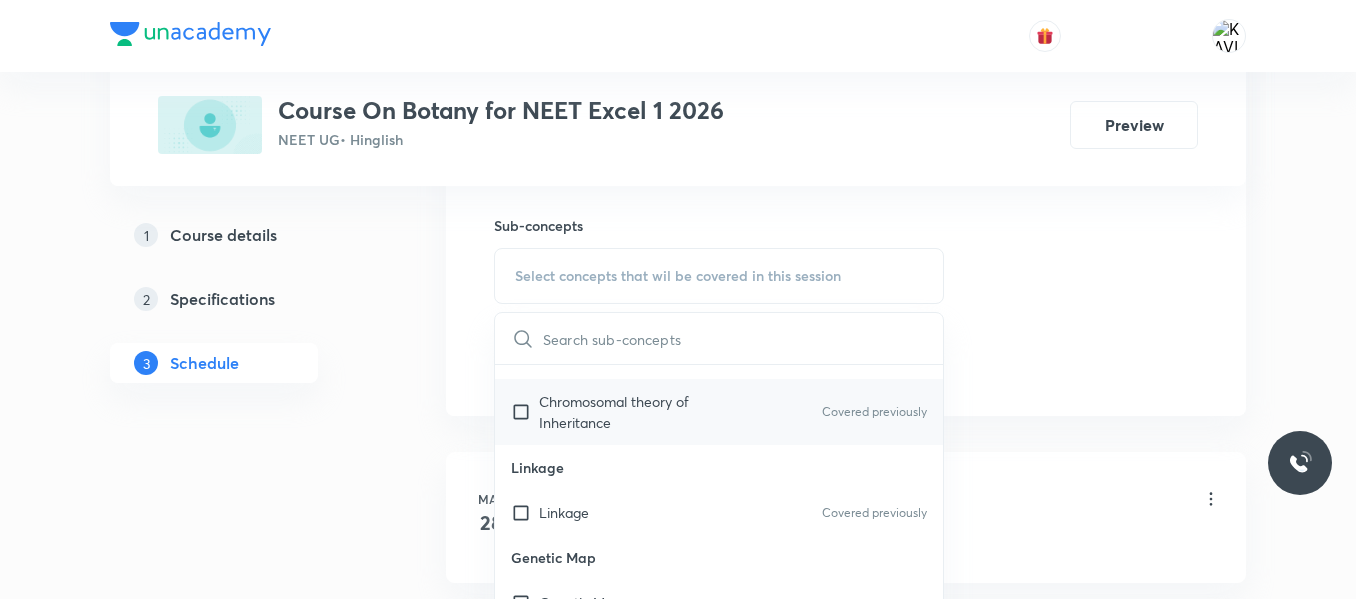 click on "Chromosomal theory of Inheritance" at bounding box center (640, 412) 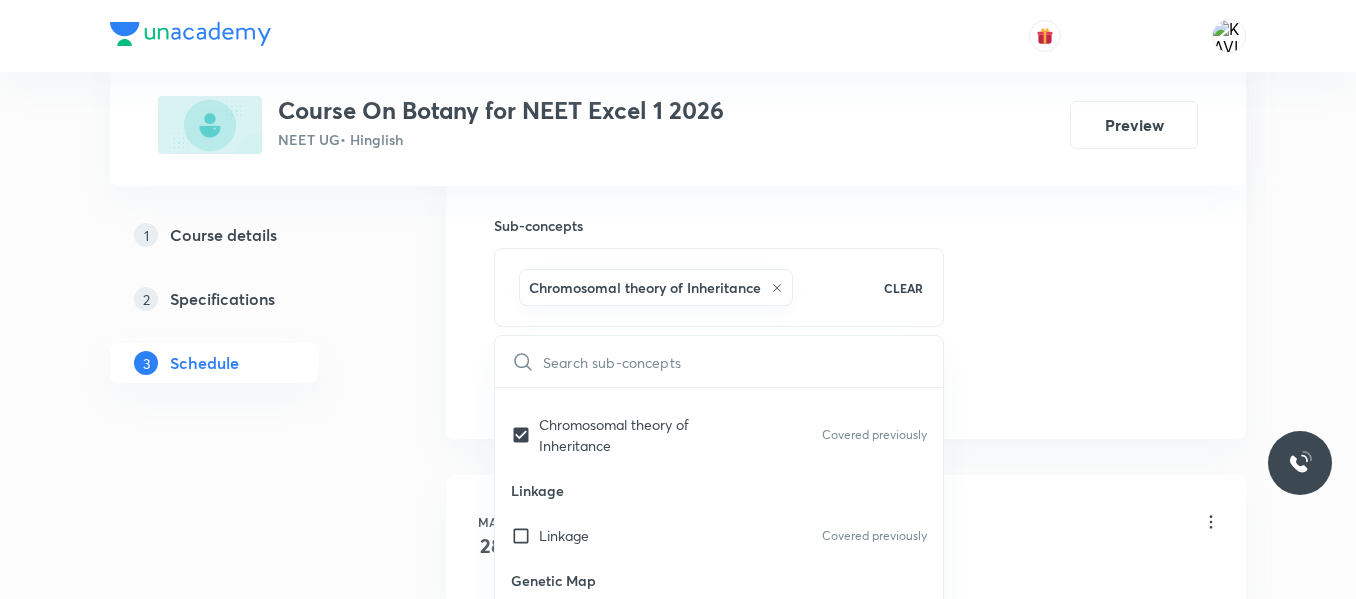click on "Session  36 Live class Session title 54/99 Principles of inheritance and Variation (Genetics) -23 ​ Schedule for Jul 11, 2025, 12:50 PM ​ Duration (in minutes) 75 ​   Session type Online Offline Room Room No - 101 Sub-concepts Chromosomal theory of Inheritance CLEAR ​ Some genetical terms Some genetical terms Covered previously Mendelism Mendelism Covered previously Monohybrid Cross Monohybrid Cross Covered previously Conclusions of Monohybrid Cross Conclusions of Monohybrid Cross Covered previously Method of Gametes Formation Method of Gametes Formation Covered previously Dihybrid Cross Dihybrid Cross Covered previously Reciprocal Cross Reciprocal Cross Covered previously Post - Mendelism Post - Mendelism Covered previously Polygenic Inheritance Polygenic Inheritance Covered previously Chromosomal theory of Inheritance Chromosomal theory of Inheritance Covered previously Linkage Linkage Covered previously Genetic Map Genetic Map Sex Linkage Sex Linkage Add Cancel" at bounding box center [846, -74] 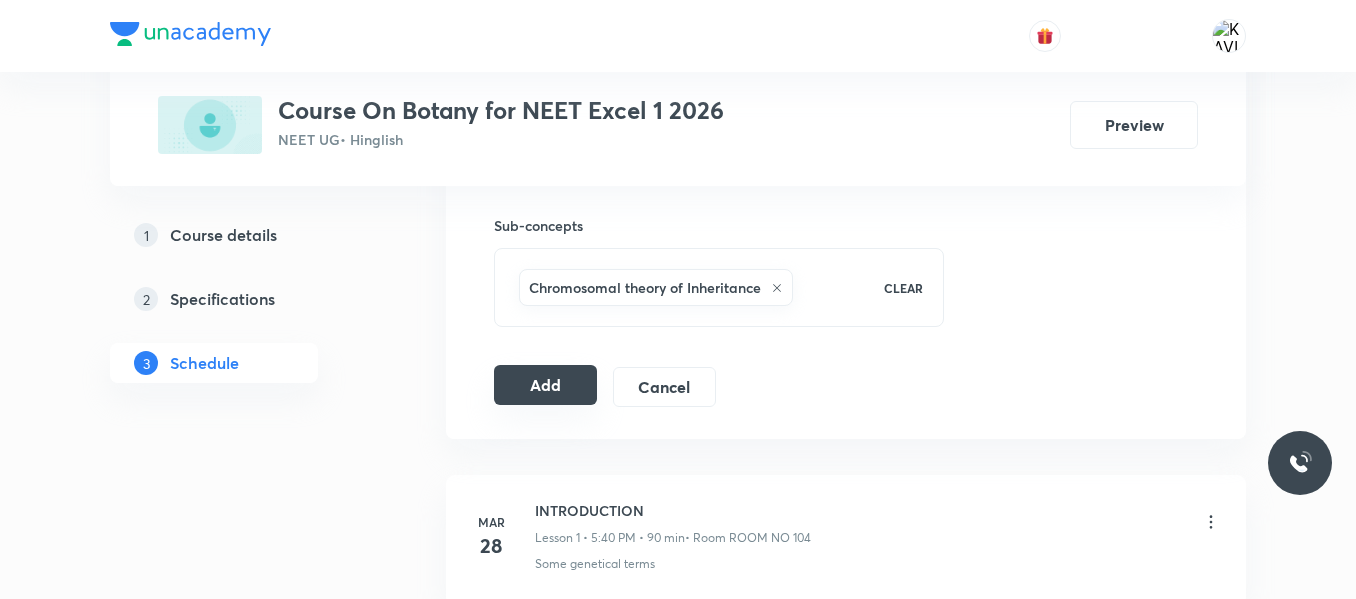 click on "Add" at bounding box center (545, 385) 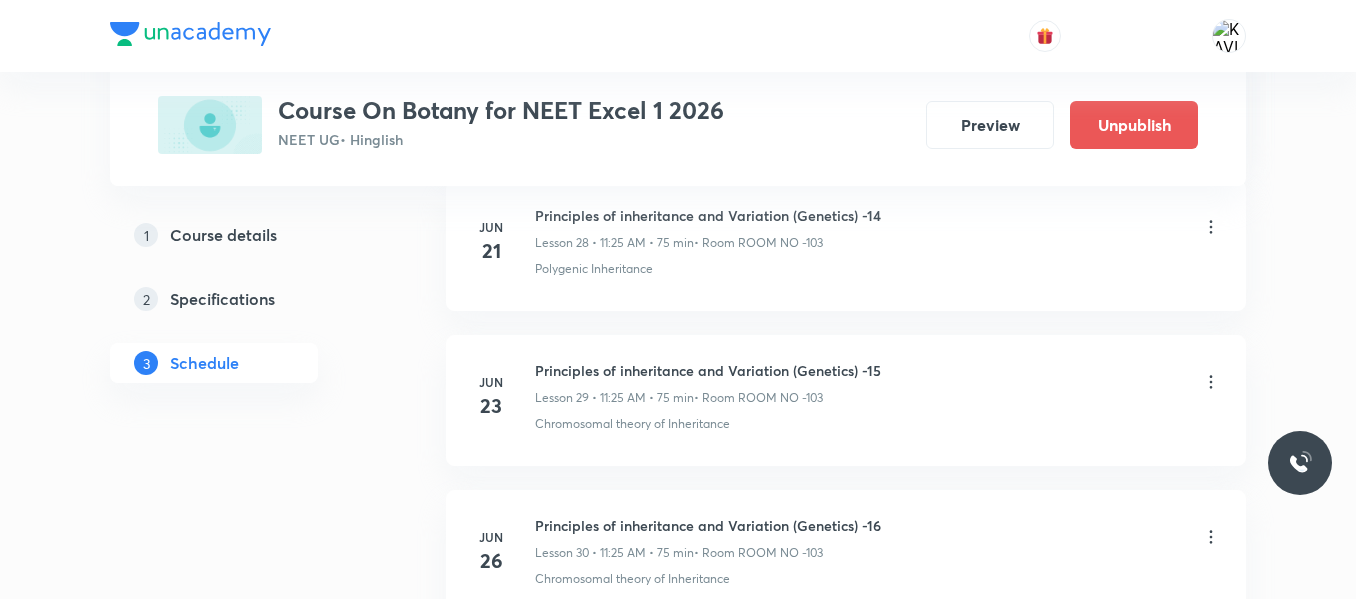 scroll, scrollTop: 5665, scrollLeft: 0, axis: vertical 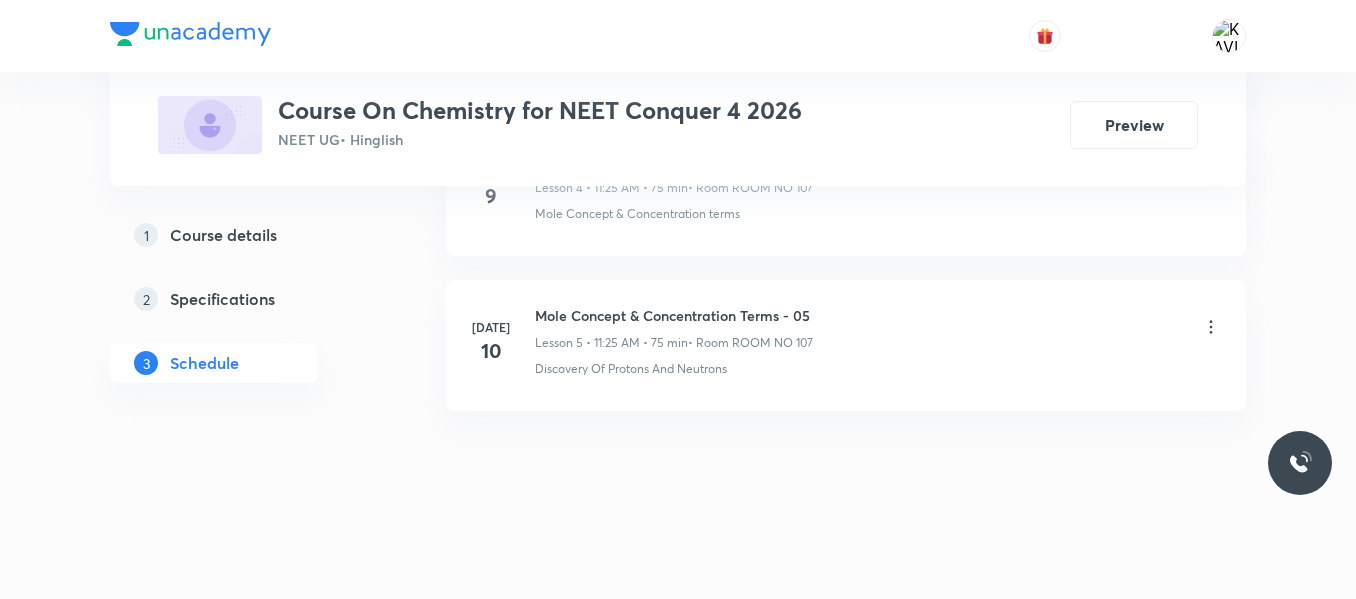 click on "Mole Concept & Concentration Terms - 05" at bounding box center [674, 315] 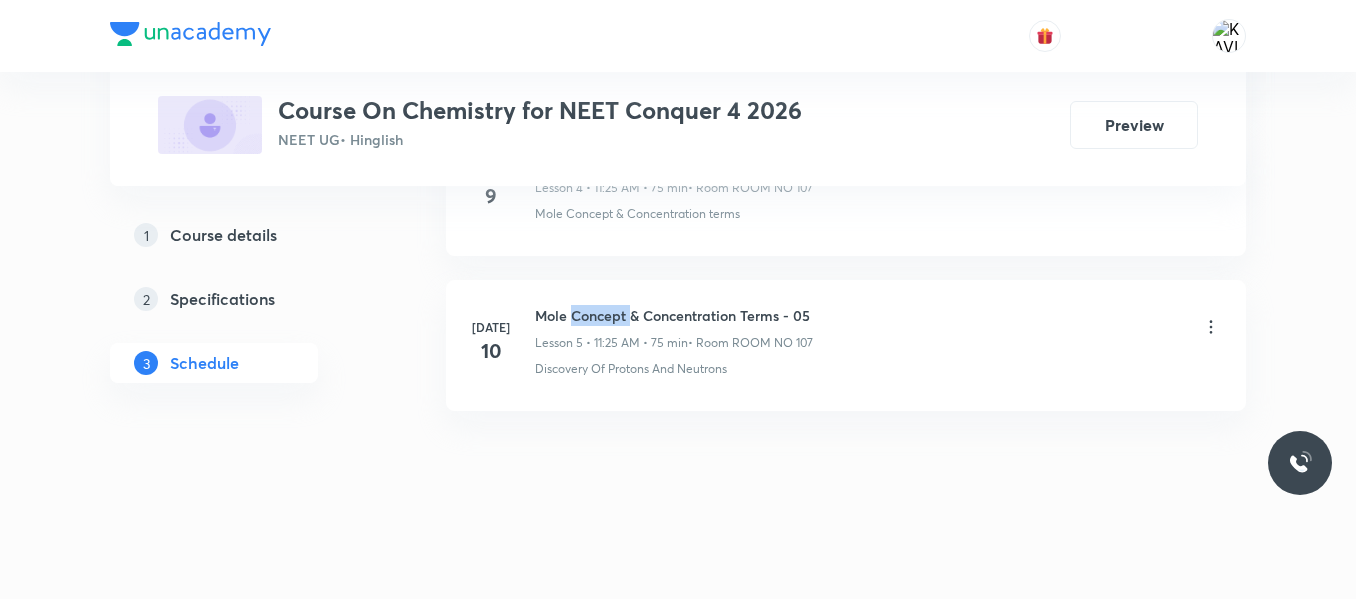 click on "Mole Concept & Concentration Terms - 05" at bounding box center [674, 315] 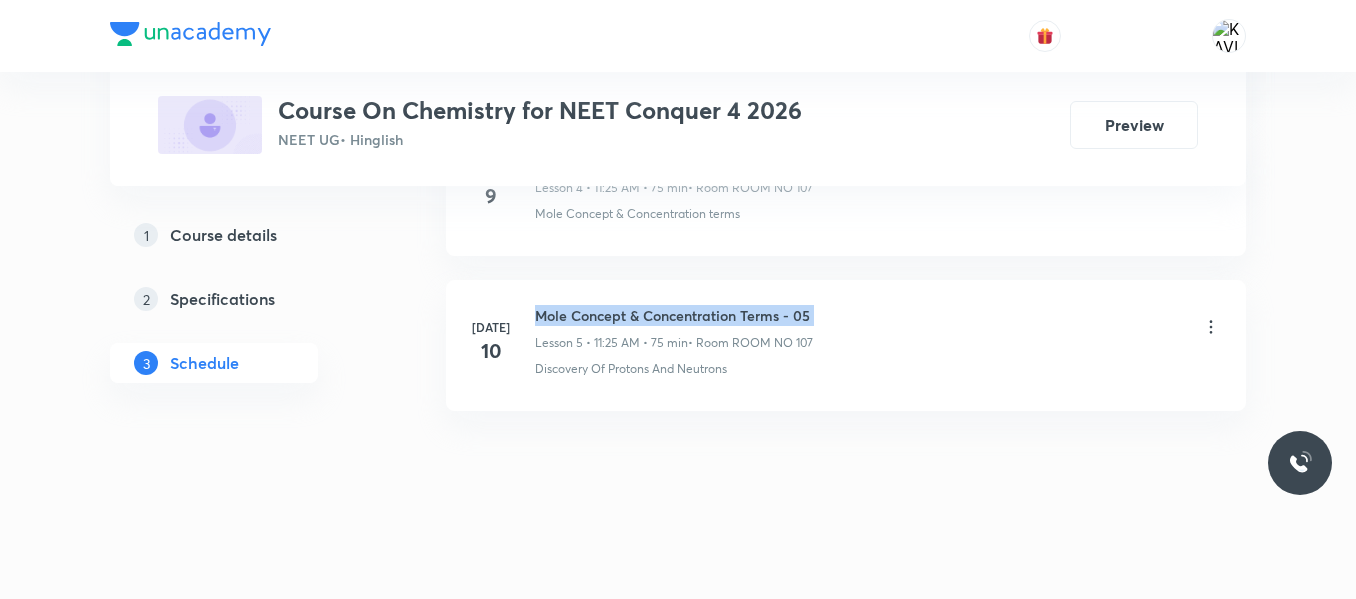 click on "Mole Concept & Concentration Terms - 05" at bounding box center (674, 315) 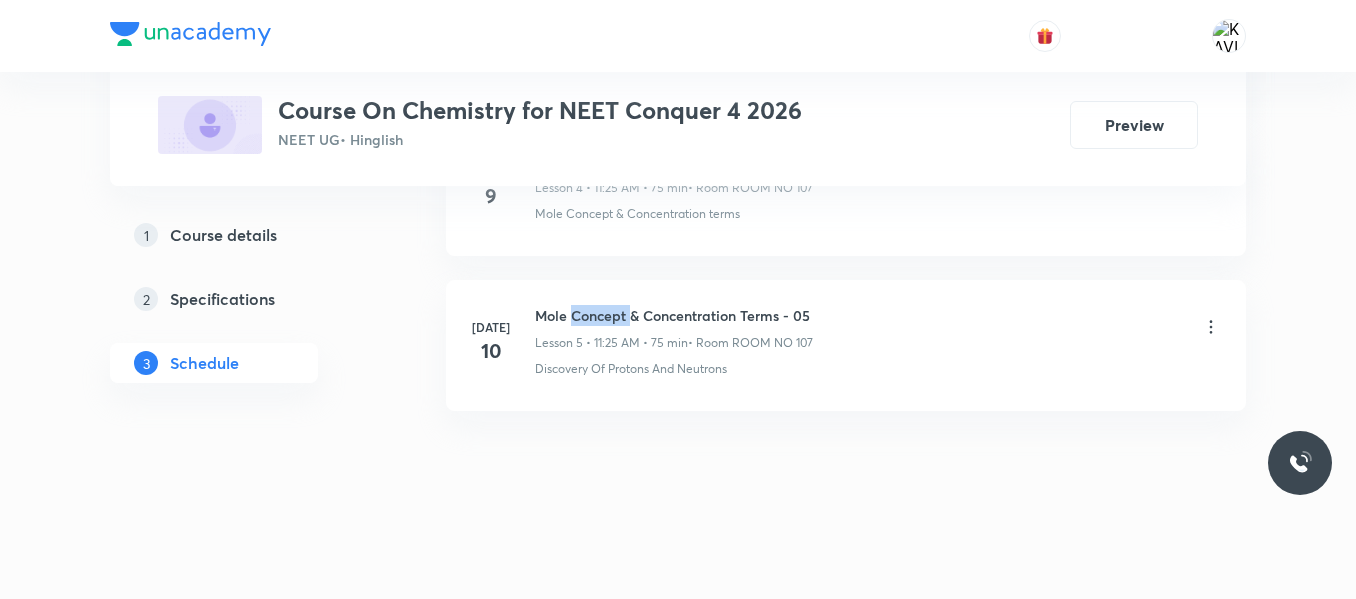 click on "Mole Concept & Concentration Terms - 05" at bounding box center [674, 315] 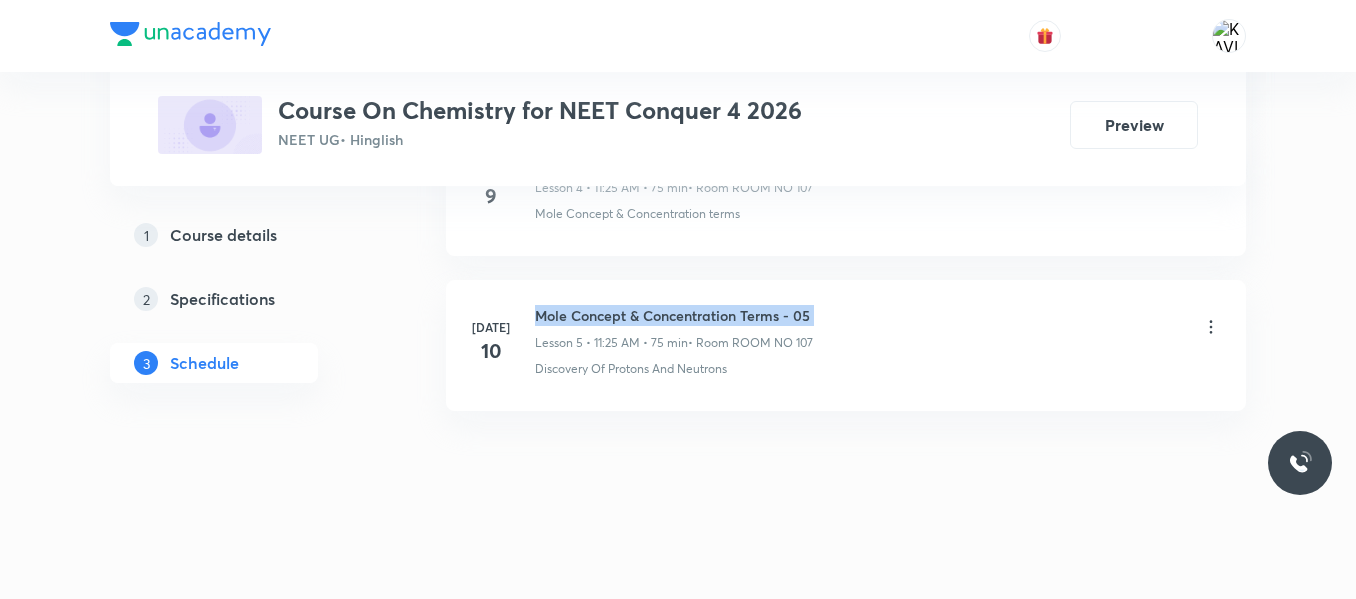 click on "Mole Concept & Concentration Terms - 05" at bounding box center (674, 315) 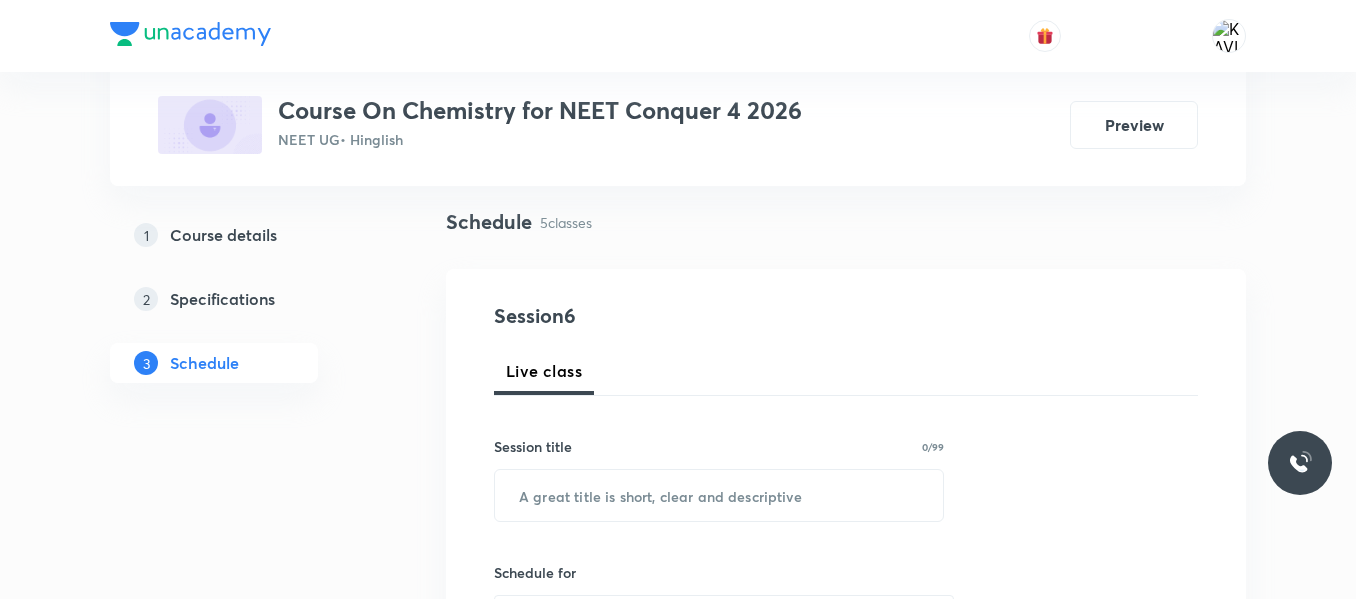 scroll, scrollTop: 149, scrollLeft: 0, axis: vertical 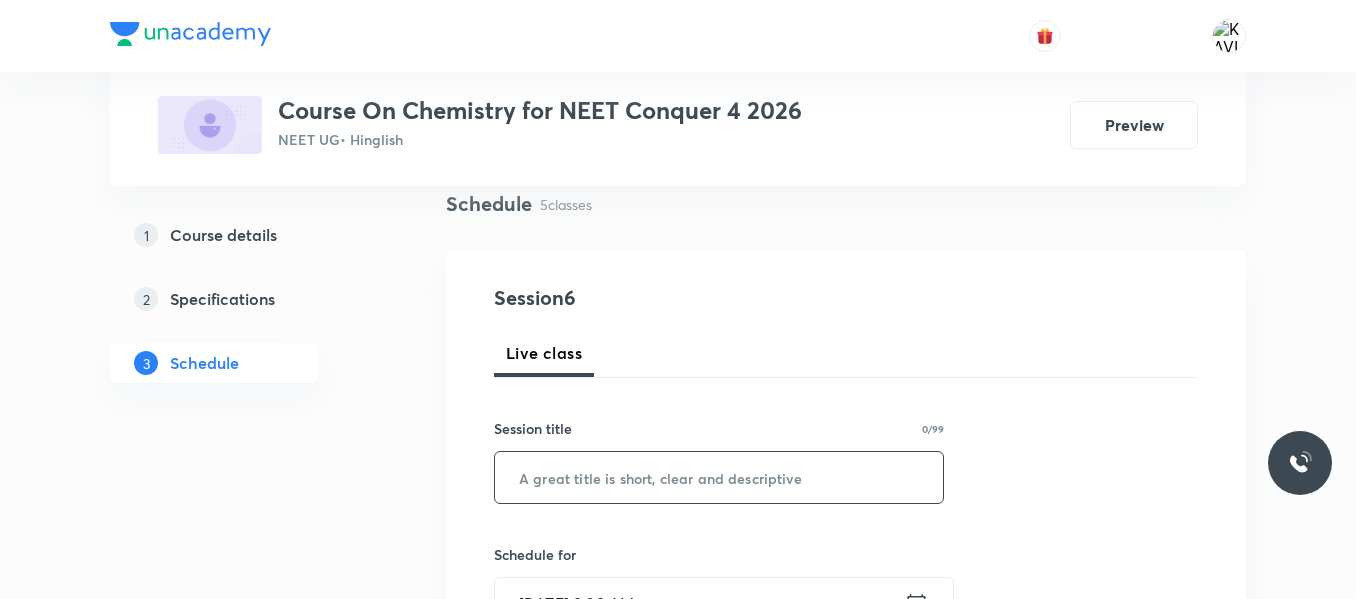 click at bounding box center [719, 477] 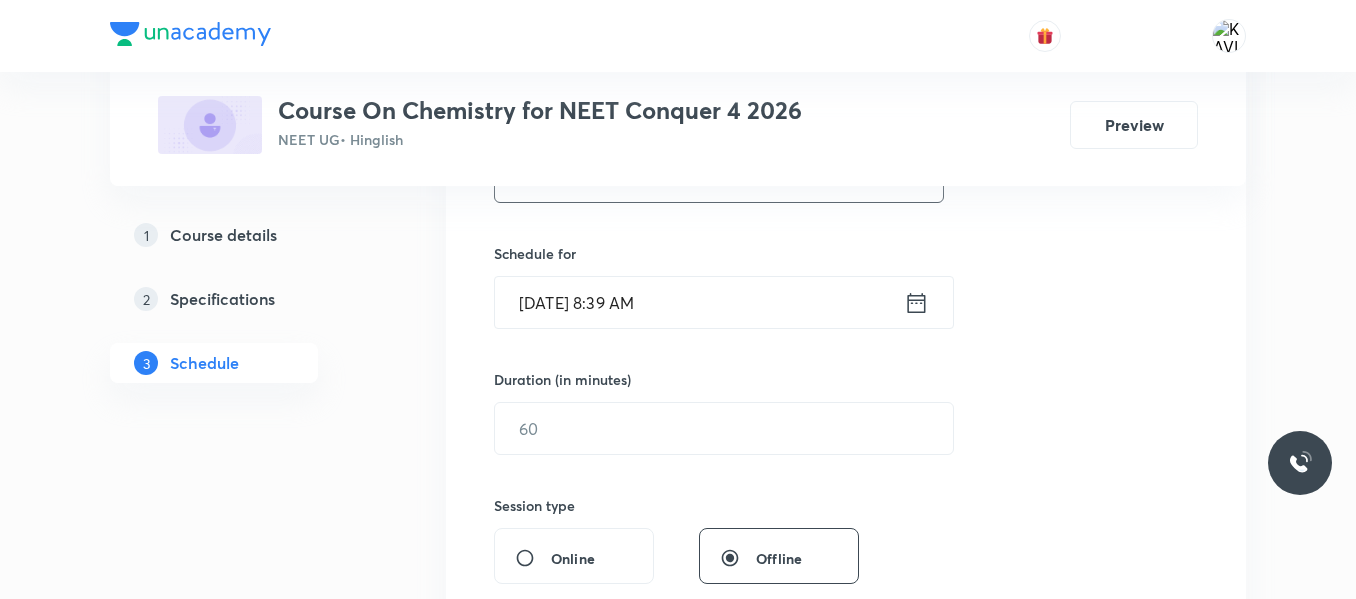 scroll, scrollTop: 479, scrollLeft: 0, axis: vertical 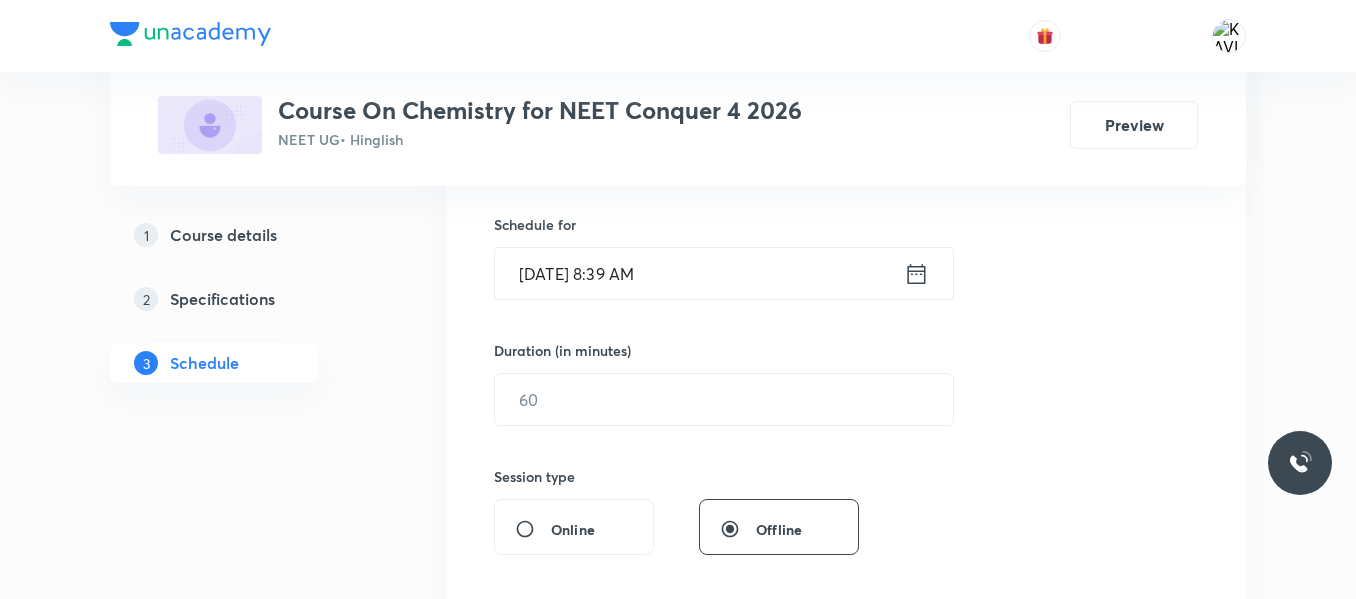 type on "Mole Concept & Concentration Terms - 06" 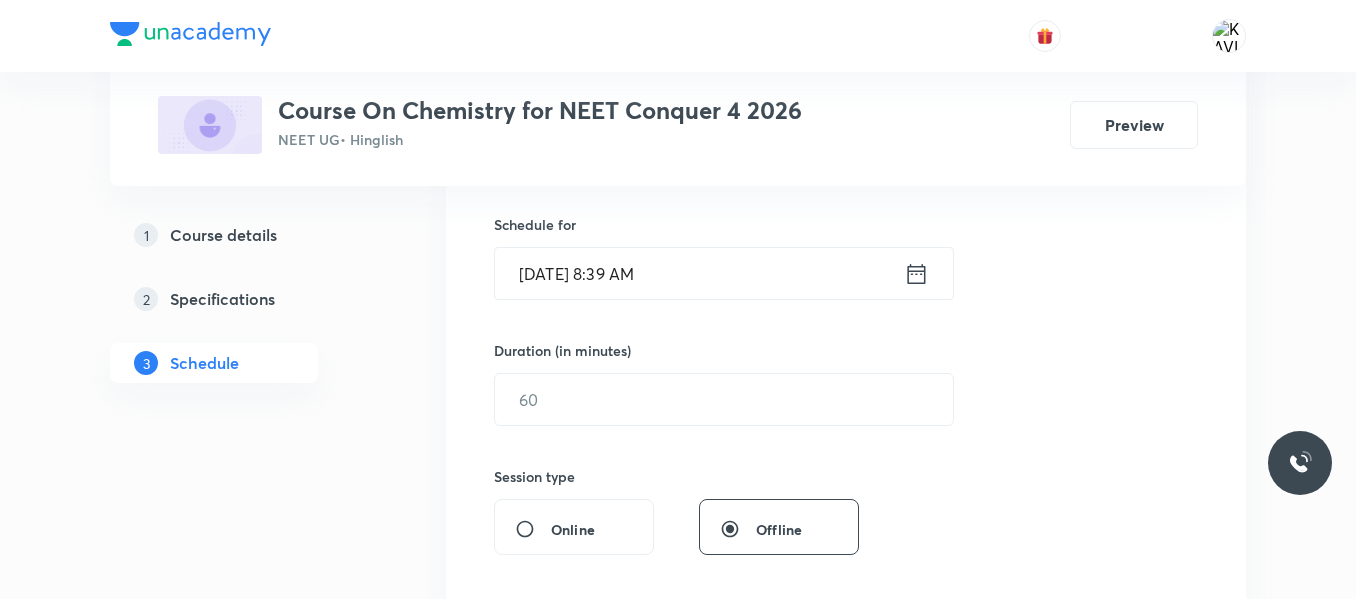 click 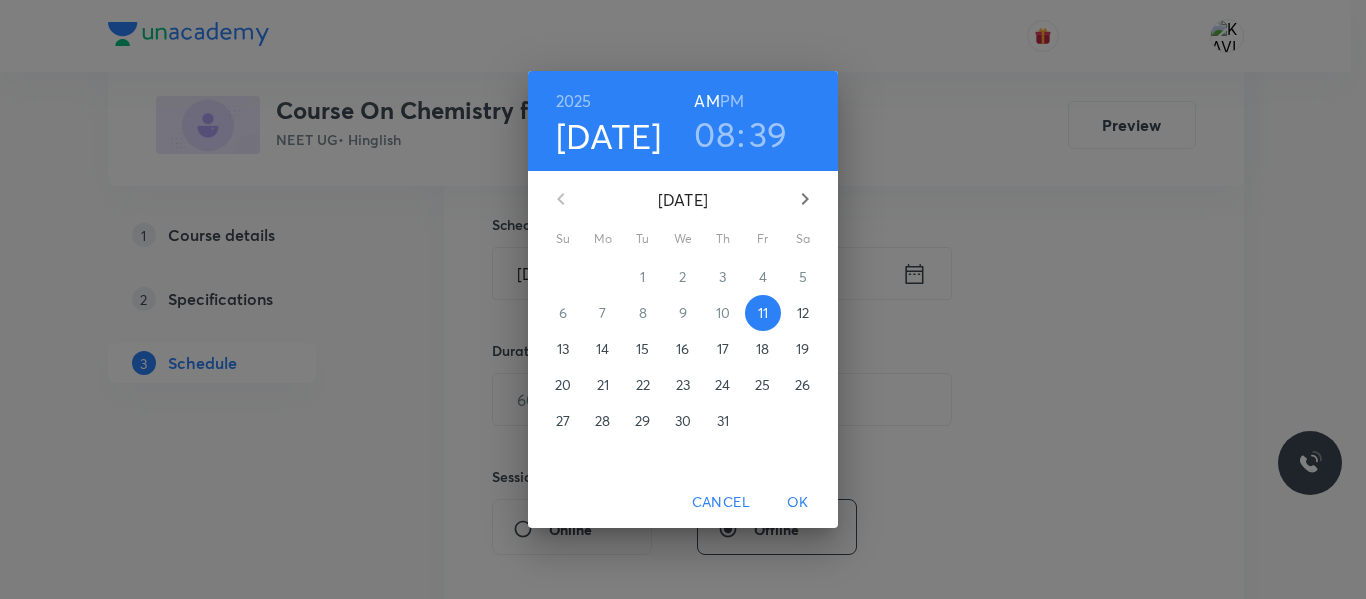 click on "08" at bounding box center (714, 134) 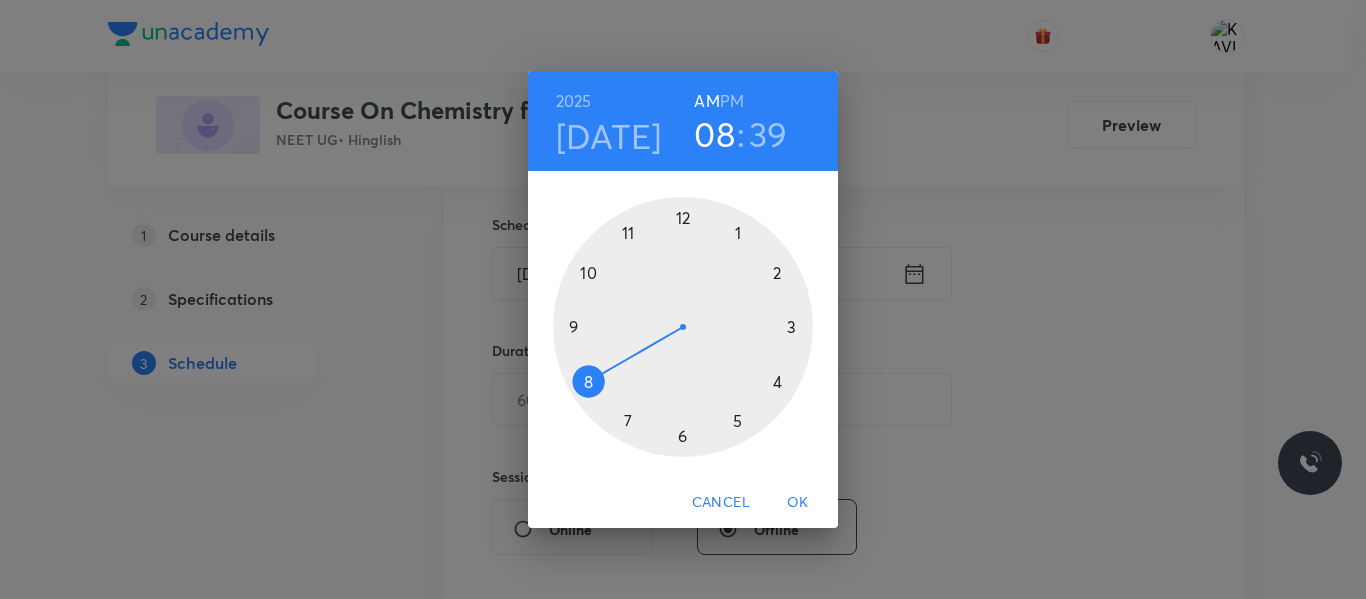 click at bounding box center [683, 327] 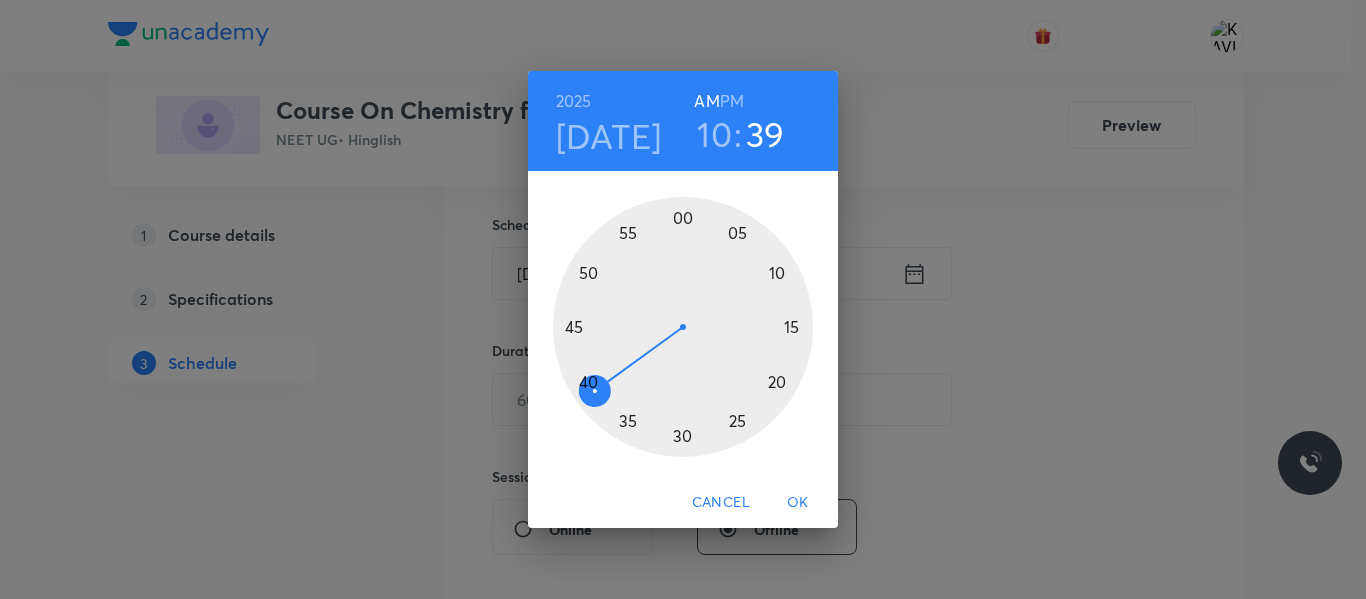 click at bounding box center [683, 327] 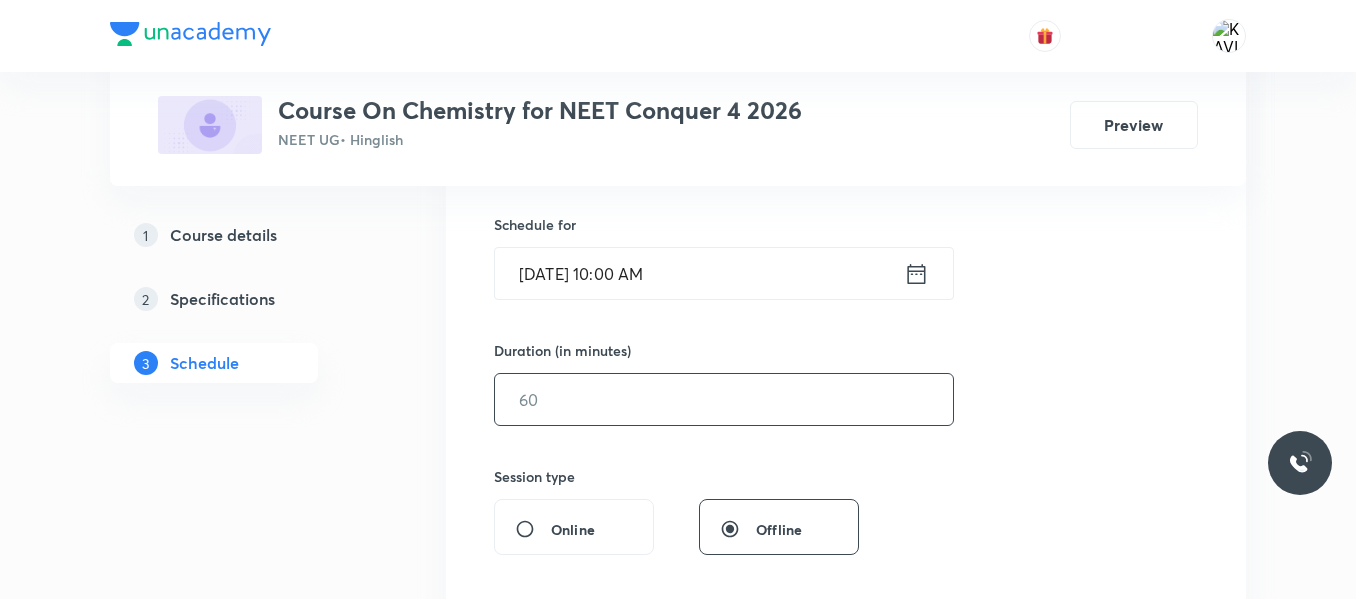 scroll, scrollTop: 610, scrollLeft: 0, axis: vertical 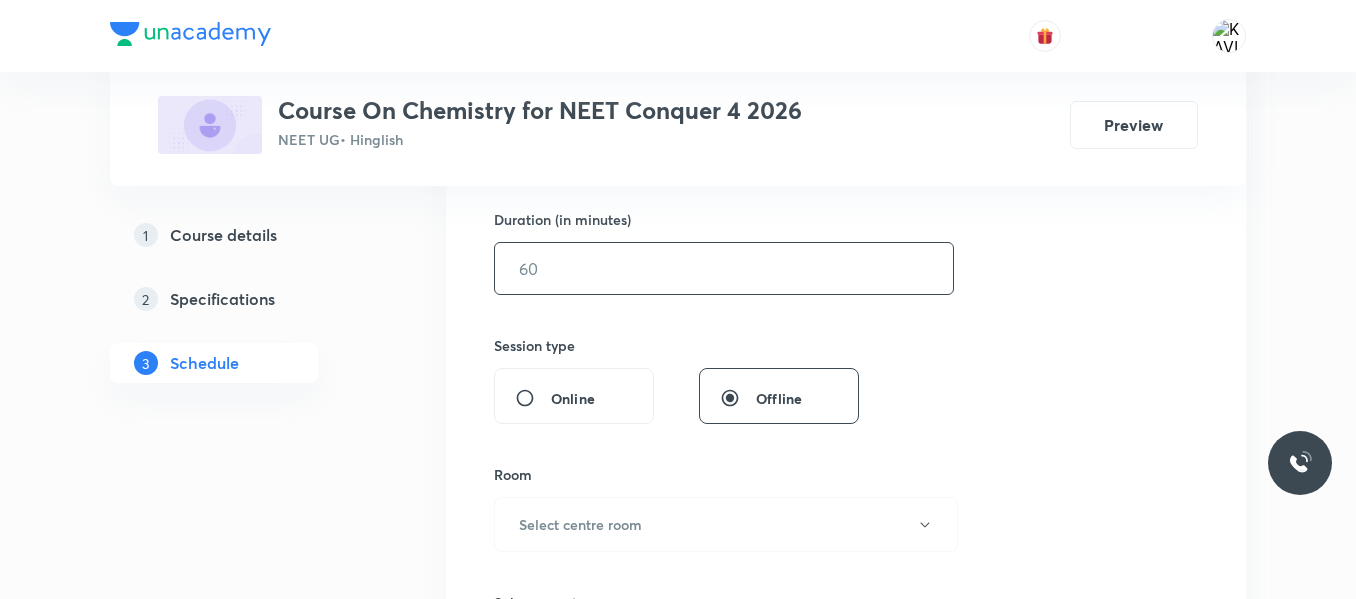 click at bounding box center [724, 268] 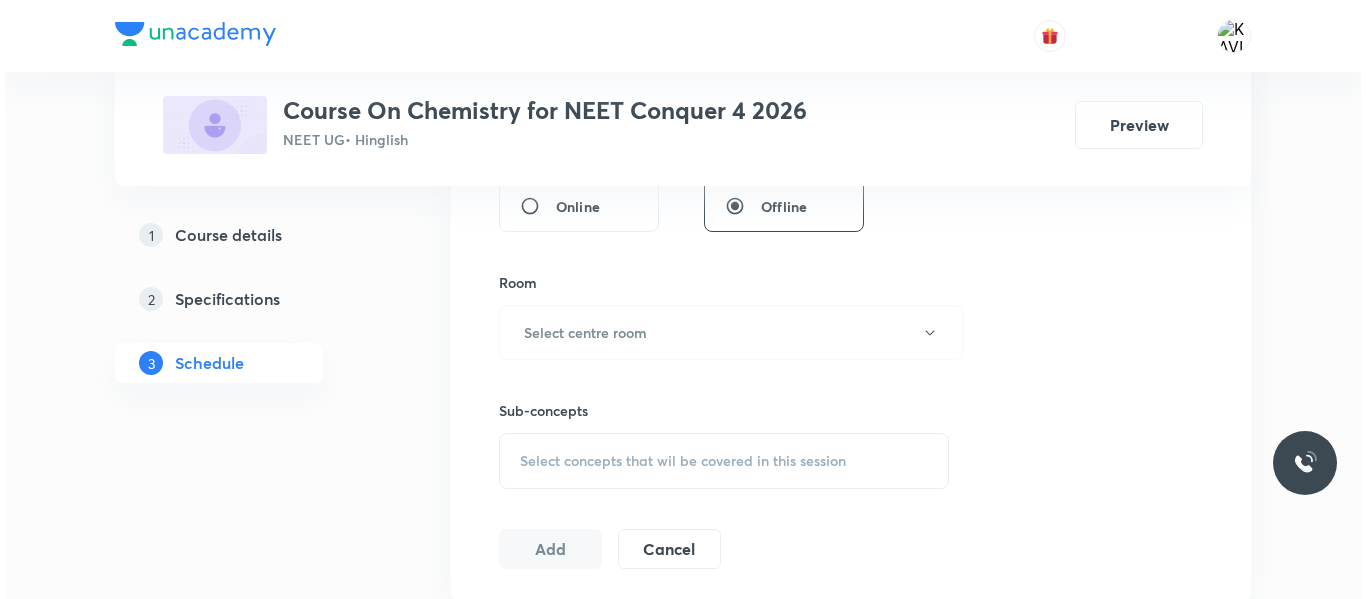 scroll, scrollTop: 812, scrollLeft: 0, axis: vertical 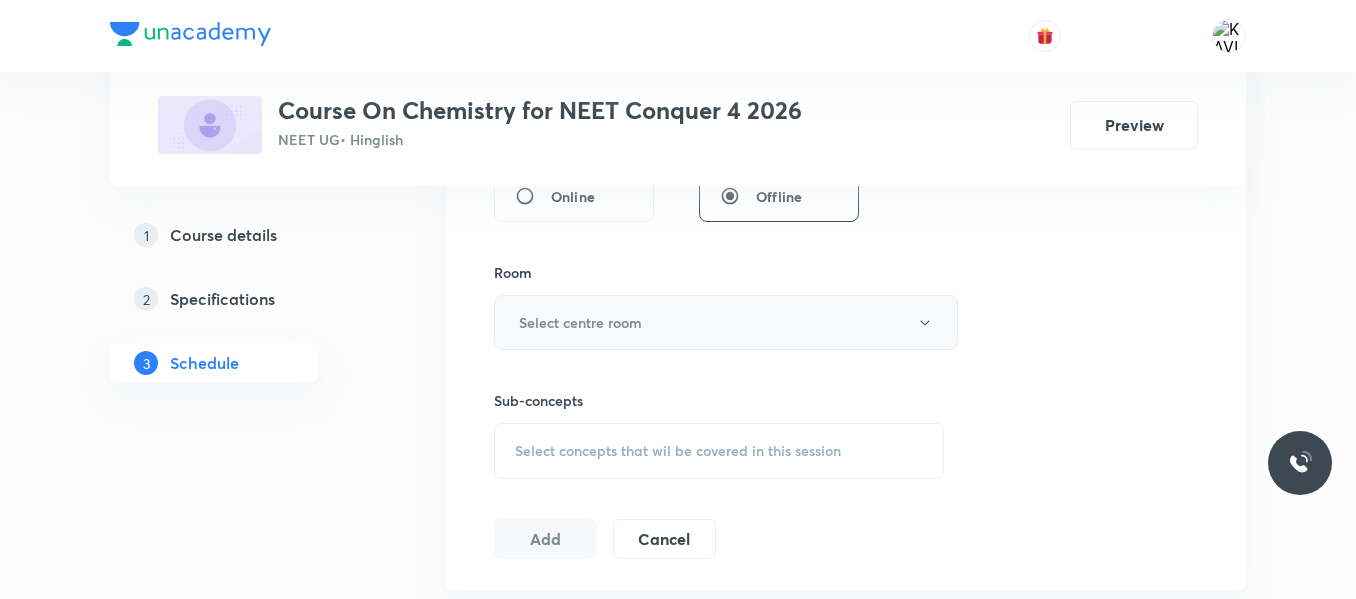 type on "75" 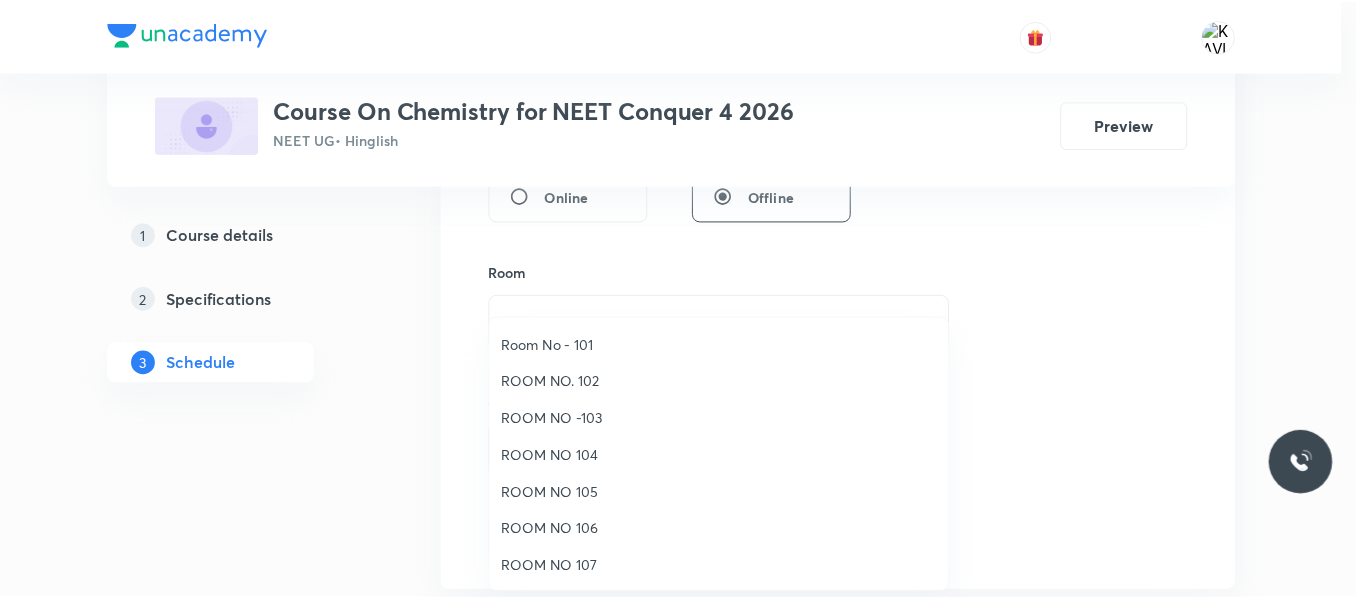 scroll, scrollTop: 223, scrollLeft: 0, axis: vertical 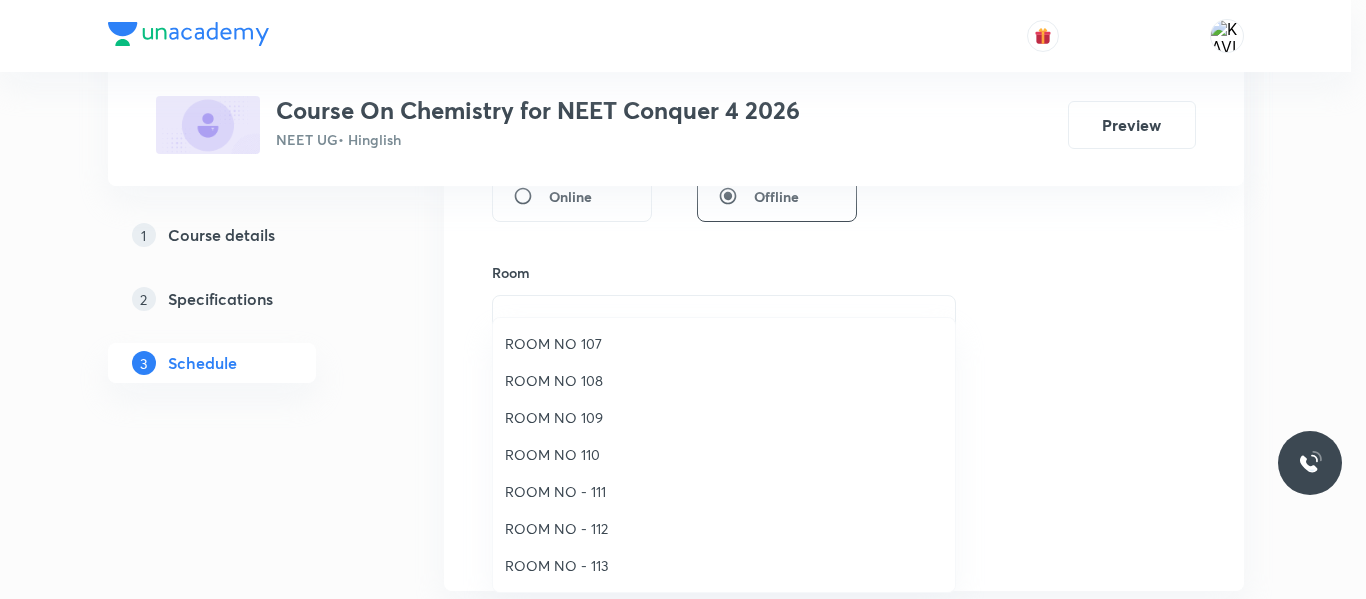 click on "ROOM NO 107" at bounding box center (724, 343) 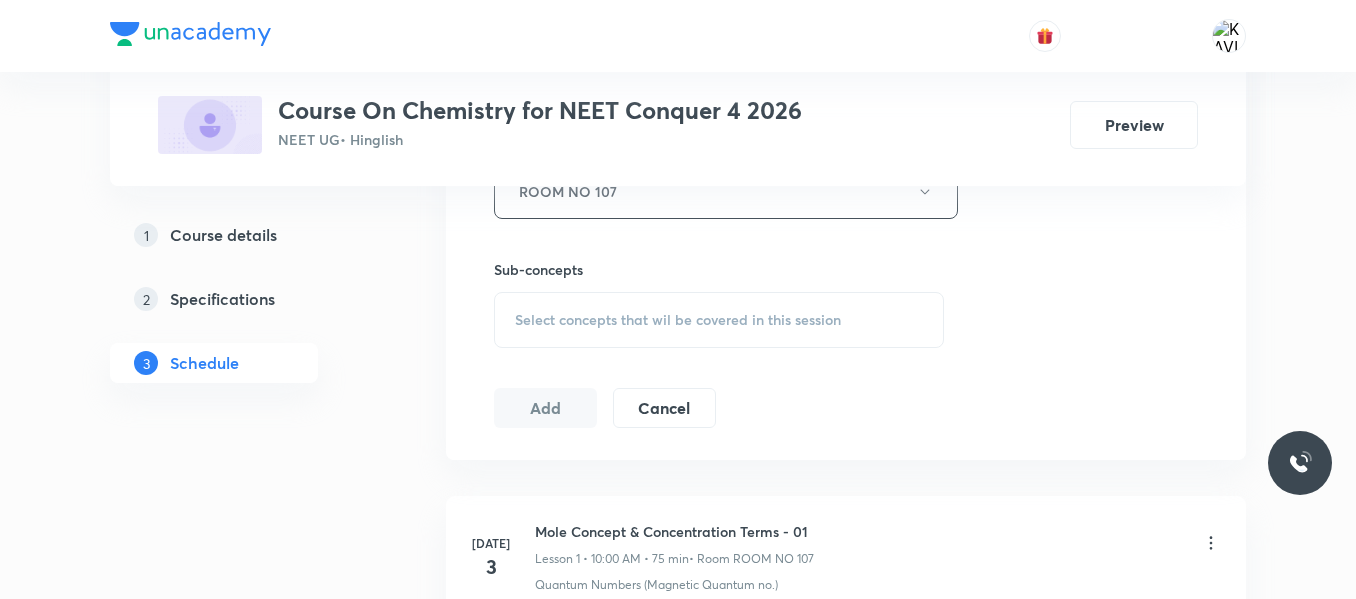 scroll, scrollTop: 944, scrollLeft: 0, axis: vertical 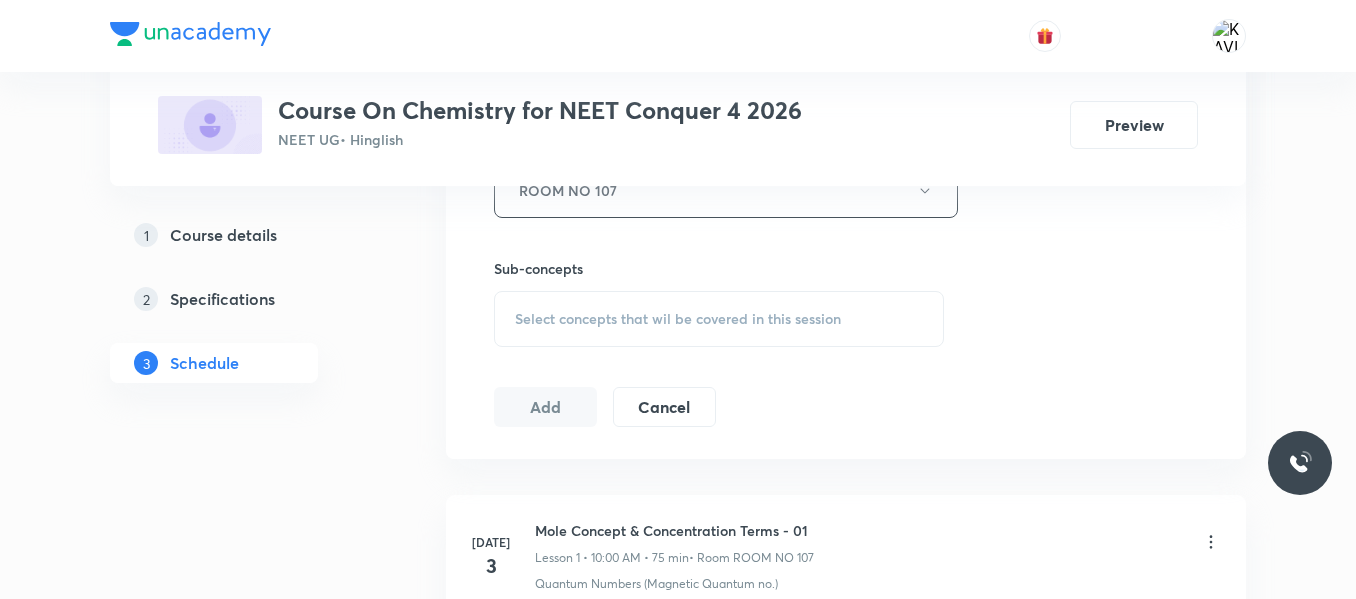 click on "Select concepts that wil be covered in this session" at bounding box center (719, 319) 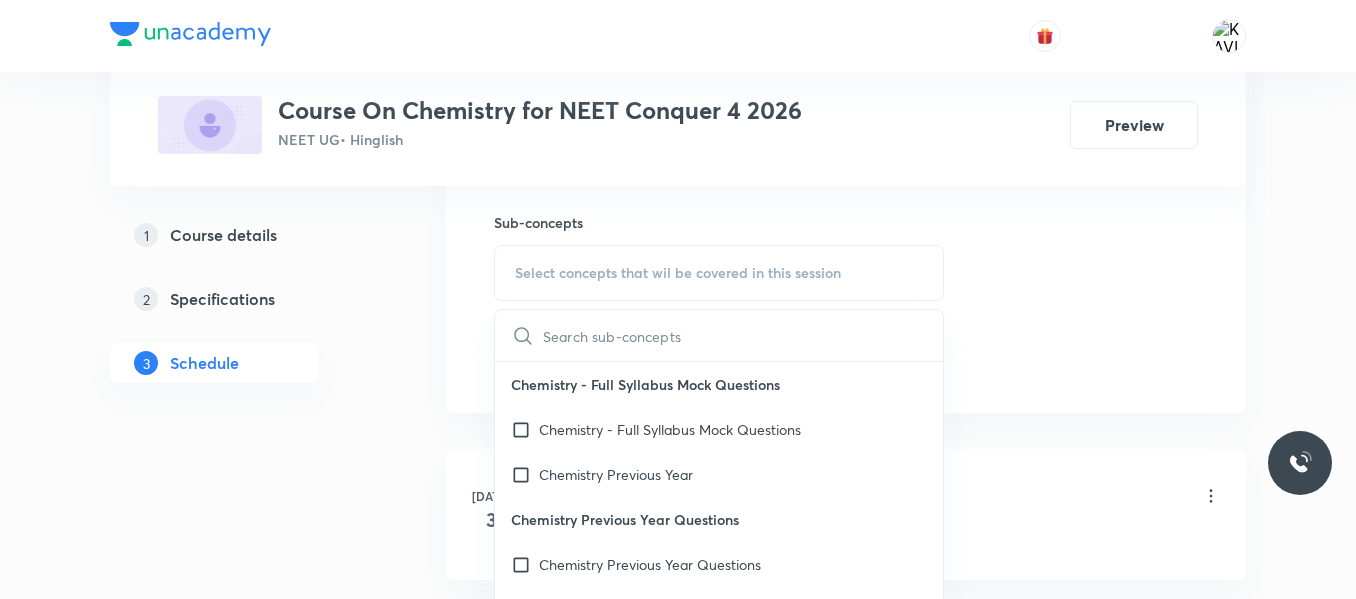 scroll, scrollTop: 991, scrollLeft: 0, axis: vertical 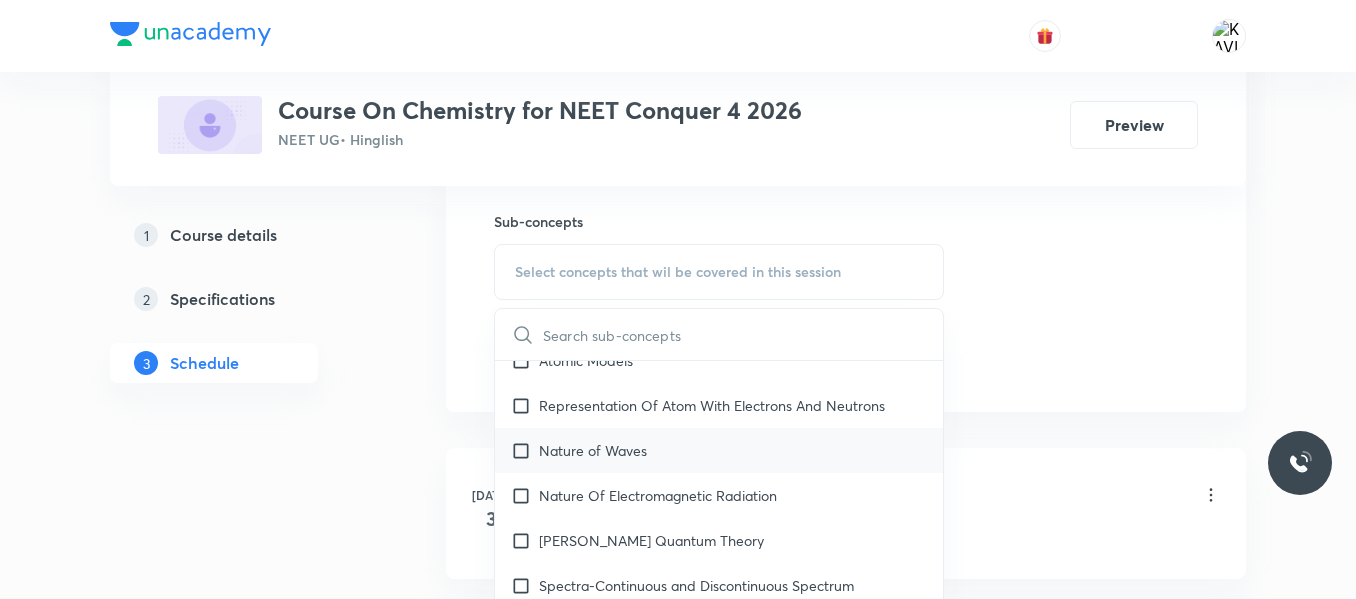 click on "Nature of Waves" at bounding box center (719, 450) 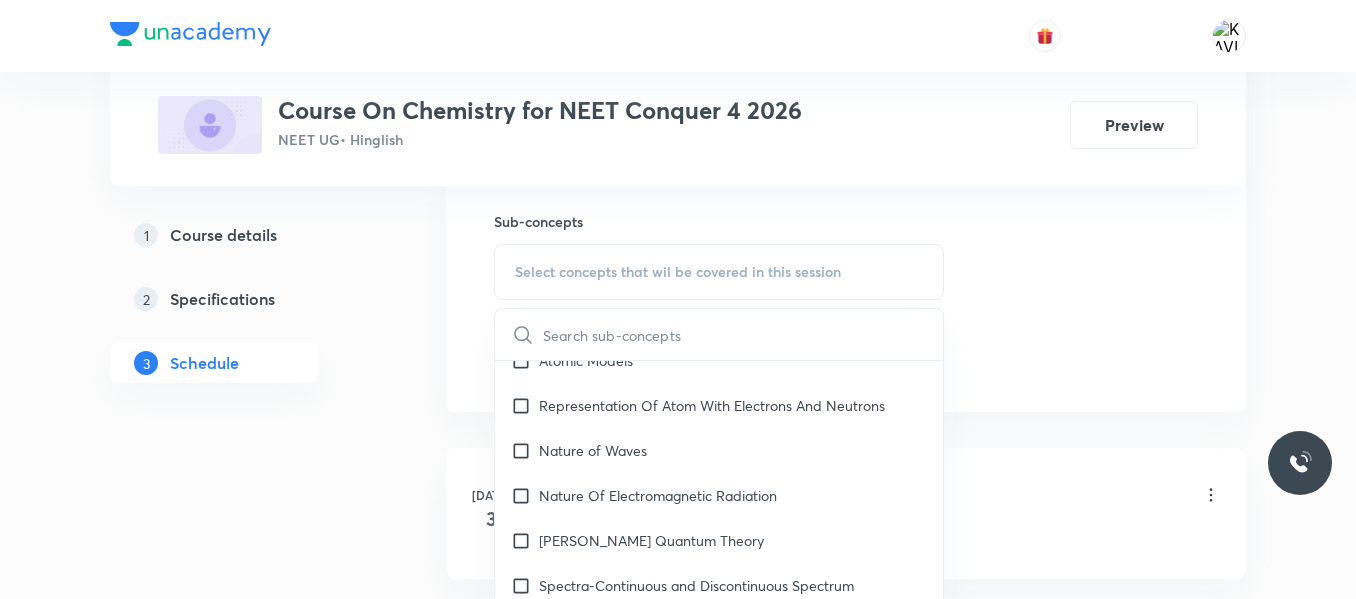 checkbox on "true" 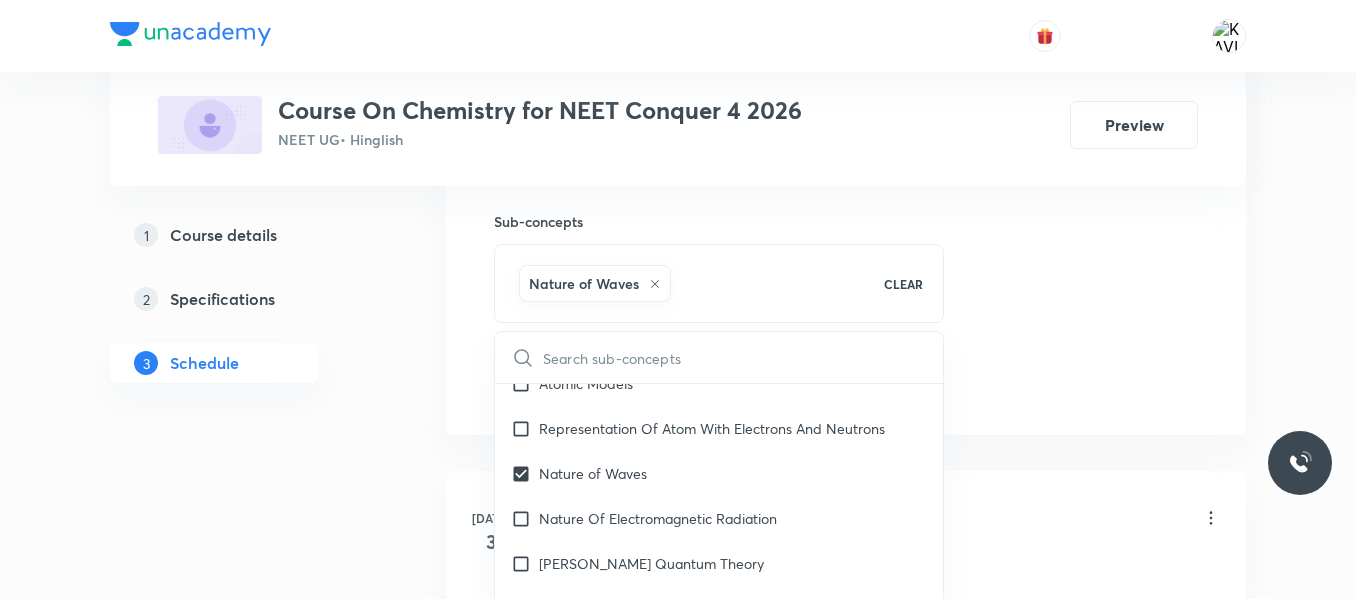 click on "Session  6 Live class Session title 39/99 Mole Concept & Concentration Terms - 06 ​ Schedule for Jul 11, 2025, 10:00 AM ​ Duration (in minutes) 75 ​   Session type Online Offline Room ROOM NO 107 Sub-concepts Nature of Waves CLEAR ​ Chemistry - Full Syllabus Mock Questions Chemistry - Full Syllabus Mock Questions Chemistry Previous Year Chemistry Previous Year Questions Chemistry Previous Year Questions General Topics & Mole Concept Basic Concepts Mole – Basic Introduction Covered previously Percentage Composition Stoichiometry Principle of Atom Conservation (POAC) Relation between Stoichiometric Quantities Application of Mole Concept: Gravimetric Analysis Electronic Configuration Of Atoms (Hund's rule)  Quantum Numbers (Magnetic Quantum no.) Covered previously Quantum Numbers(Pauli's Exclusion law) Mean Molar Mass or Molecular Mass Variation of Conductivity with Concentration Mechanism of Corrosion Atomic Structure Discovery Of Electron Some Prerequisites of Physics Covered previously Atomic Models" at bounding box center (846, -78) 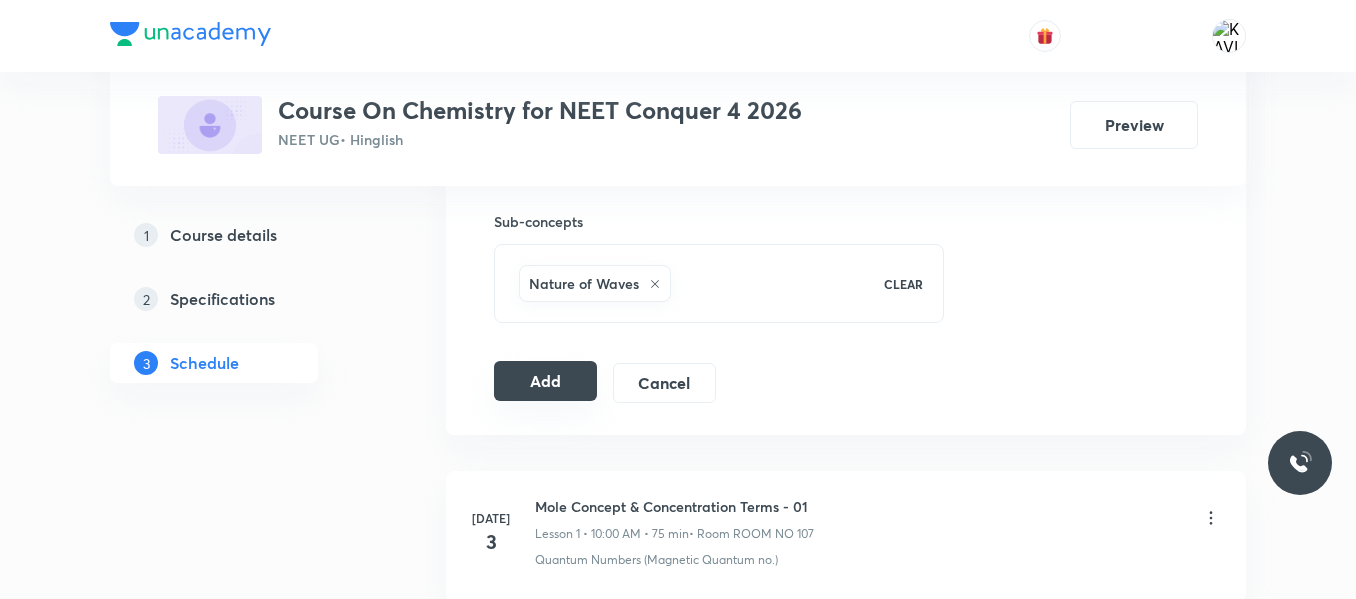 click on "Add" at bounding box center [545, 381] 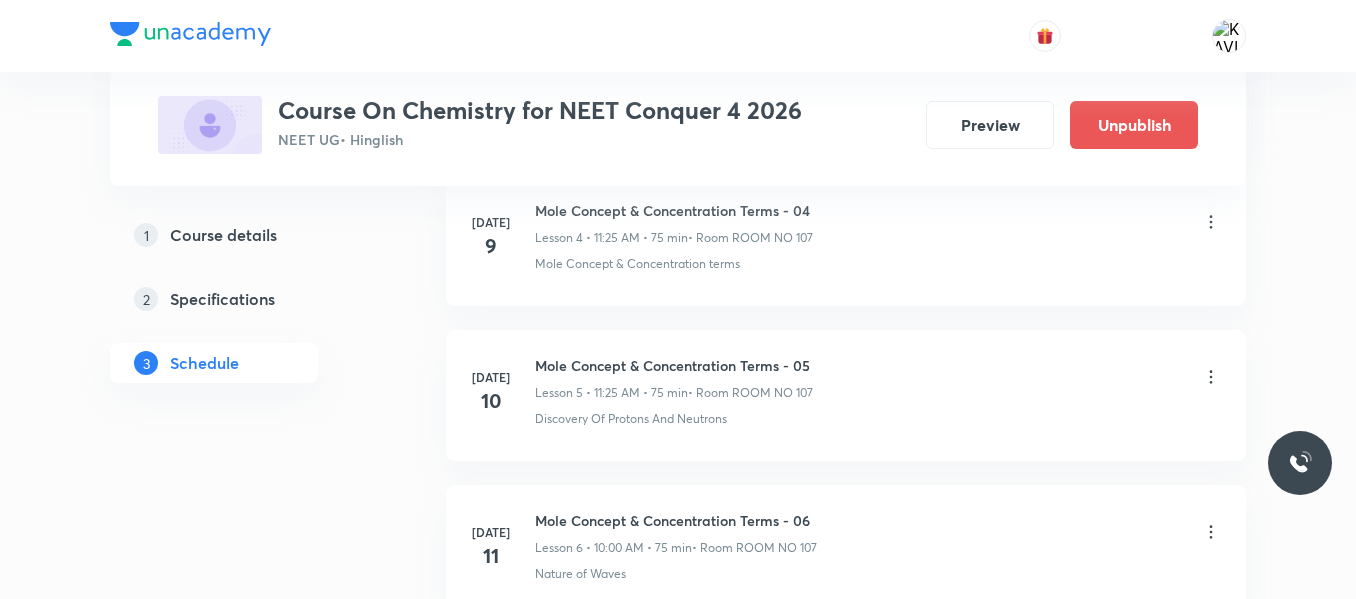 scroll, scrollTop: 1015, scrollLeft: 0, axis: vertical 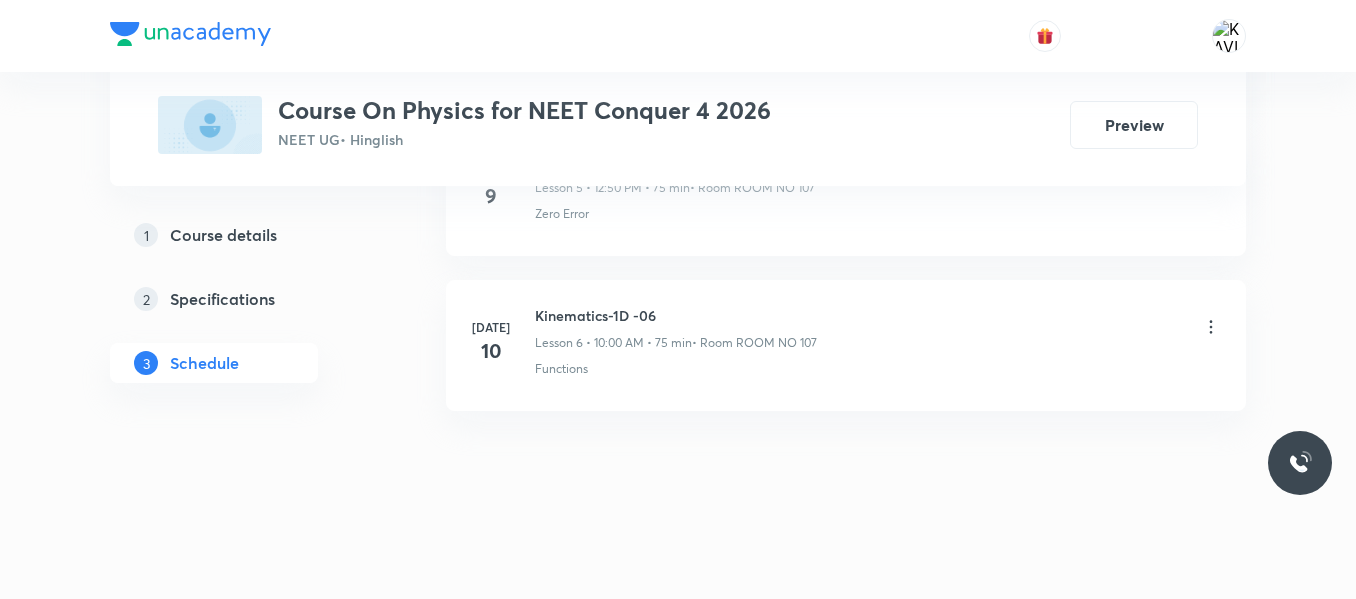 click on "Kinematics-1D -06" at bounding box center [676, 315] 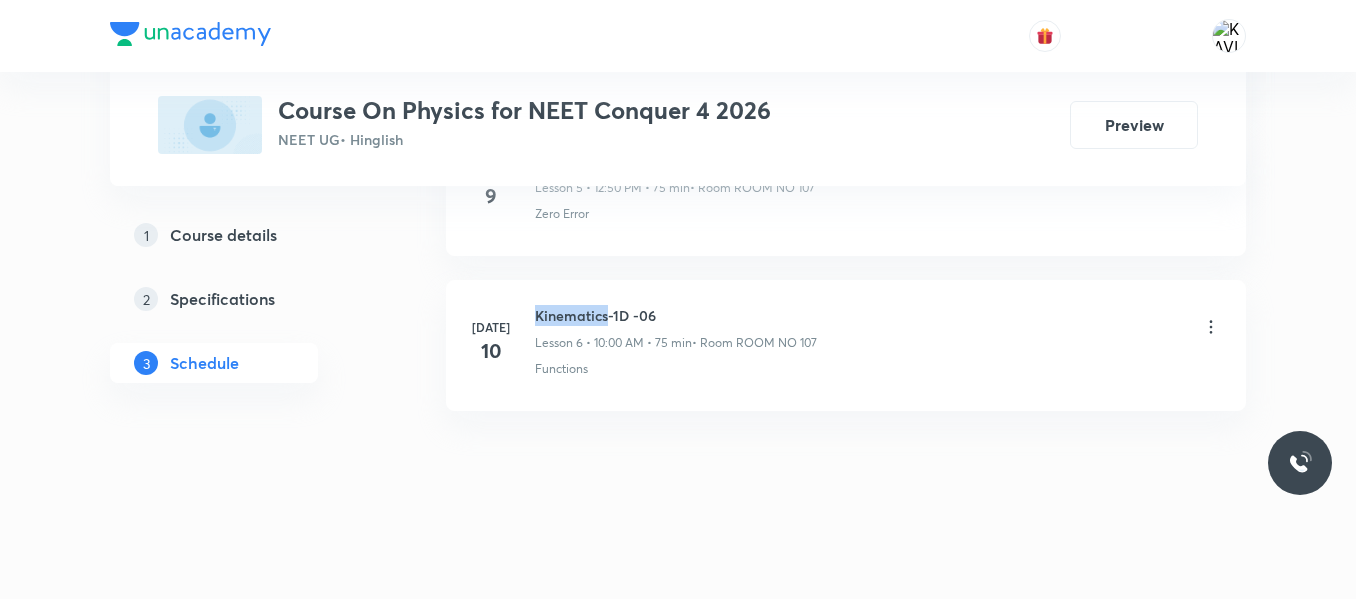 click on "Kinematics-1D -06" at bounding box center (676, 315) 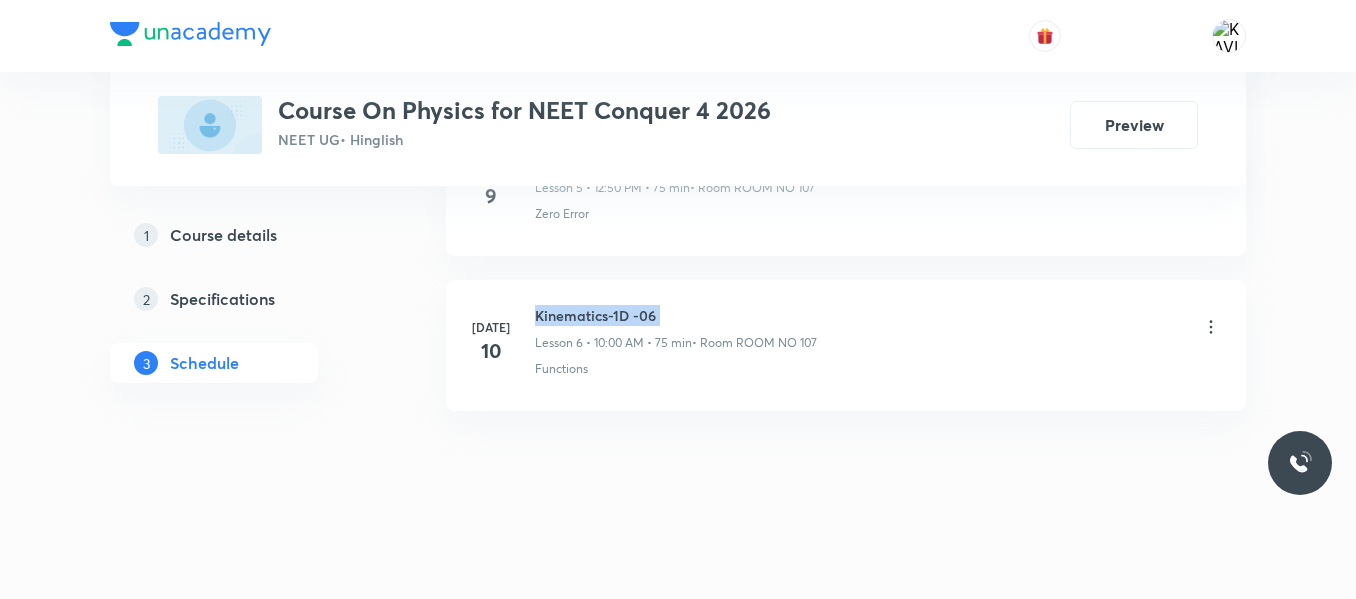 click on "Kinematics-1D -06" at bounding box center [676, 315] 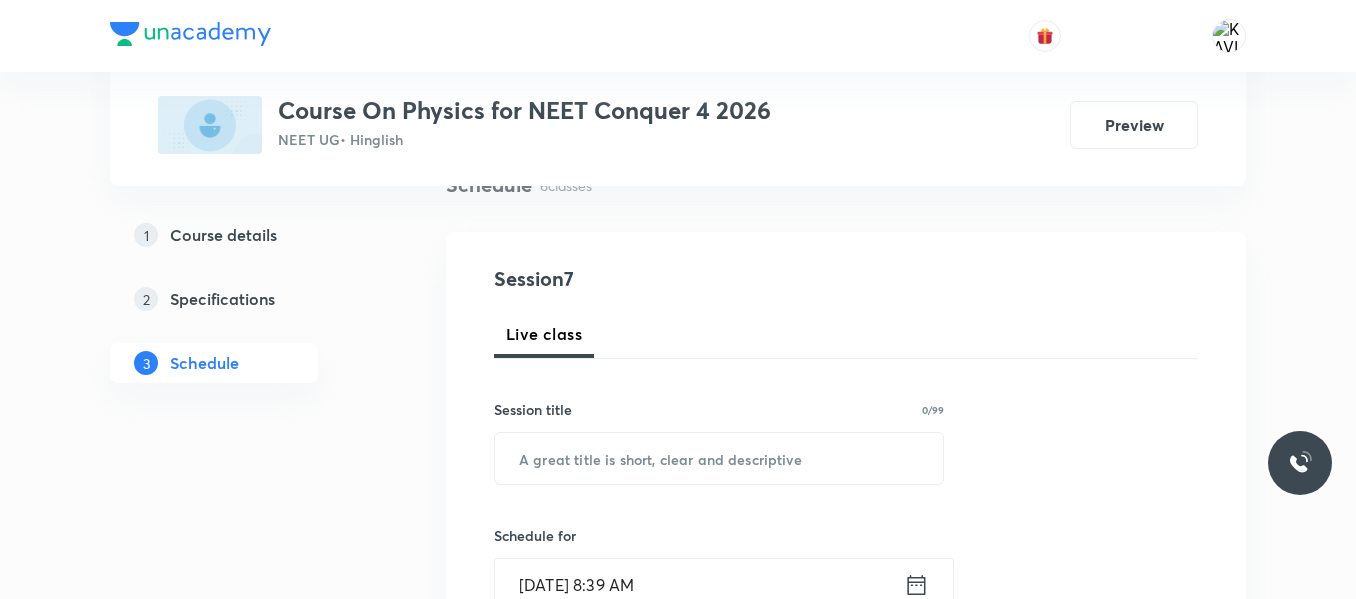 scroll, scrollTop: 169, scrollLeft: 0, axis: vertical 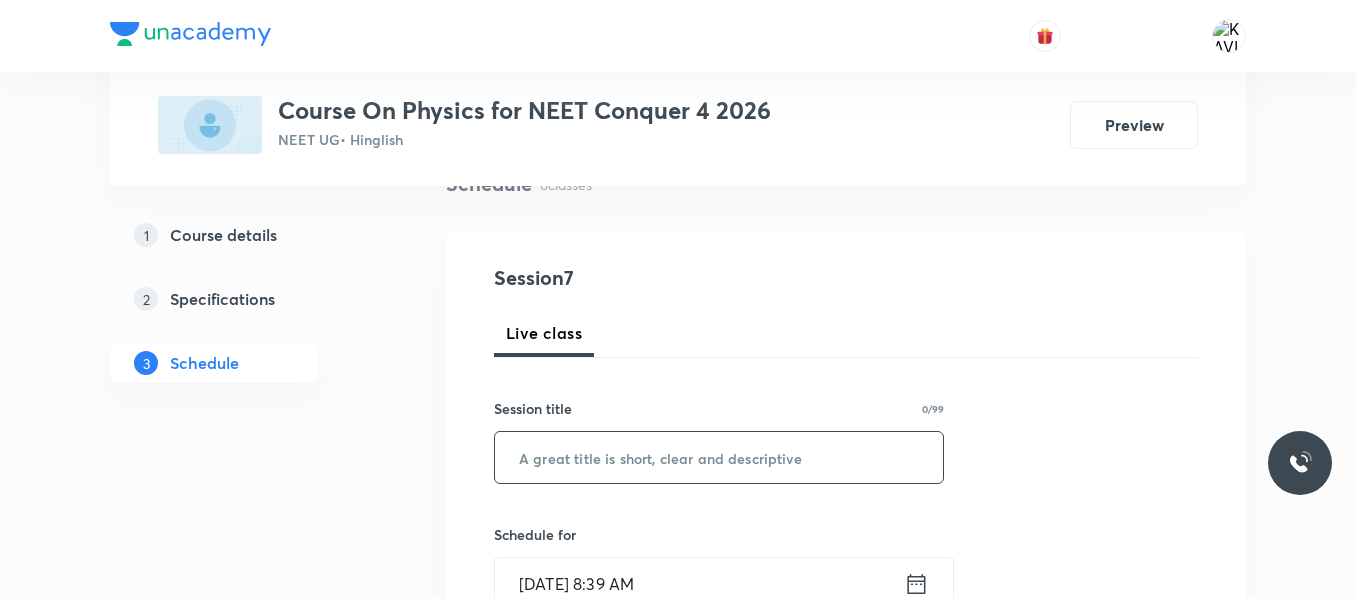 click at bounding box center [719, 457] 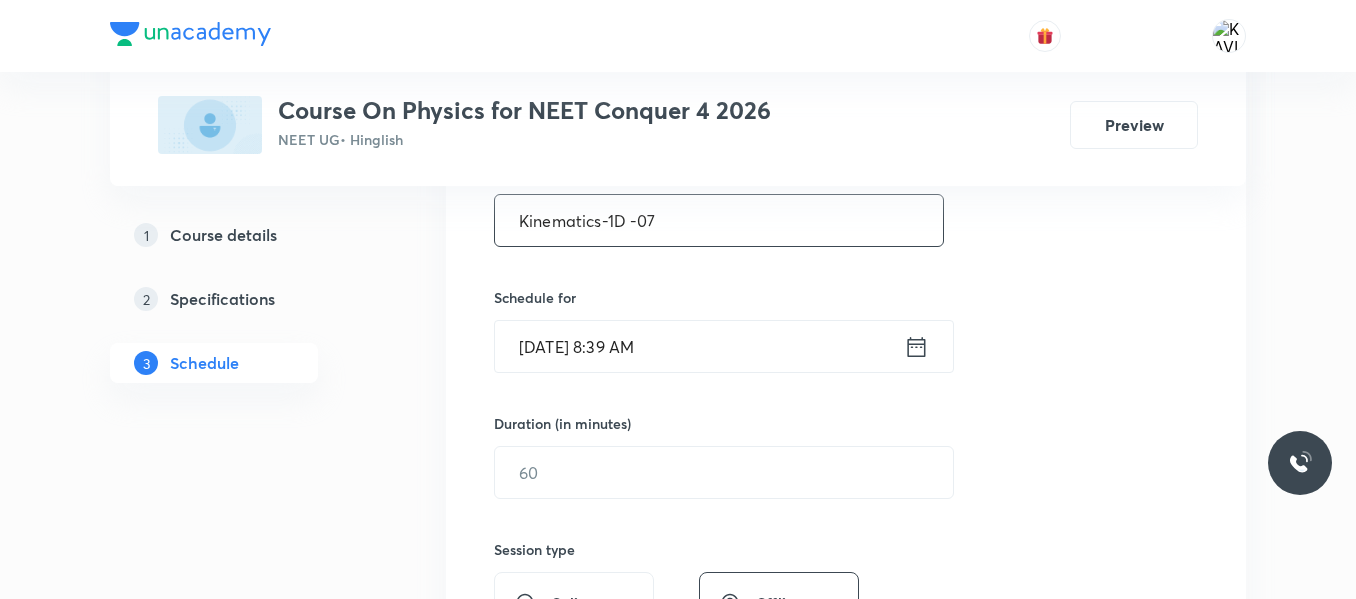 scroll, scrollTop: 407, scrollLeft: 0, axis: vertical 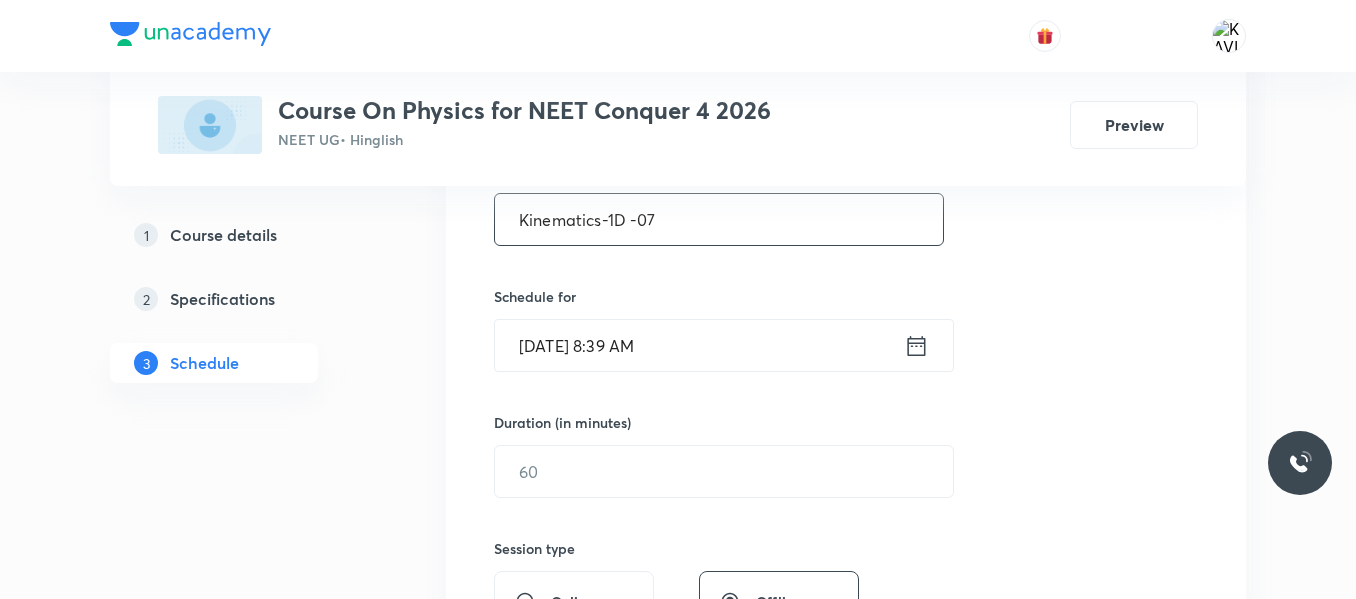 type on "Kinematics-1D -07" 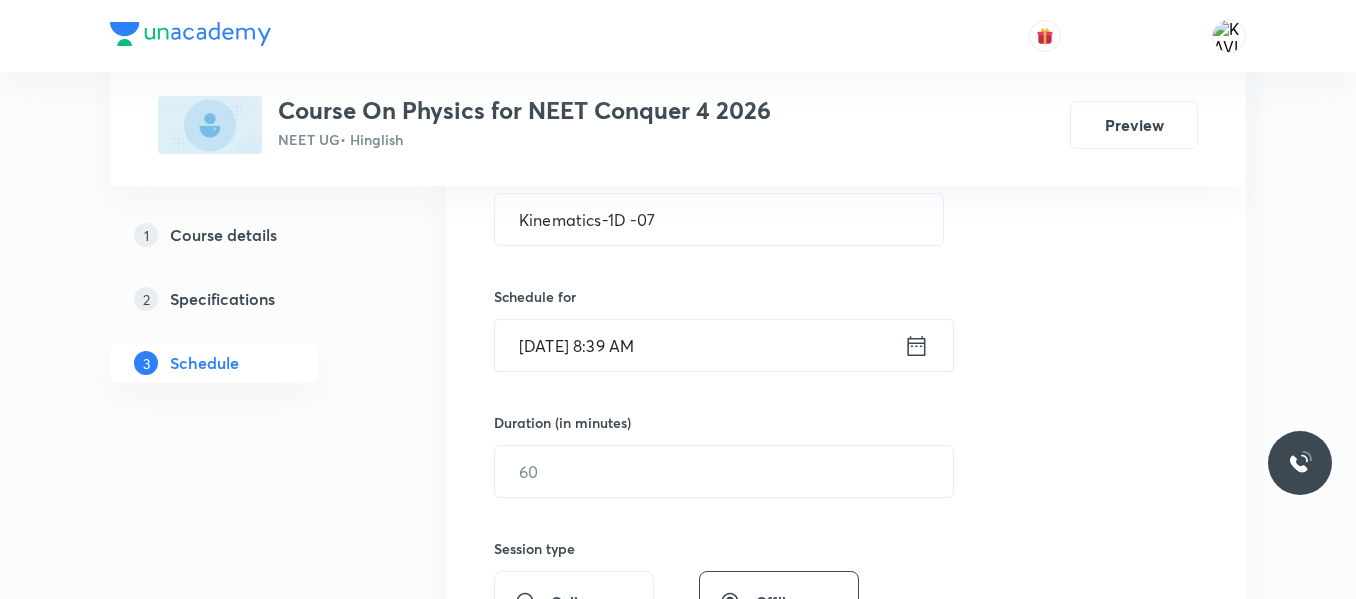 click on "[DATE] 8:39 AM ​" at bounding box center [724, 345] 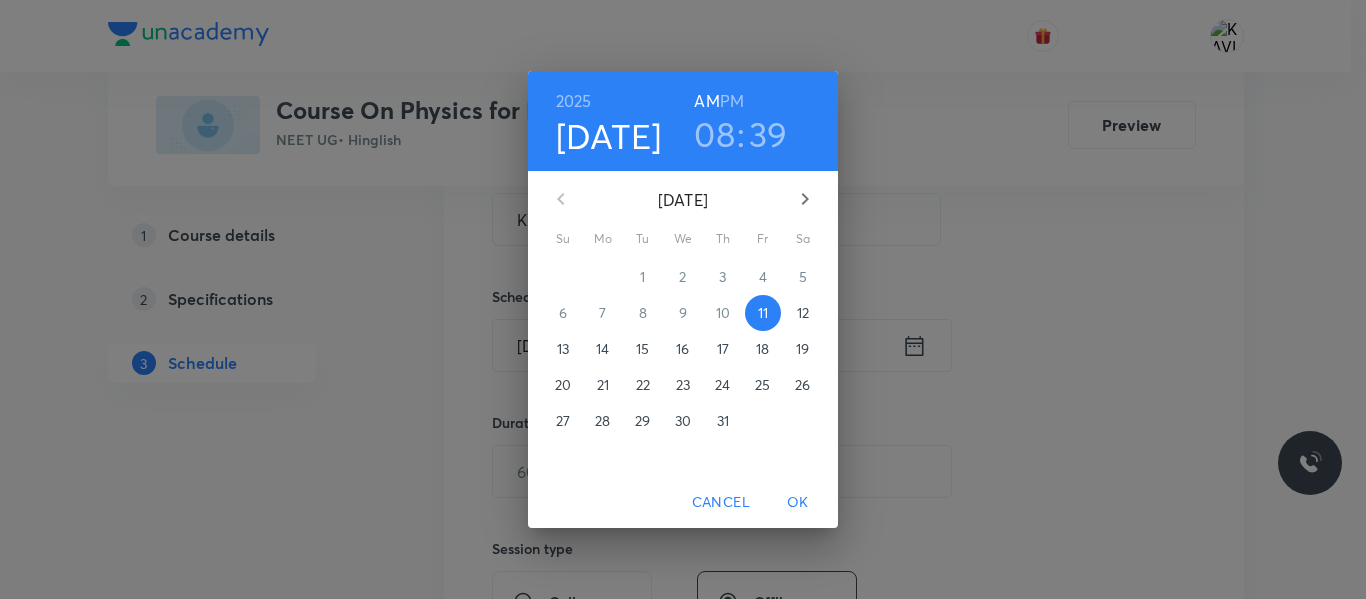 click on "08" at bounding box center [714, 134] 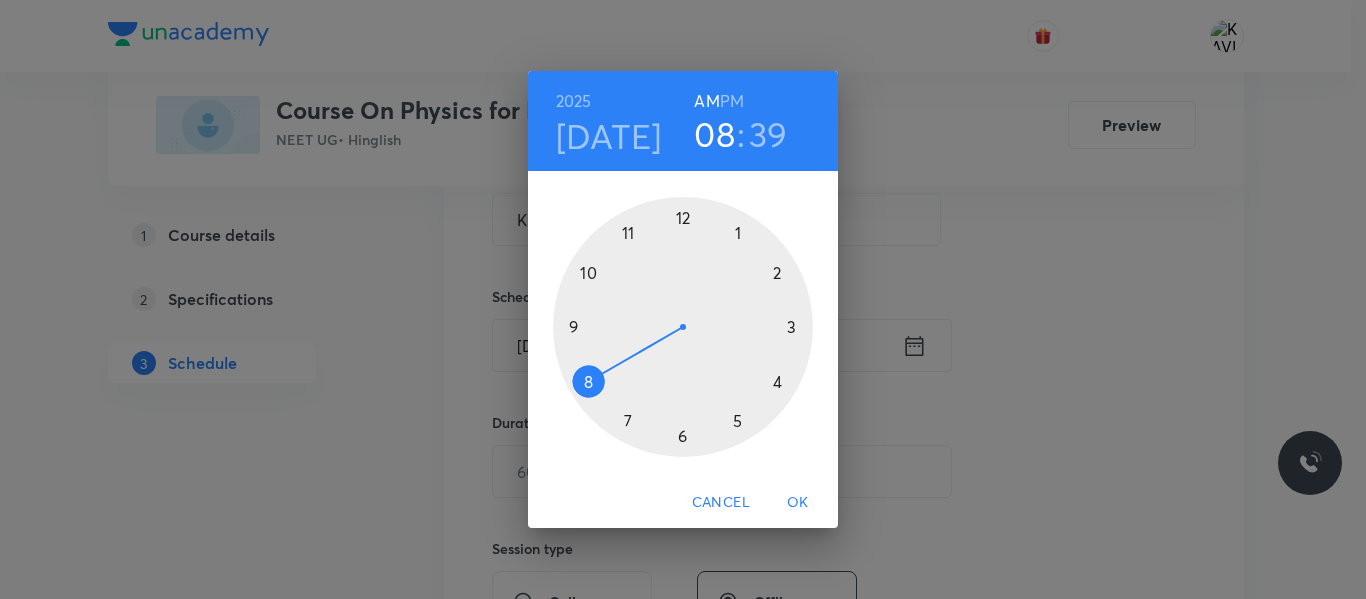 click at bounding box center (683, 327) 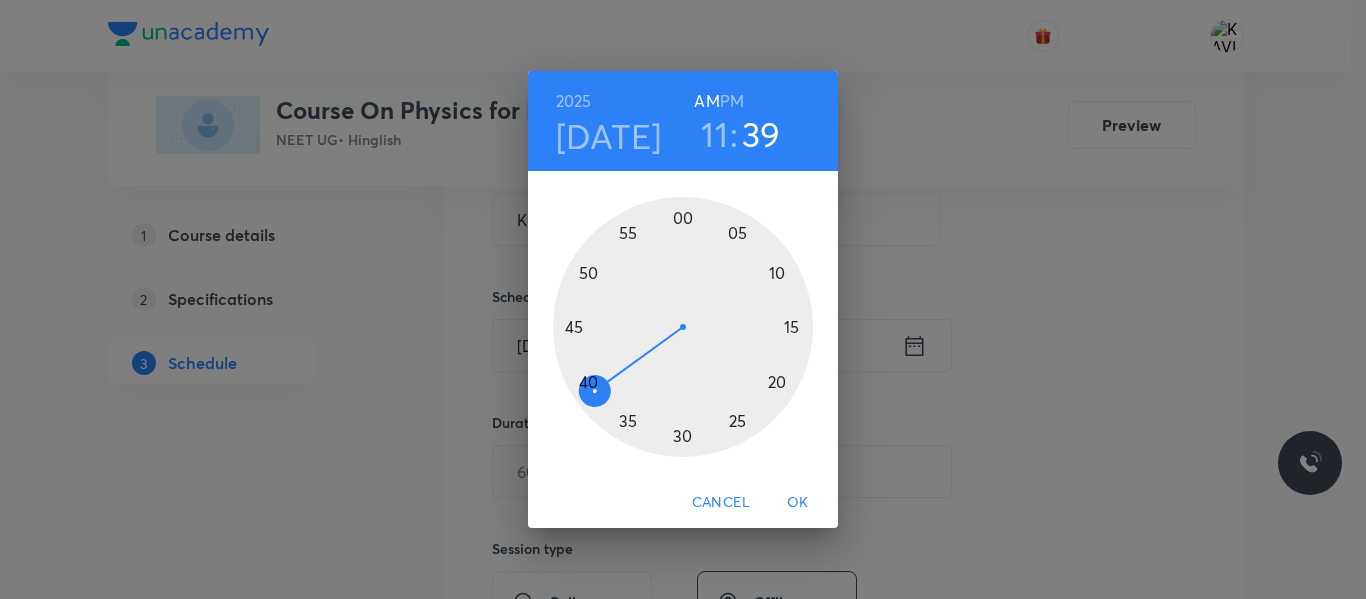 click at bounding box center (683, 327) 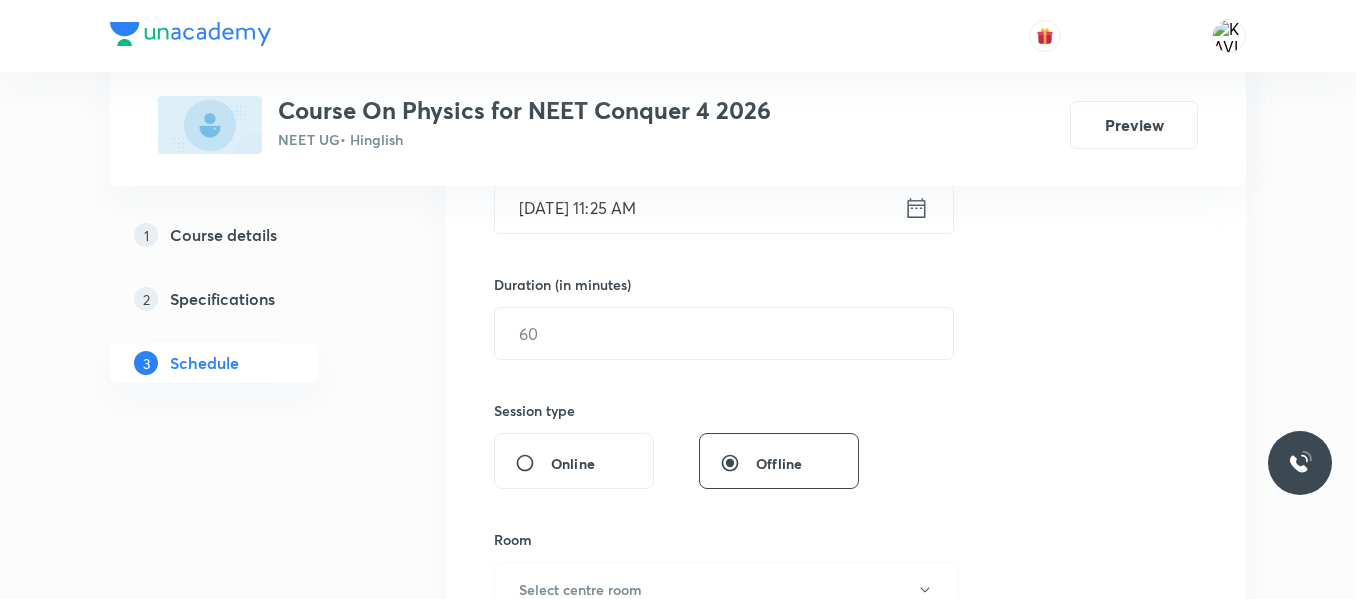 scroll, scrollTop: 550, scrollLeft: 0, axis: vertical 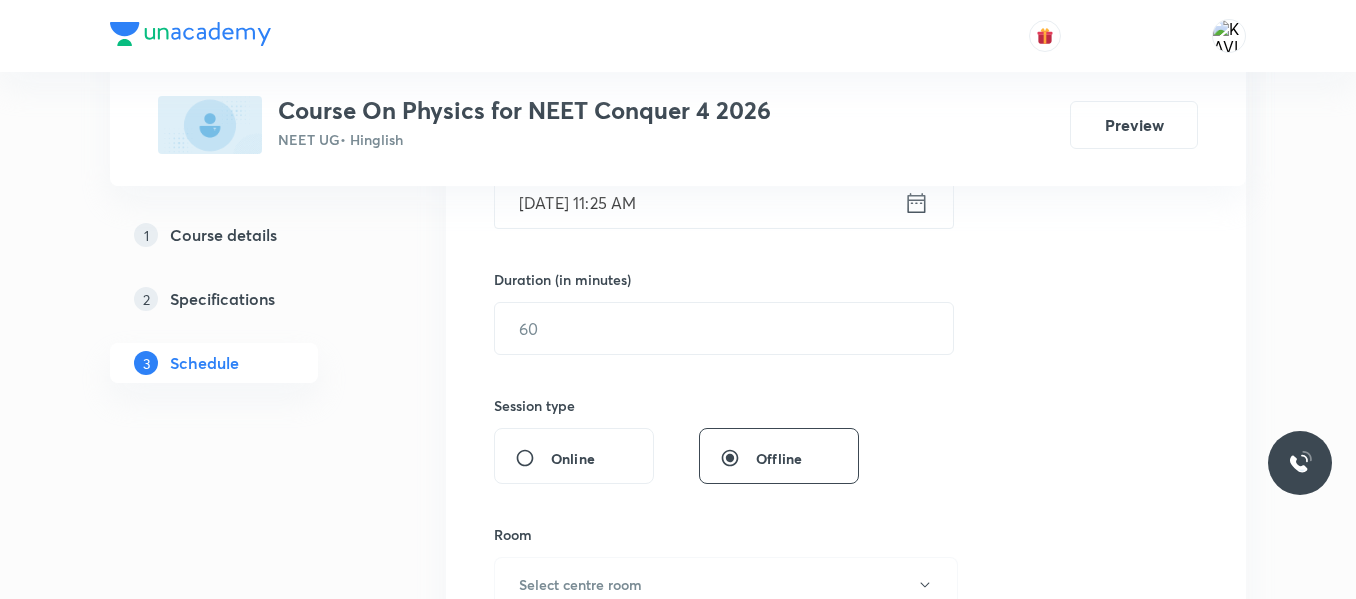 click on "Session  7 Live class Session title 17/99 Kinematics-1D -07 ​ Schedule for [DATE] 11:25 AM ​ Duration (in minutes) ​   Session type Online Offline Room Select centre room Sub-concepts Select concepts that wil be covered in this session Add Cancel" at bounding box center (846, 351) 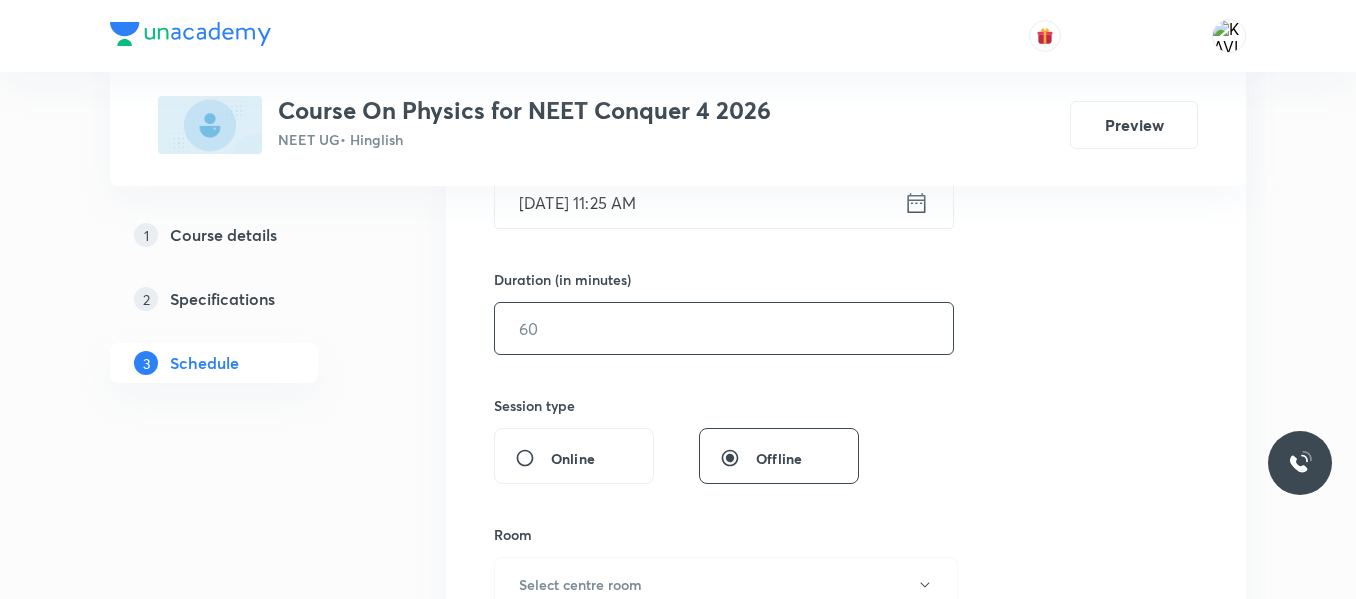 click at bounding box center [724, 328] 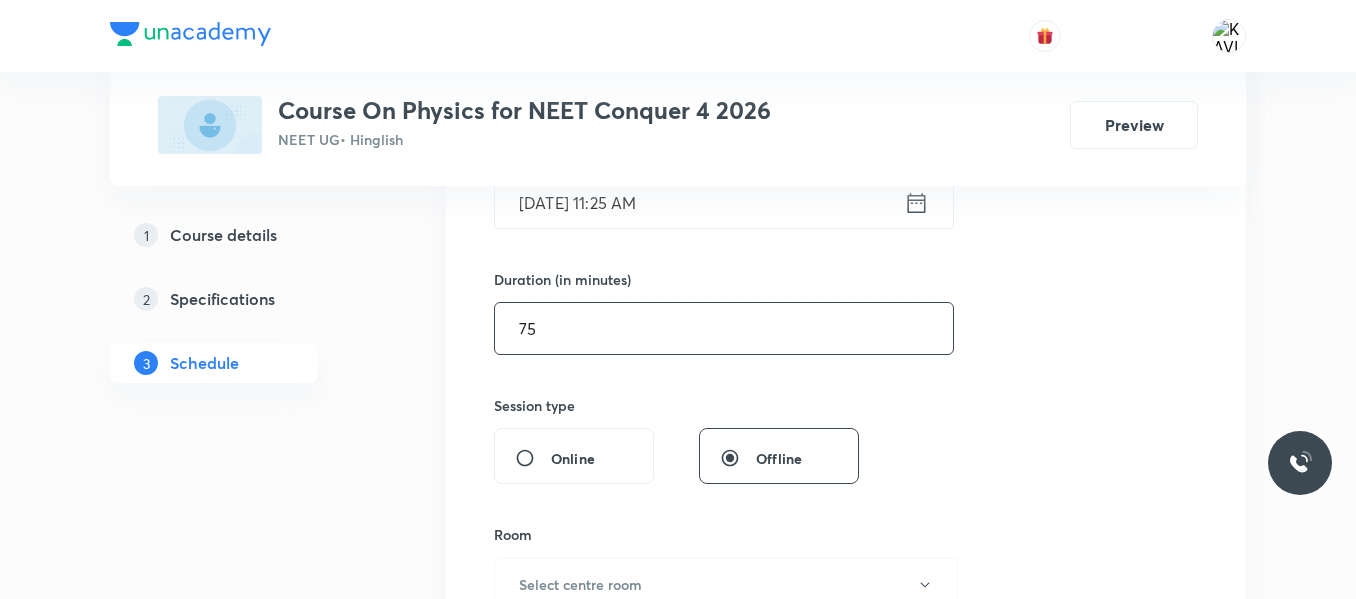 scroll, scrollTop: 771, scrollLeft: 0, axis: vertical 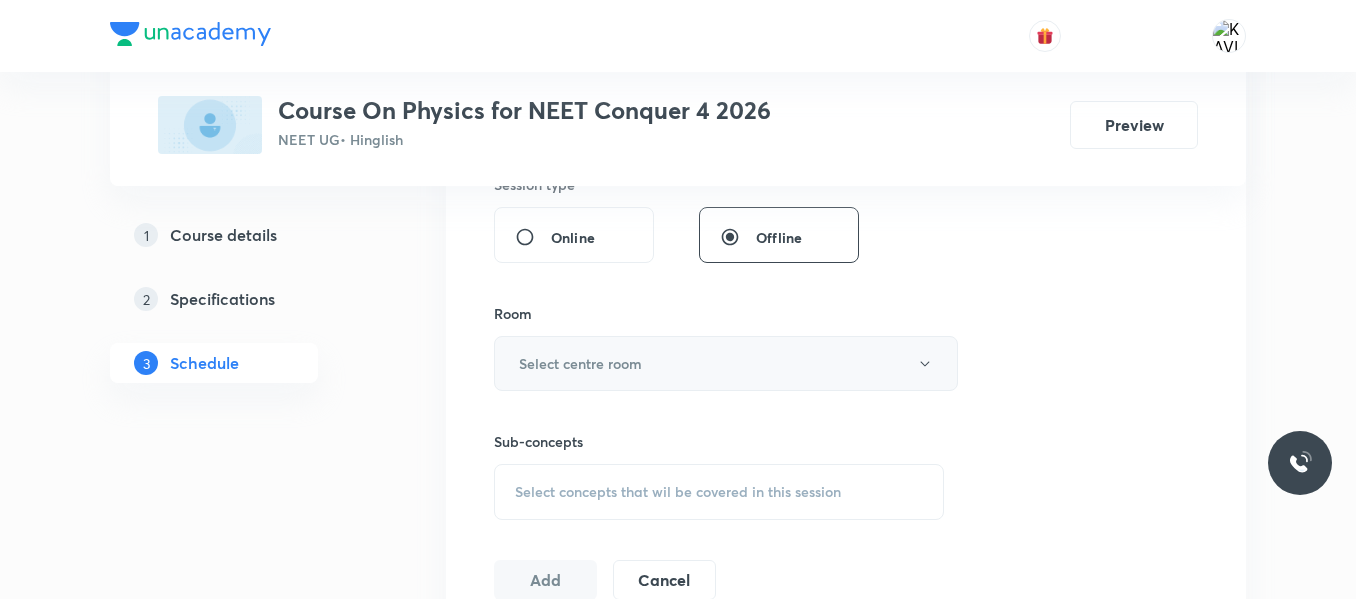 type on "75" 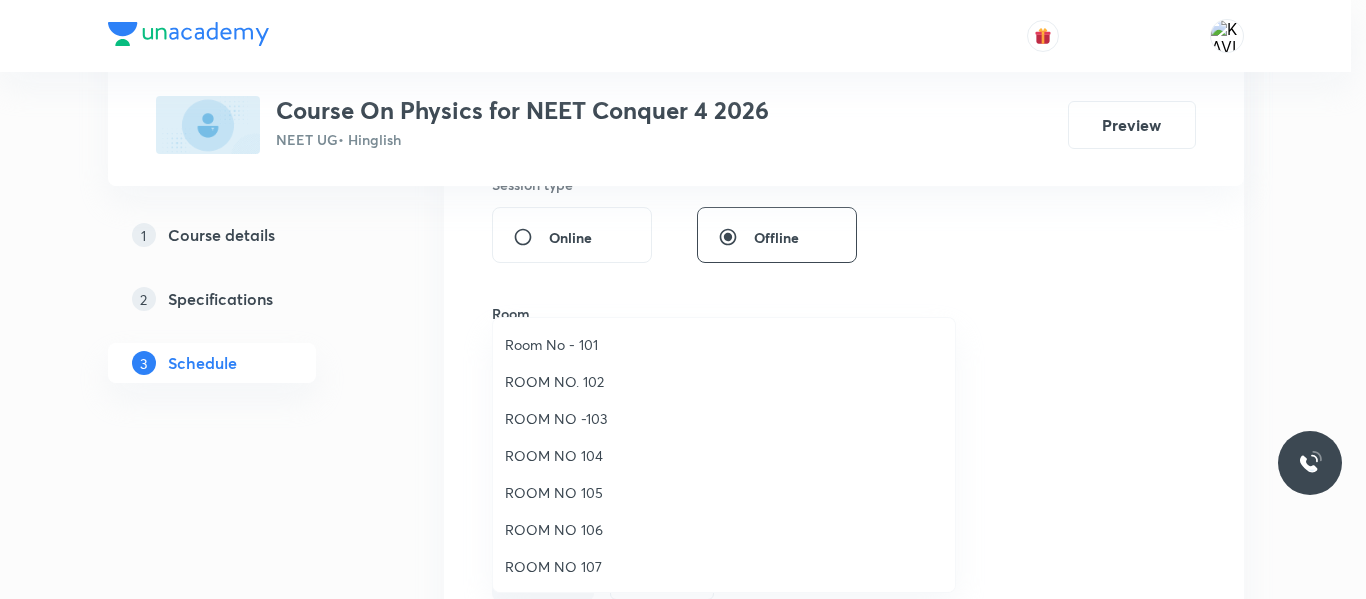 click on "ROOM NO 107" at bounding box center [724, 566] 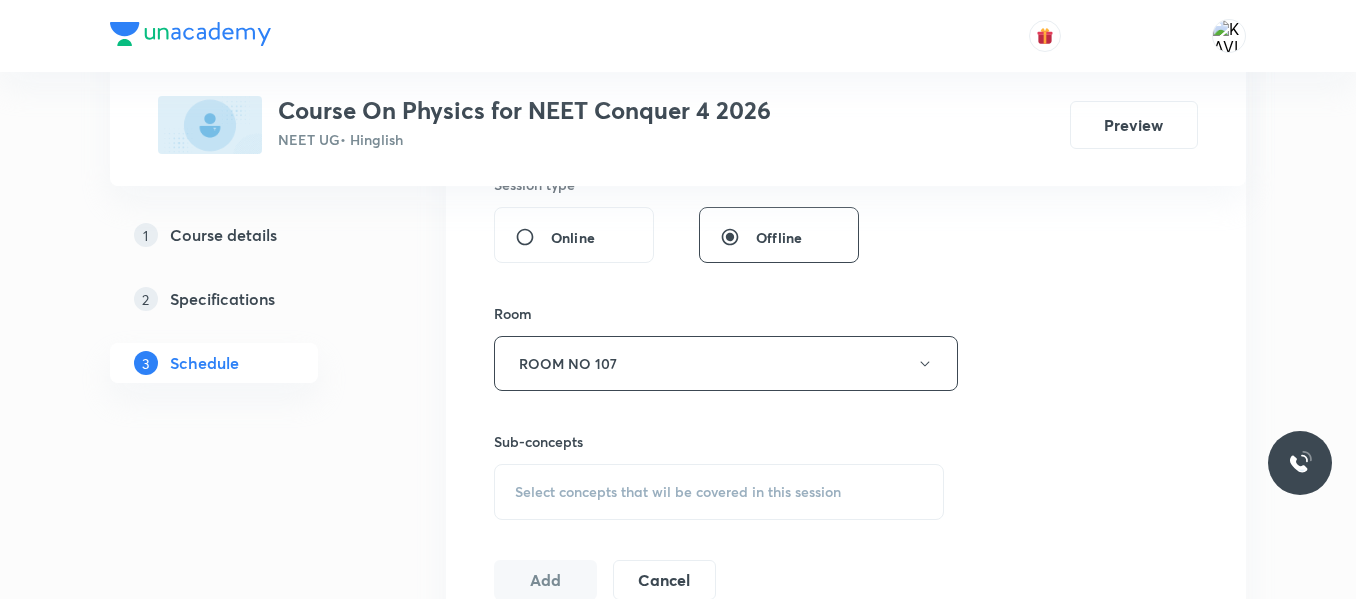scroll, scrollTop: 910, scrollLeft: 0, axis: vertical 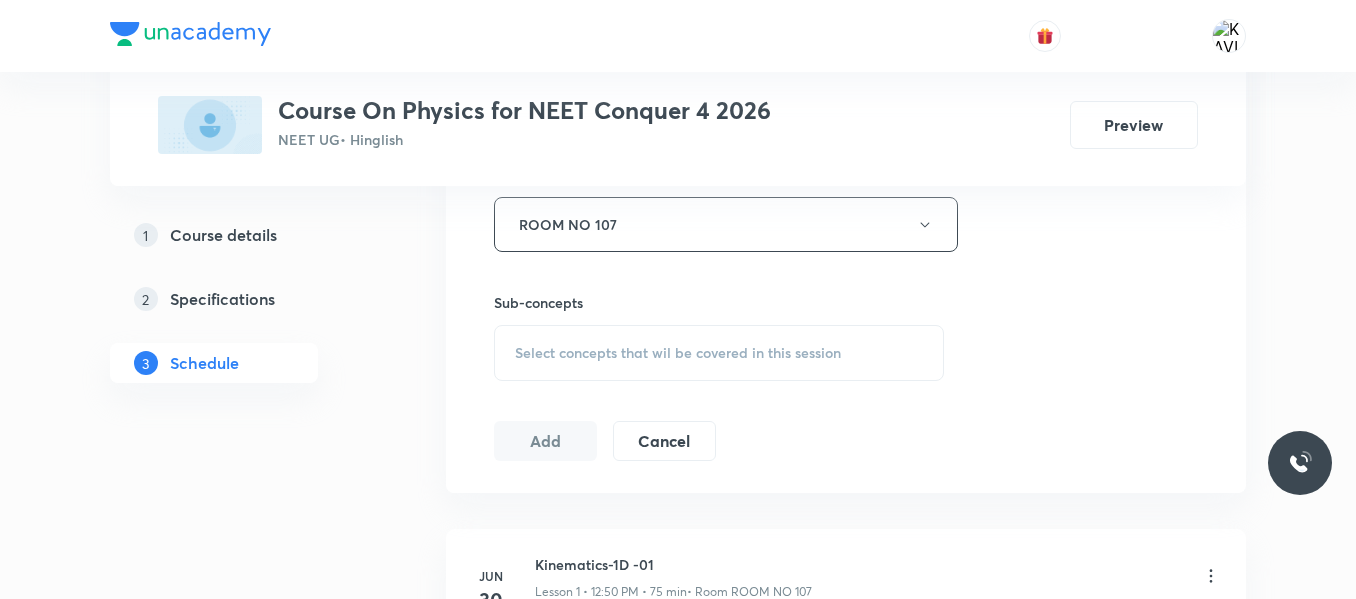 click on "Select concepts that wil be covered in this session" at bounding box center (678, 353) 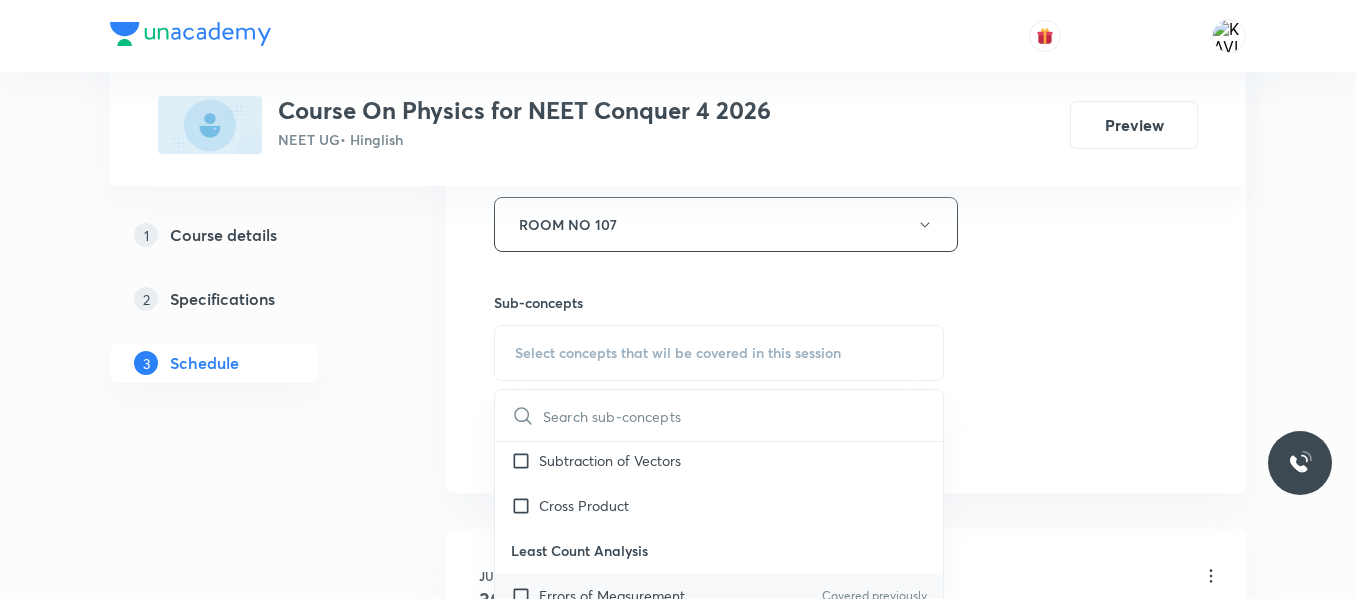 scroll, scrollTop: 654, scrollLeft: 0, axis: vertical 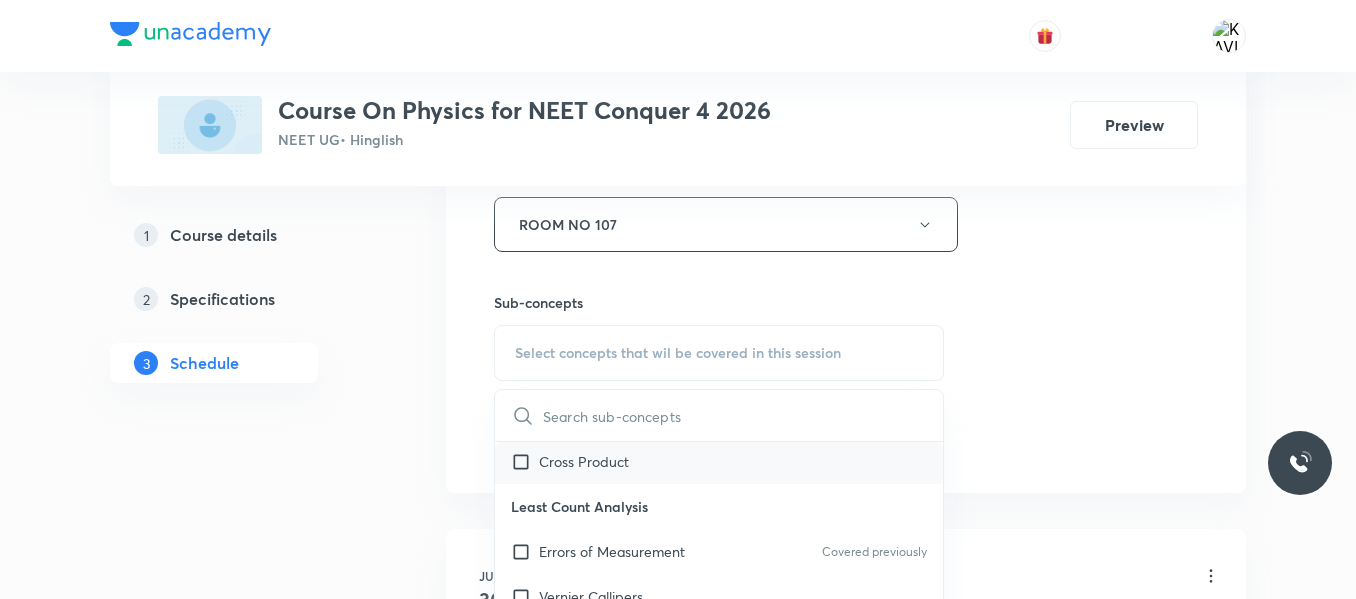 click on "Cross Product" at bounding box center (719, 461) 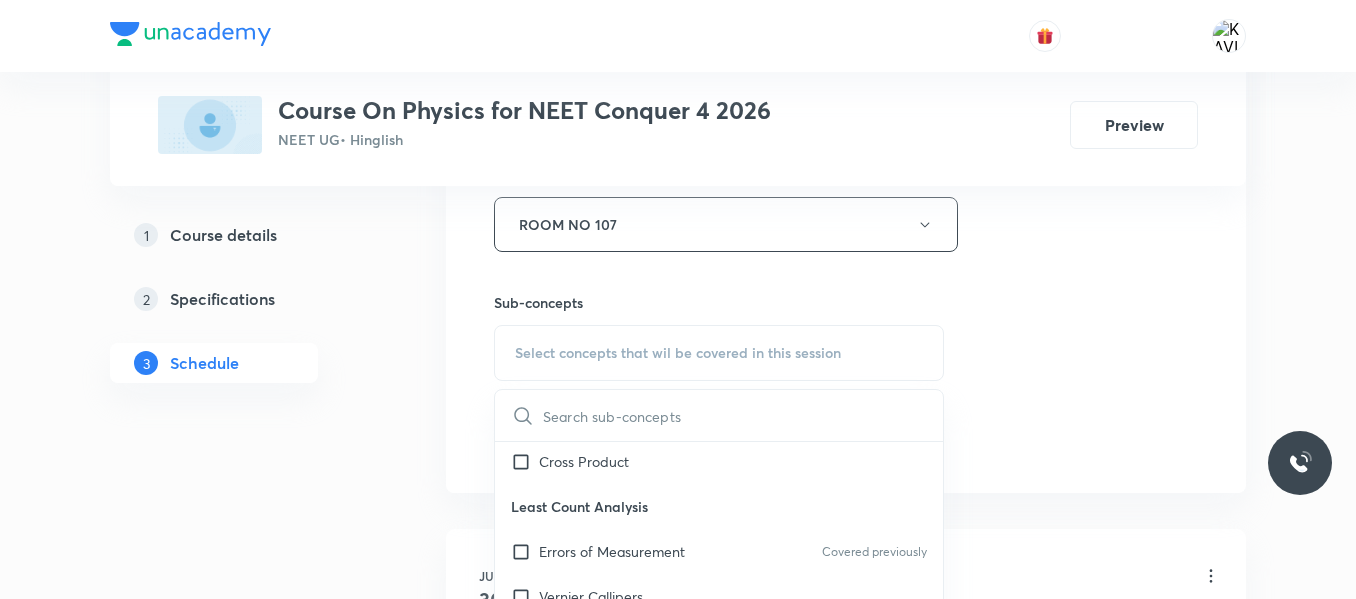 checkbox on "true" 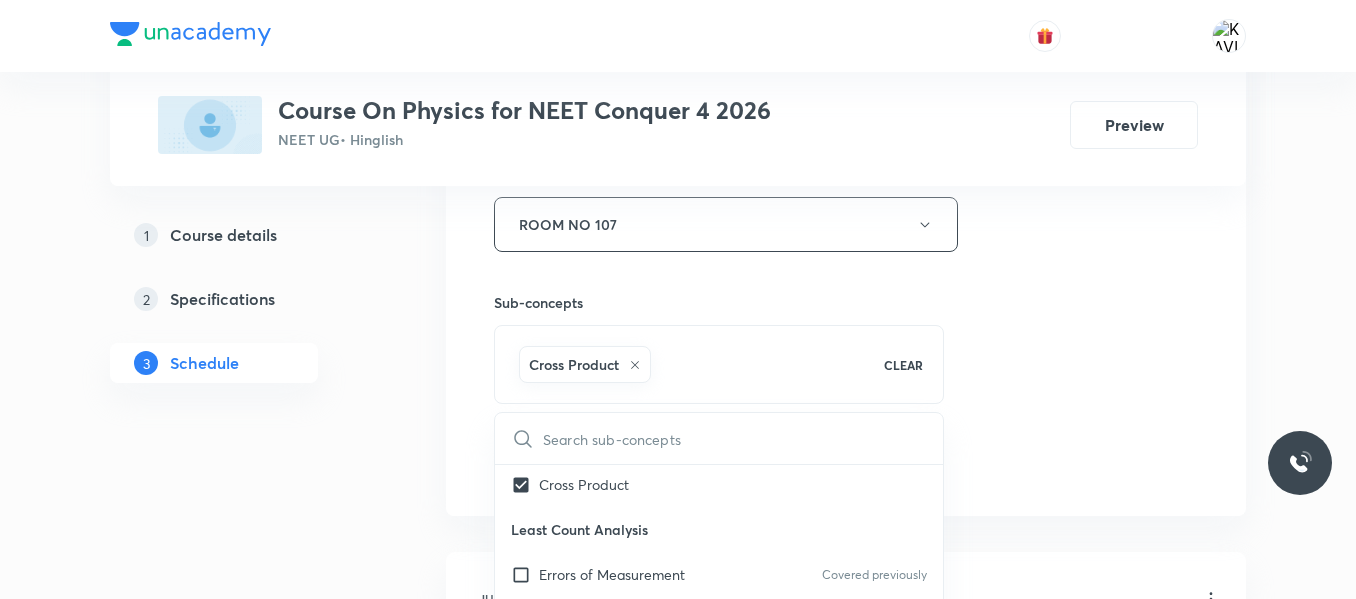 click on "Session  7 Live class Session title 17/99 Kinematics-1D -07 ​ Schedule for [DATE] 11:25 AM ​ Duration (in minutes) 75 ​   Session type Online Offline Room ROOM NO 107 Sub-concepts Cross Product CLEAR ​ Physics - Full Syllabus Mock Questions Physics - Full Syllabus Mock Questions Covered previously Physics Previous Year Question Physics Previous Year Question Units & Dimensions Physical quantity Applications of Dimensional Analysis Significant Figures Units of Physical Quantities System of Units Dimensions of Some Mathematical Functions Unit and Dimension Product of Two Vectors Subtraction of Vectors Cross Product Least Count Analysis Errors of Measurement Covered previously Vernier Callipers Screw Gauge Zero Error Covered previously Basic Mathematics Elementary Algebra Elementary Trigonometry Basic Coordinate Geometry Functions Covered previously Differentiation Integral of a Function Covered previously Use of Differentiation & Integration in One Dimensional Motion Basic Mathematics Dot-Product" at bounding box center (846, 3) 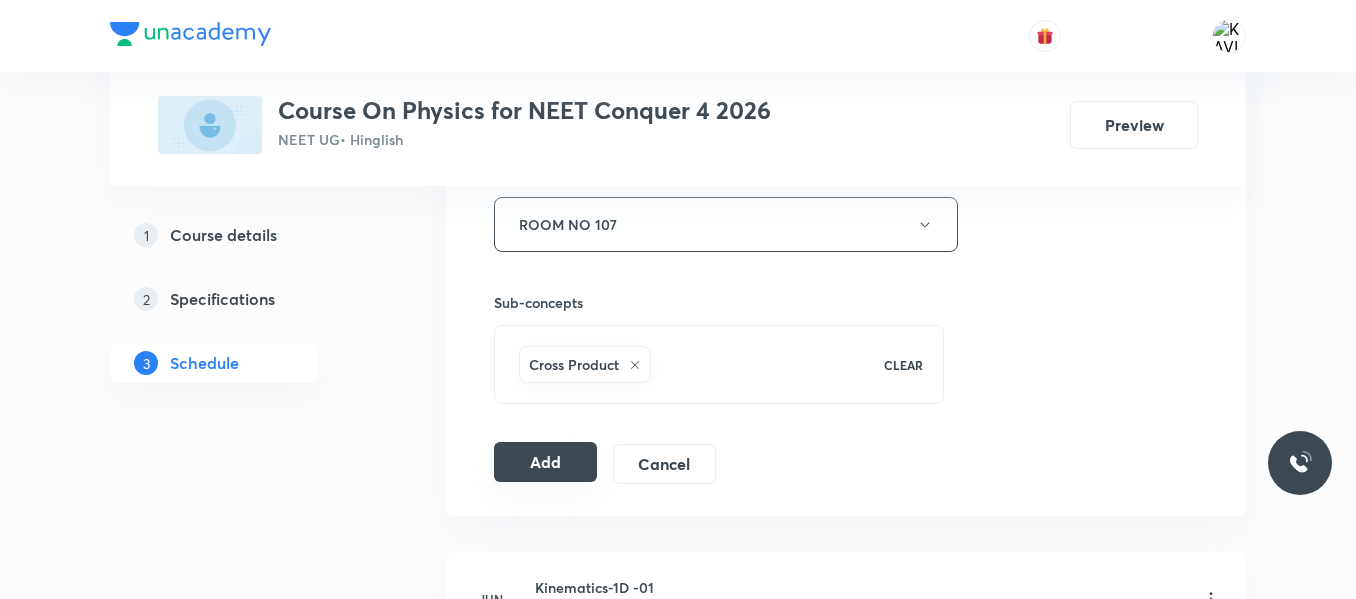 click on "Add" at bounding box center (545, 462) 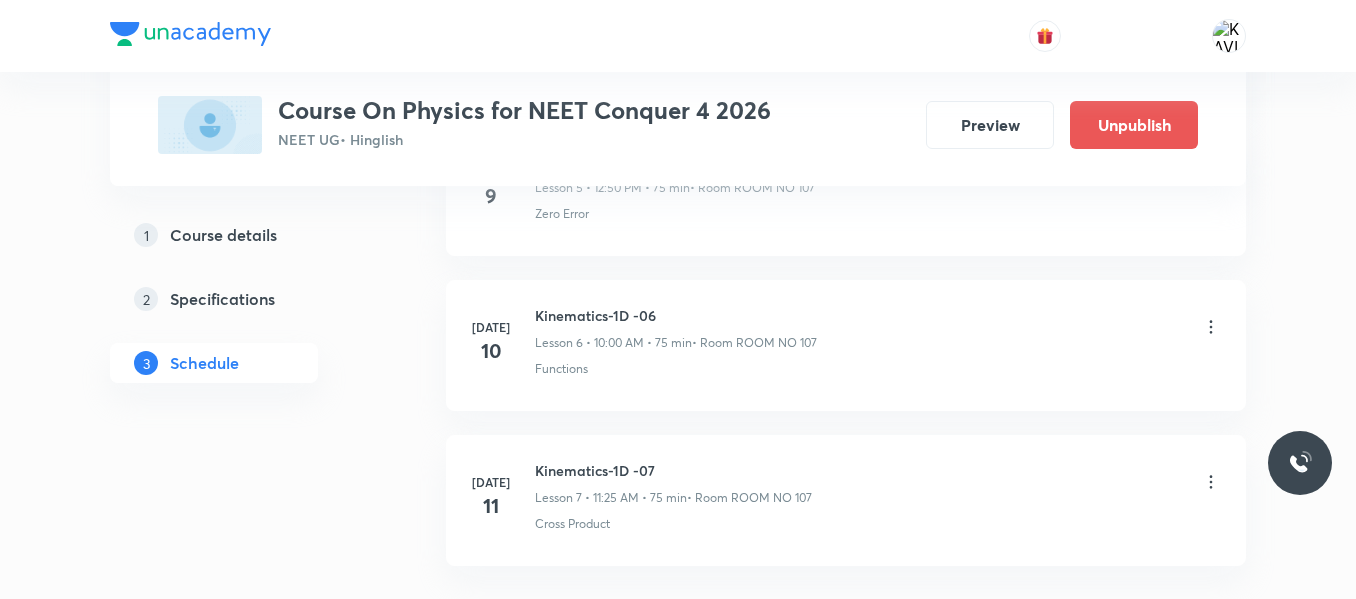 scroll, scrollTop: 1170, scrollLeft: 0, axis: vertical 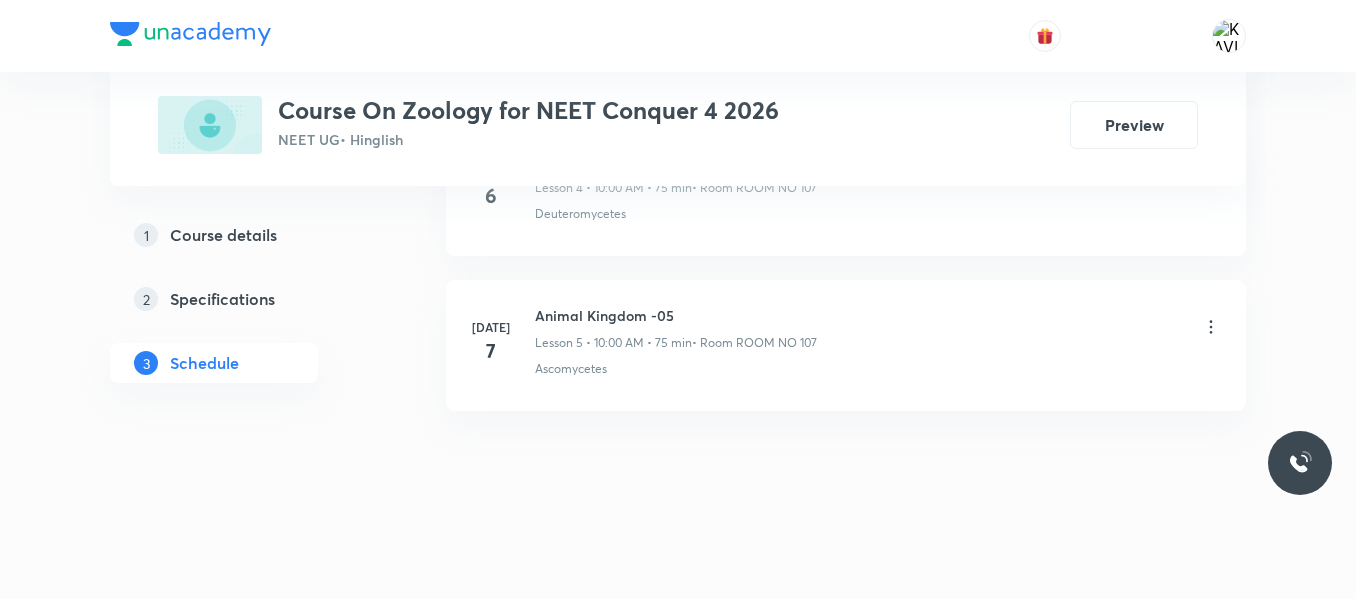 click on "Animal Kingdom -05" at bounding box center [676, 315] 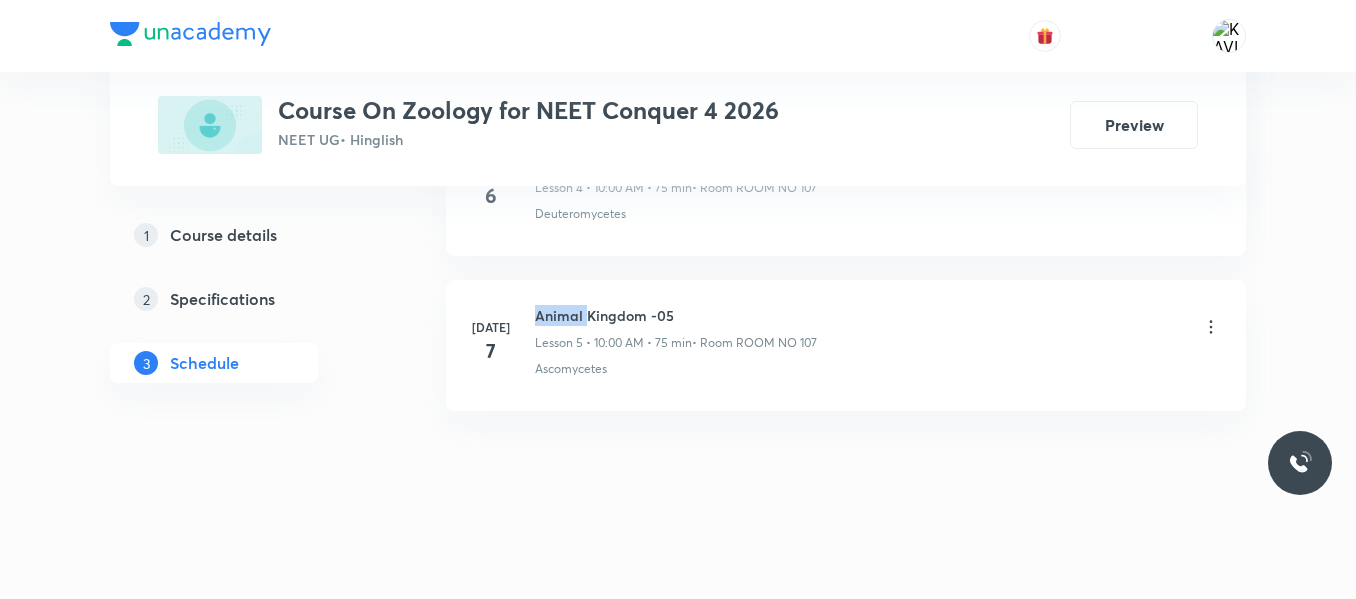 click on "Animal Kingdom -05" at bounding box center [676, 315] 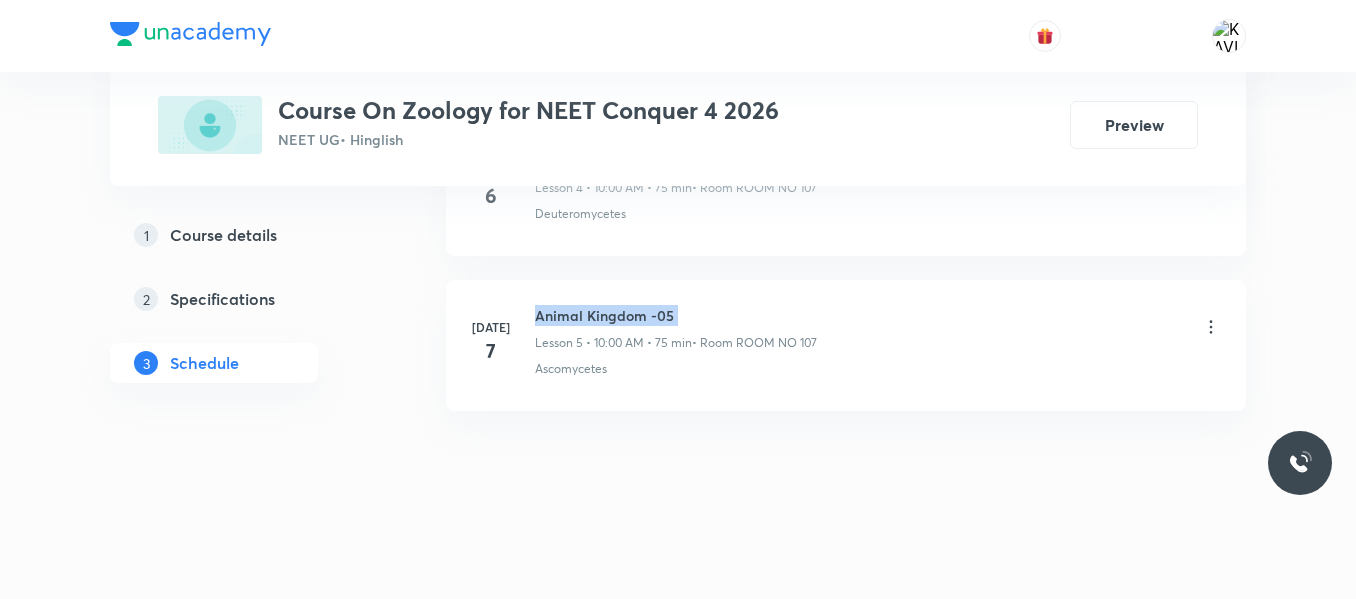 click on "Animal Kingdom -05" at bounding box center [676, 315] 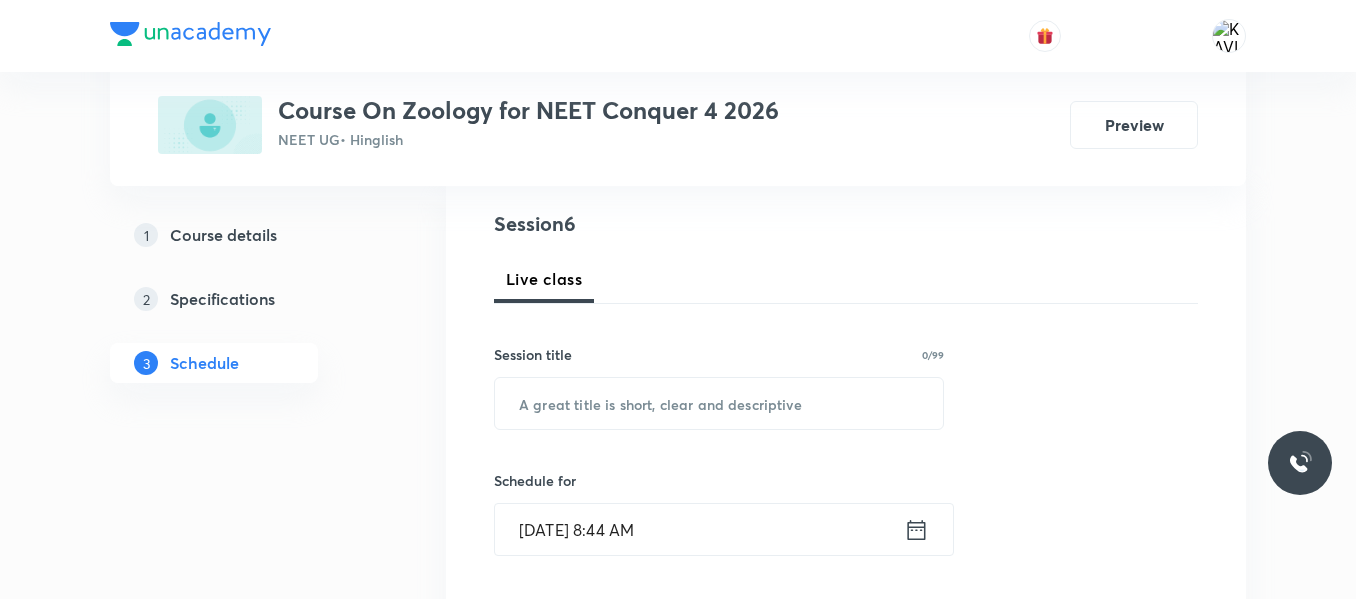 scroll, scrollTop: 238, scrollLeft: 0, axis: vertical 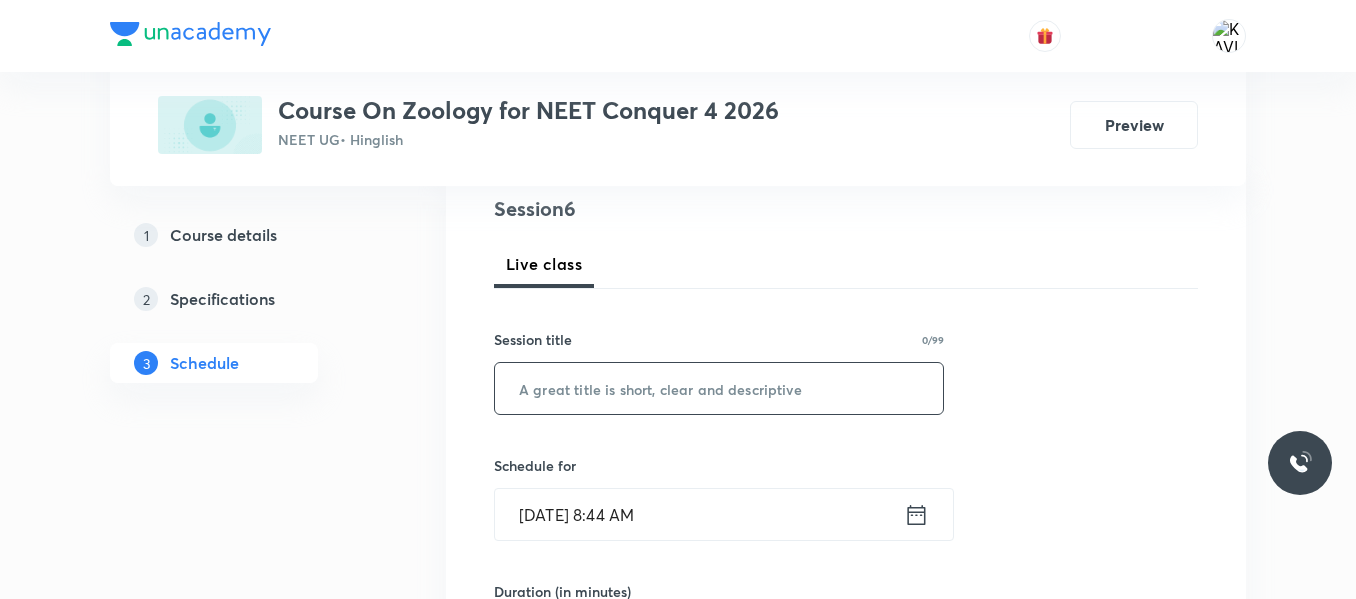 click at bounding box center [719, 388] 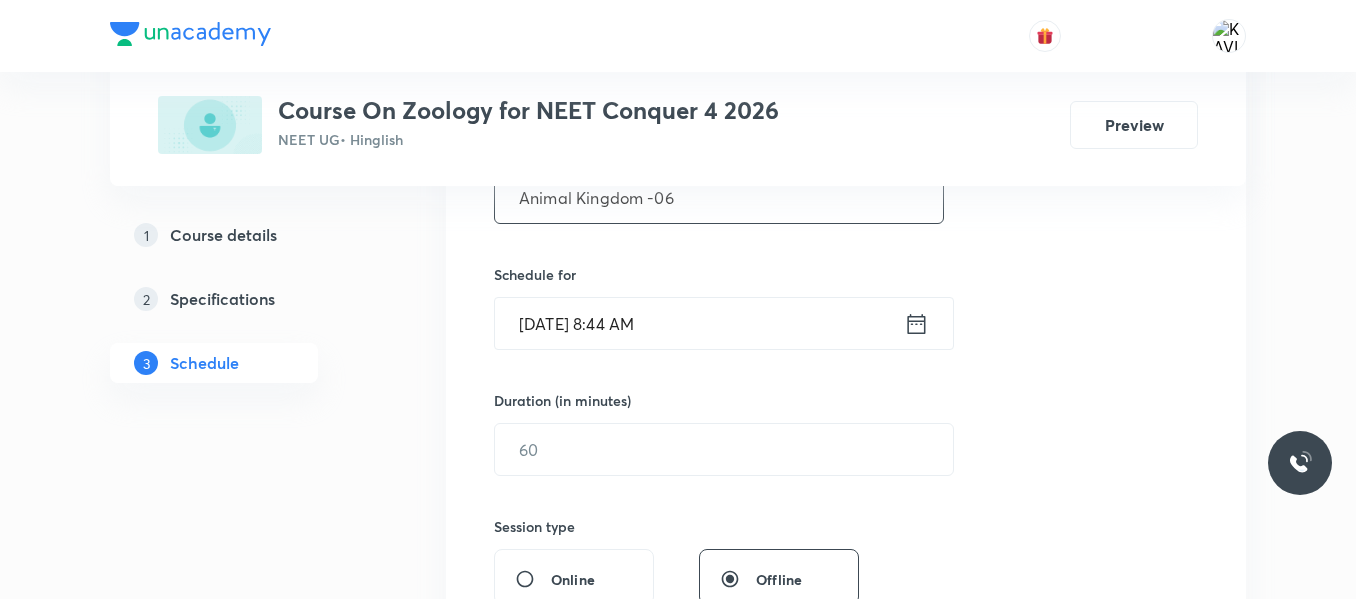 scroll, scrollTop: 431, scrollLeft: 0, axis: vertical 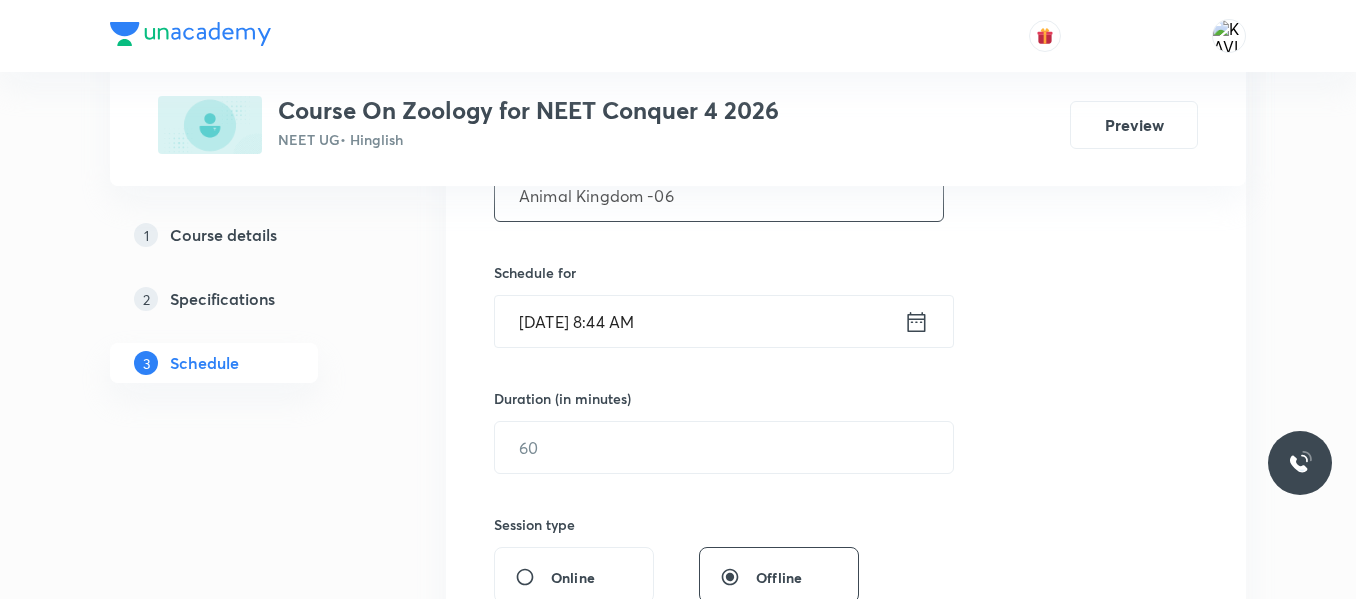 type on "Animal Kingdom -06" 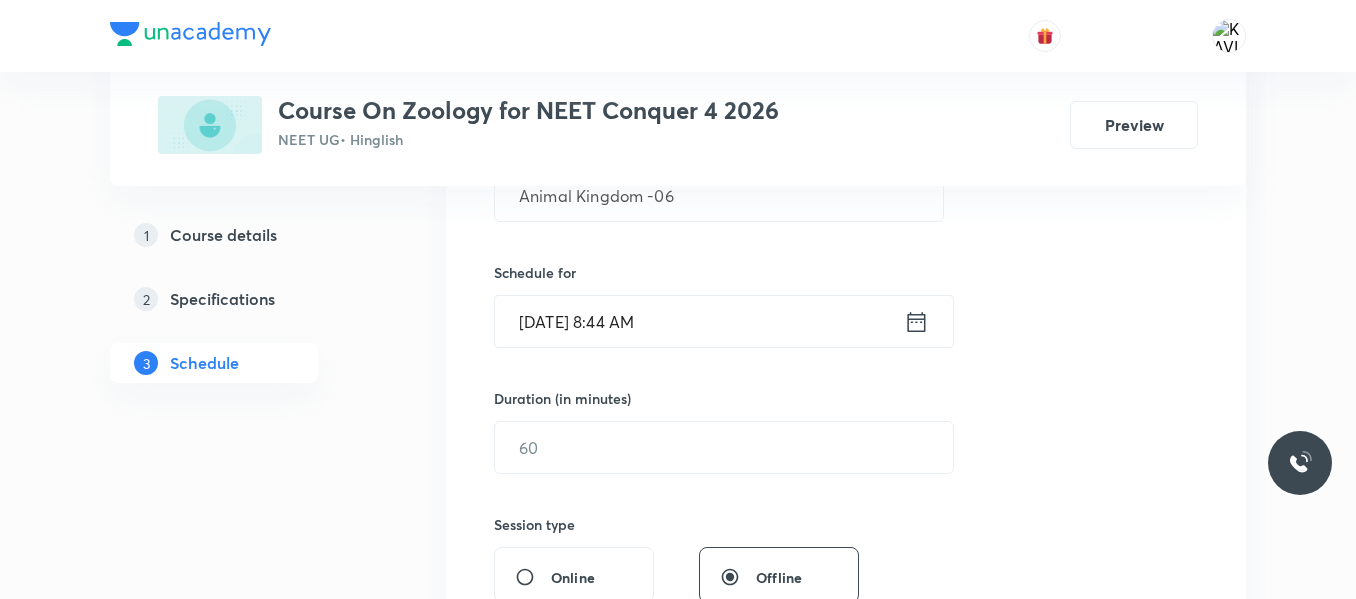 click 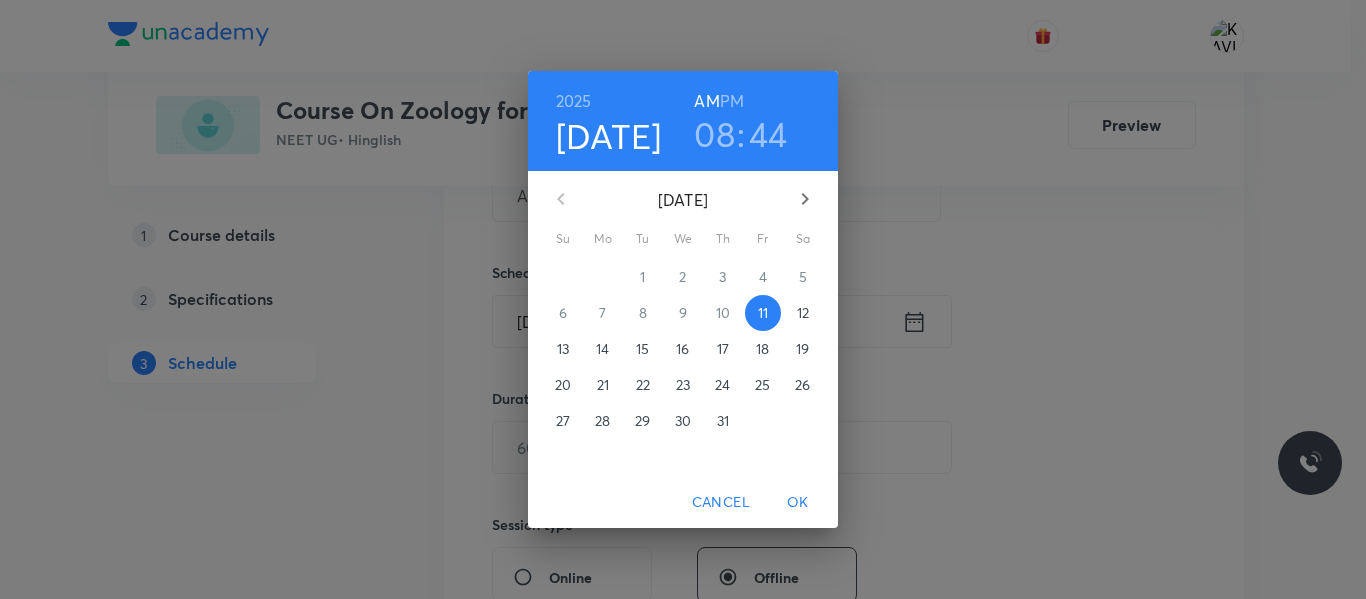 click on "PM" at bounding box center [732, 101] 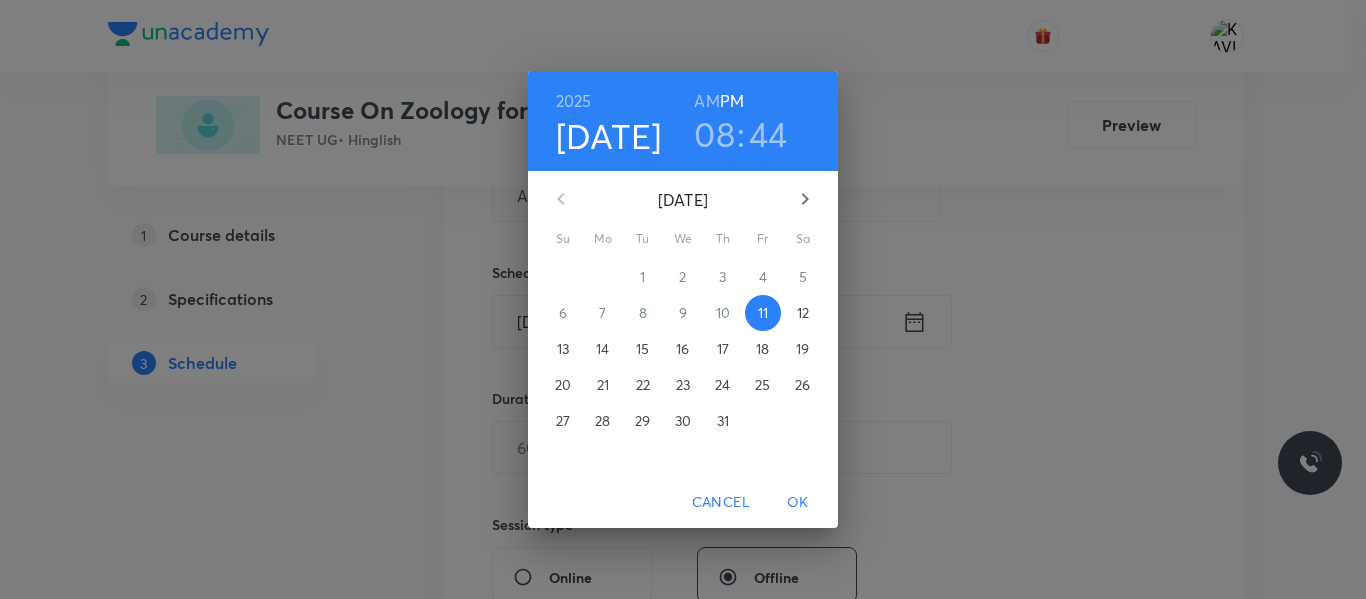 click on "08" at bounding box center [714, 134] 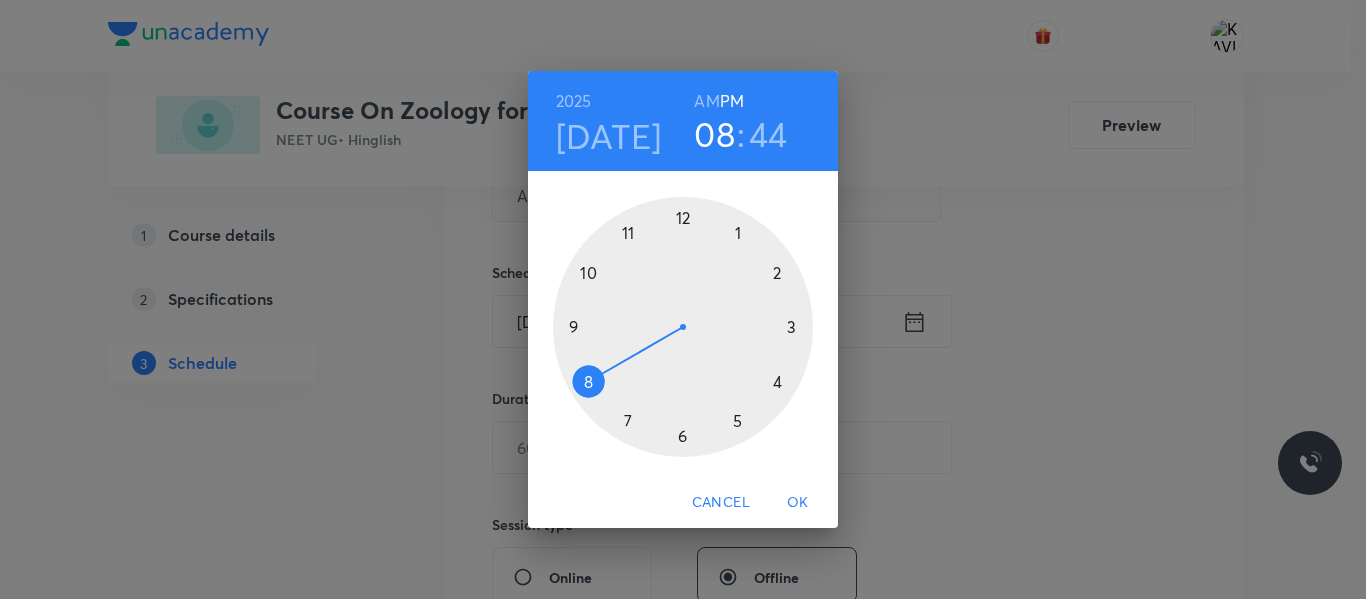 click at bounding box center (683, 327) 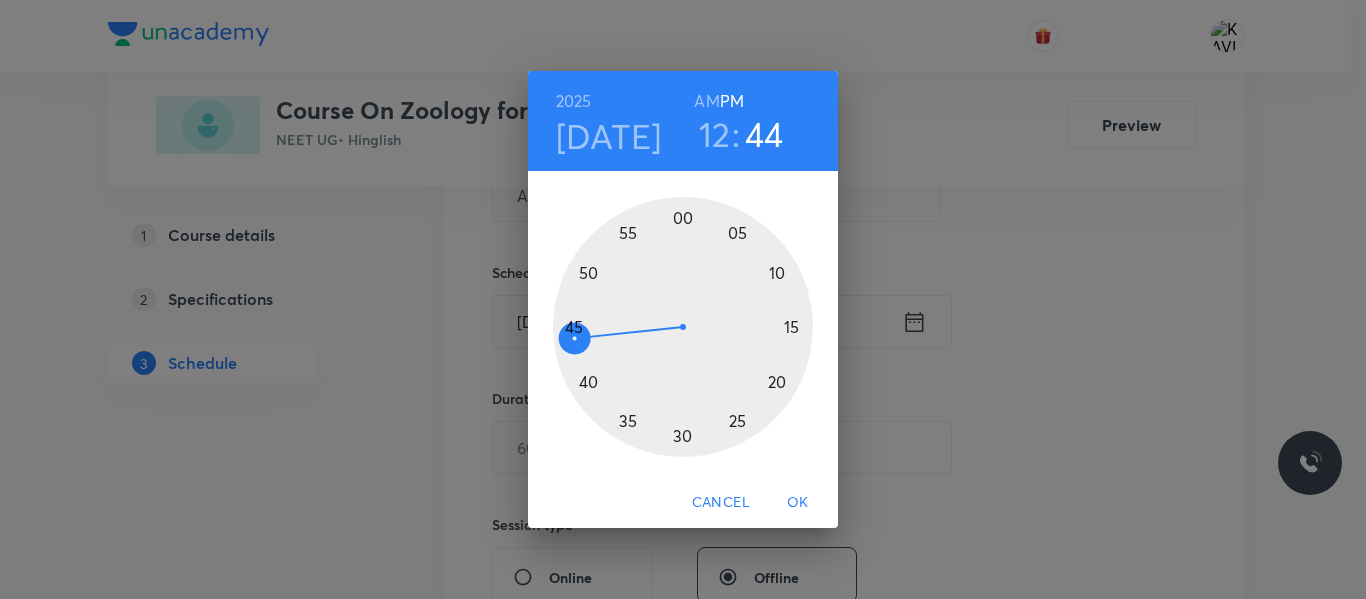click at bounding box center (683, 327) 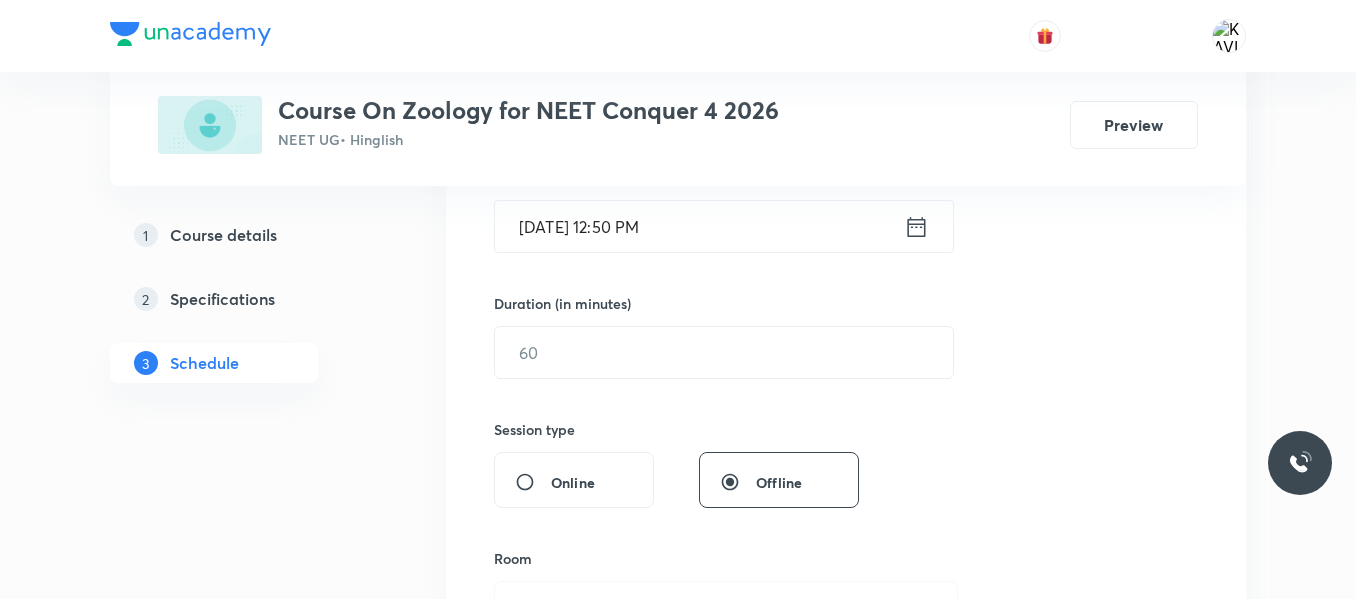 scroll, scrollTop: 527, scrollLeft: 0, axis: vertical 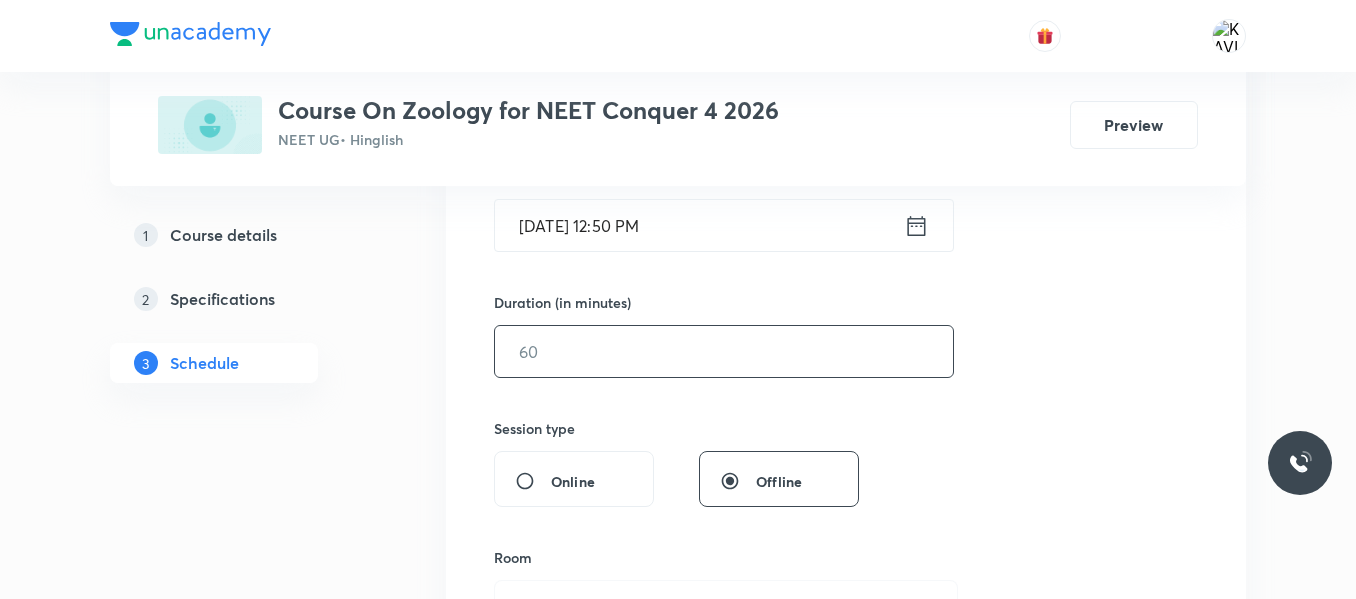 click at bounding box center [724, 351] 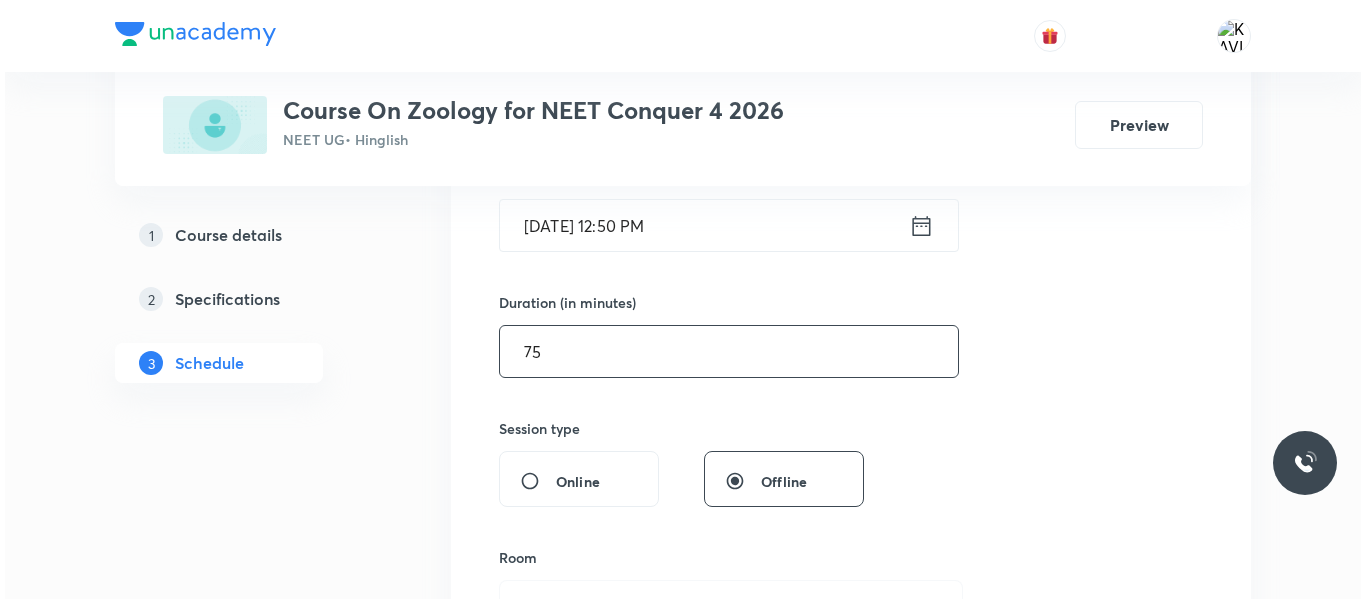 scroll, scrollTop: 744, scrollLeft: 0, axis: vertical 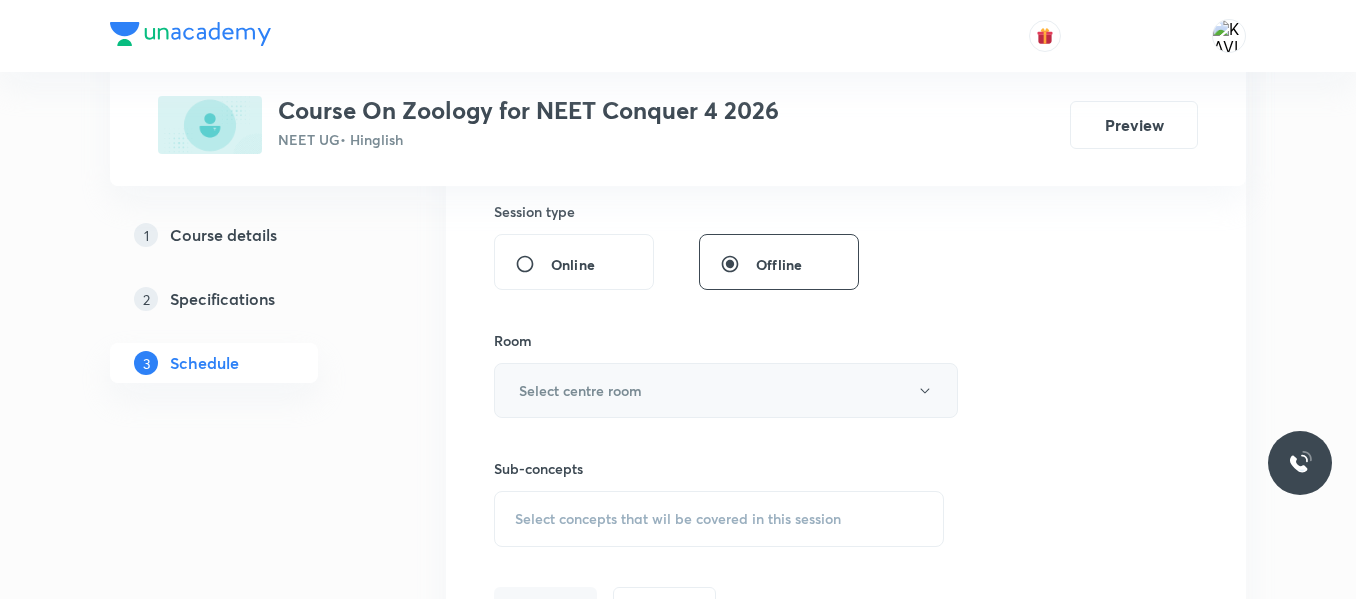 type on "75" 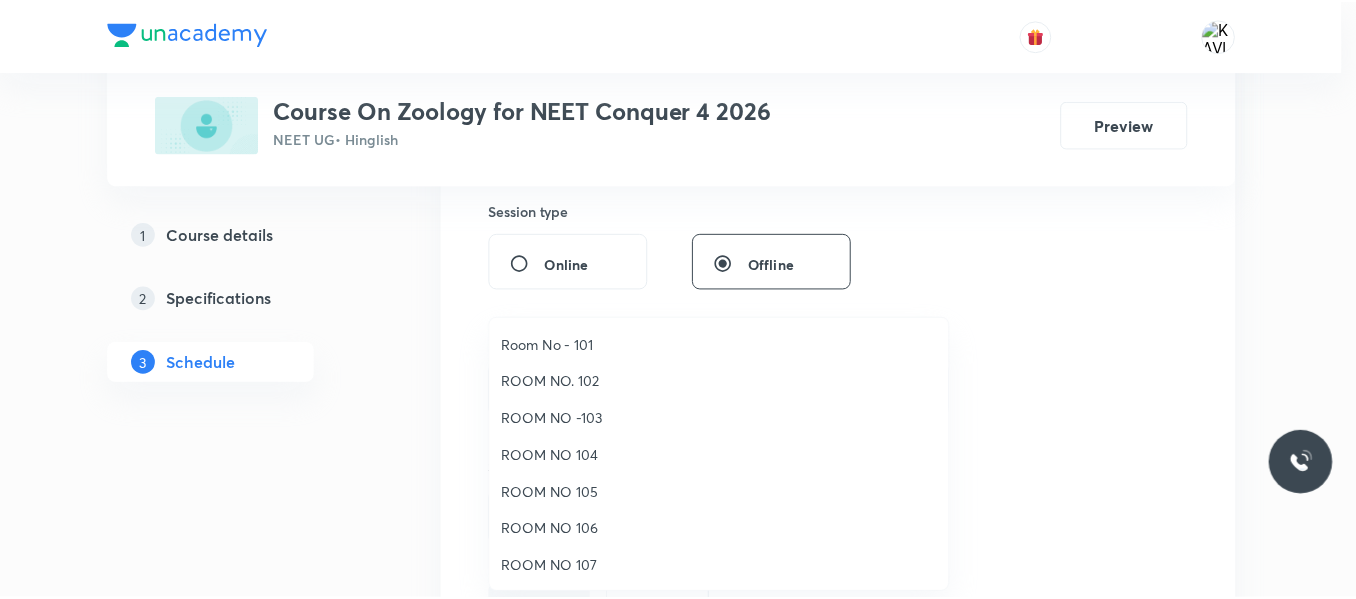 scroll, scrollTop: 223, scrollLeft: 0, axis: vertical 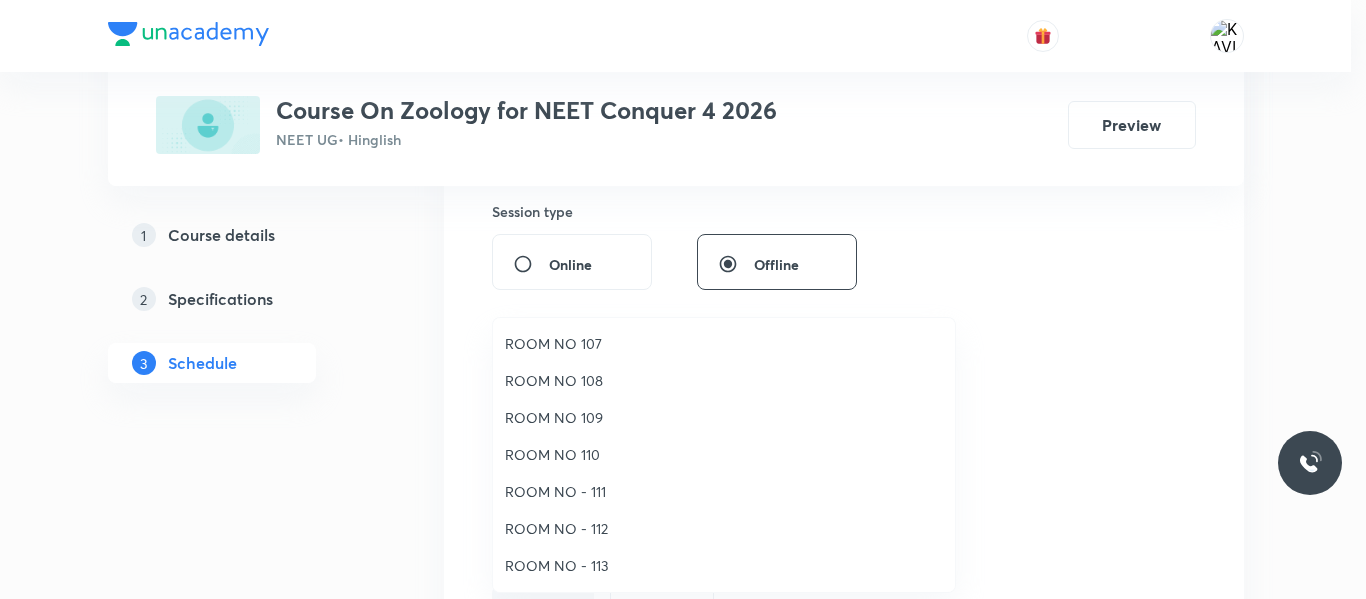 click on "ROOM NO 107" at bounding box center (724, 343) 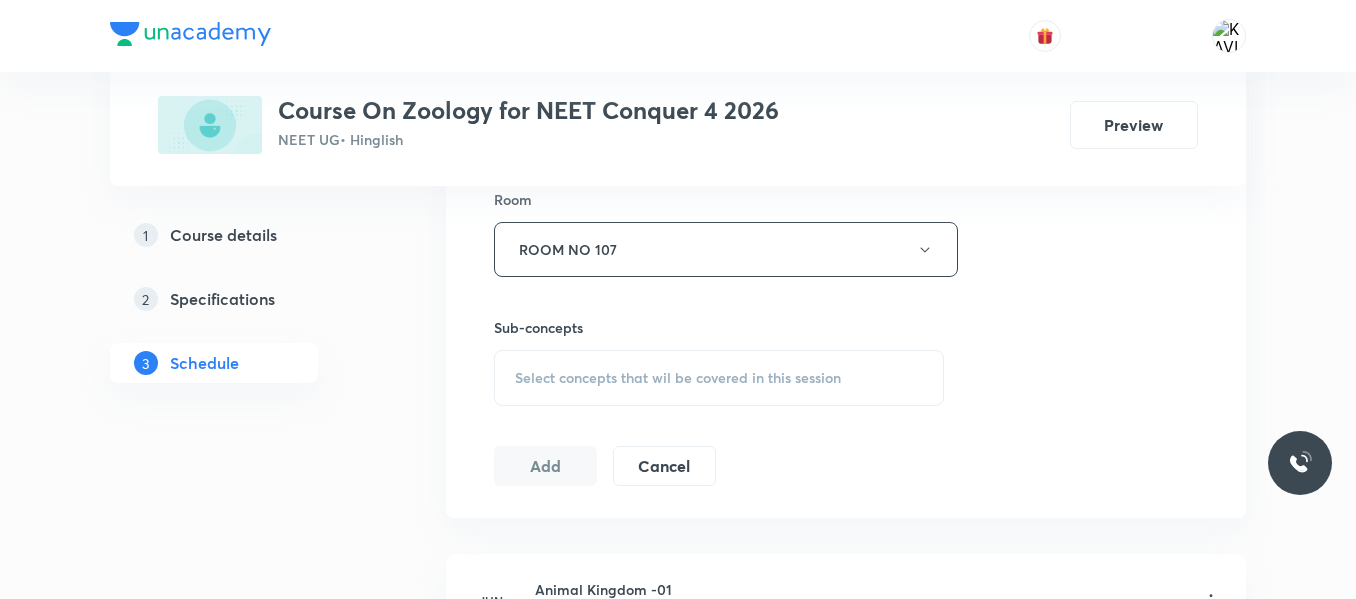 scroll, scrollTop: 886, scrollLeft: 0, axis: vertical 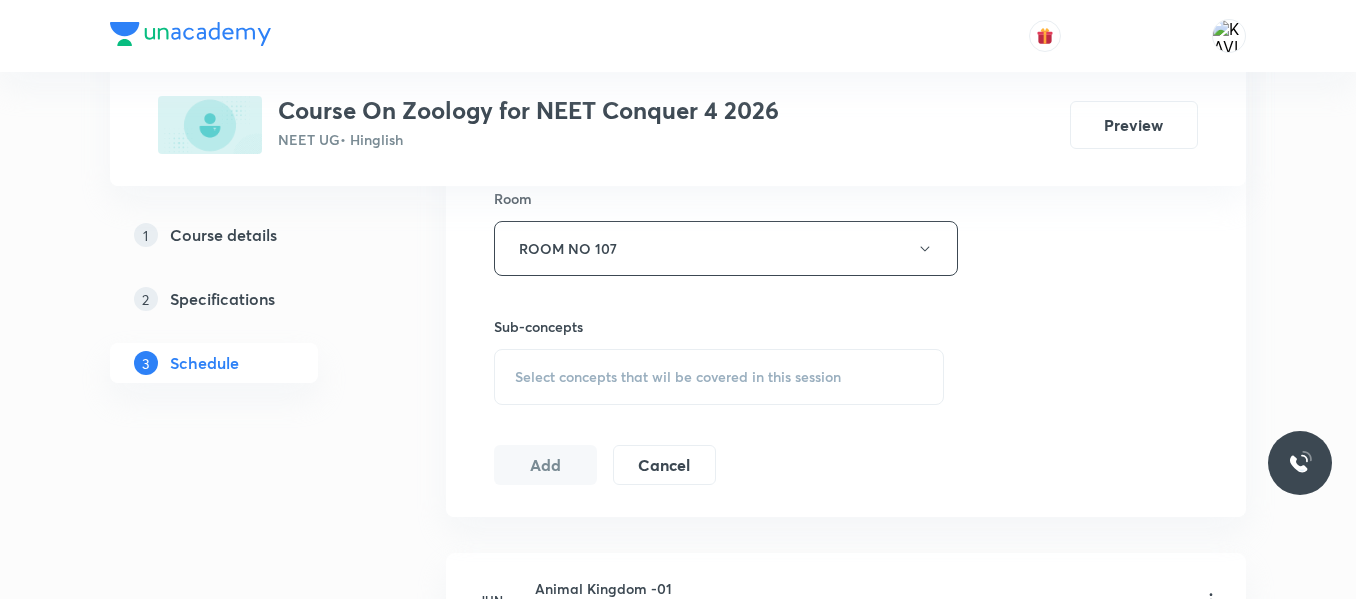 click on "Select concepts that wil be covered in this session" at bounding box center (678, 377) 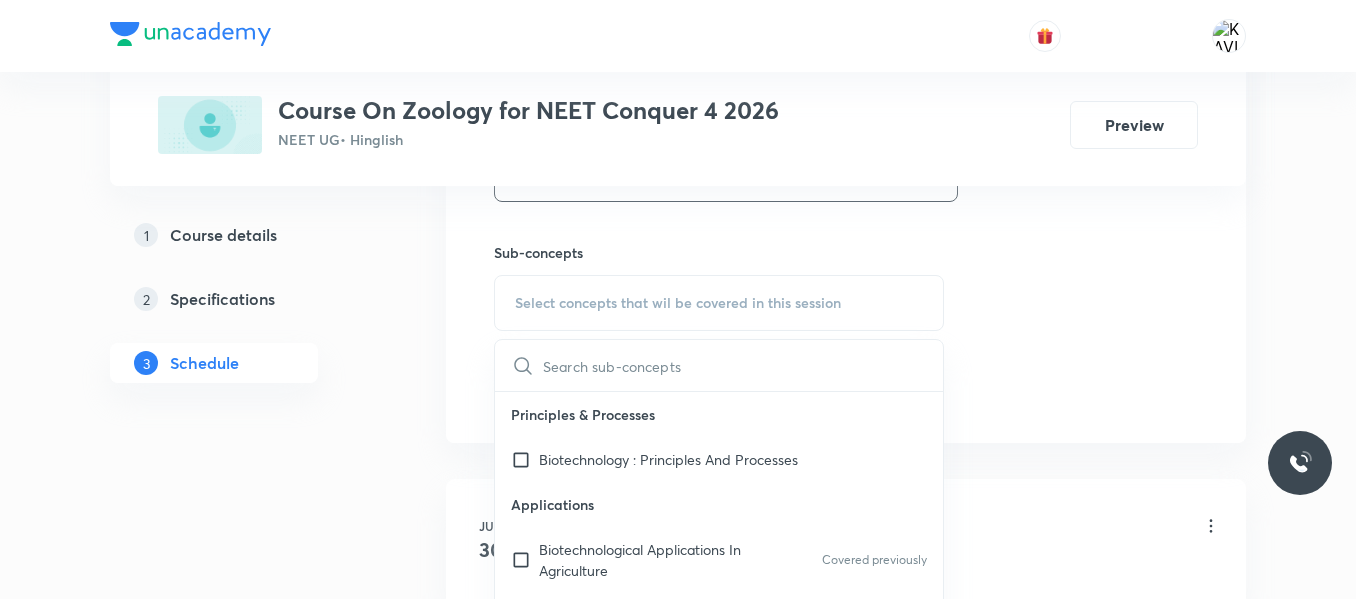 scroll, scrollTop: 962, scrollLeft: 0, axis: vertical 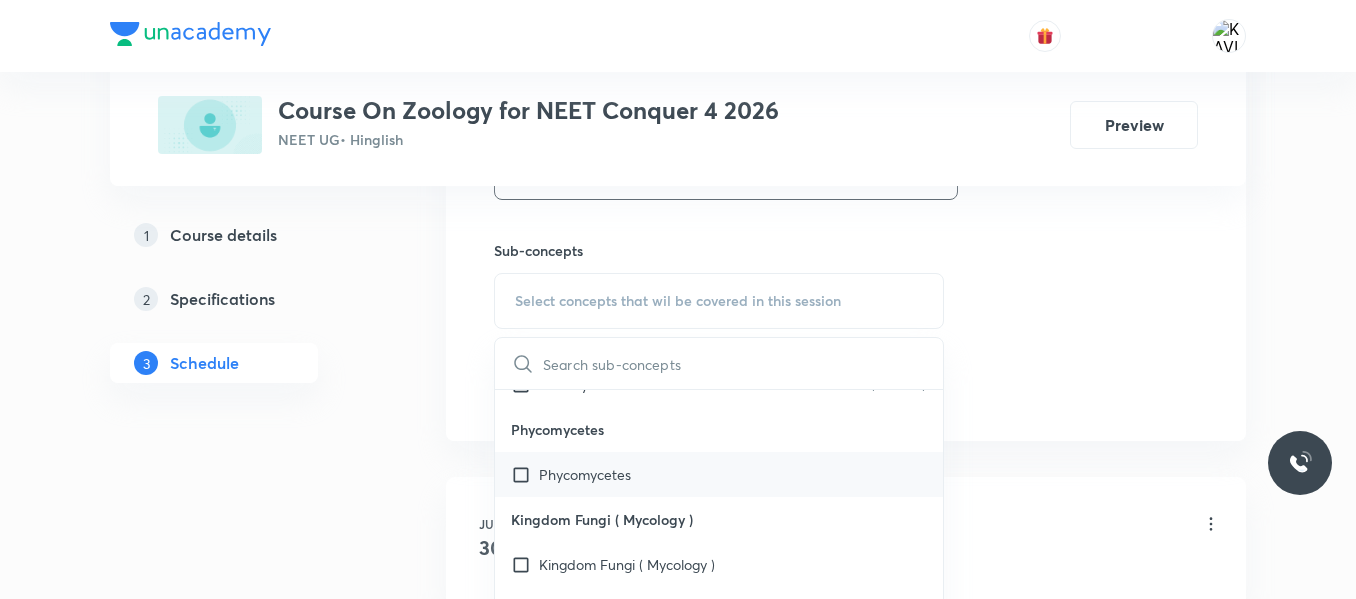 click on "Phycomycetes" at bounding box center [719, 474] 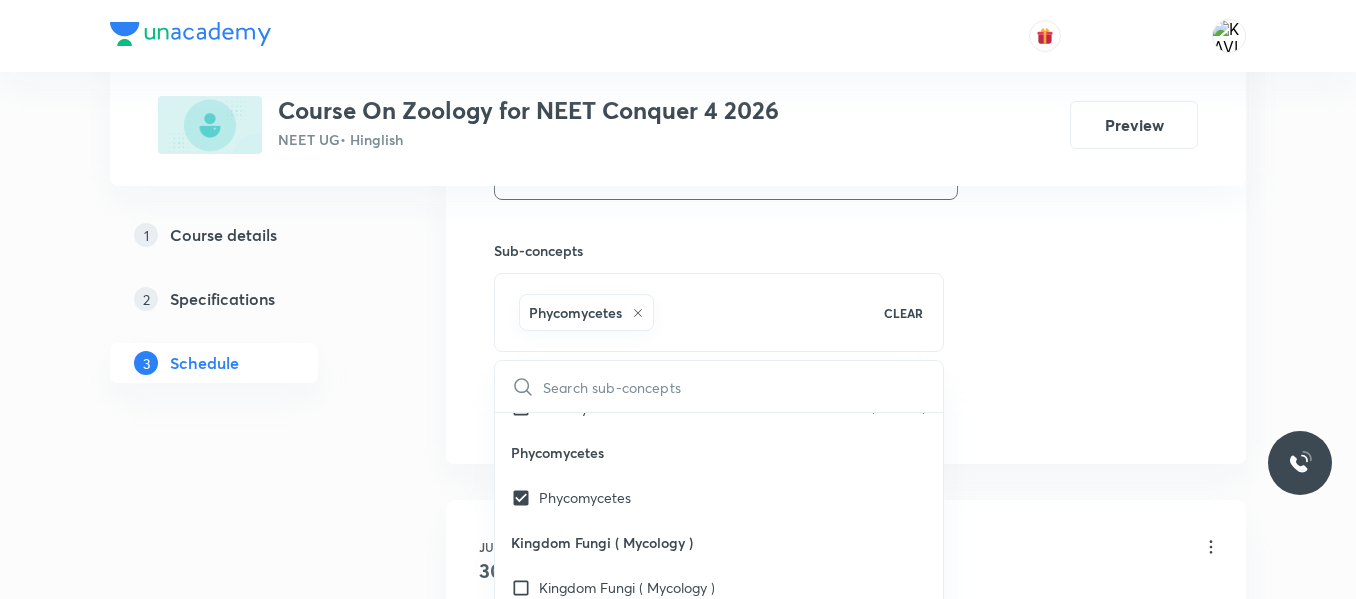 click on "Session  6 Live class Session title 18/99 Animal Kingdom -06 ​ Schedule for Jul 11, 2025, 12:50 PM ​ Duration (in minutes) 75 ​   Session type Online Offline Room ROOM NO 107 Sub-concepts Phycomycetes CLEAR ​ Principles & Processes Biotechnology : Principles And Processes Applications Biotechnological Applications In Agriculture Covered previously Biotechnological Applications In Medicine Transgenic Animals Ethical Issues Industrial Biotechnology Biosafety Issues Kingdom Protista Kingdom Protista Covered previously Prions and Lichens Prions and Lichens Covered previously Viroids Viroids Viruses Viruses Deuteromycetes Deuteromycetes Covered previously Basidiomycetes Basidiomycetes Ascomycetes Ascomycetes Covered previously Phycomycetes Phycomycetes Kingdom Fungi ( Mycology ) Kingdom Fungi ( Mycology ) Slime Moulds Slime Moulds Division - Euglenophyta - Euglenoids Division - Euglenophyta - Euglenoids Division - Pyrrophyta Division - Pyrrophyta Division - Chrysophyta Division - Chrysophyta Introduction" at bounding box center (846, -49) 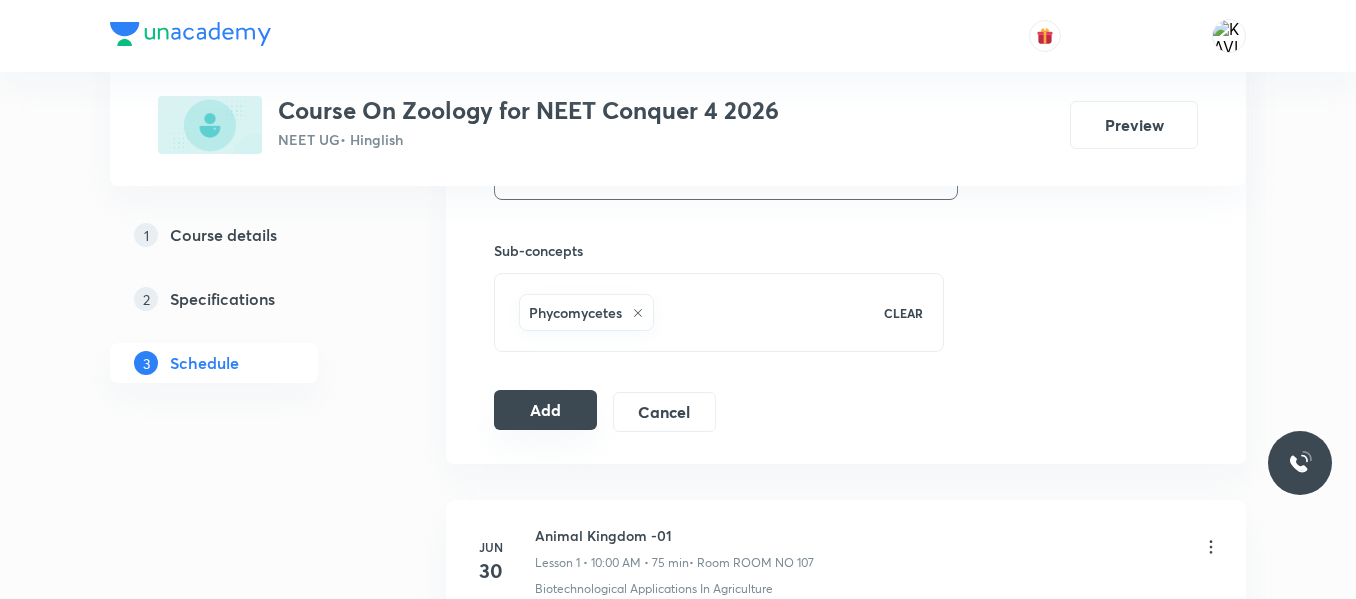 click on "Add" at bounding box center (545, 410) 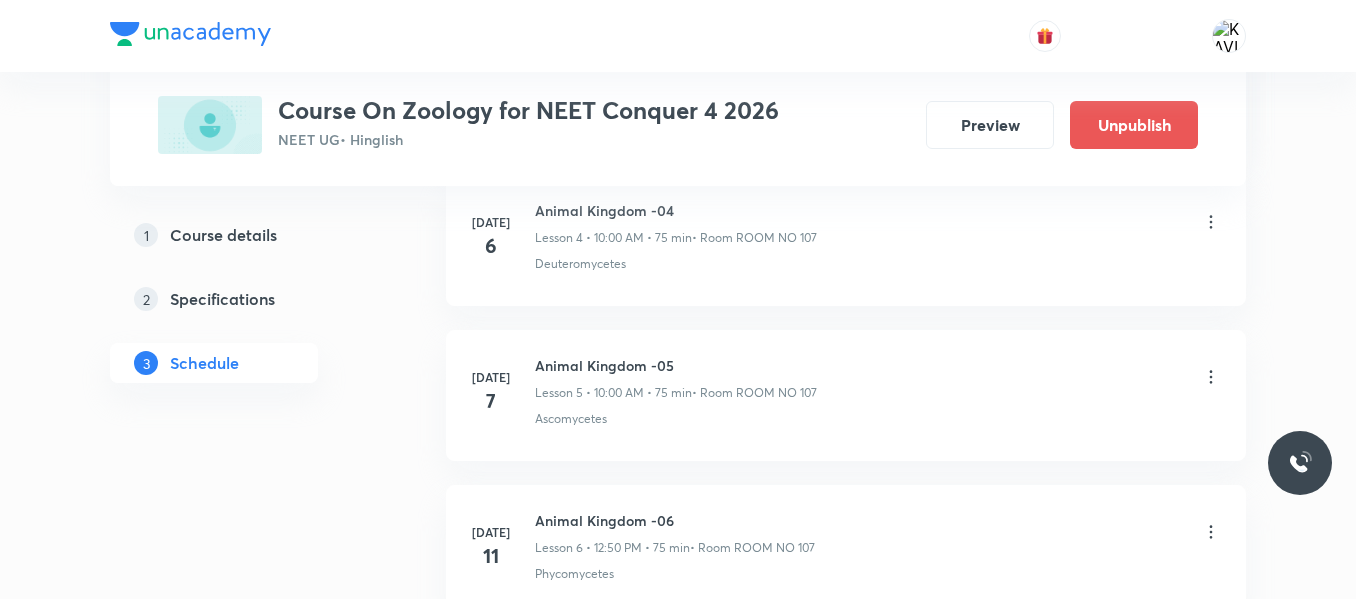 scroll, scrollTop: 1015, scrollLeft: 0, axis: vertical 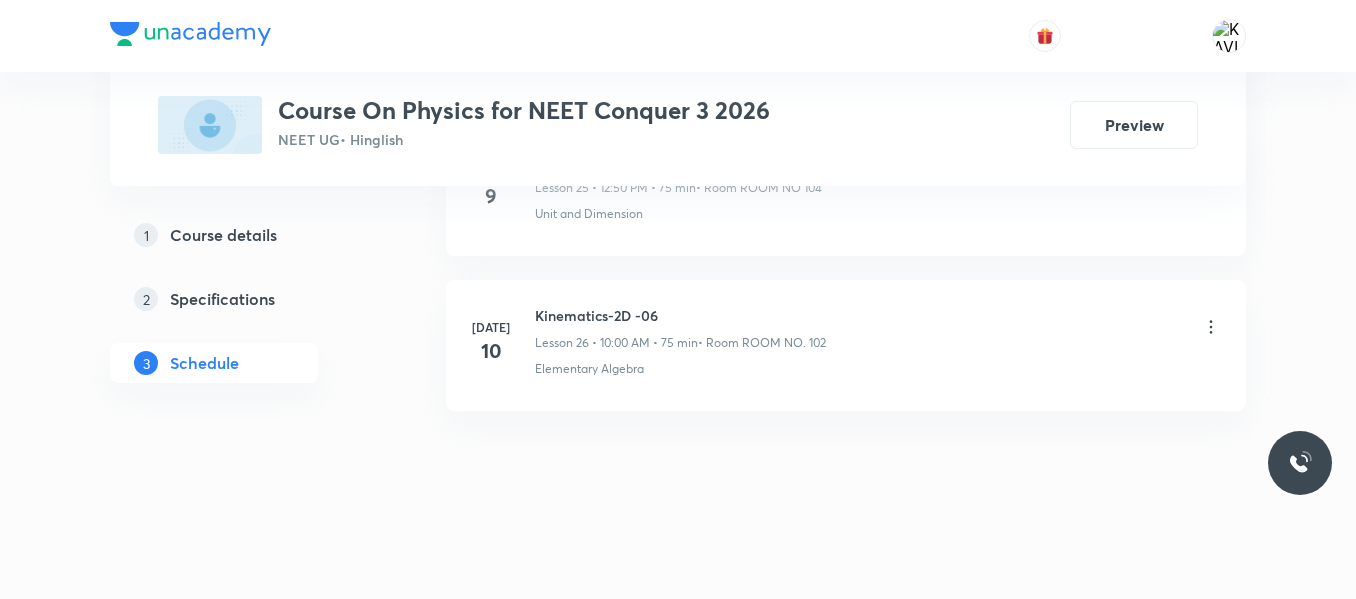 click on "Kinematics-2D -06" at bounding box center (680, 315) 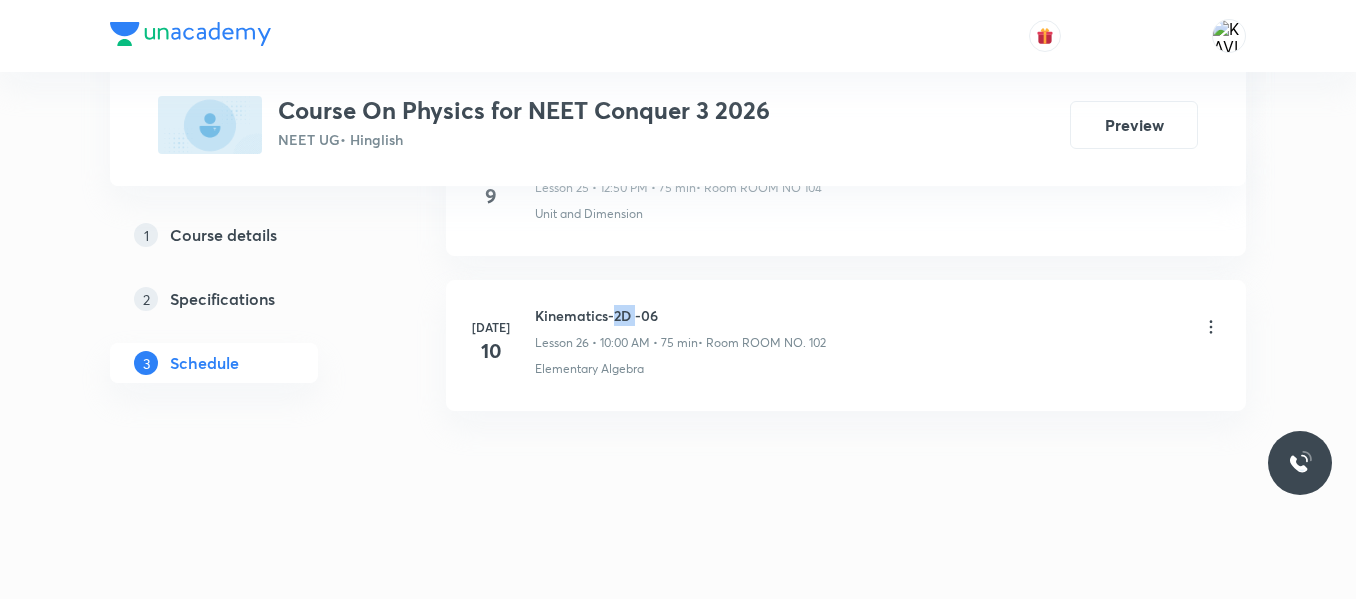 click on "Kinematics-2D -06" at bounding box center (680, 315) 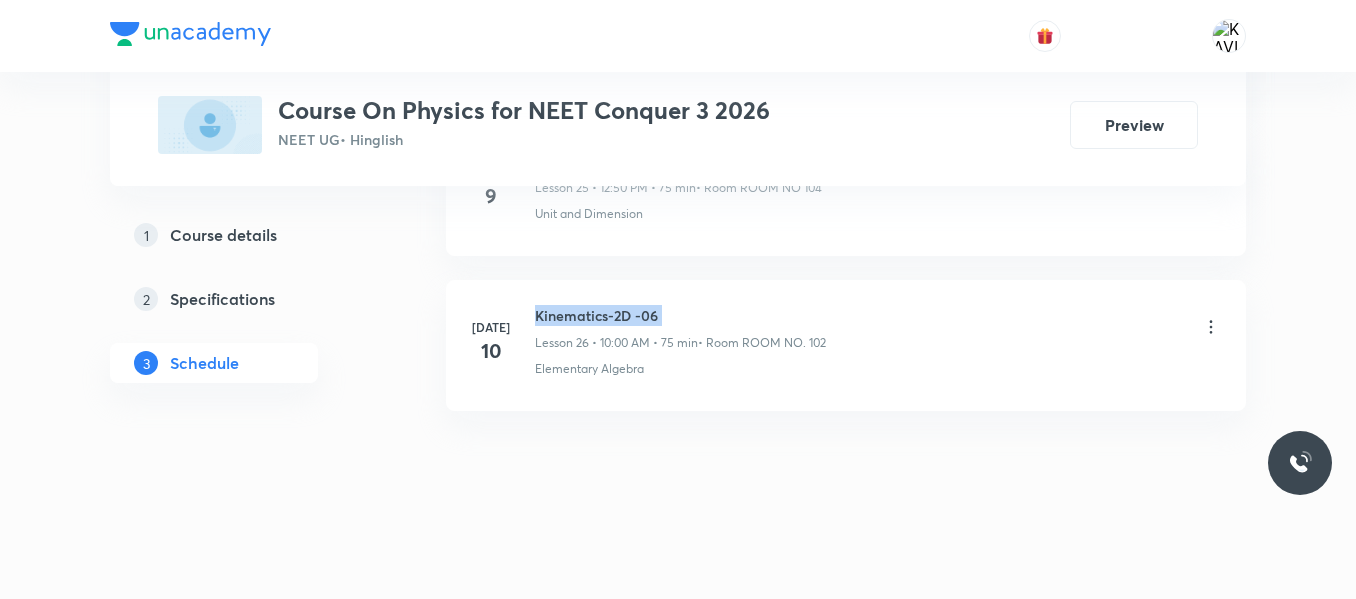 click on "Kinematics-2D -06" at bounding box center [680, 315] 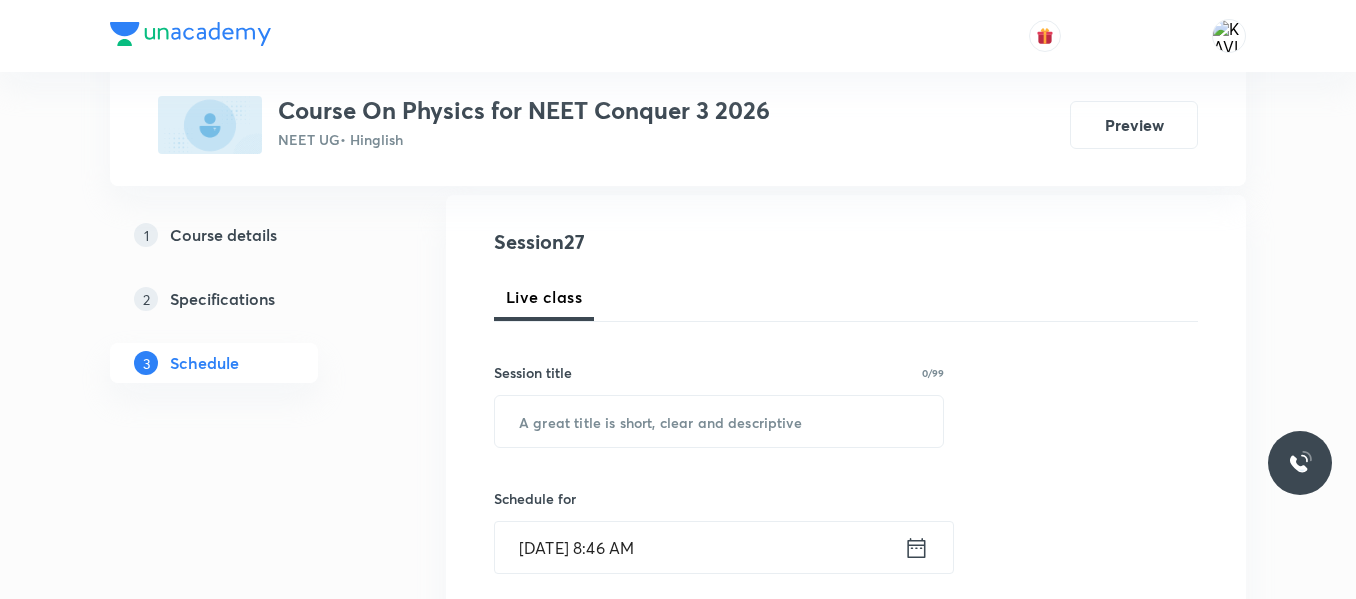 scroll, scrollTop: 212, scrollLeft: 0, axis: vertical 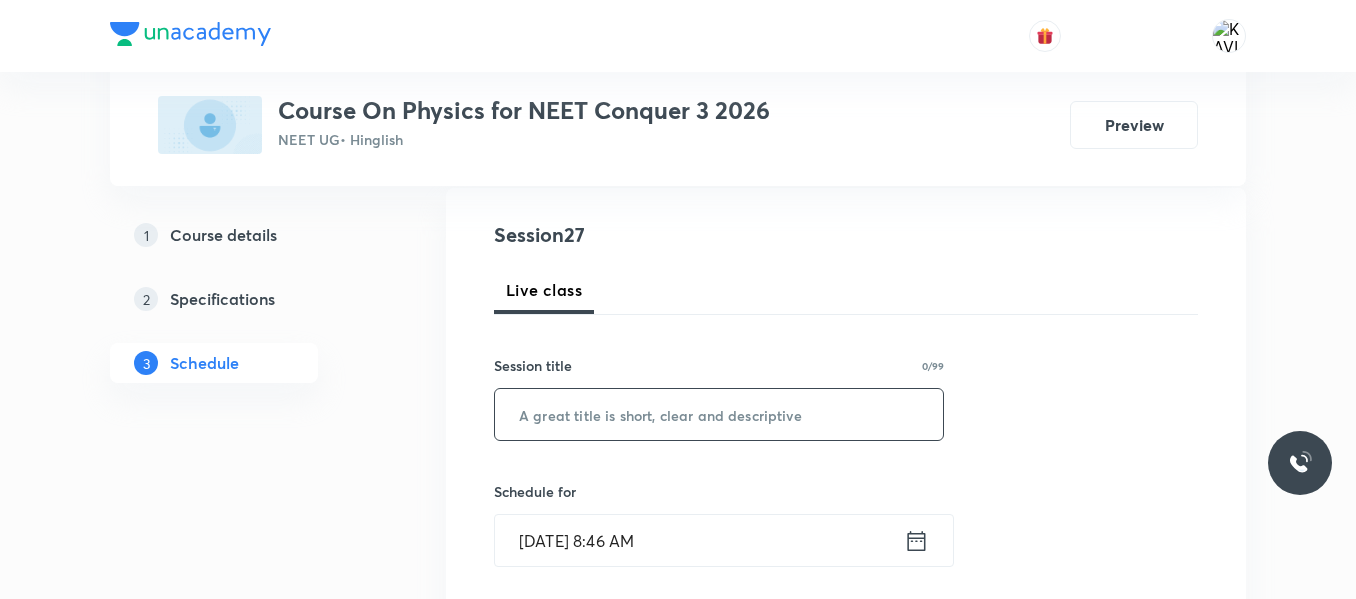 click at bounding box center (719, 414) 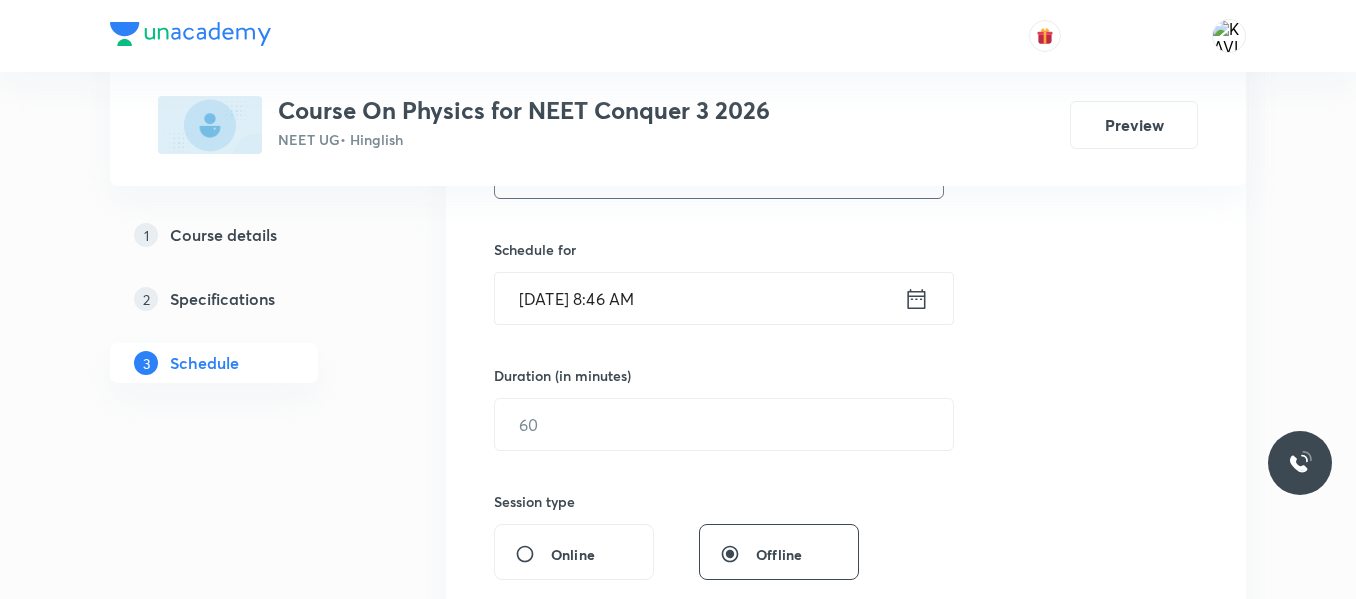 scroll, scrollTop: 455, scrollLeft: 0, axis: vertical 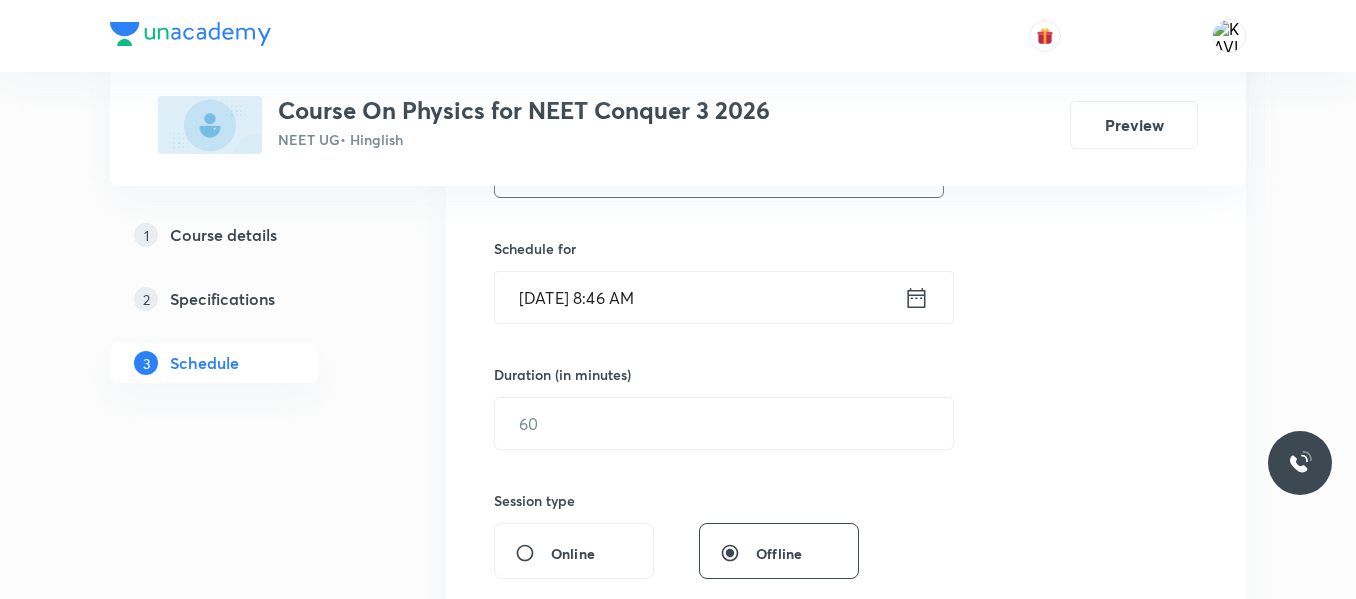 type on "Kinematics-2D -07" 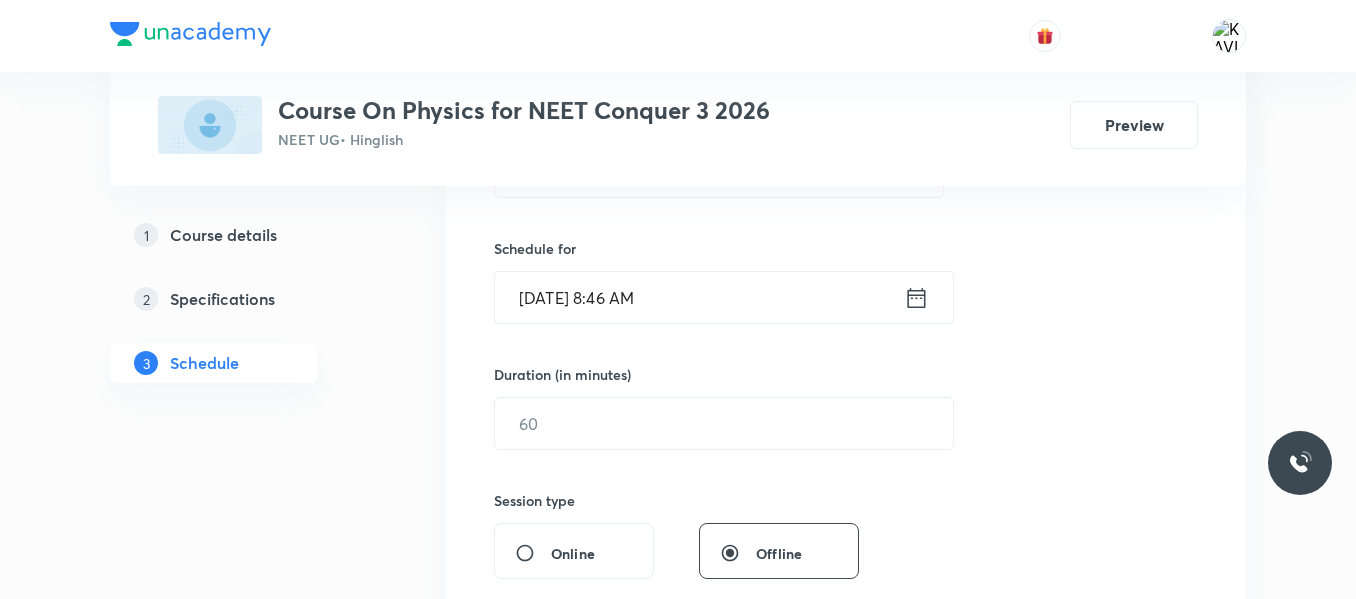 click 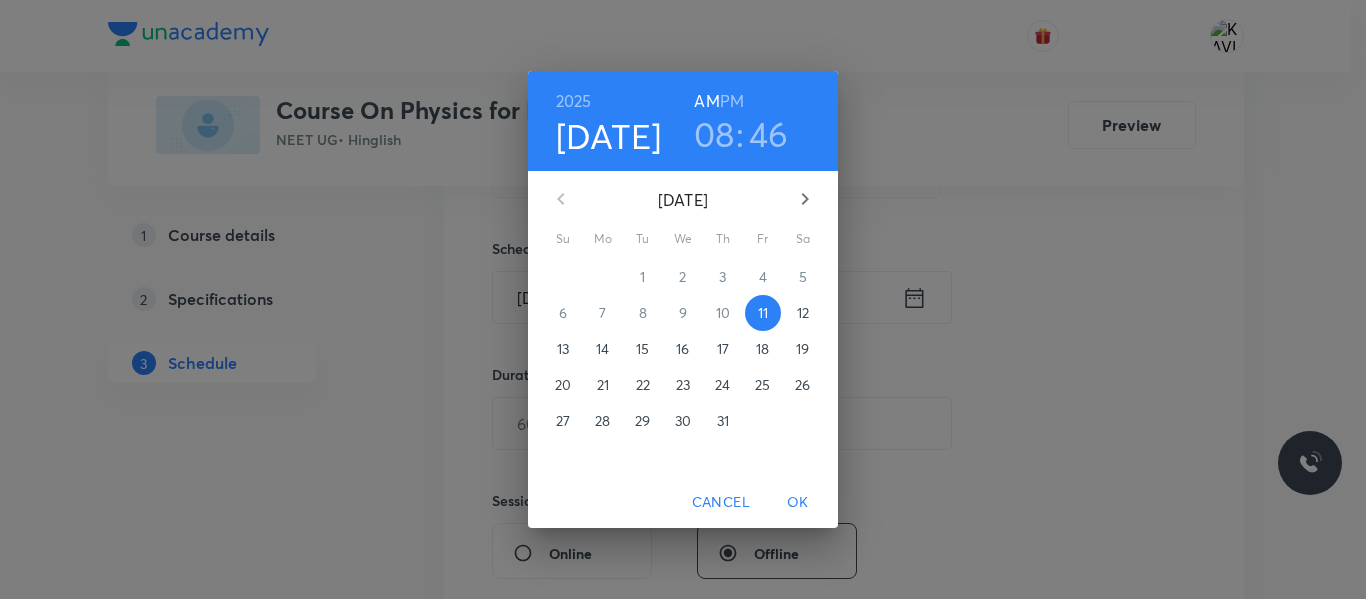 click on "08" at bounding box center (714, 134) 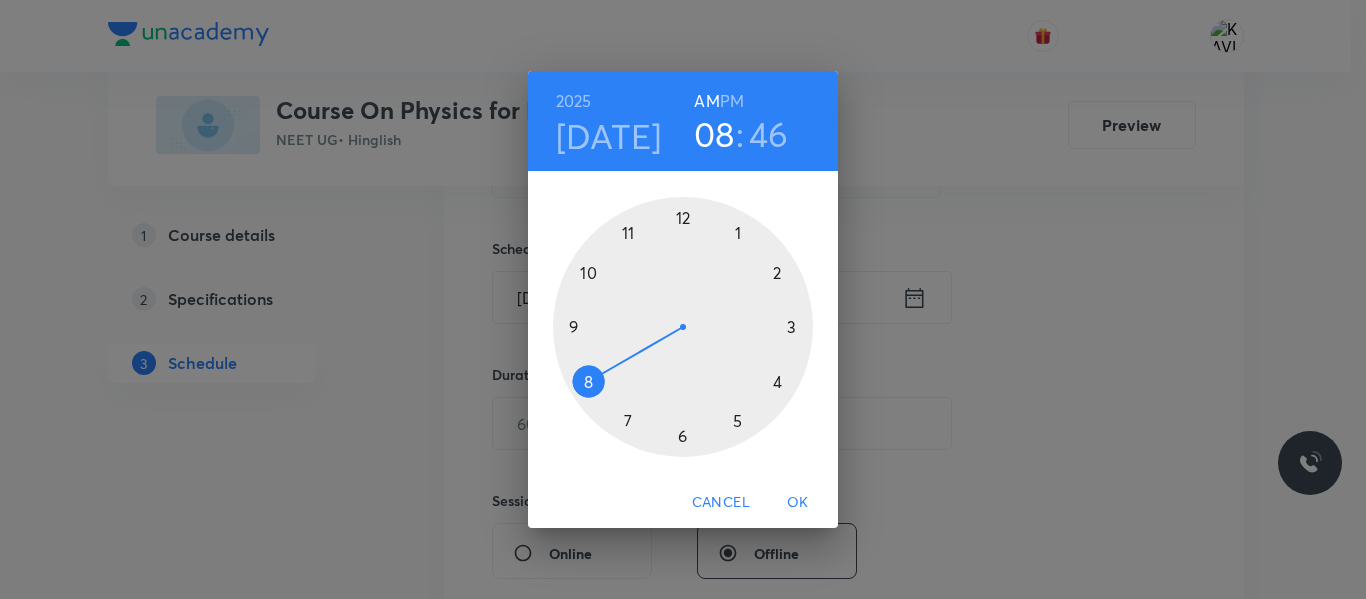 click at bounding box center (683, 327) 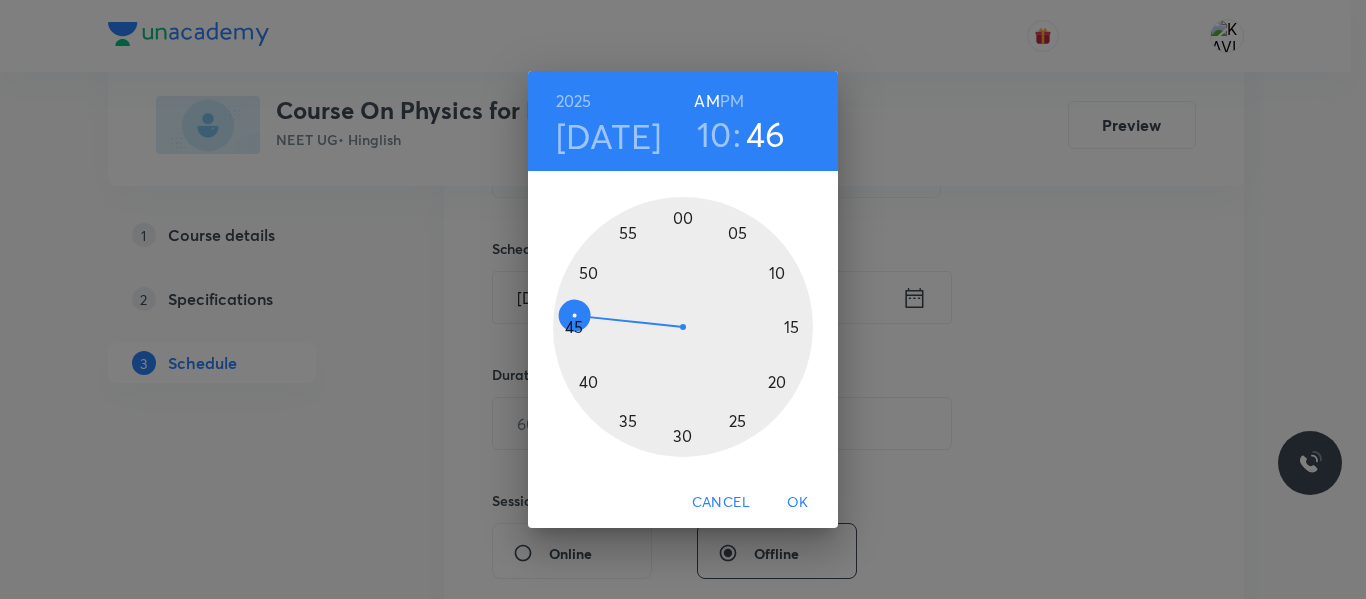 click at bounding box center (683, 327) 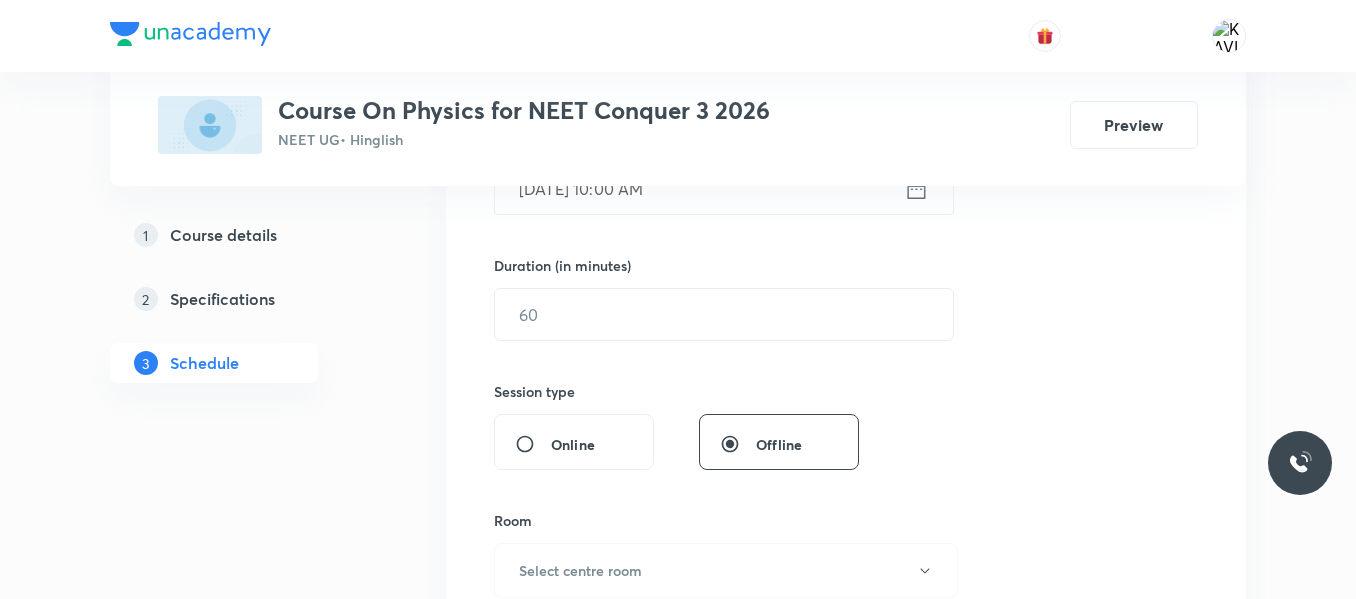 scroll, scrollTop: 565, scrollLeft: 0, axis: vertical 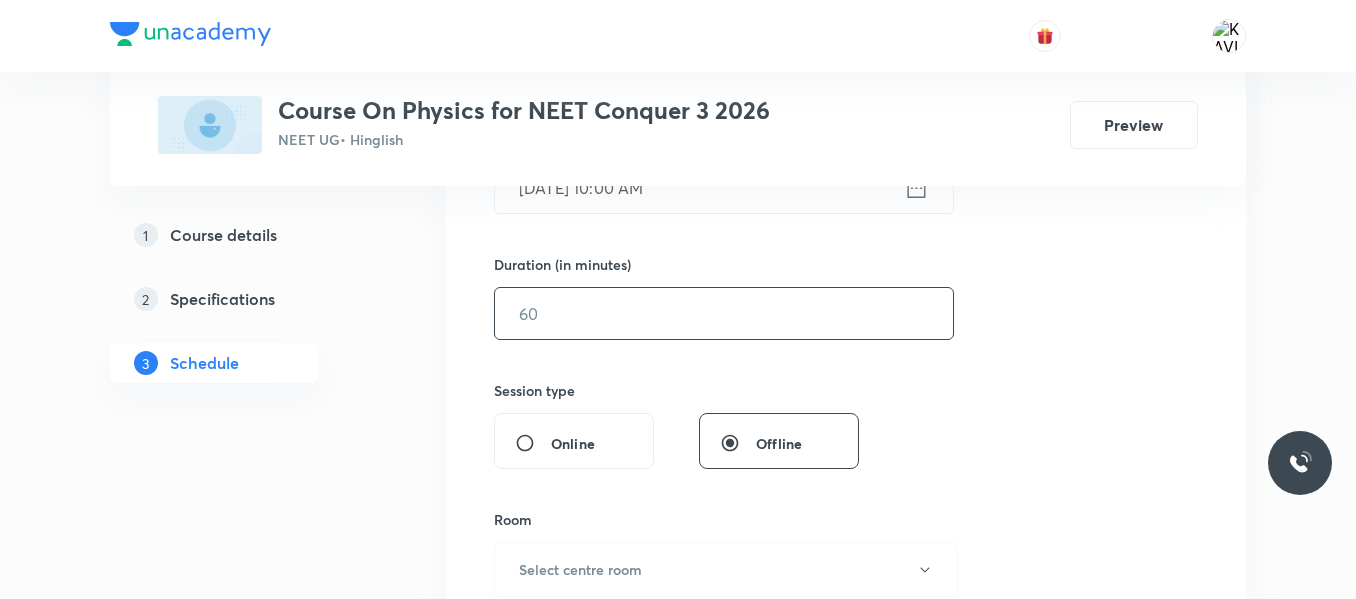 click at bounding box center [724, 313] 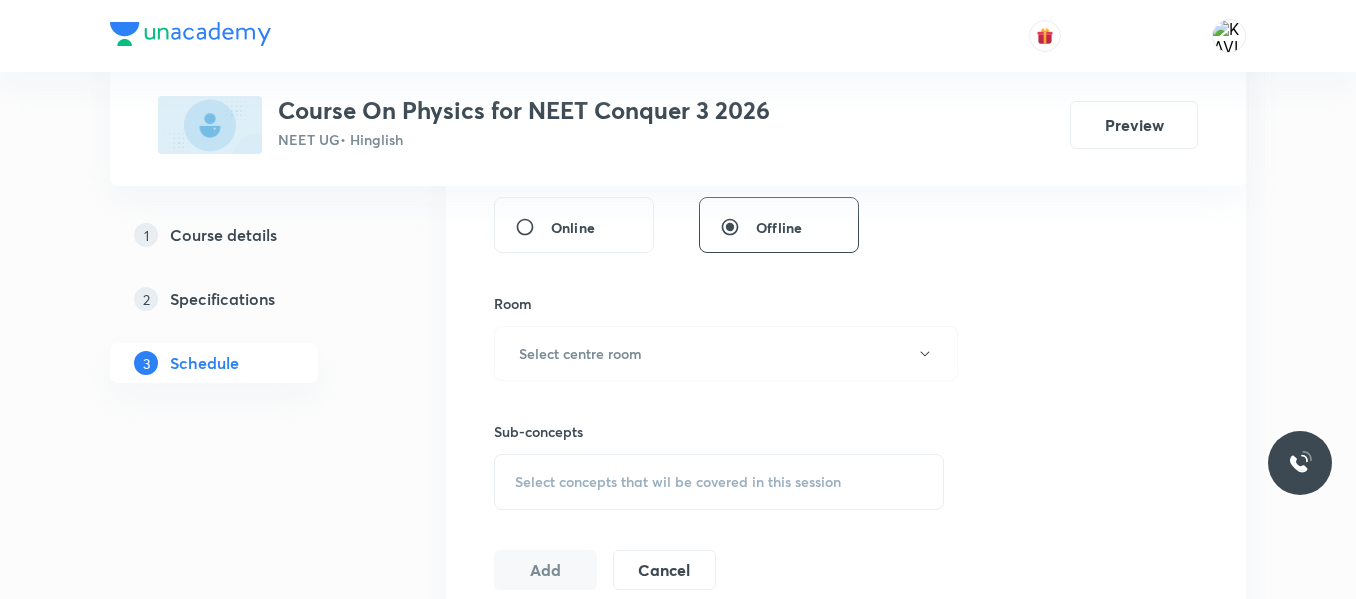 scroll, scrollTop: 784, scrollLeft: 0, axis: vertical 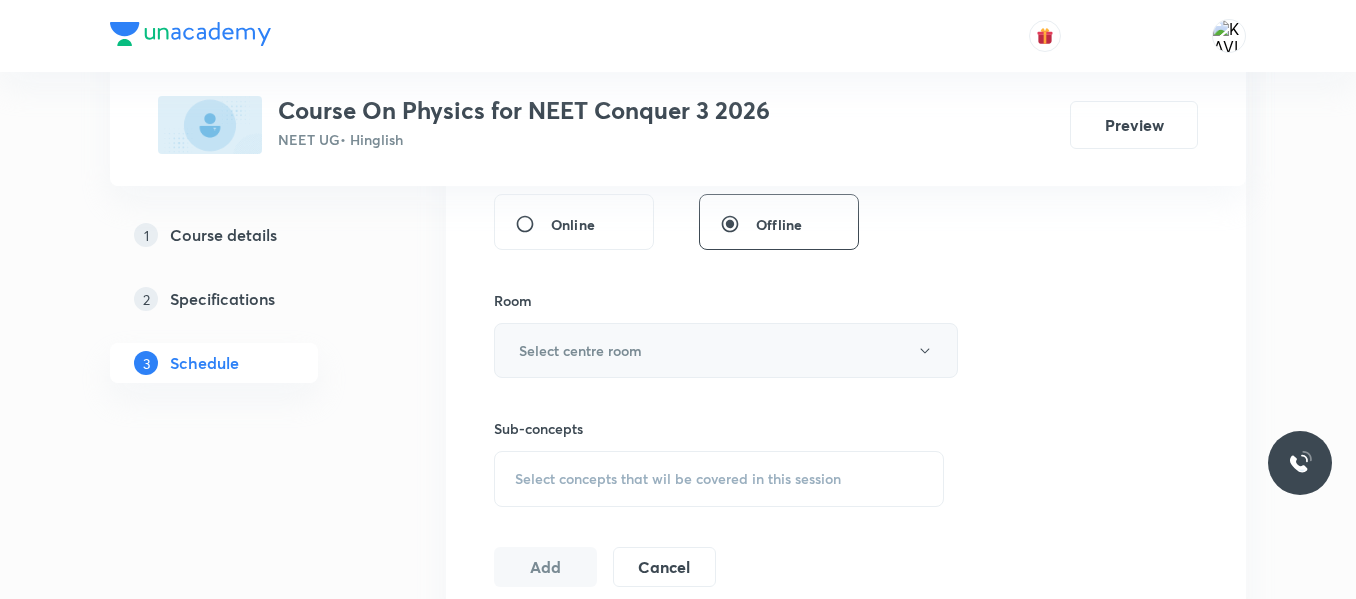 type on "75" 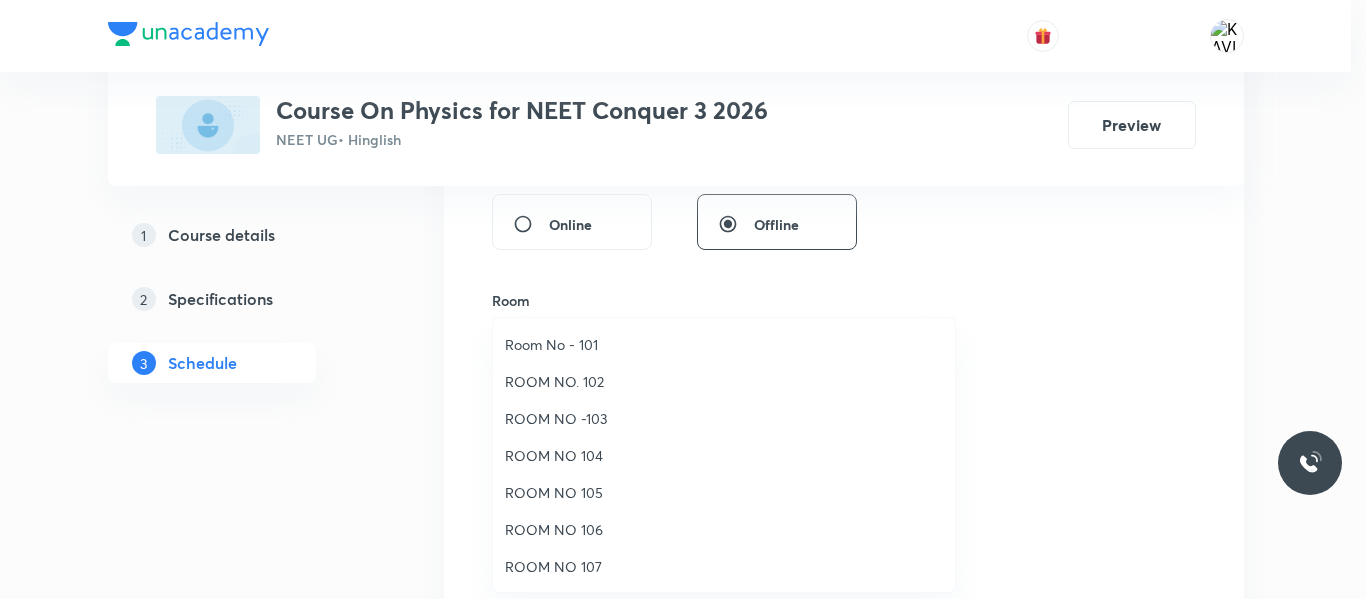 click on "ROOM NO 104" at bounding box center [724, 455] 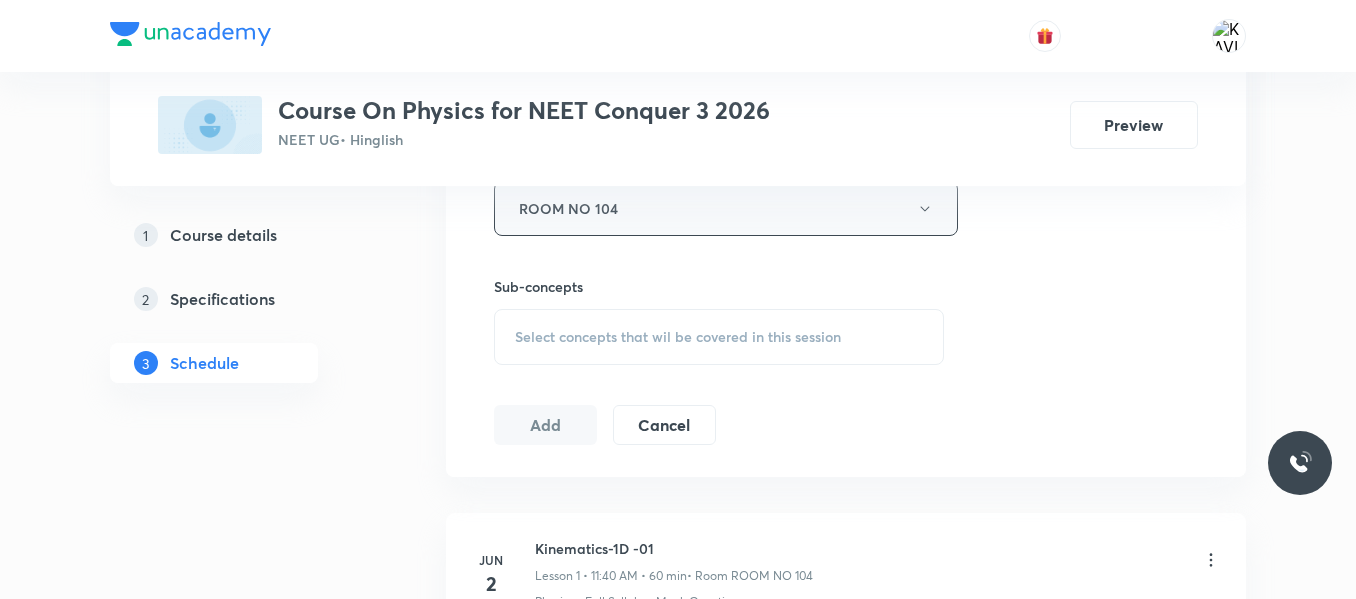 scroll, scrollTop: 927, scrollLeft: 0, axis: vertical 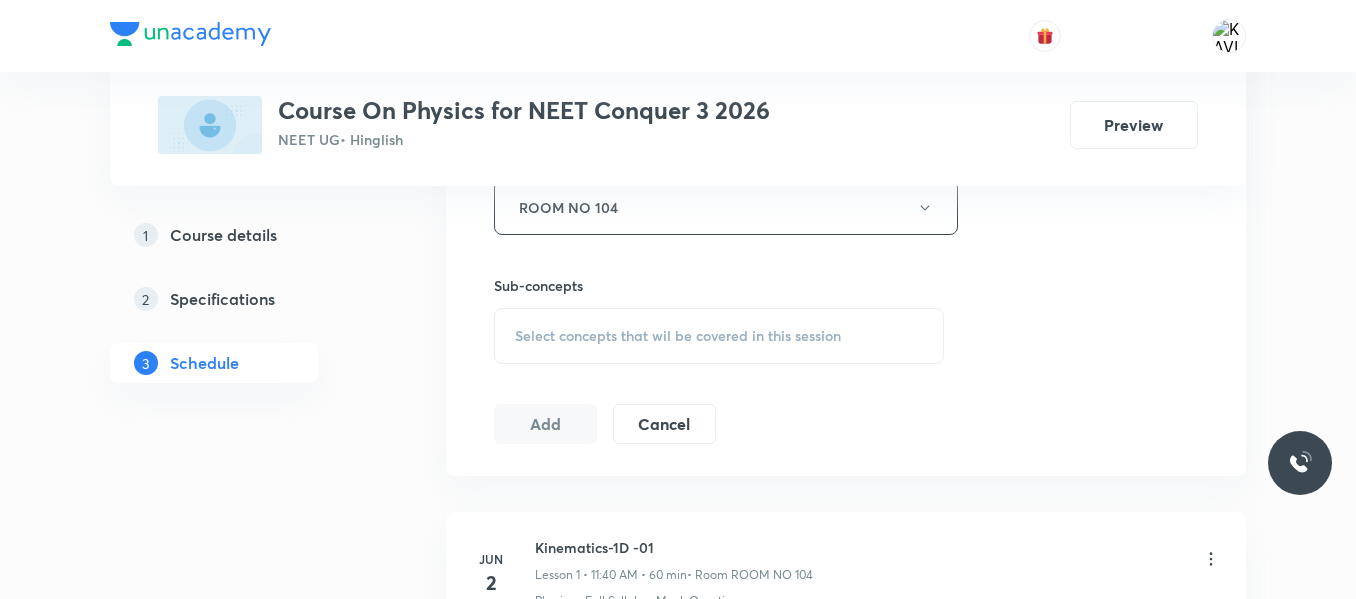 click on "Select concepts that wil be covered in this session" at bounding box center [719, 336] 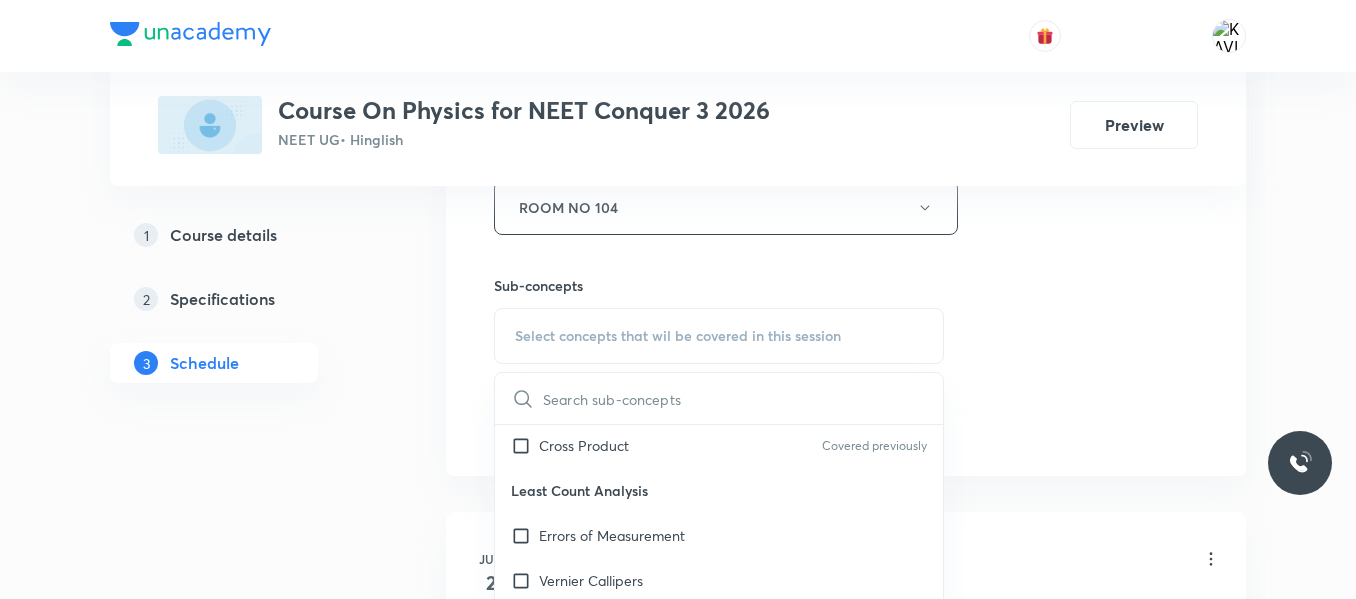 scroll, scrollTop: 832, scrollLeft: 0, axis: vertical 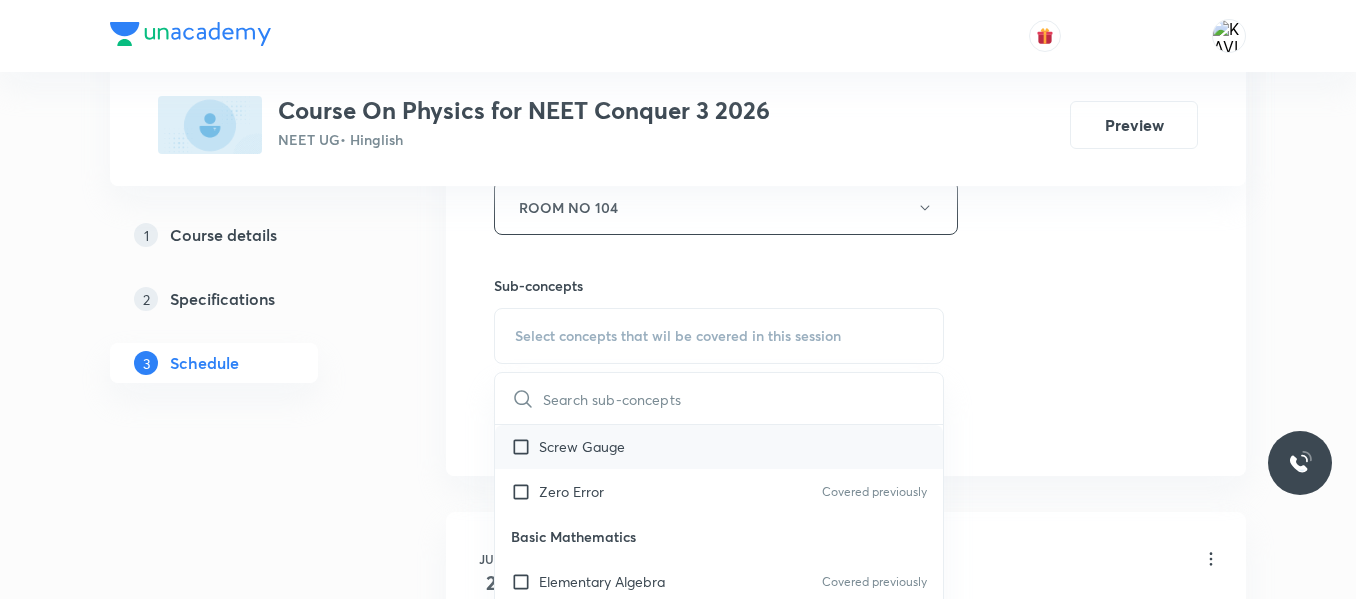 click on "Screw Gauge" at bounding box center (582, 446) 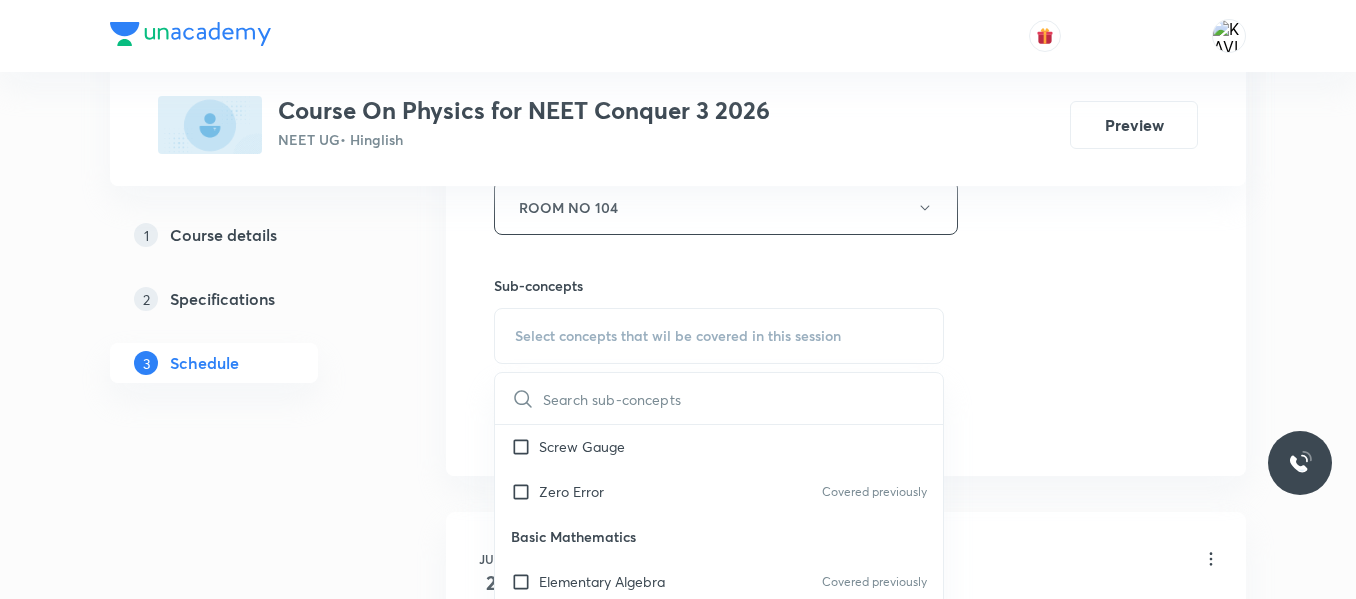 checkbox on "true" 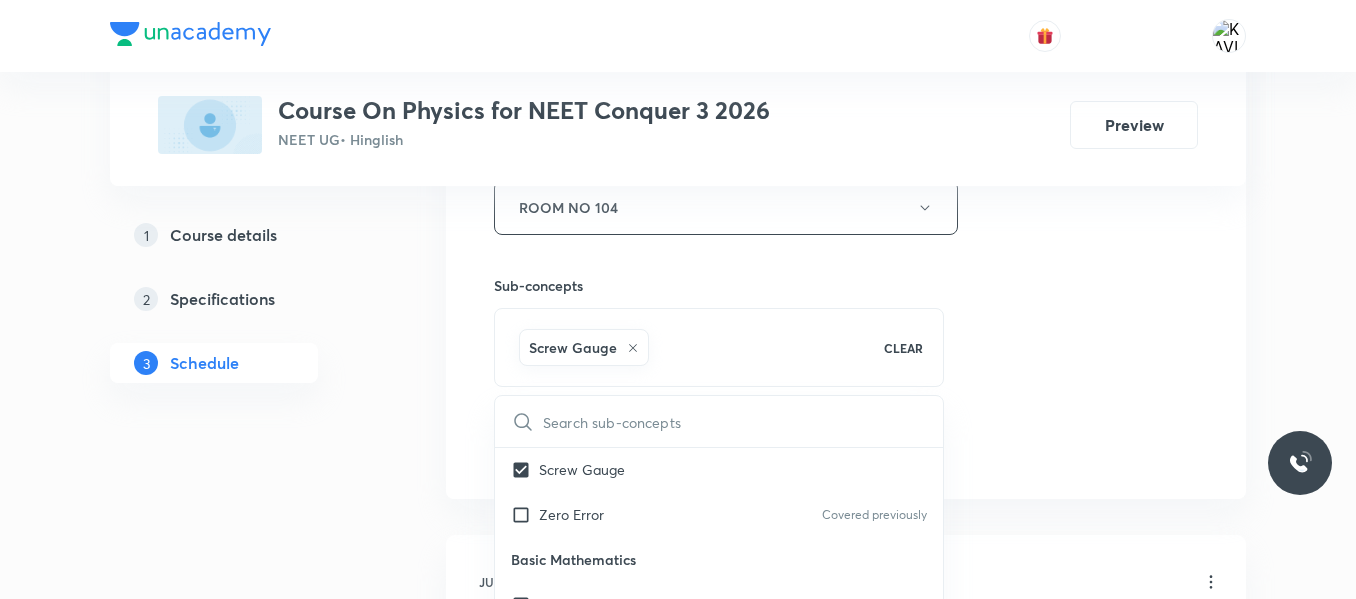 click on "Session  27 Live class Session title 17/99 Kinematics-2D -07 ​ Schedule for Jul 11, 2025, 10:00 AM ​ Duration (in minutes) 75 ​   Session type Online Offline Room ROOM NO 104 Sub-concepts Screw Gauge CLEAR ​ Physics - Full Syllabus Mock Questions Physics - Full Syllabus Mock Questions Covered previously Physics Previous Year Question Physics Previous Year Question Units & Dimensions Physical quantity Applications of Dimensional Analysis Significant Figures Units of Physical Quantities System of Units Dimensions of Some Mathematical Functions Unit and Dimension Covered previously Product of Two Vectors Covered previously Subtraction of Vectors Cross Product Covered previously Least Count Analysis Errors of Measurement Vernier Callipers Screw Gauge Zero Error Covered previously Basic Mathematics Elementary Algebra Covered previously Elementary Trigonometry Basic Coordinate Geometry Functions Differentiation Covered previously Integral of a Function Derivatives of Equations of Motion by Calculus Error" at bounding box center [846, -14] 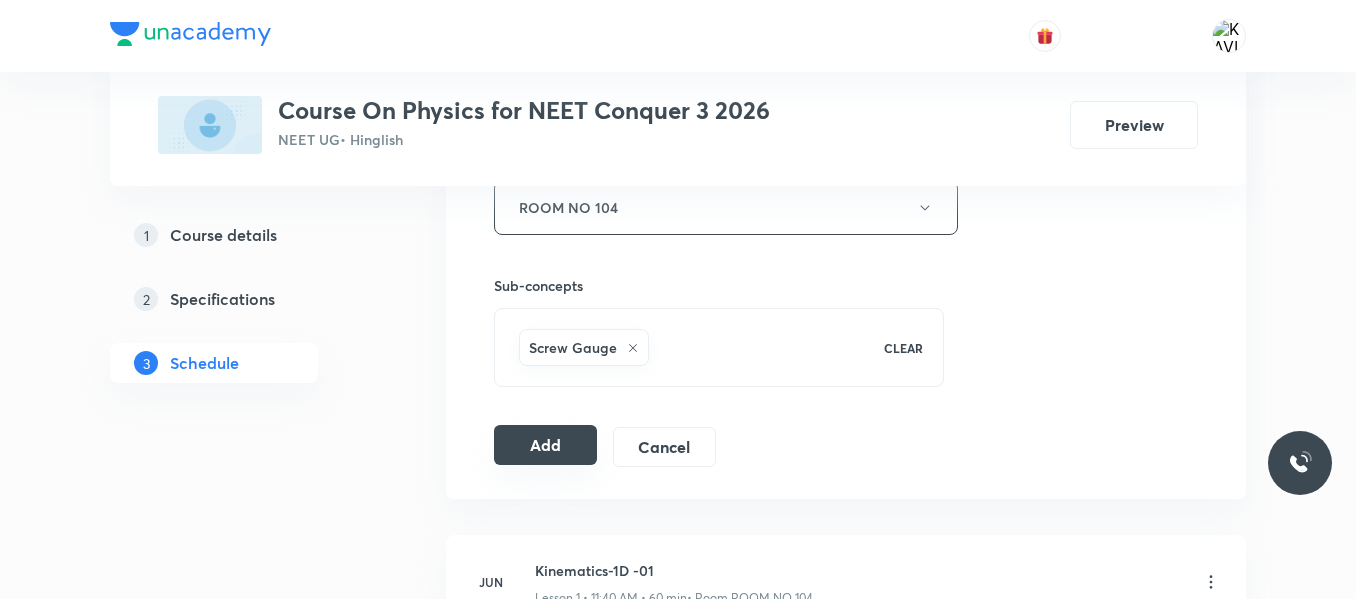 click on "Add" at bounding box center (545, 445) 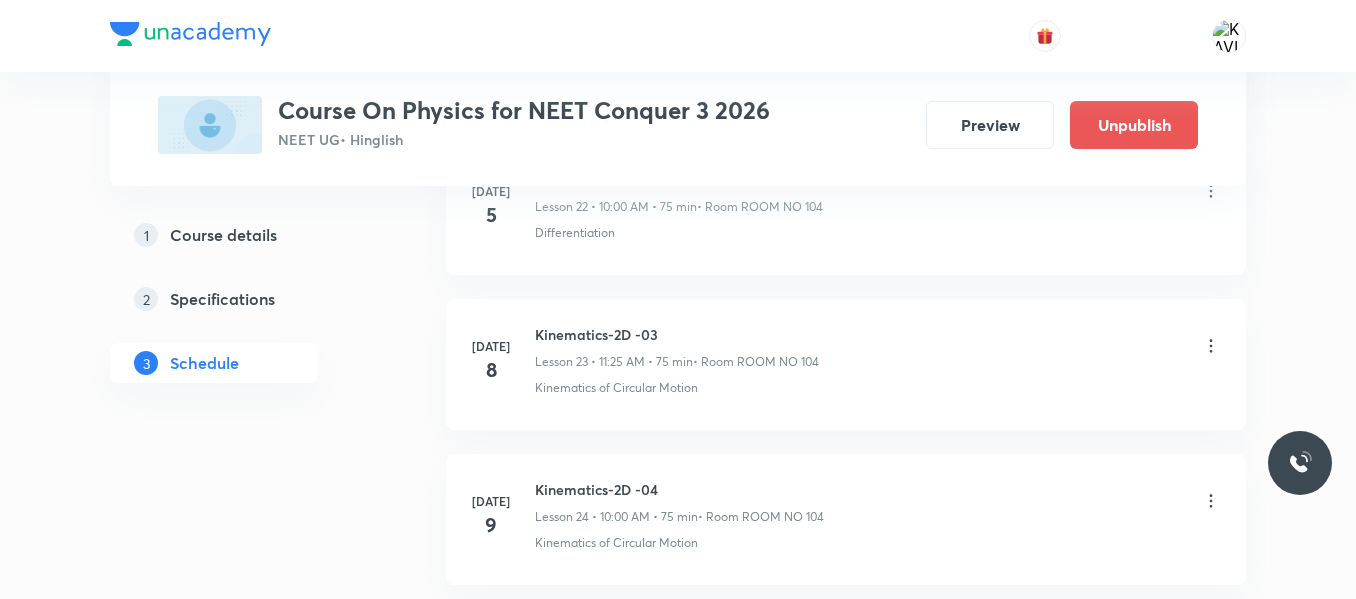 scroll, scrollTop: 4270, scrollLeft: 0, axis: vertical 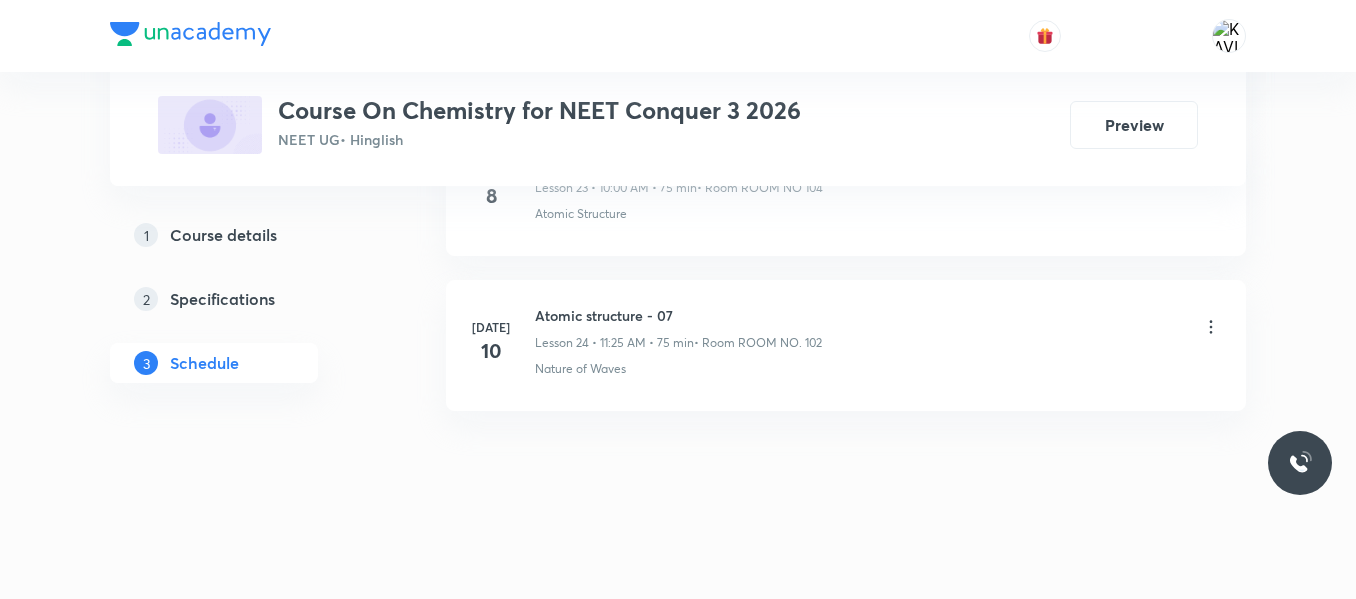 click on "Atomic structure - 07" at bounding box center [678, 315] 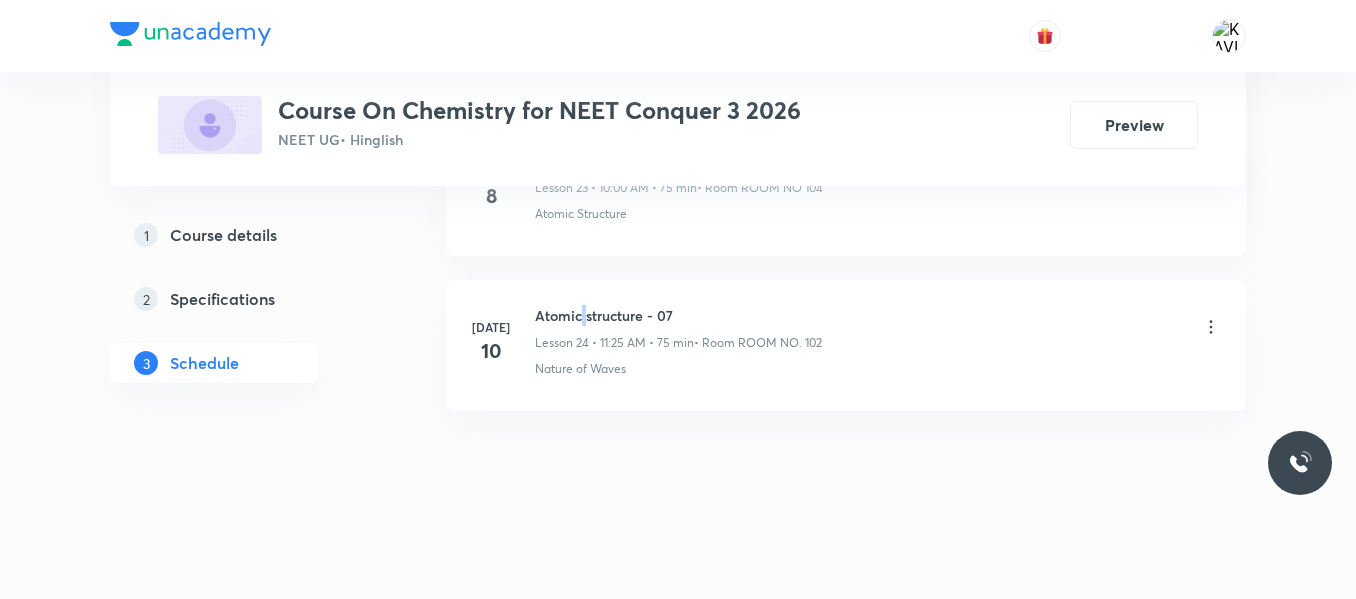 click on "Atomic structure - 07" at bounding box center [678, 315] 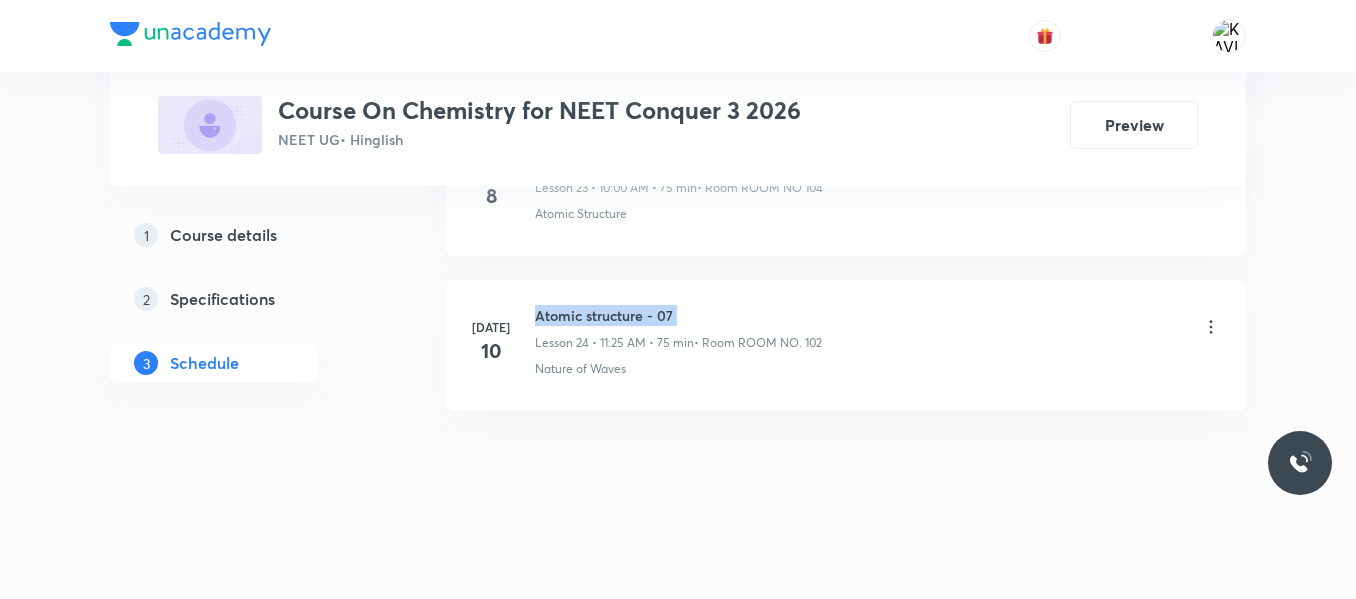 click on "Atomic structure - 07" at bounding box center [678, 315] 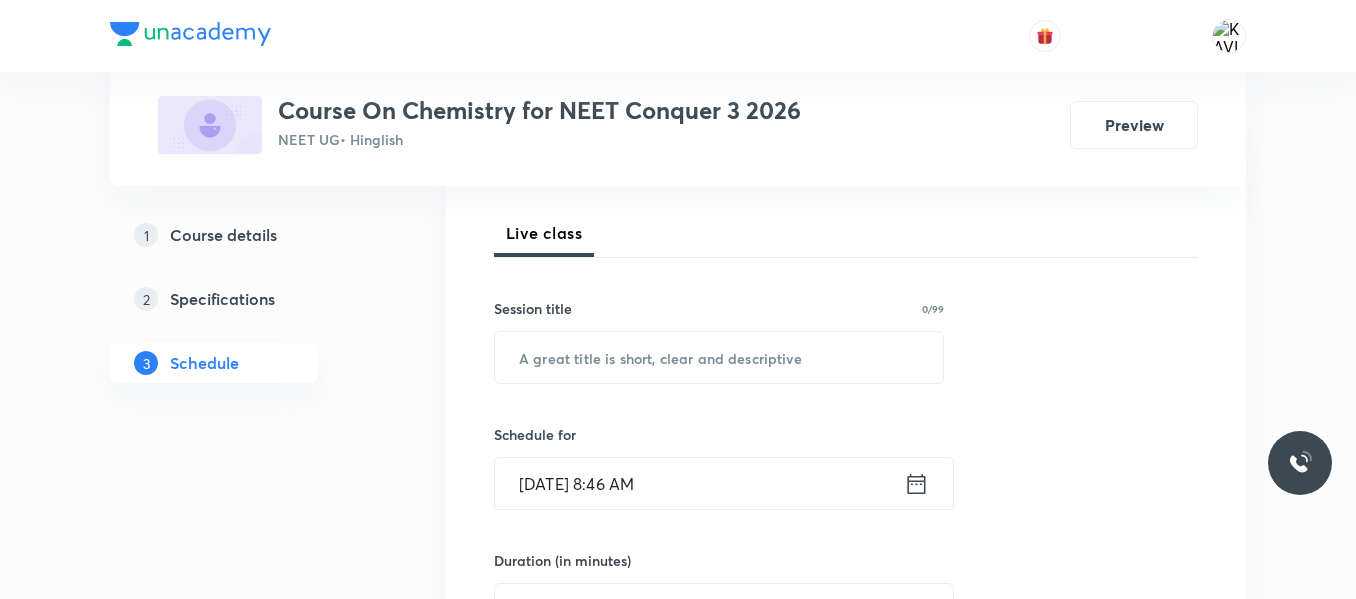 scroll, scrollTop: 286, scrollLeft: 0, axis: vertical 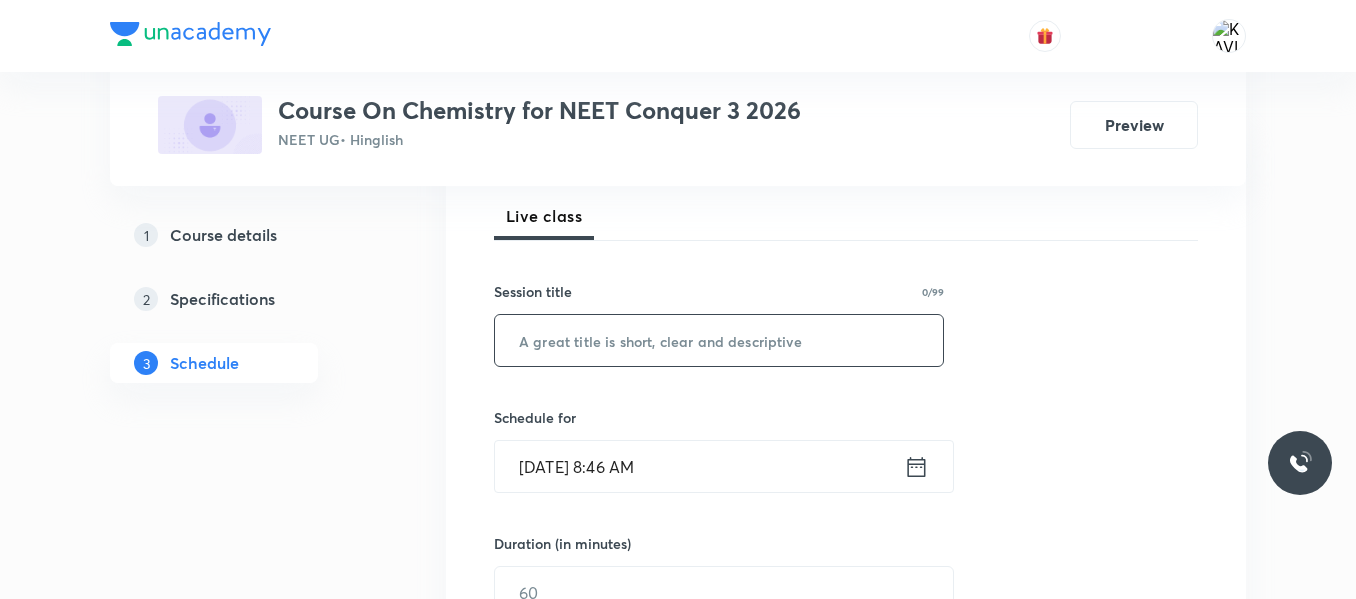 click at bounding box center [719, 340] 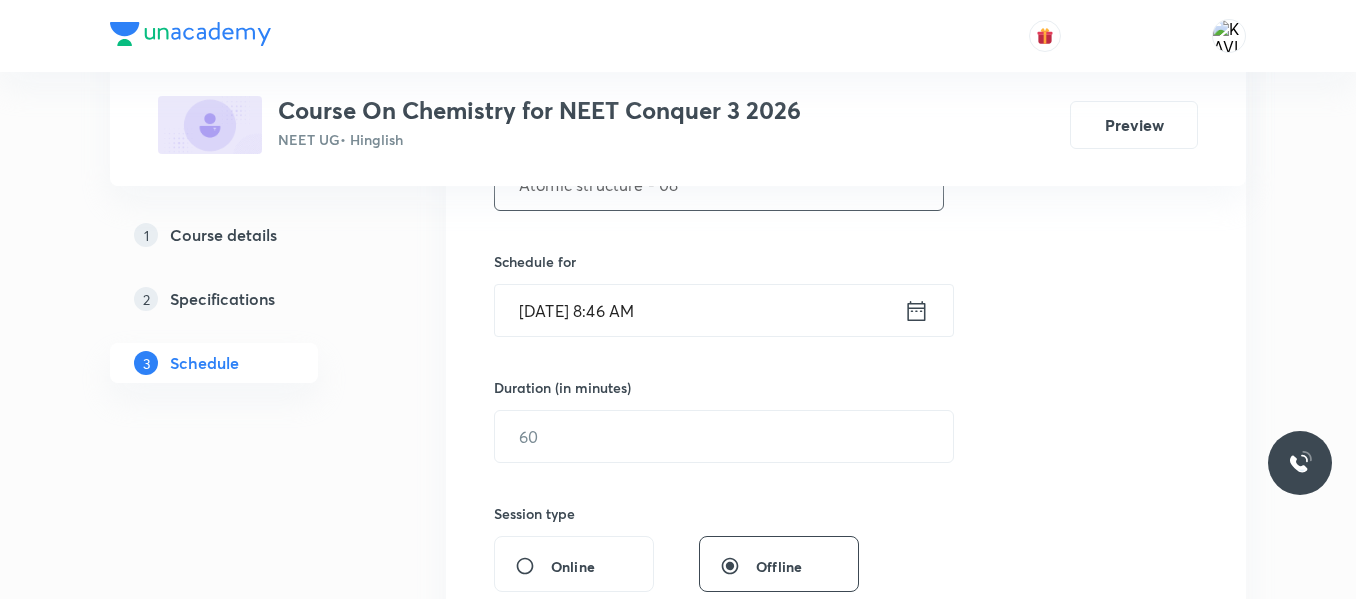 scroll, scrollTop: 447, scrollLeft: 0, axis: vertical 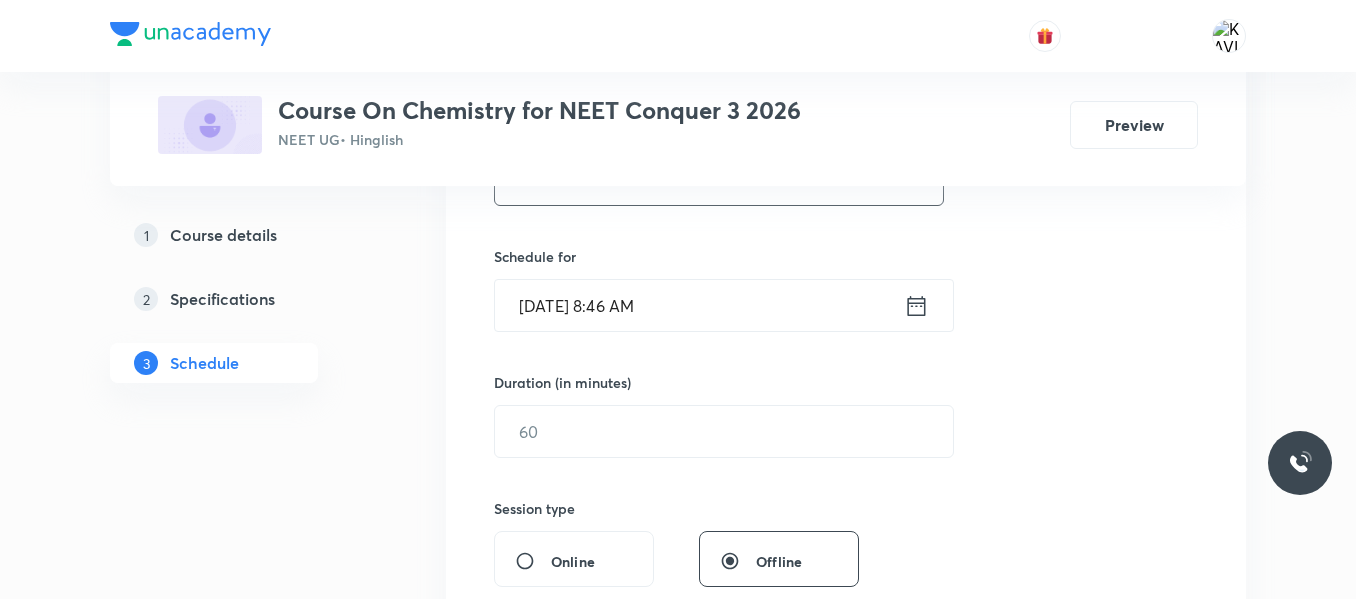 type on "Atomic structure - 08" 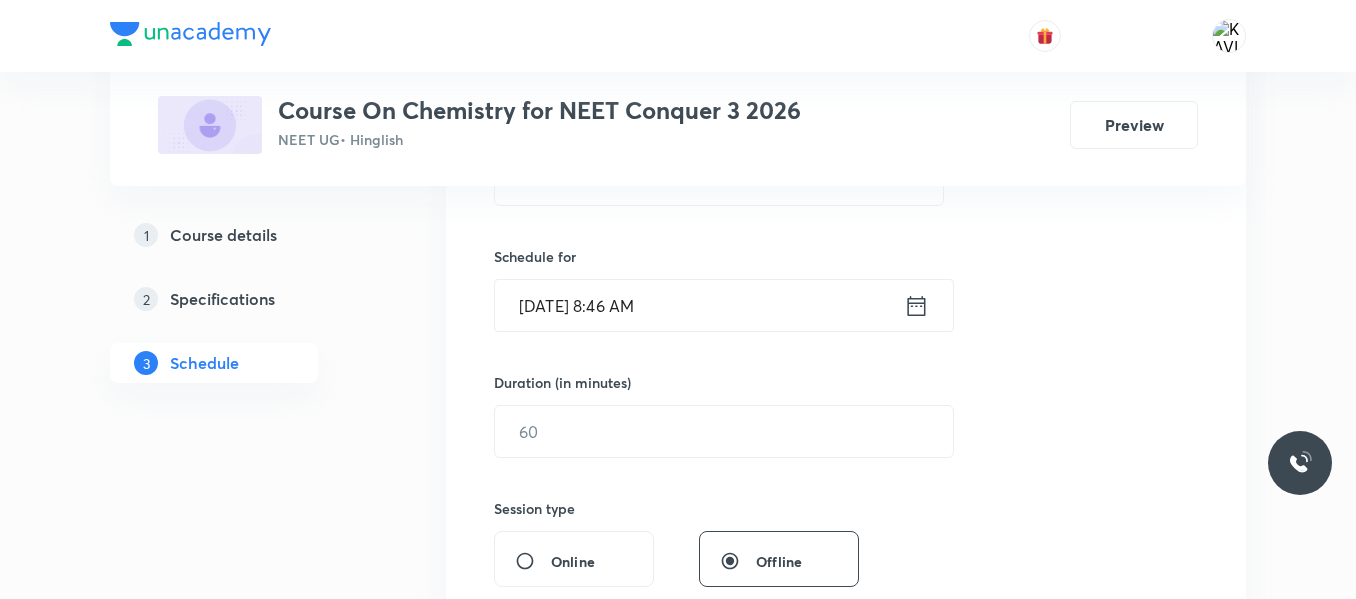 click 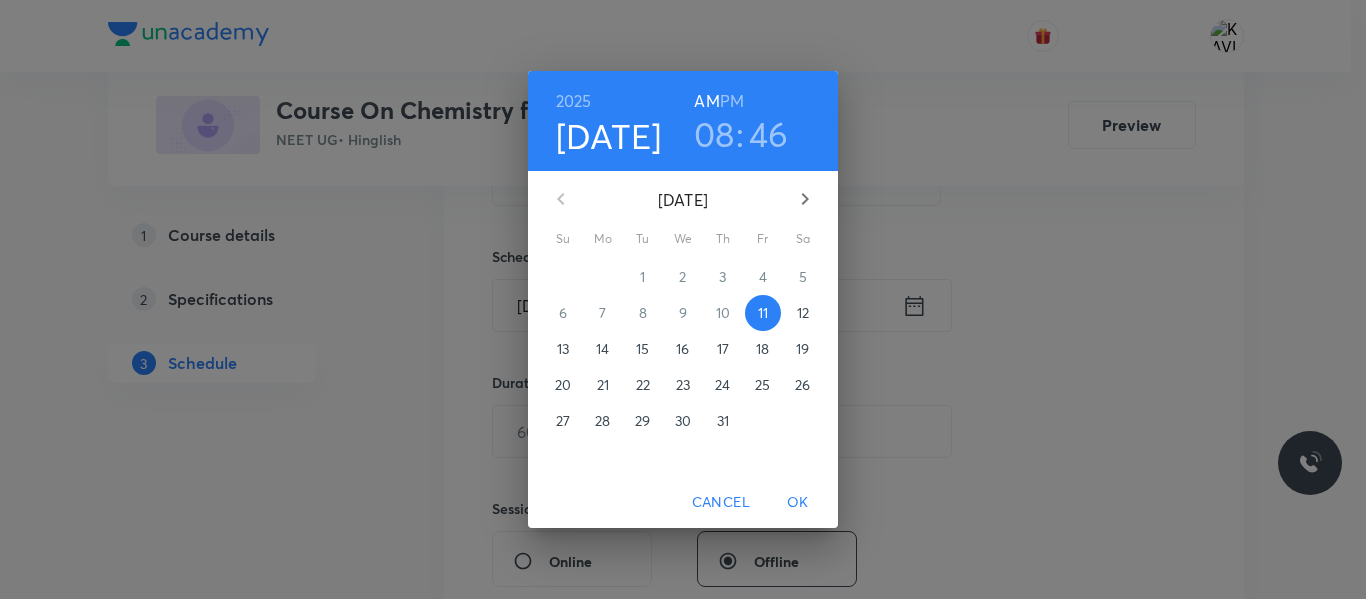 click on "08" at bounding box center [714, 134] 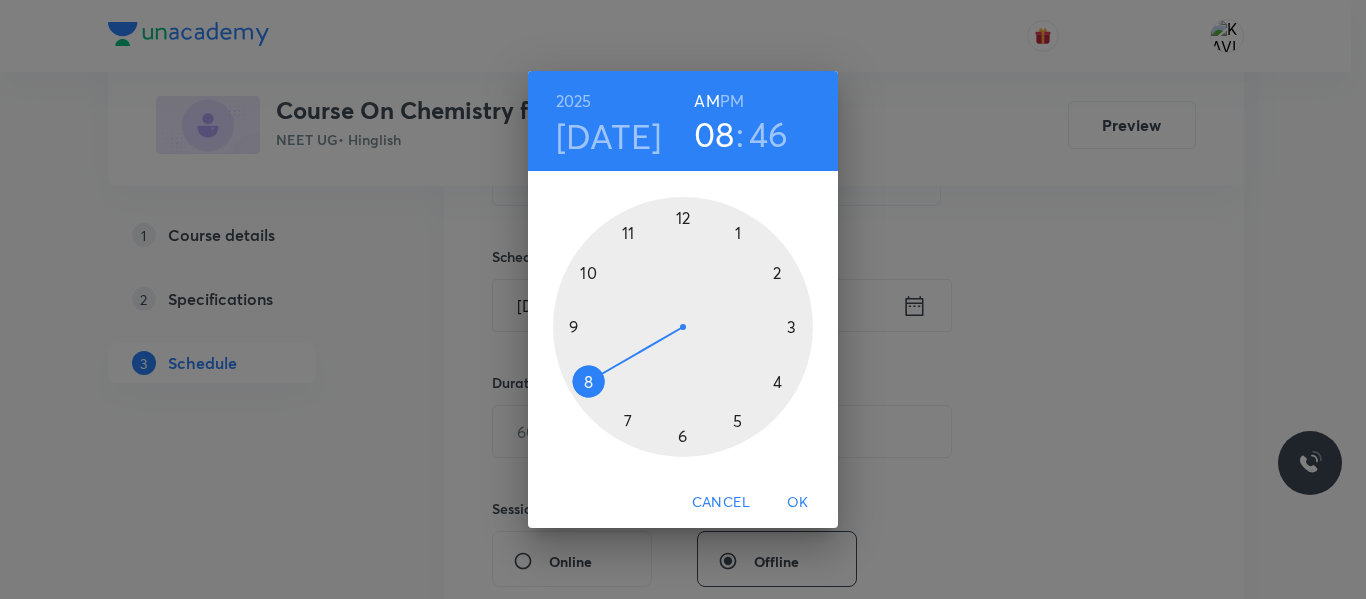 click at bounding box center (683, 327) 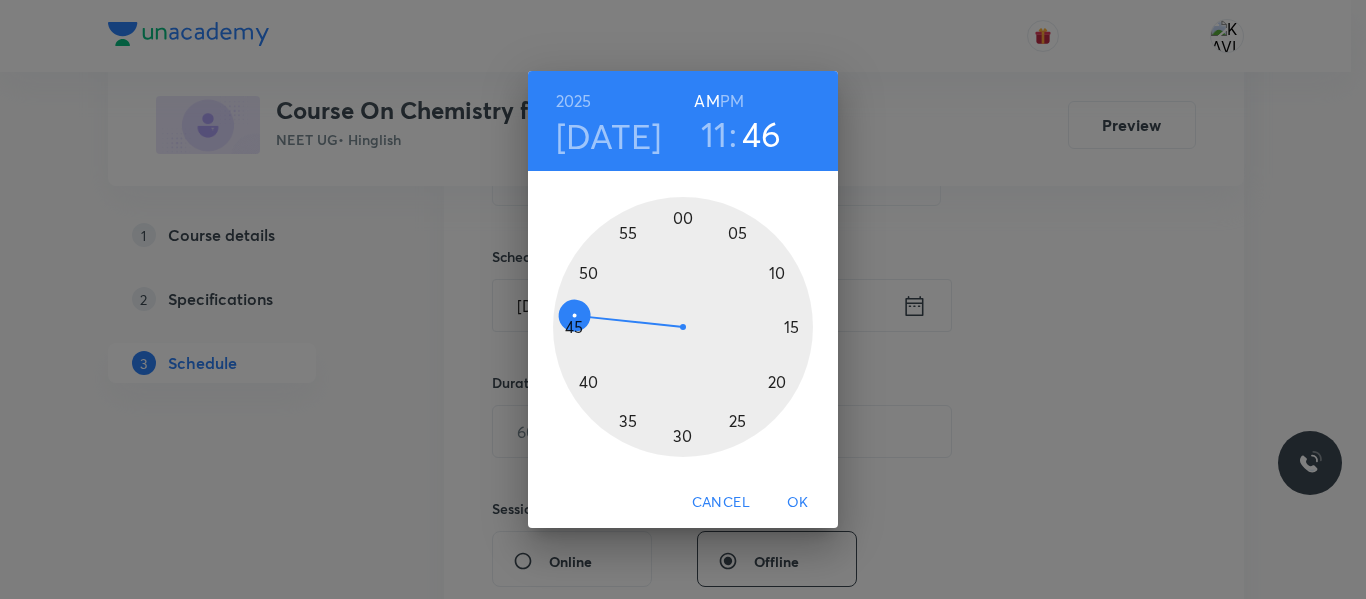 click at bounding box center [683, 327] 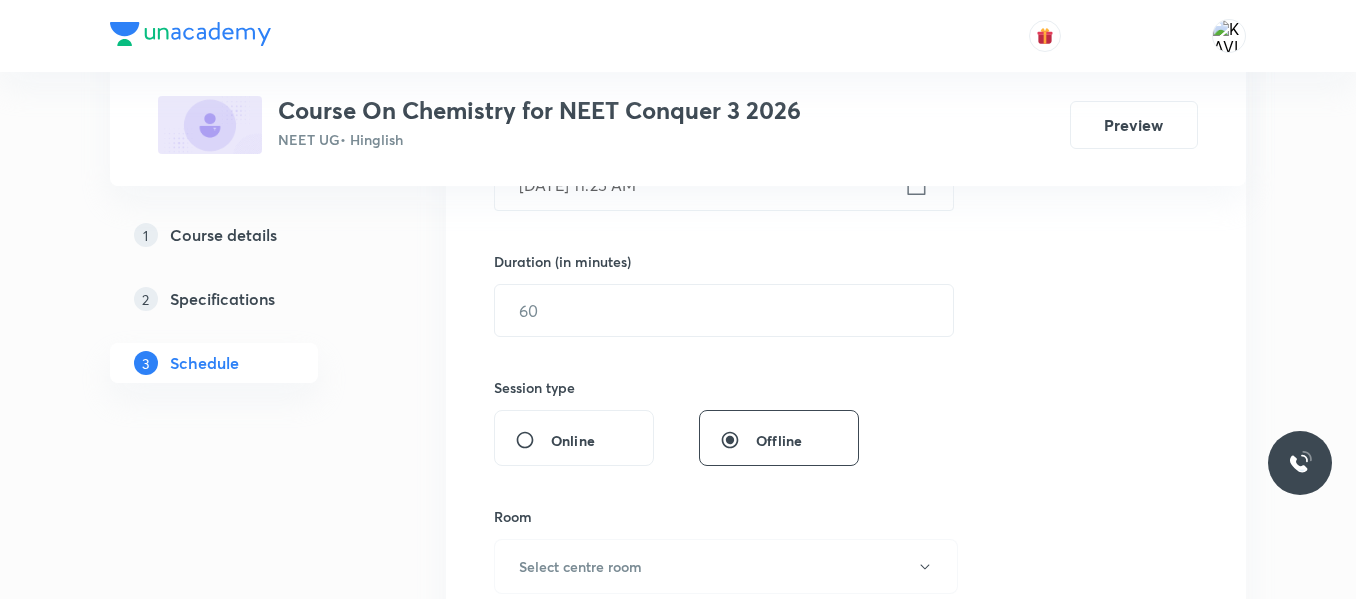 scroll, scrollTop: 569, scrollLeft: 0, axis: vertical 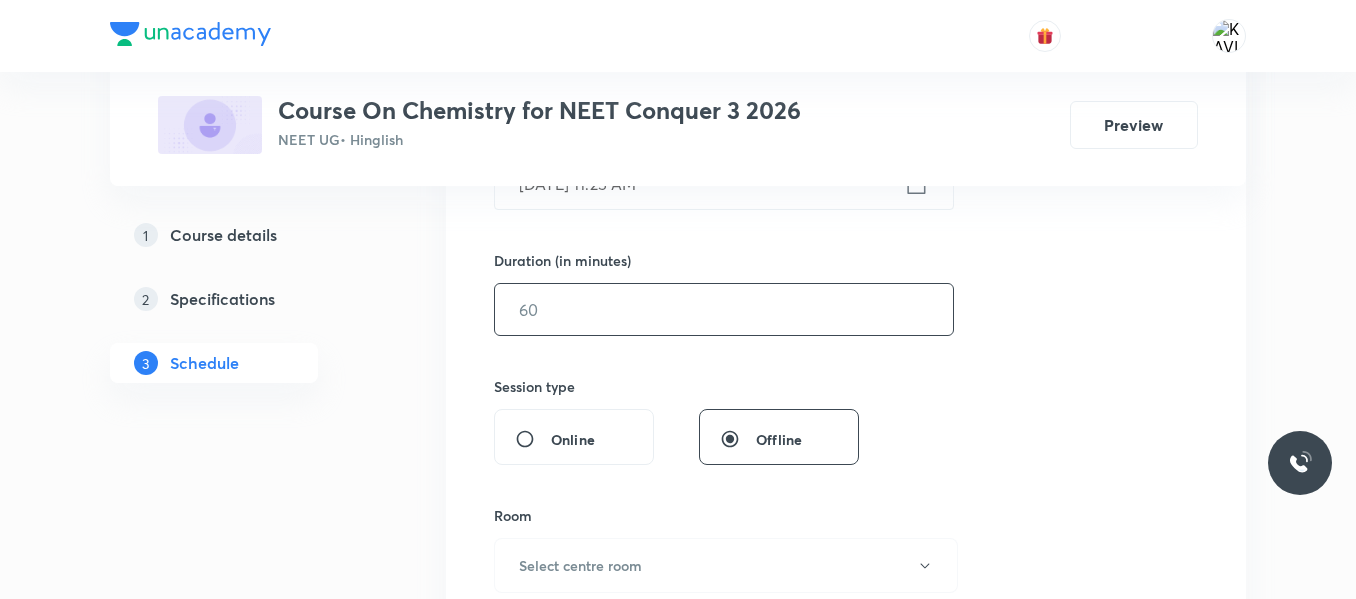 click at bounding box center [724, 309] 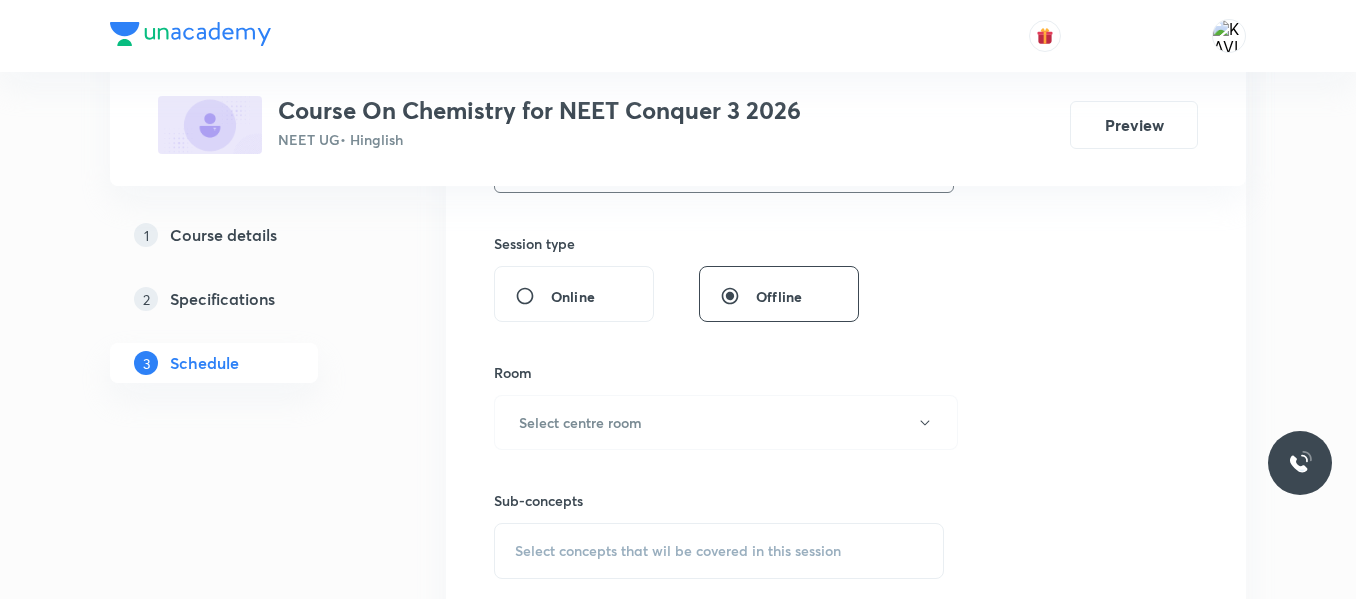 scroll, scrollTop: 719, scrollLeft: 0, axis: vertical 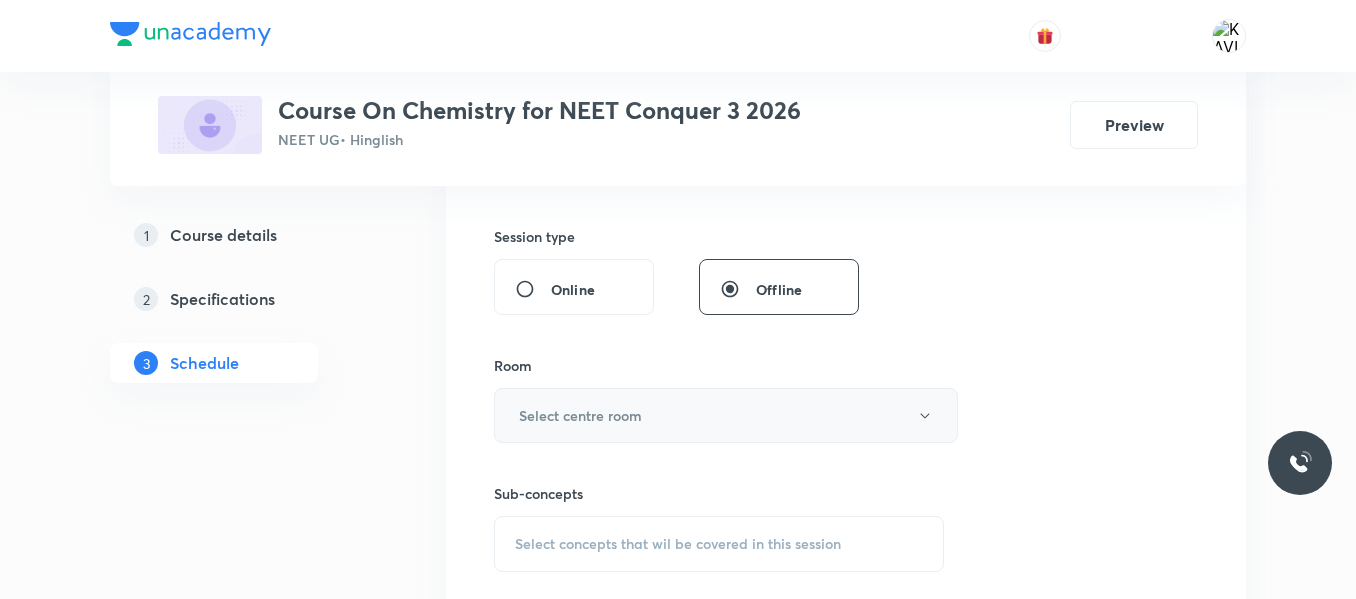 type on "75" 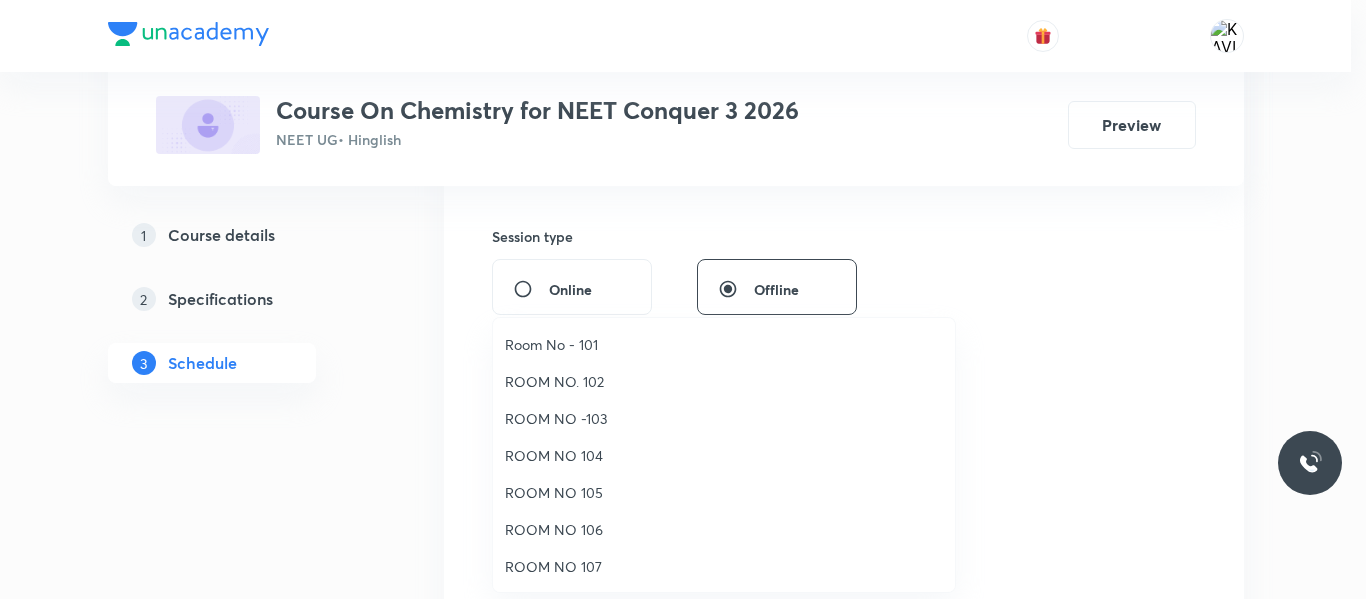 click on "ROOM NO 104" at bounding box center [724, 455] 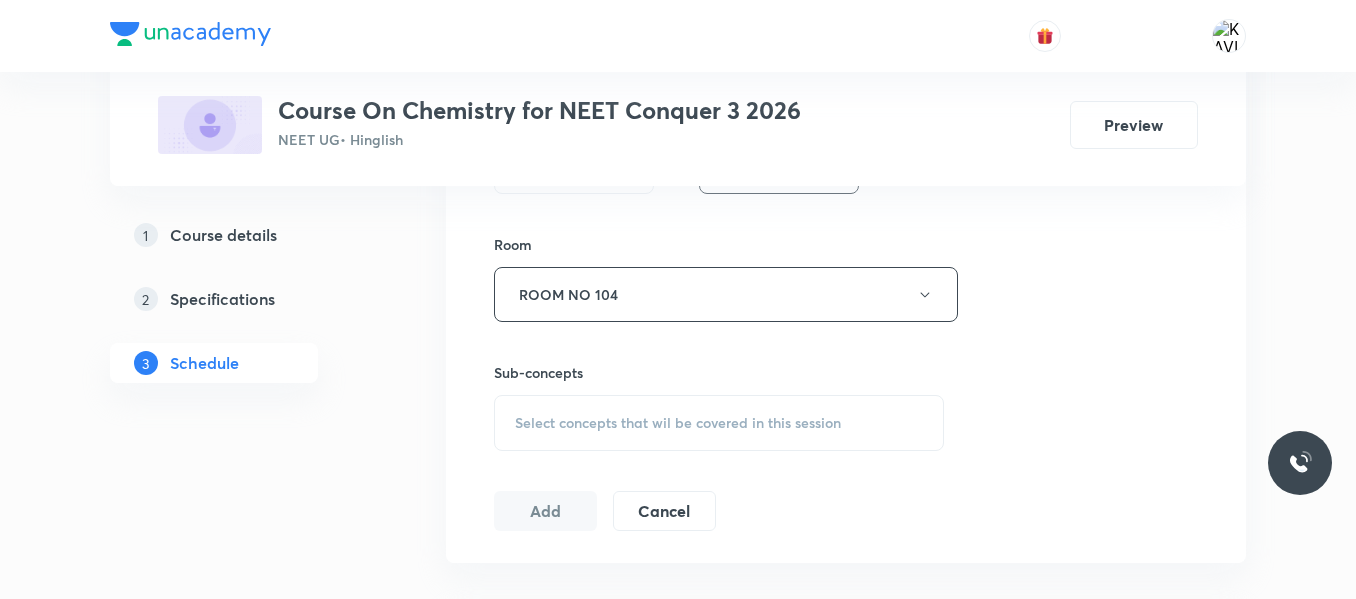 scroll, scrollTop: 843, scrollLeft: 0, axis: vertical 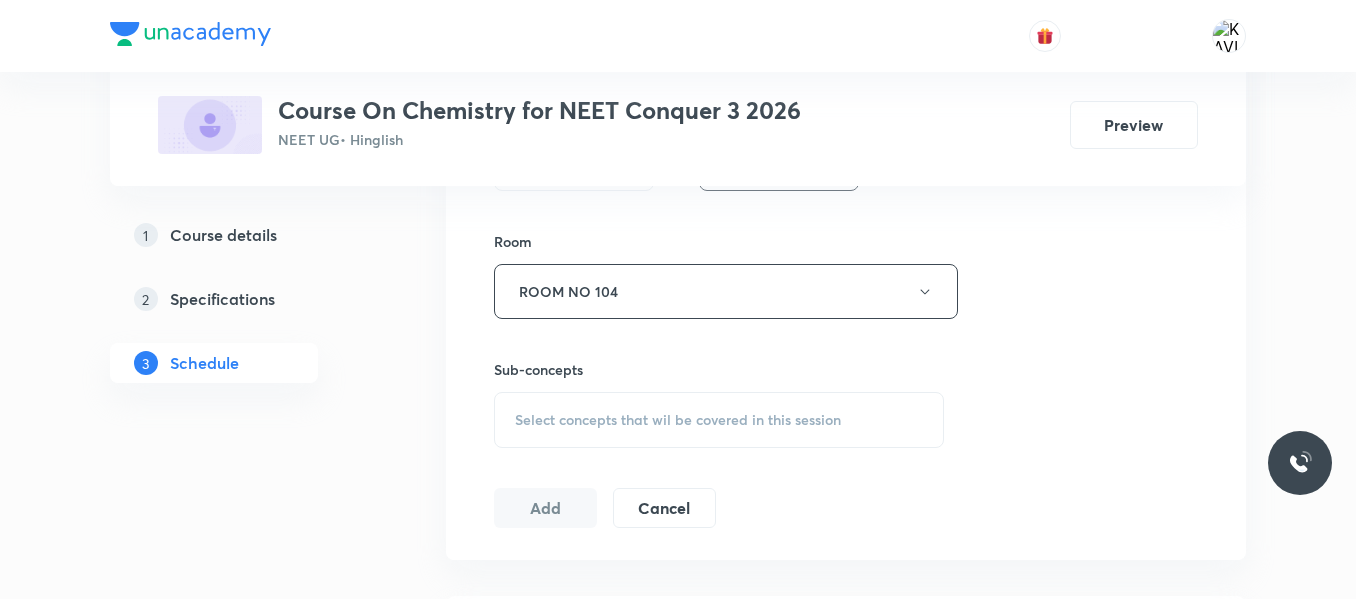 click on "Select concepts that wil be covered in this session" at bounding box center [678, 420] 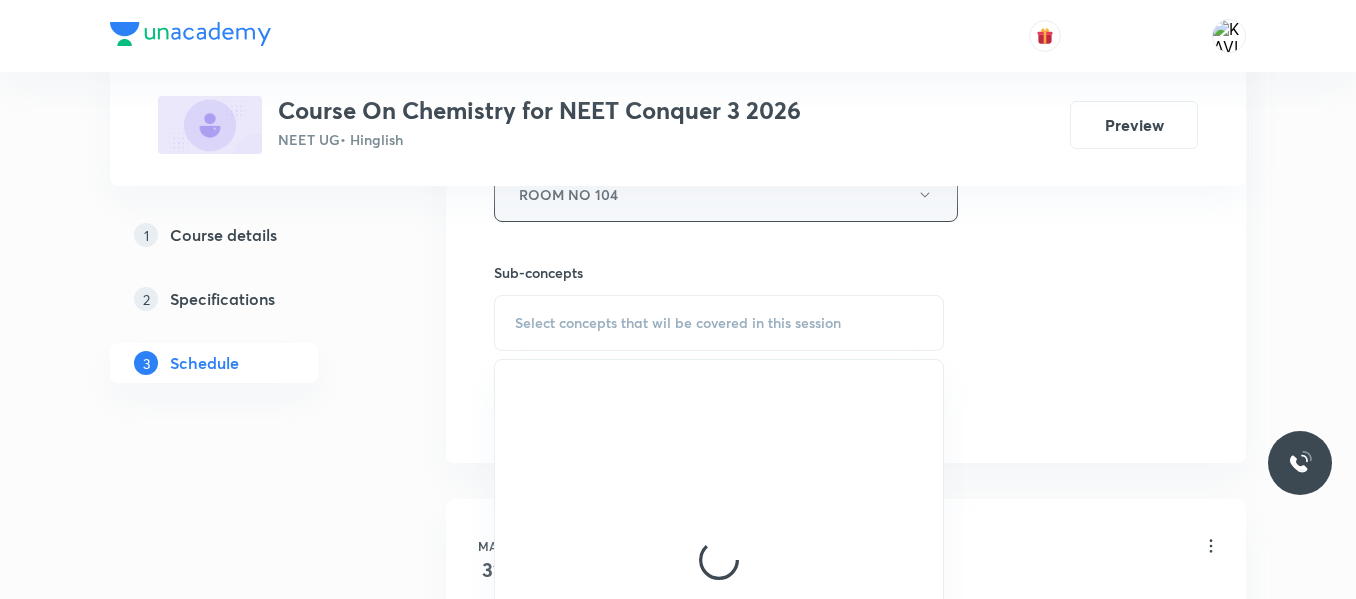 scroll, scrollTop: 946, scrollLeft: 0, axis: vertical 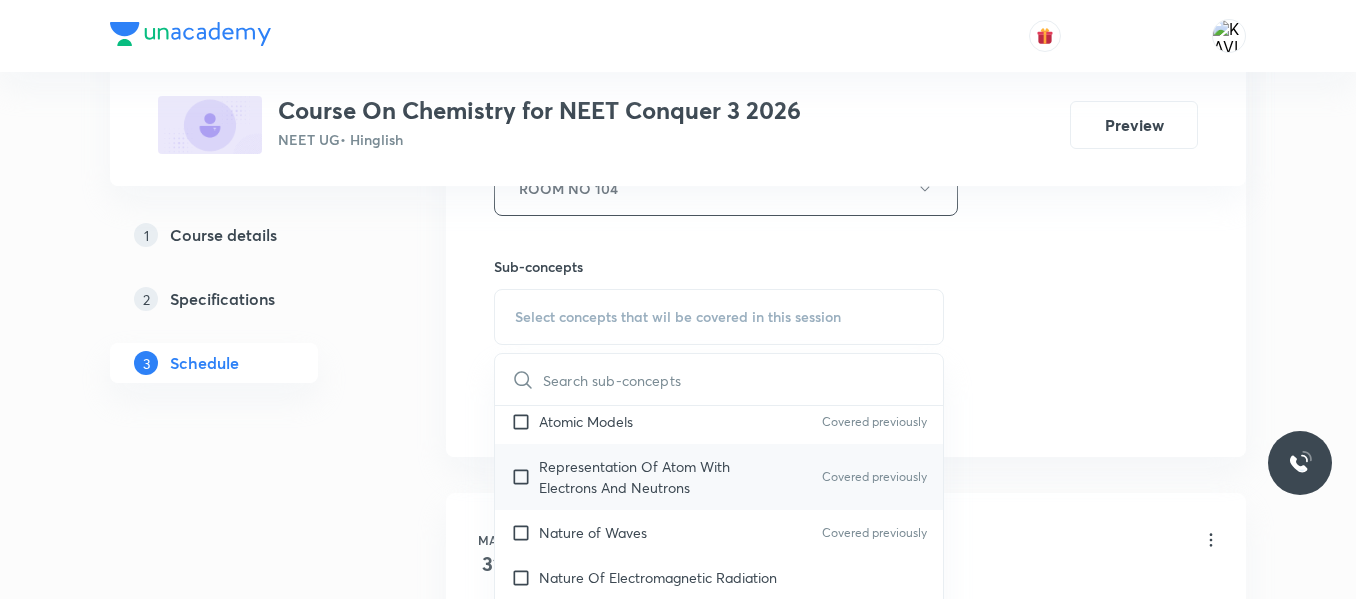 click on "Representation Of Atom With Electrons And Neutrons Covered previously" at bounding box center [719, 477] 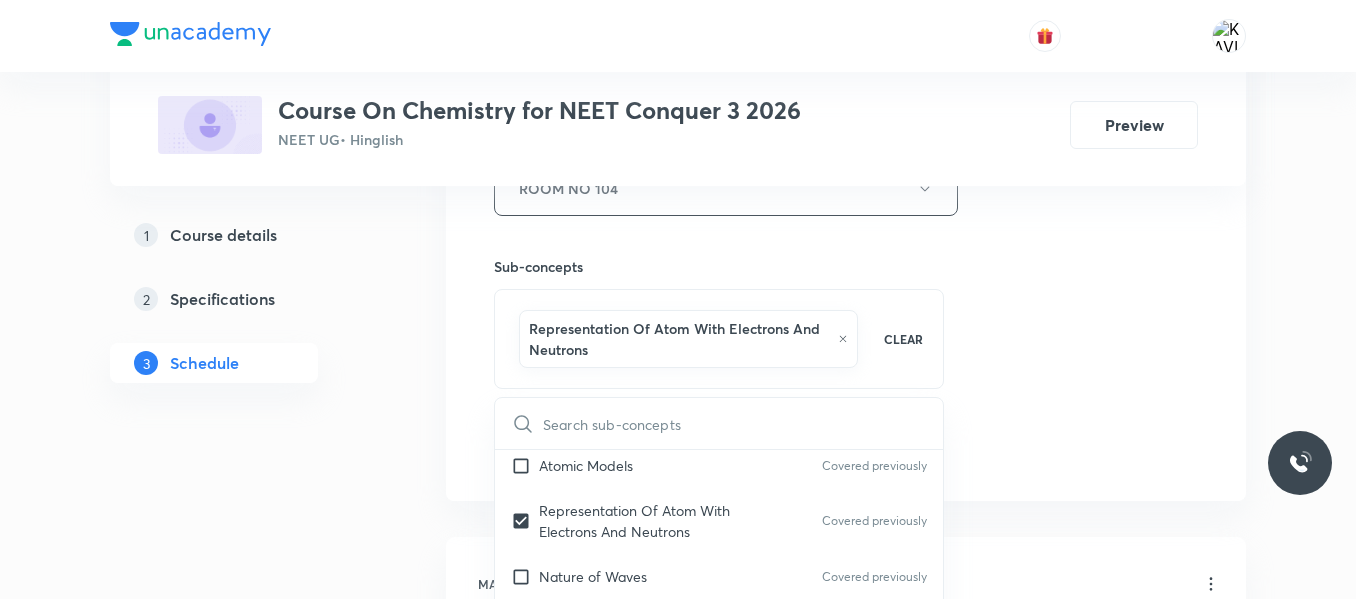 checkbox on "true" 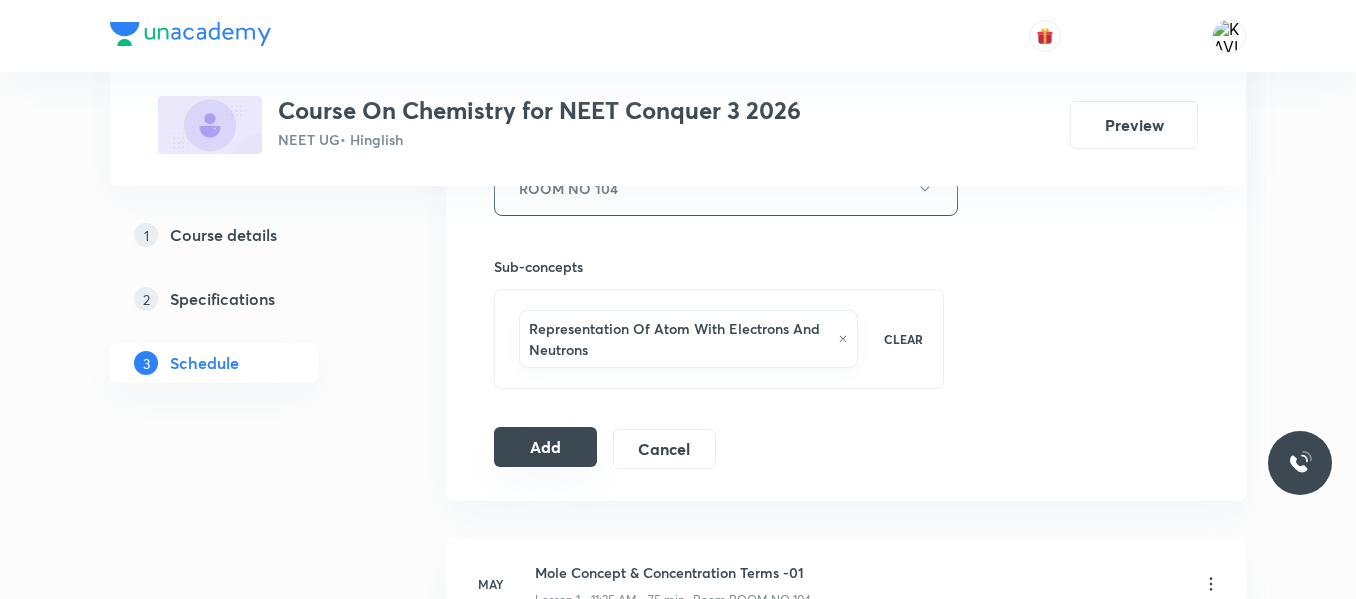 click on "Add" at bounding box center (545, 447) 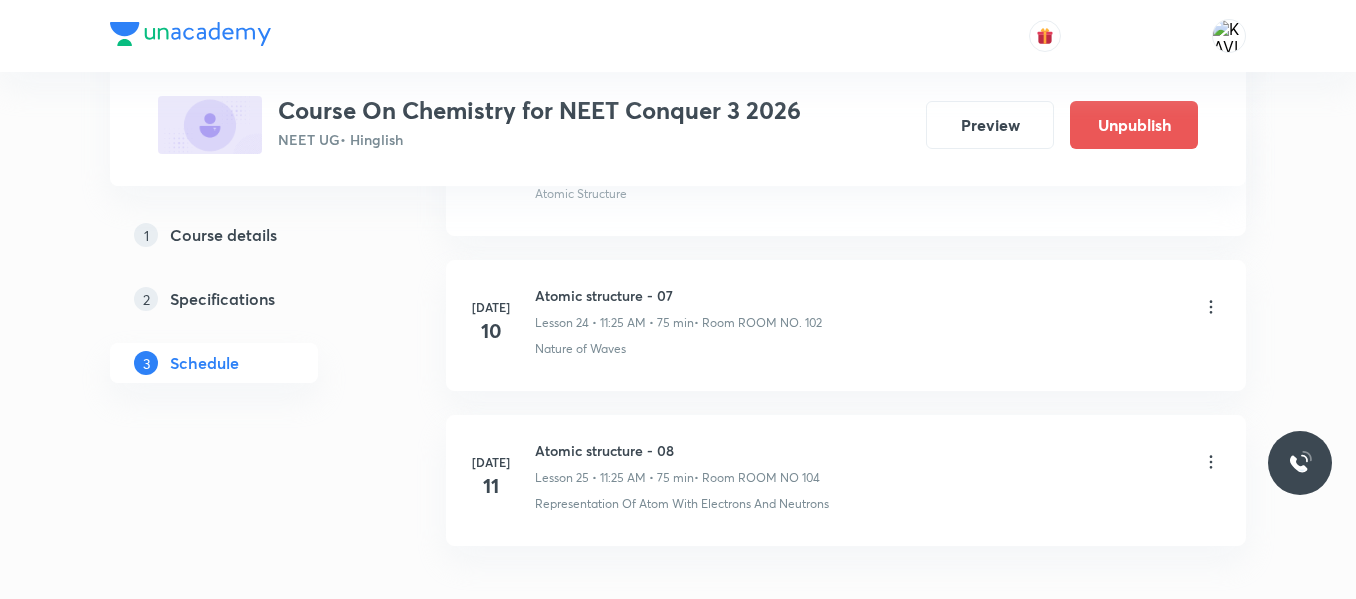scroll, scrollTop: 3960, scrollLeft: 0, axis: vertical 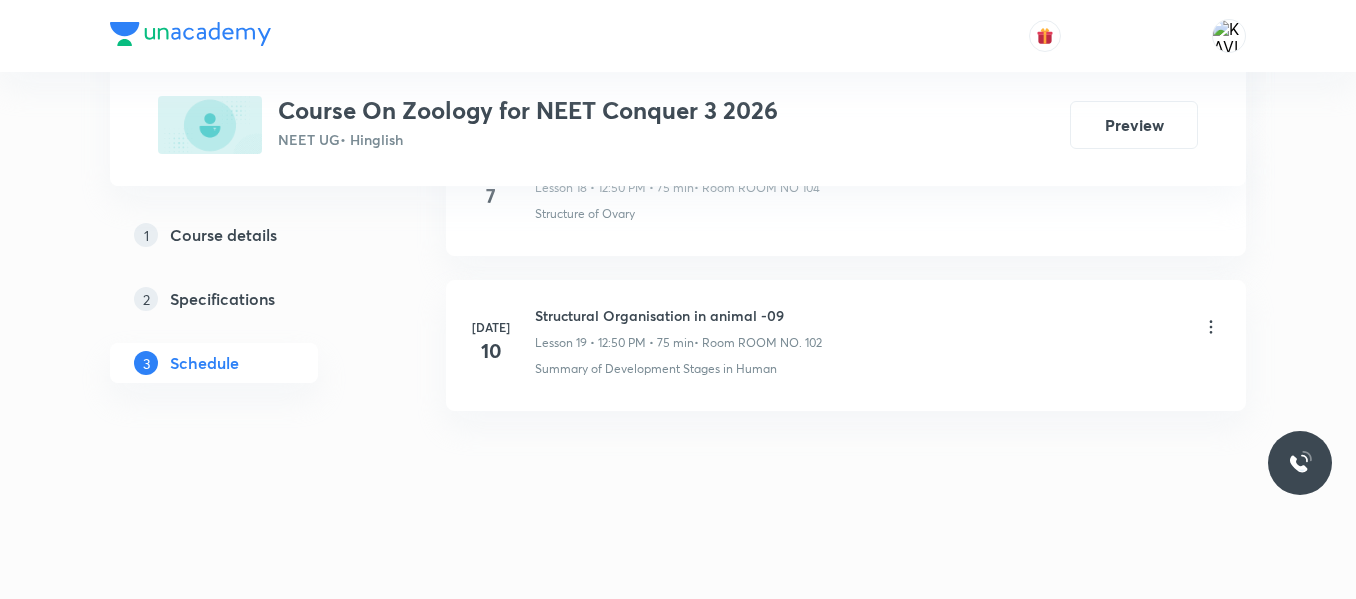 click on "Structural Organisation in animal -09" at bounding box center [678, 315] 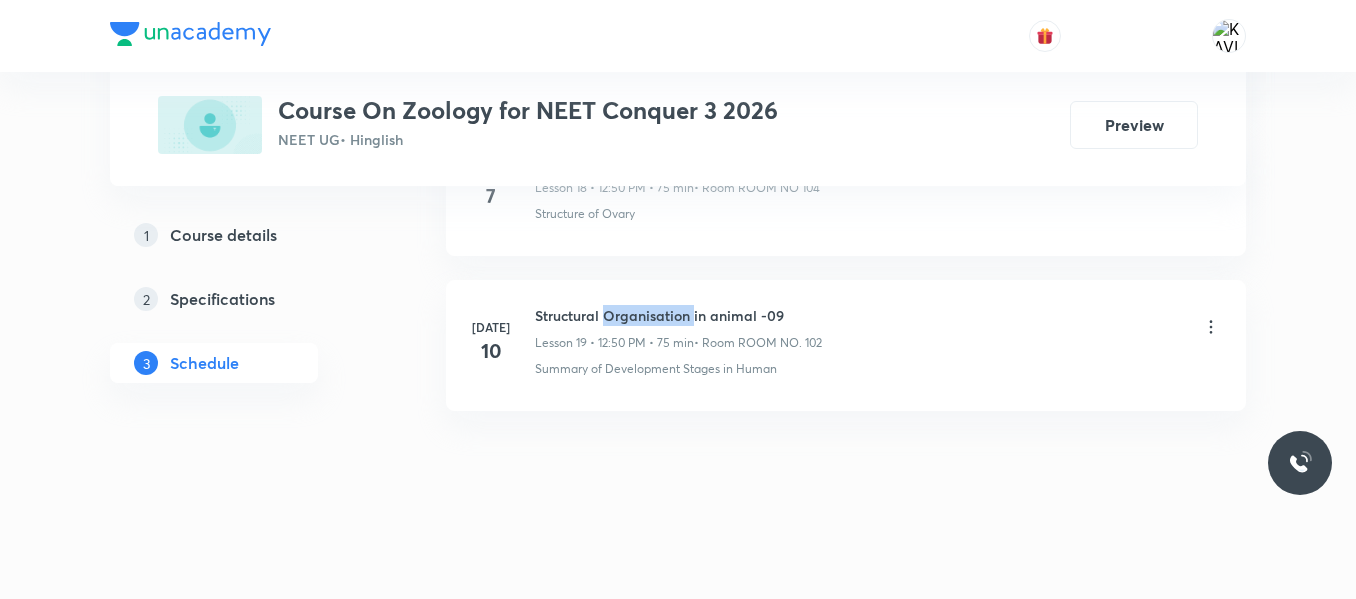 click on "Structural Organisation in animal -09" at bounding box center [678, 315] 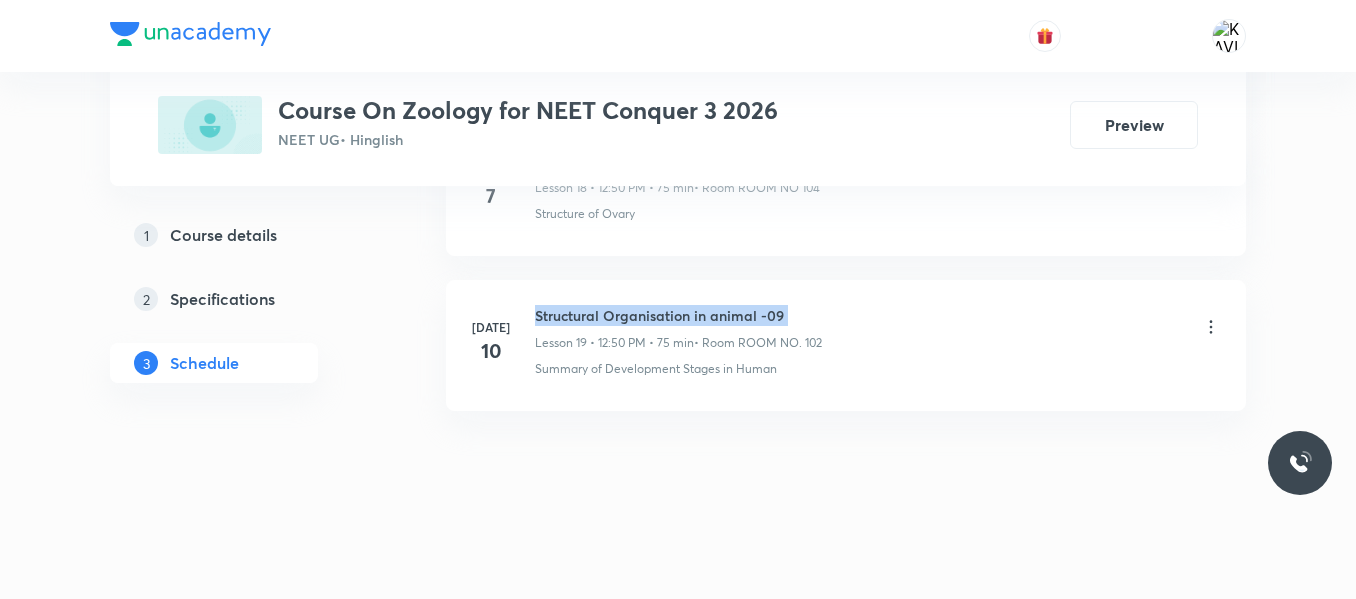 click on "Structural Organisation in animal -09" at bounding box center [678, 315] 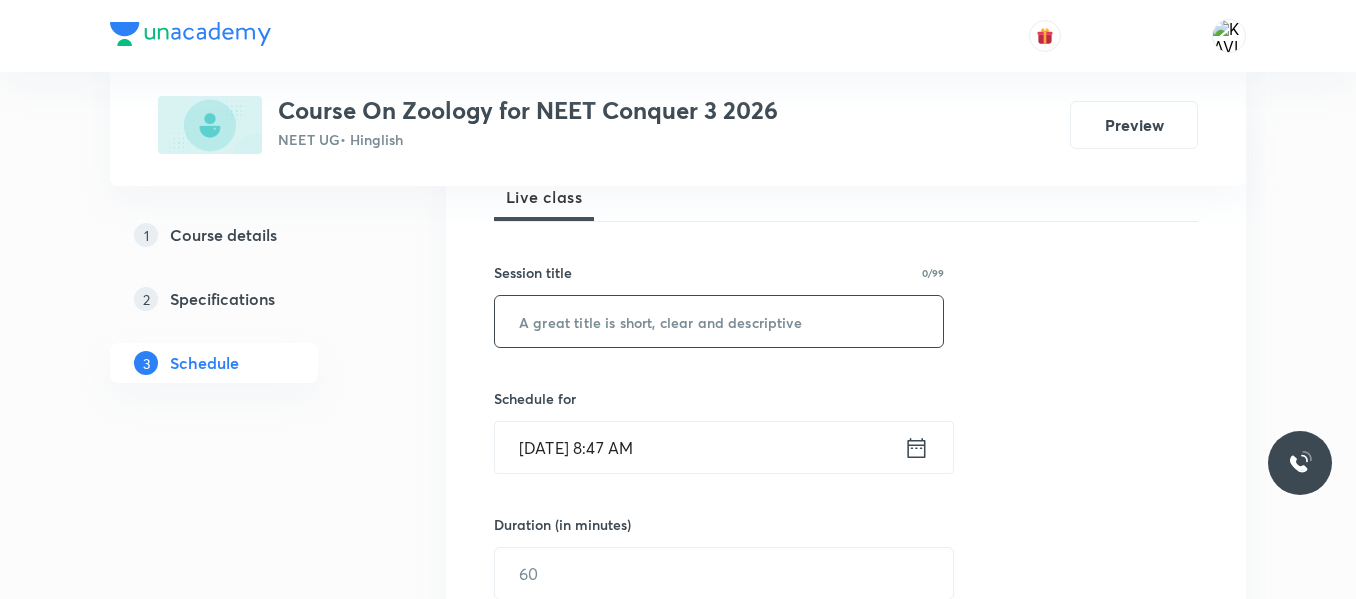 scroll, scrollTop: 308, scrollLeft: 0, axis: vertical 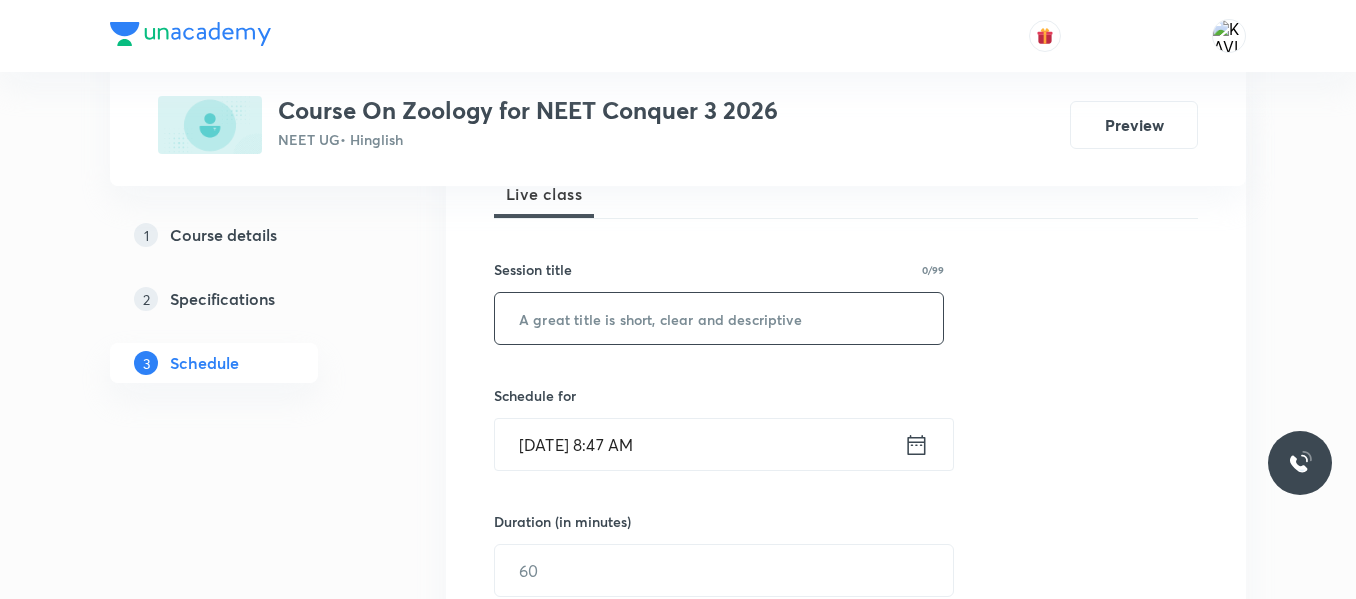 click at bounding box center [719, 318] 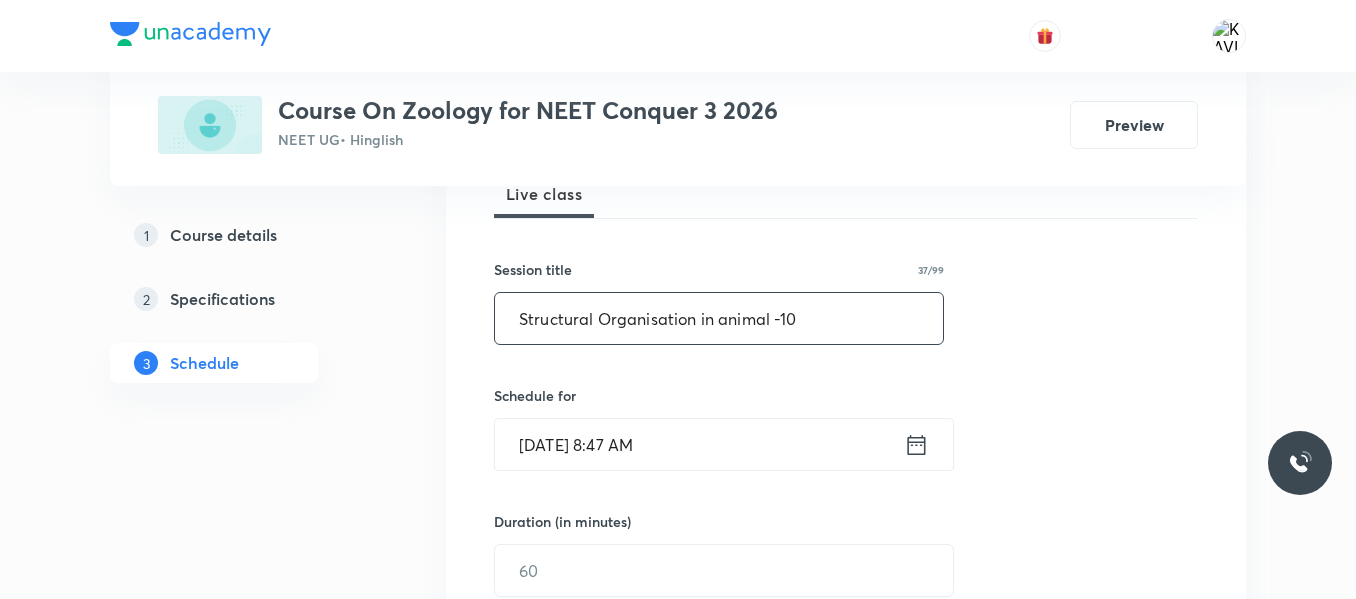 click on "Structural Organisation in animal -10" at bounding box center (719, 318) 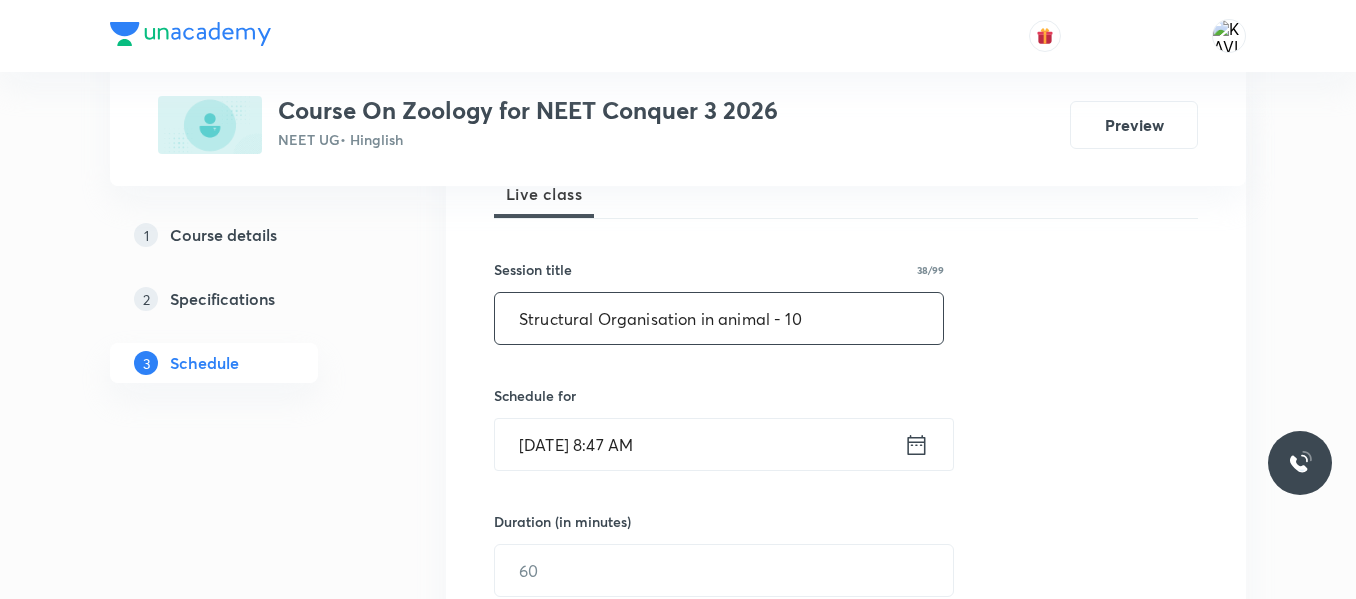click on "Structural Organisation in animal - 10" at bounding box center [719, 318] 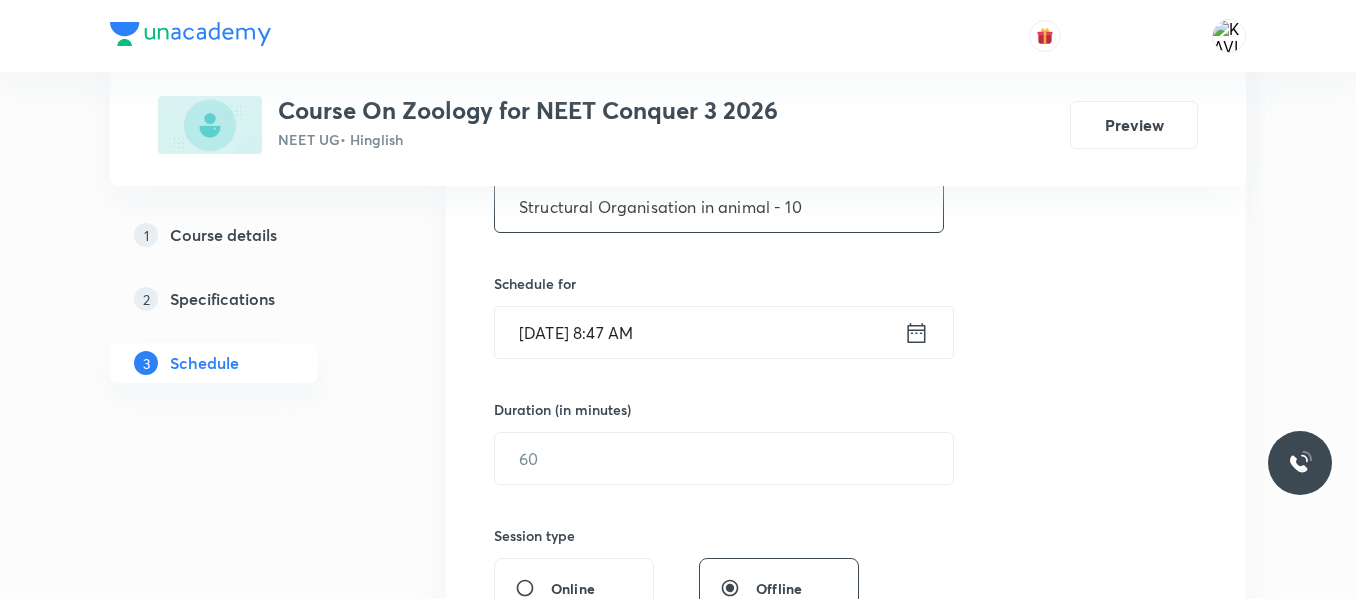 type on "Structural Organisation in animal - 10" 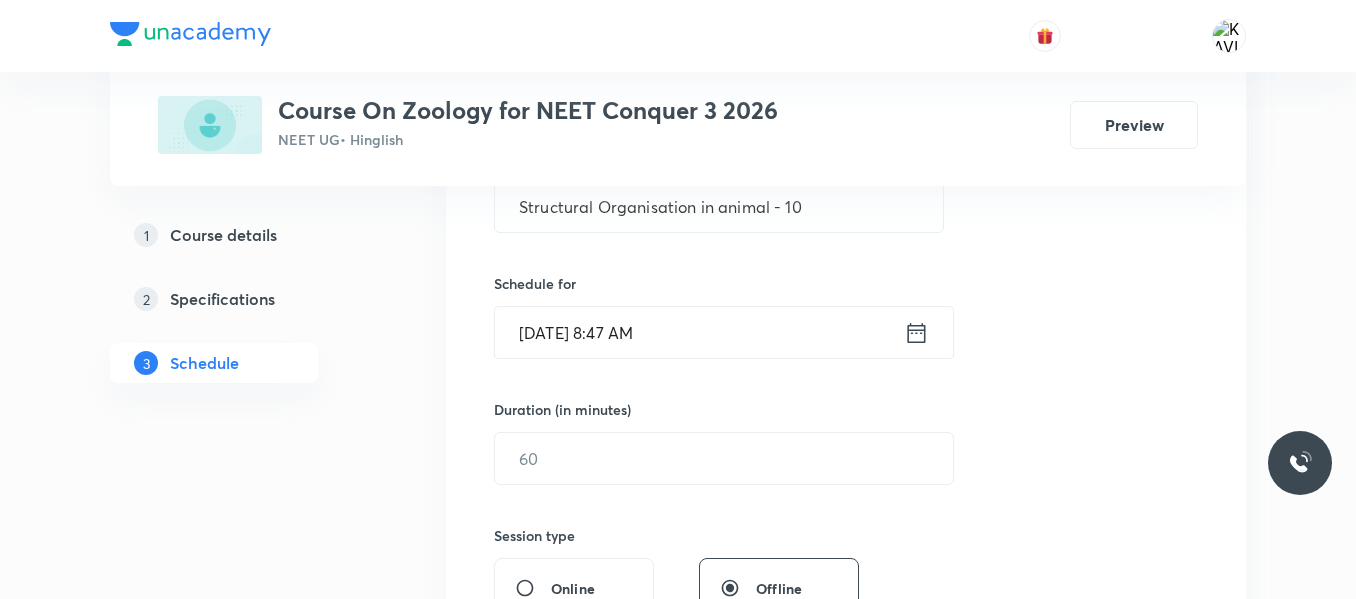 click 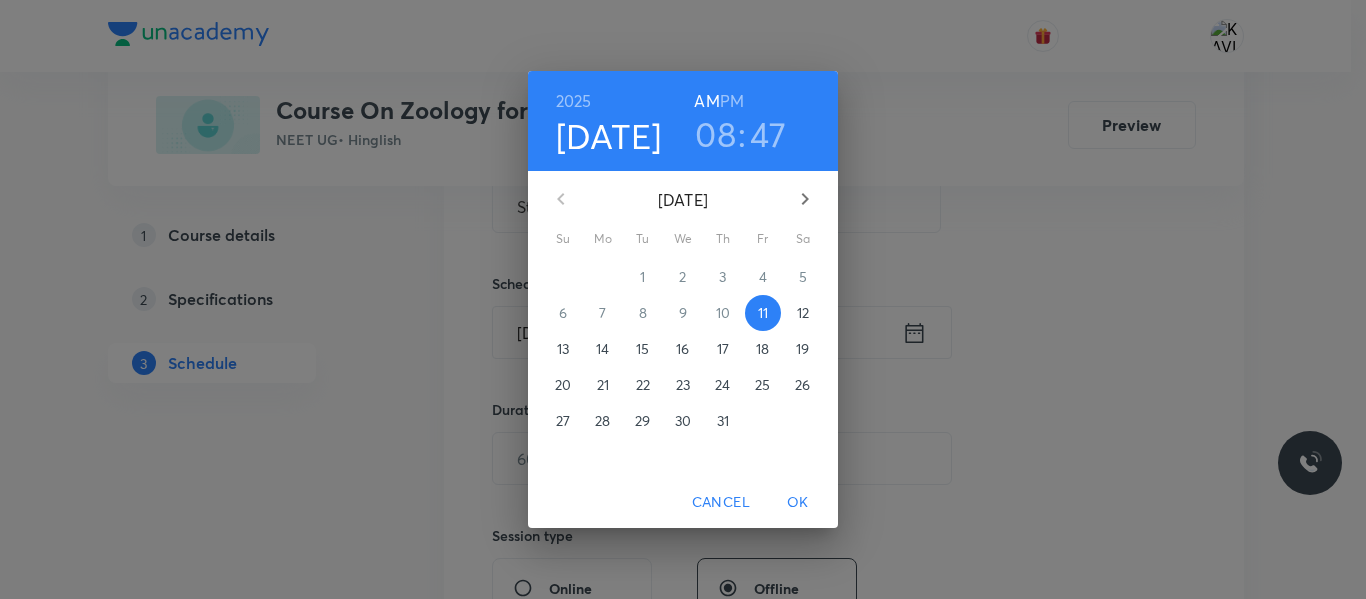 click on "PM" at bounding box center (732, 101) 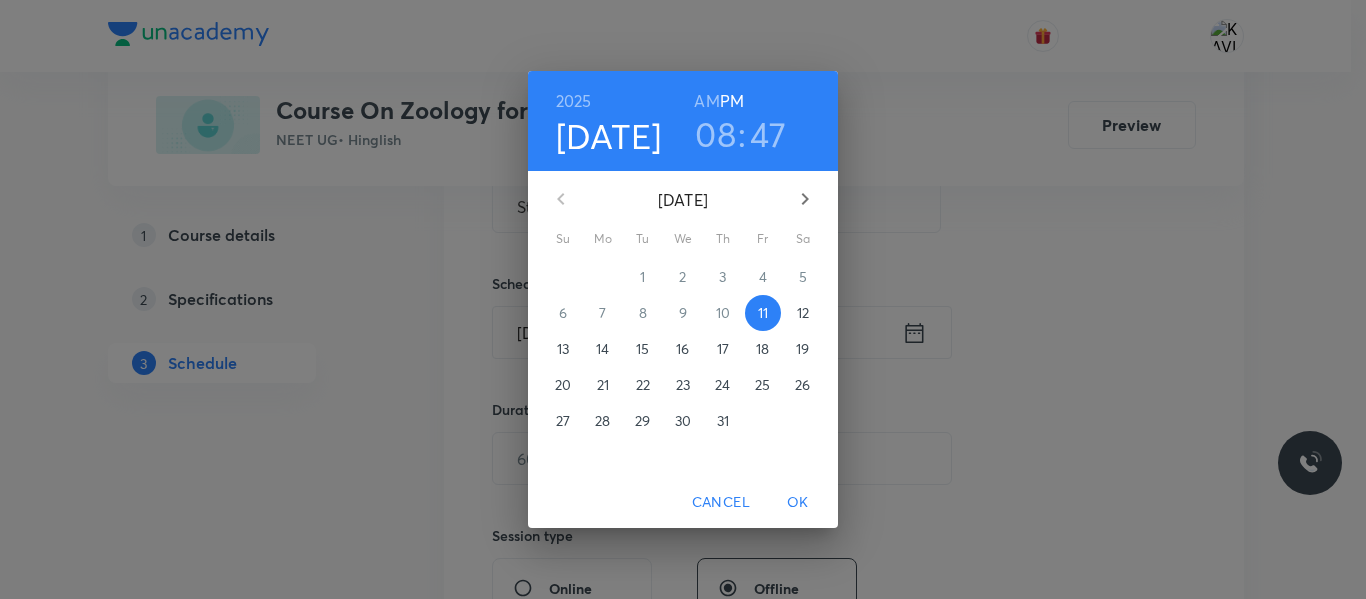 click on "08" at bounding box center (715, 134) 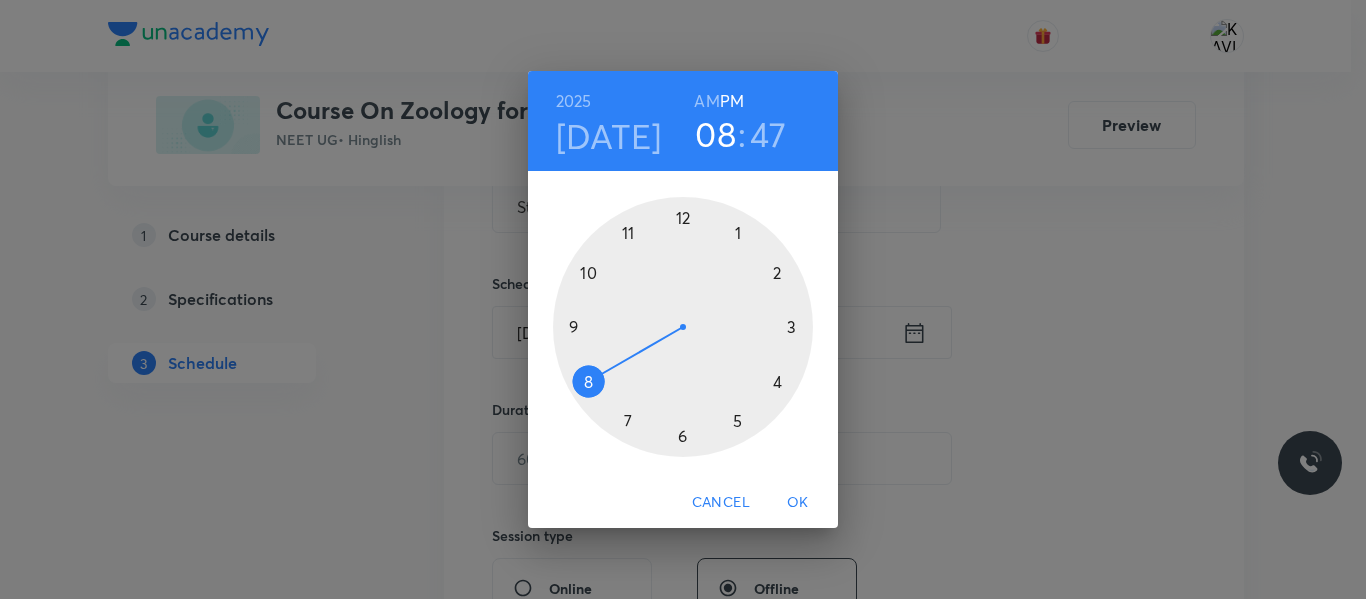 click at bounding box center (683, 327) 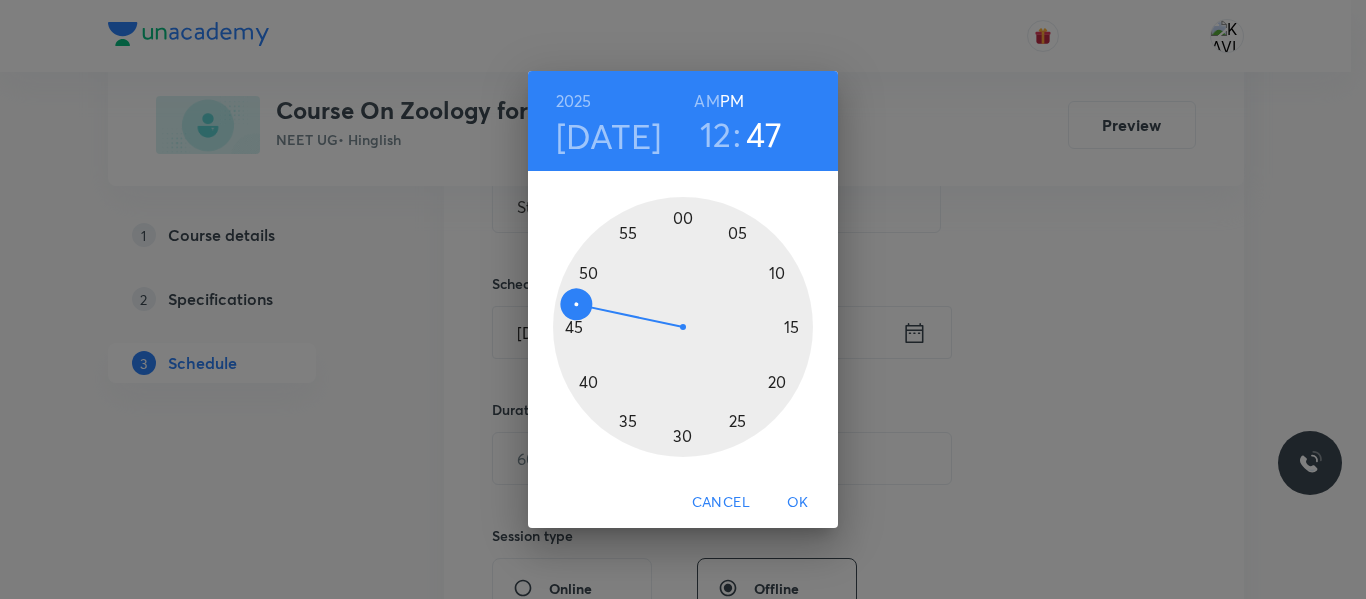 click at bounding box center (683, 327) 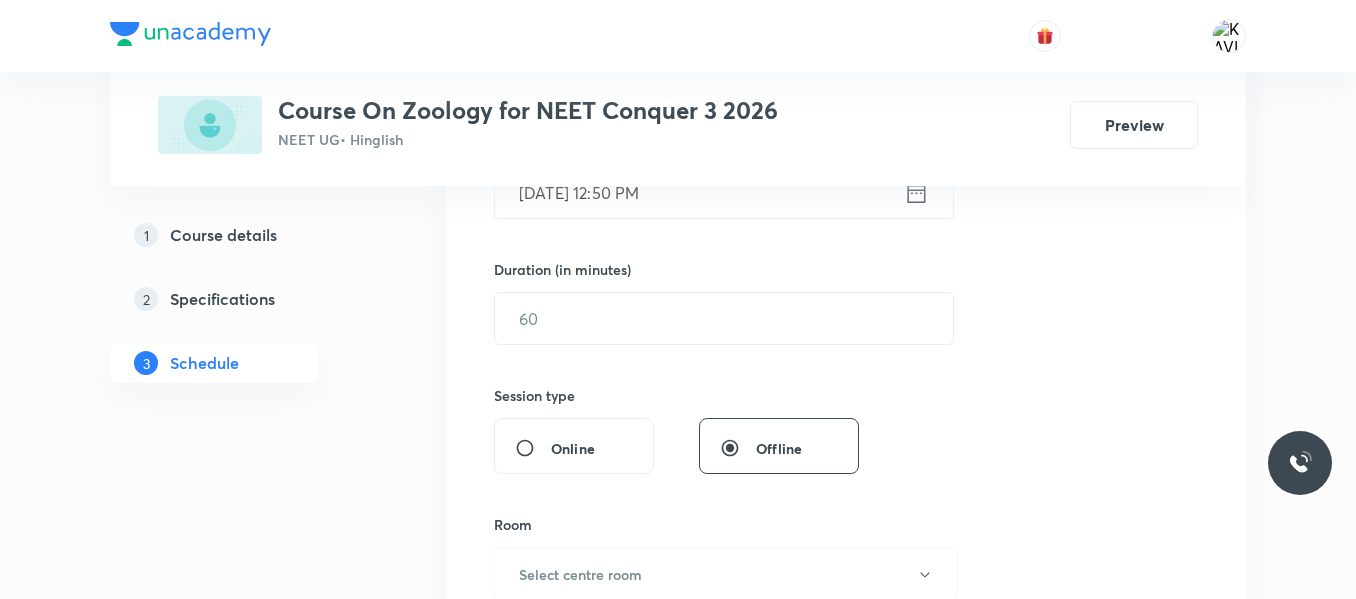 scroll, scrollTop: 574, scrollLeft: 0, axis: vertical 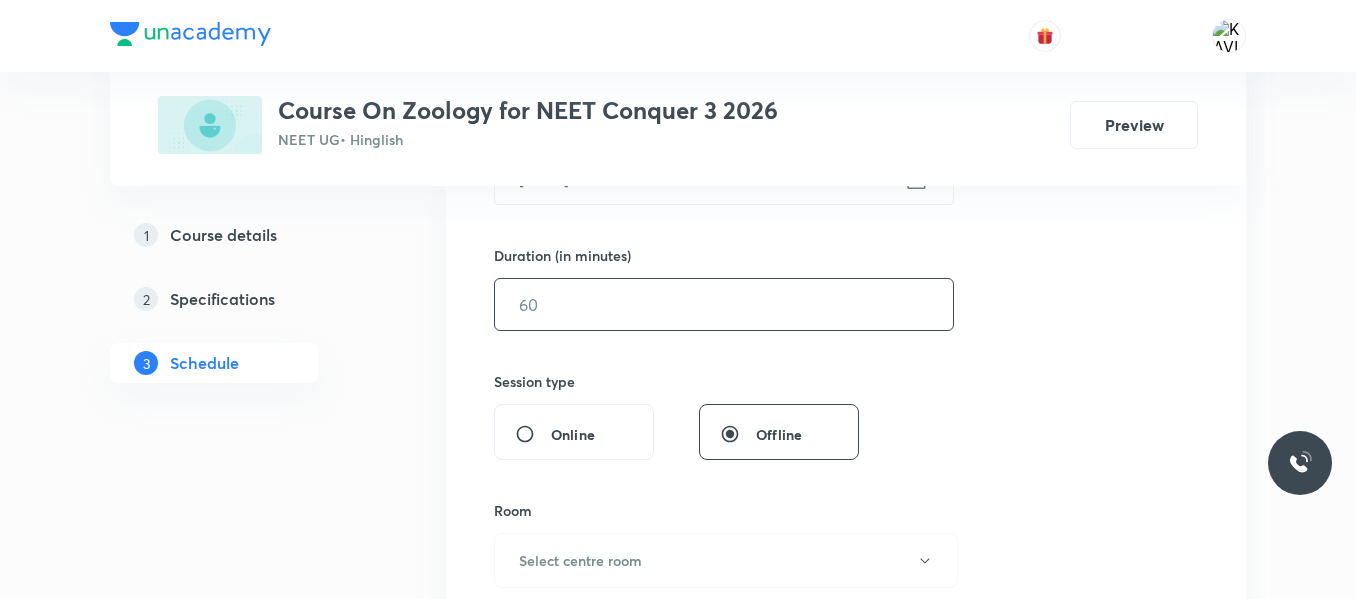 click at bounding box center [724, 304] 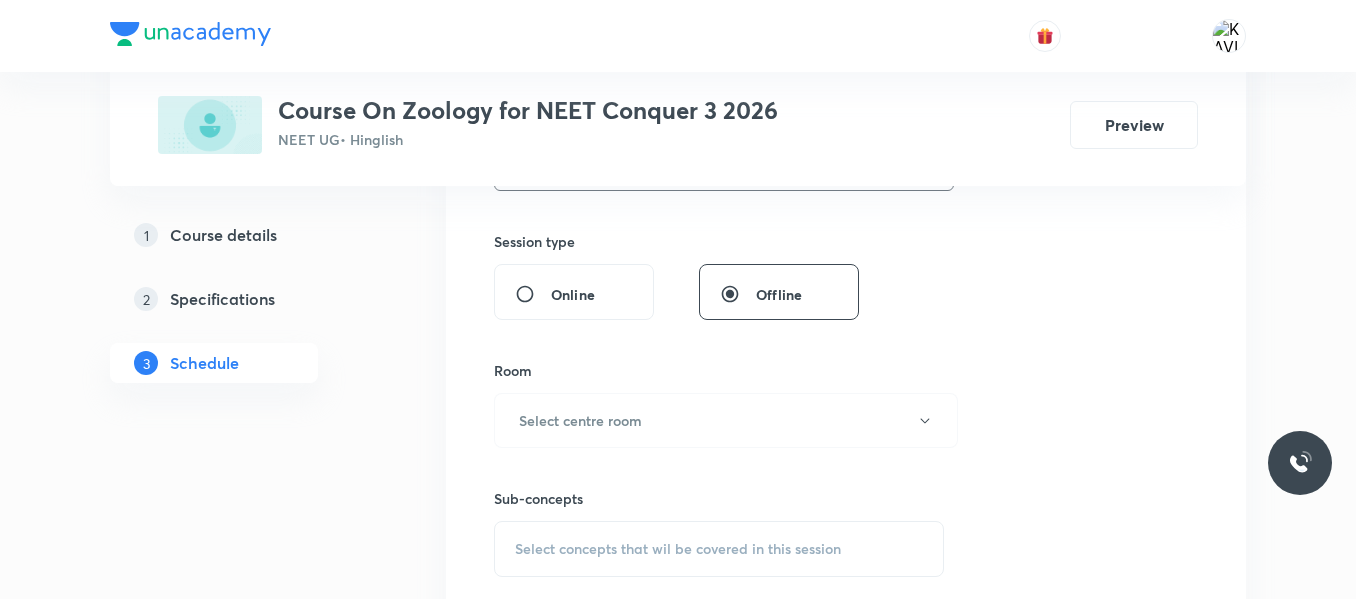 scroll, scrollTop: 716, scrollLeft: 0, axis: vertical 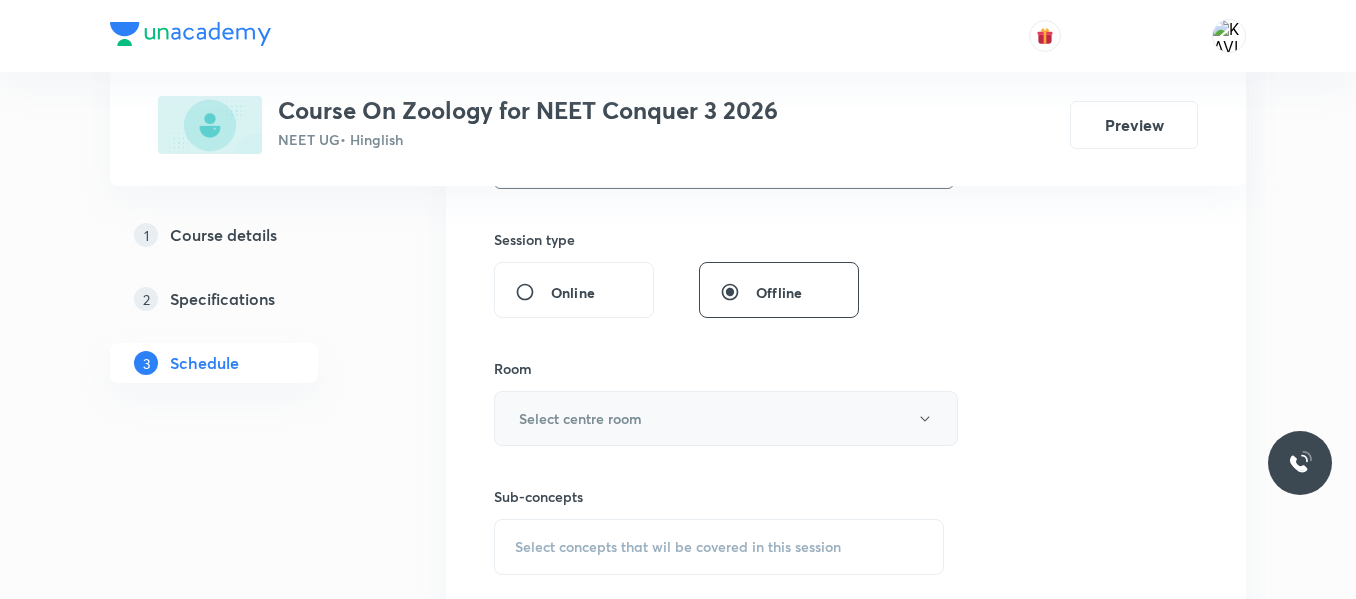 type on "75" 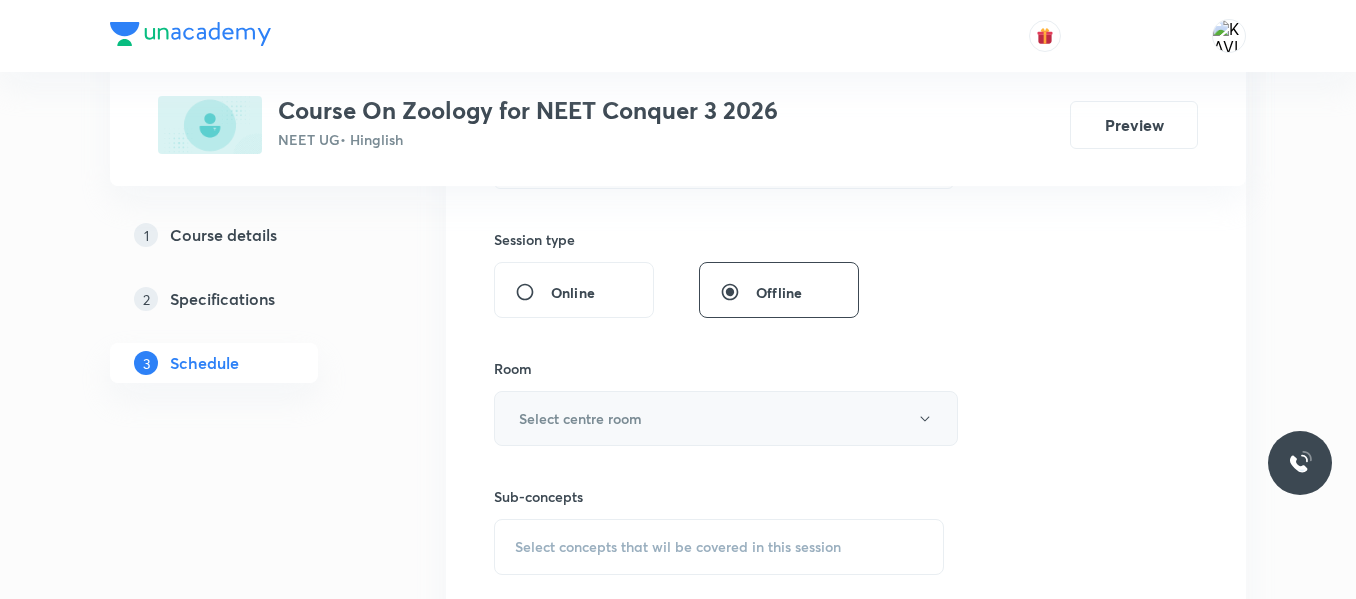 click on "Select centre room" at bounding box center (580, 418) 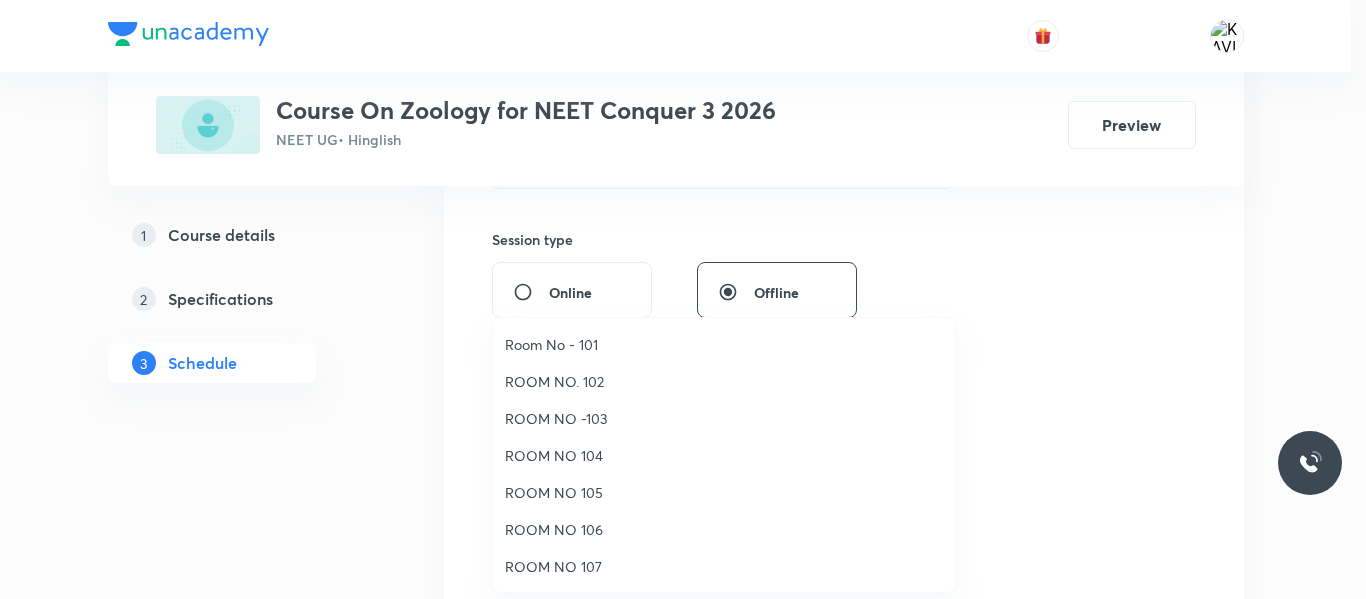 click on "ROOM NO 104" at bounding box center (724, 455) 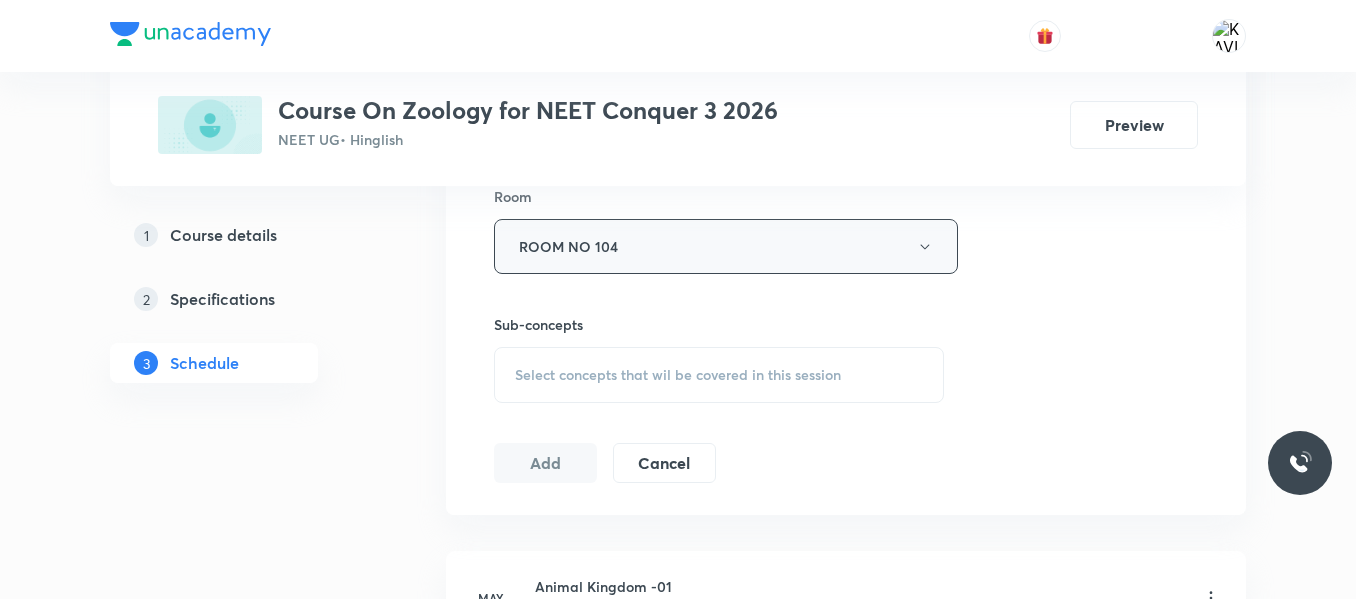 scroll, scrollTop: 889, scrollLeft: 0, axis: vertical 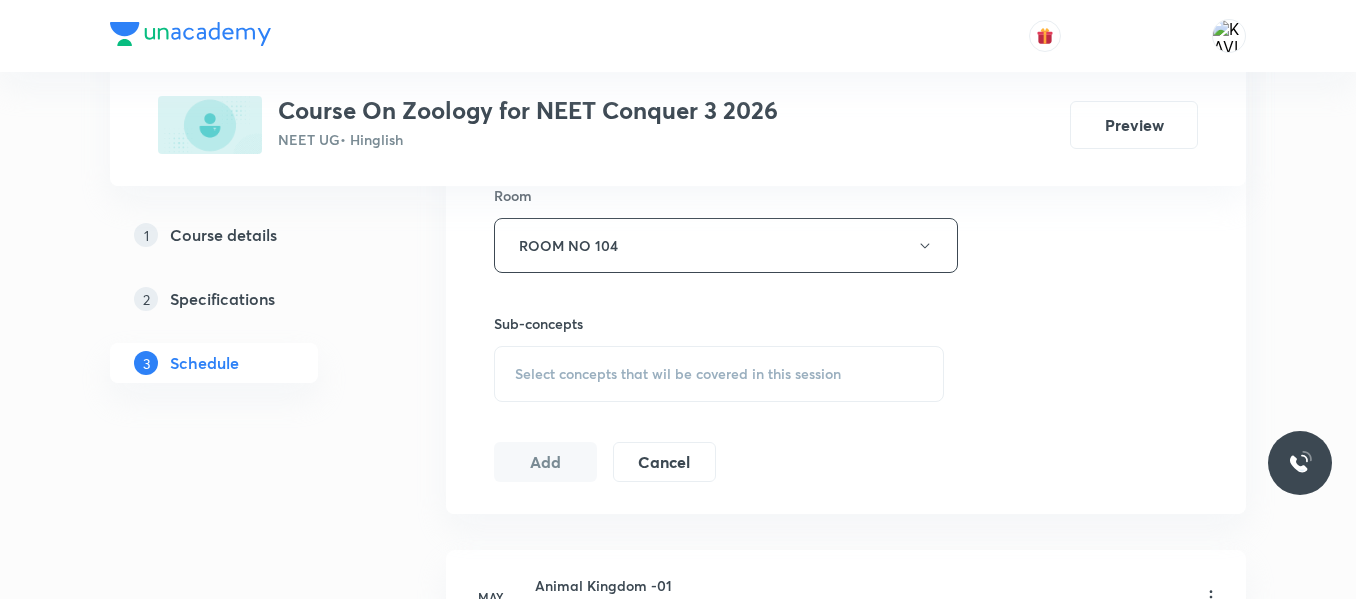 click on "Select concepts that wil be covered in this session" at bounding box center [678, 374] 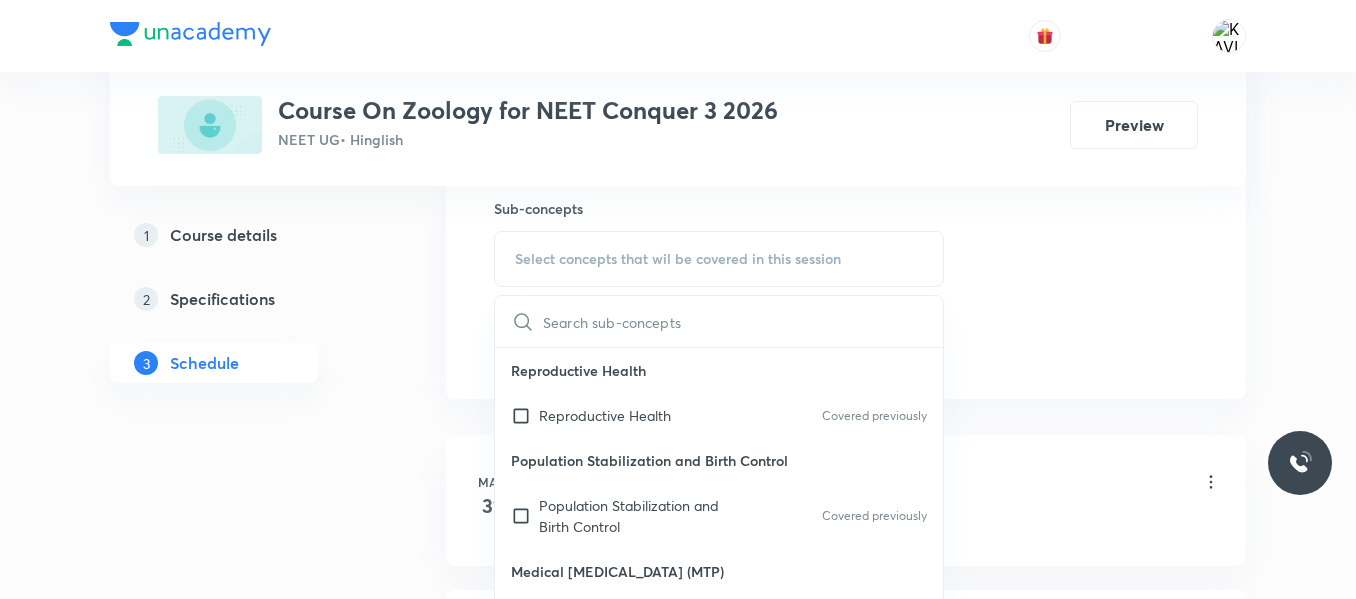 scroll, scrollTop: 1008, scrollLeft: 0, axis: vertical 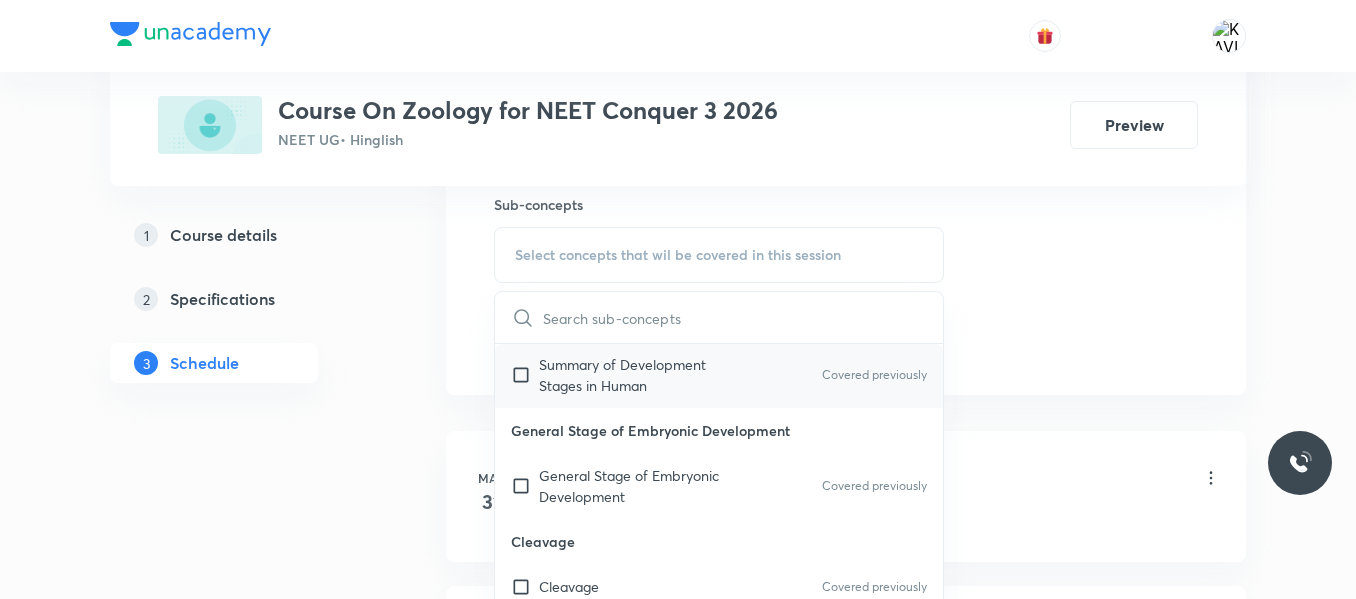 click on "Summary of Development Stages in Human Covered previously" at bounding box center [719, 375] 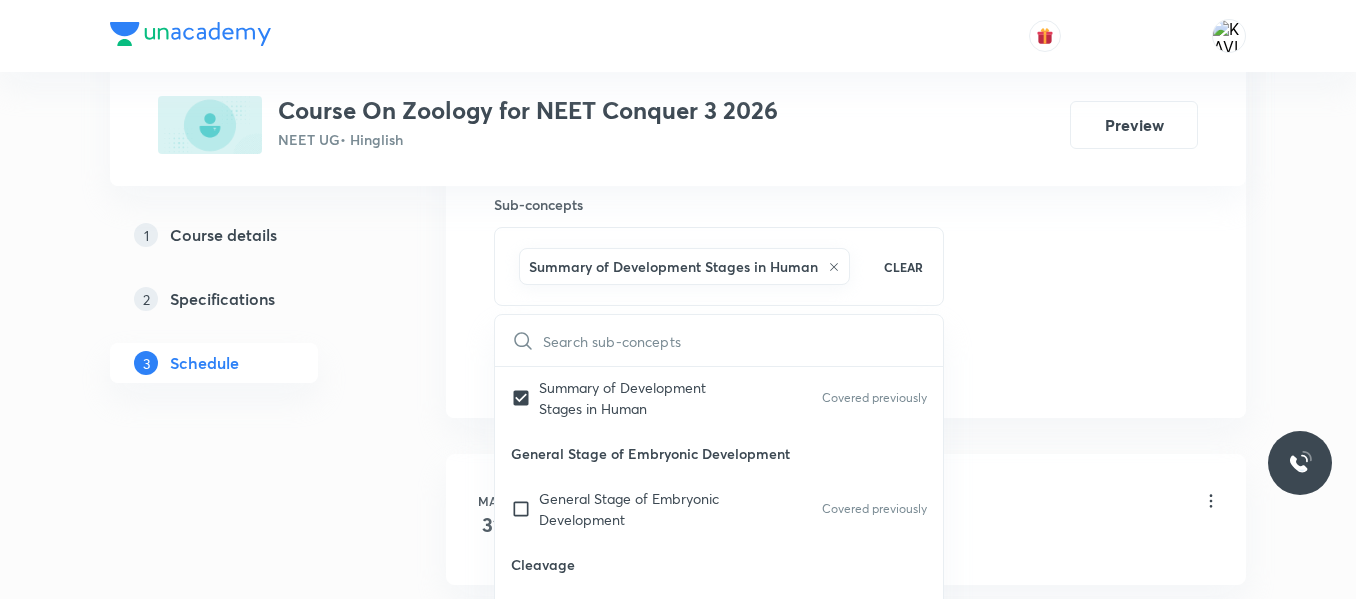 click on "Session  20 Live class Session title 38/99 Structural Organisation in animal - 10 ​ Schedule for Jul 11, 2025, 12:50 PM ​ Duration (in minutes) 75 ​   Session type Online Offline Room ROOM NO 104 Sub-concepts Summary of Development Stages in Human CLEAR ​ Reproductive Health Reproductive Health Covered previously Population Stabilization and Birth Control Population Stabilization and Birth Control Covered previously Medical termination of Pregnancy (MTP) Medical termination of Pregnancy (MTP) Sexually Transmitted Infections (STIs) Sexually Transmitted Infections (STIs) Infertility Infertility Female Reproductive System Female Reproductive System Covered previously Lactation Lactation Covered previously Parturition Parturition Placenta Placenta Covered previously Extra Embryonic membranes and Placenta Extra Embryonic membranes and Placenta Covered previously Summary of Development Stages in Human Summary of Development Stages in Human Covered previously General Stage of Embryonic Development Cleavage" at bounding box center [846, -95] 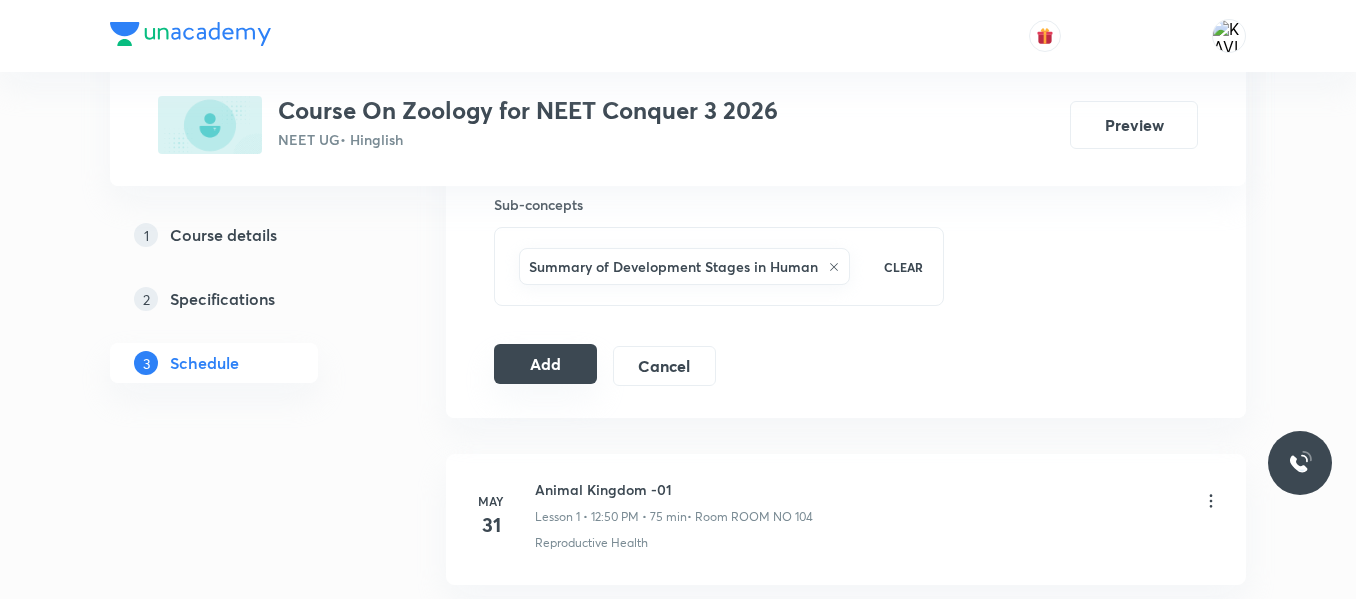 click on "Add" at bounding box center [545, 364] 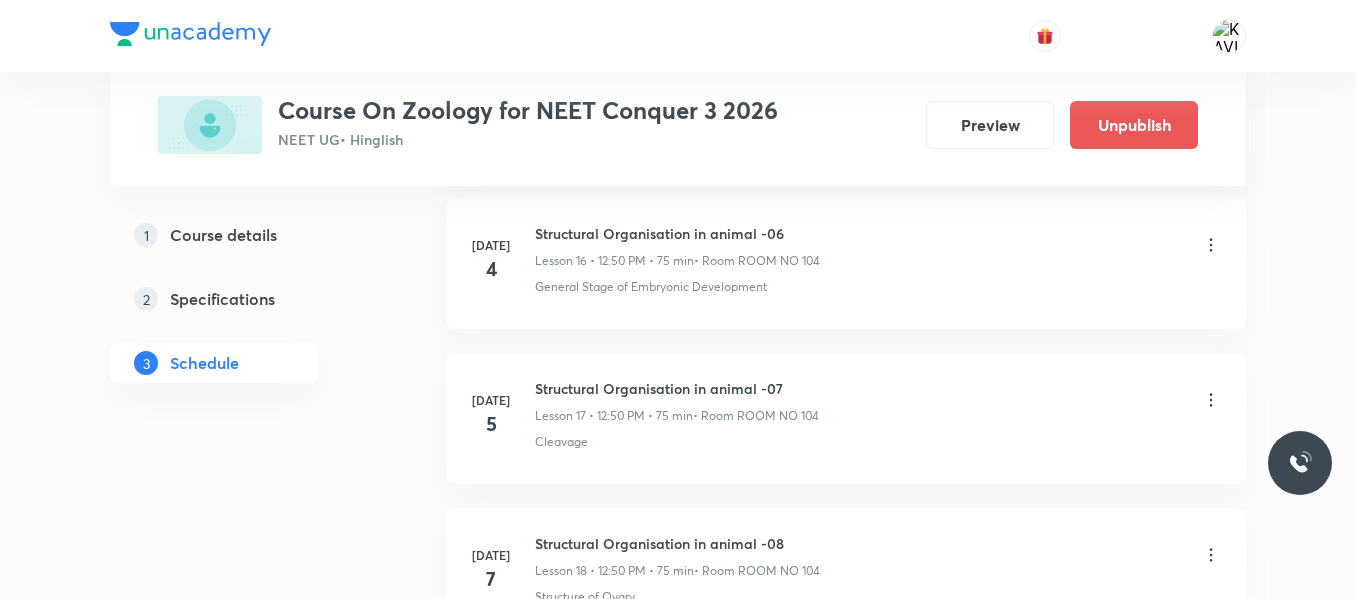 scroll, scrollTop: 3185, scrollLeft: 0, axis: vertical 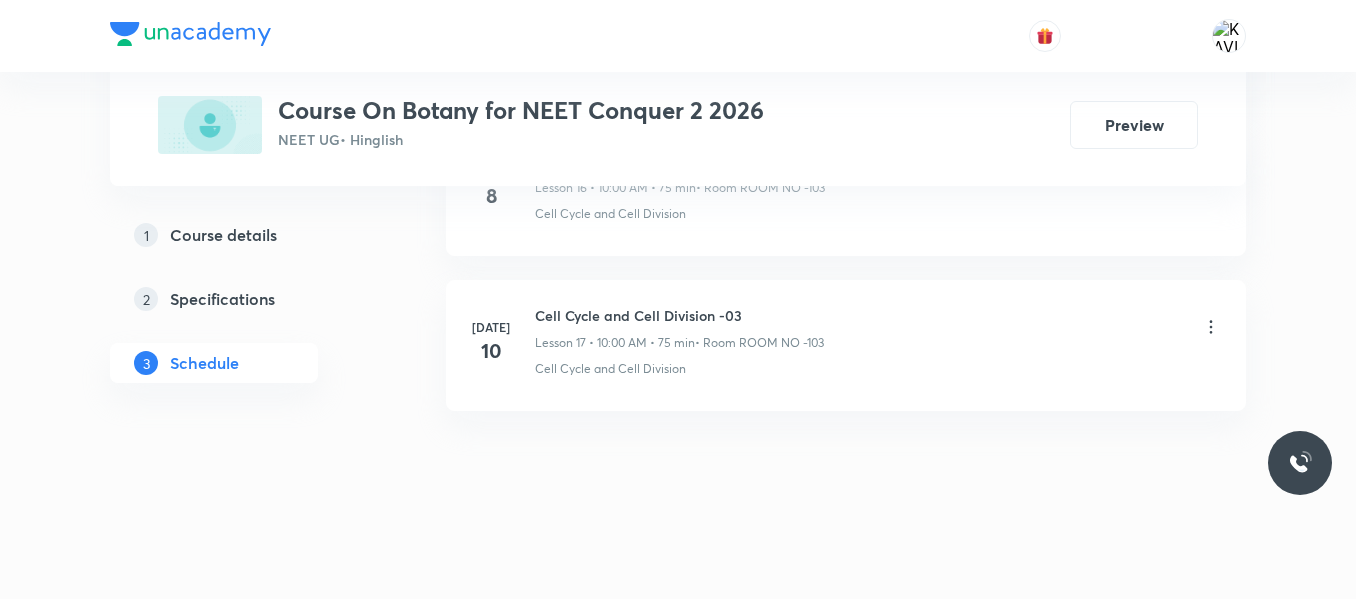 click on "Cell Cycle and Cell Division -03" at bounding box center [679, 315] 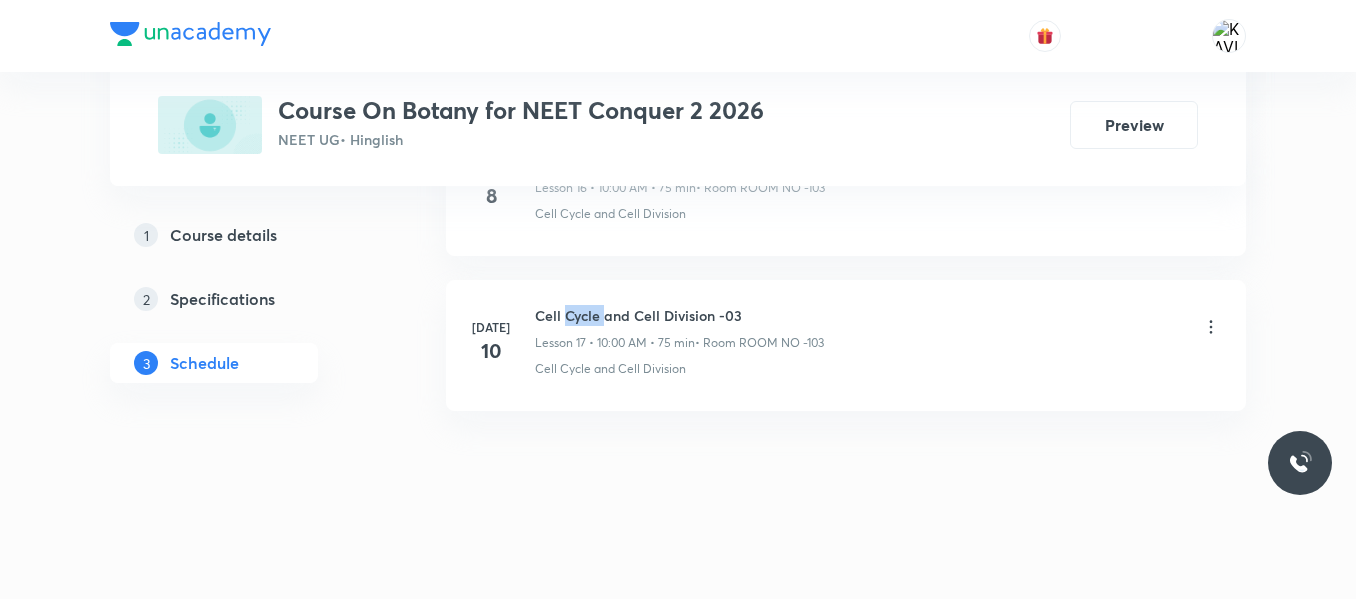 click on "Cell Cycle and Cell Division -03" at bounding box center (679, 315) 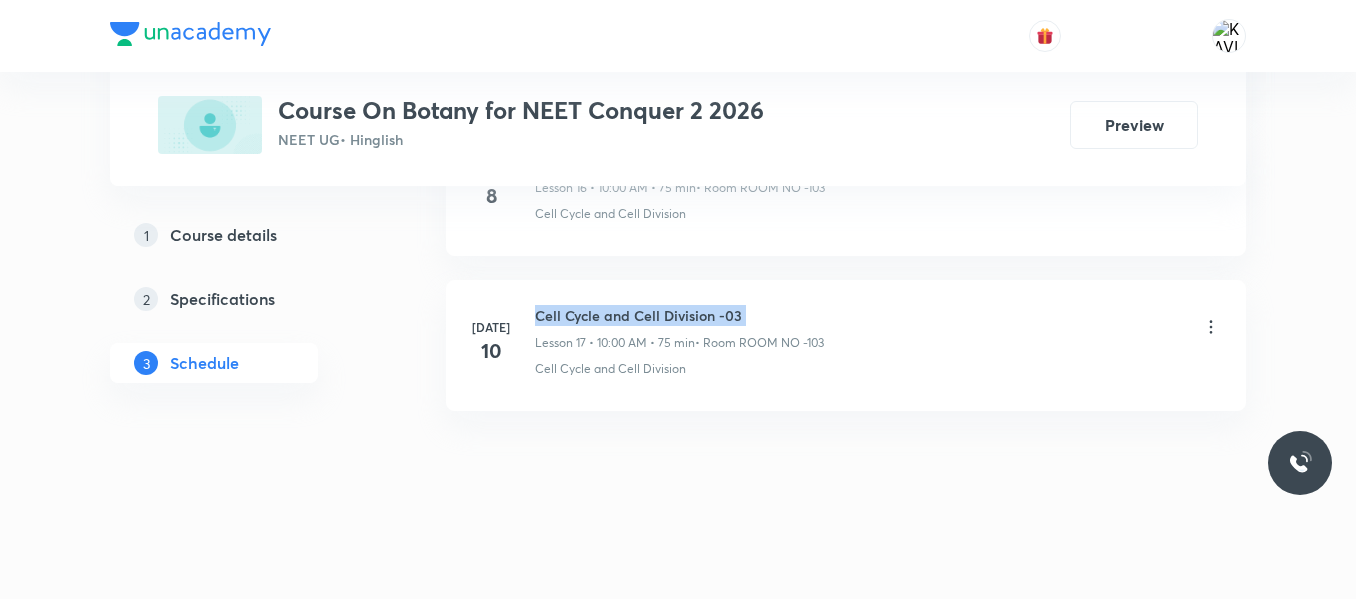 click on "Cell Cycle and Cell Division -03" at bounding box center [679, 315] 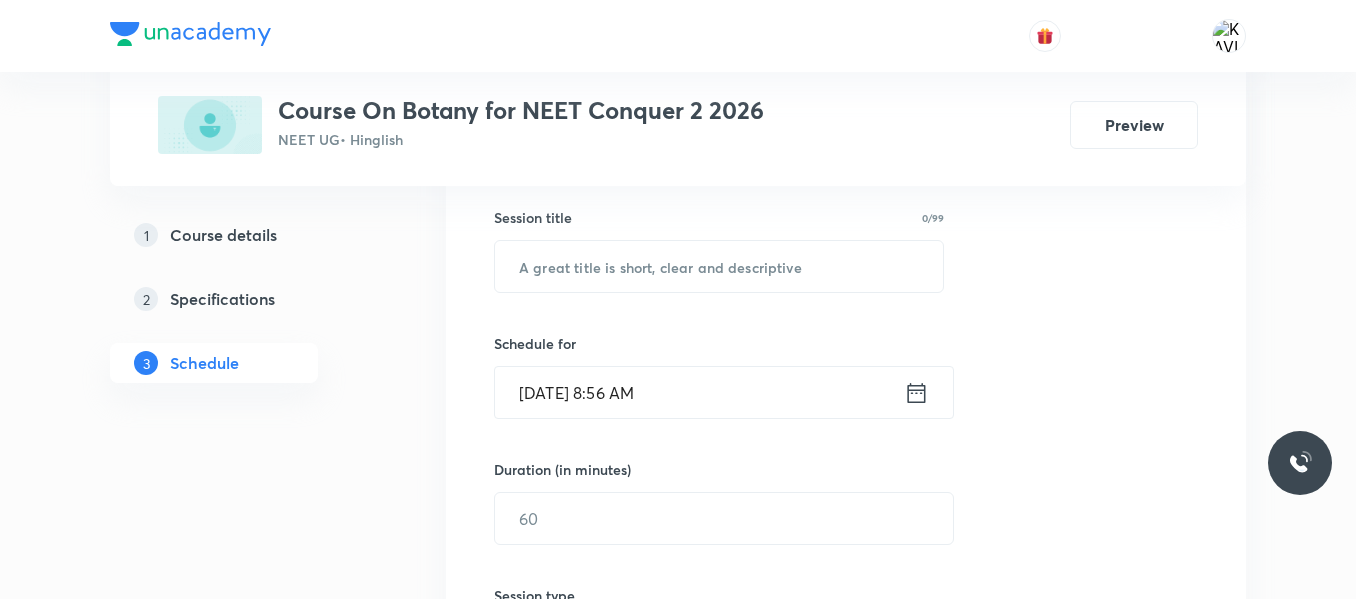 scroll, scrollTop: 361, scrollLeft: 0, axis: vertical 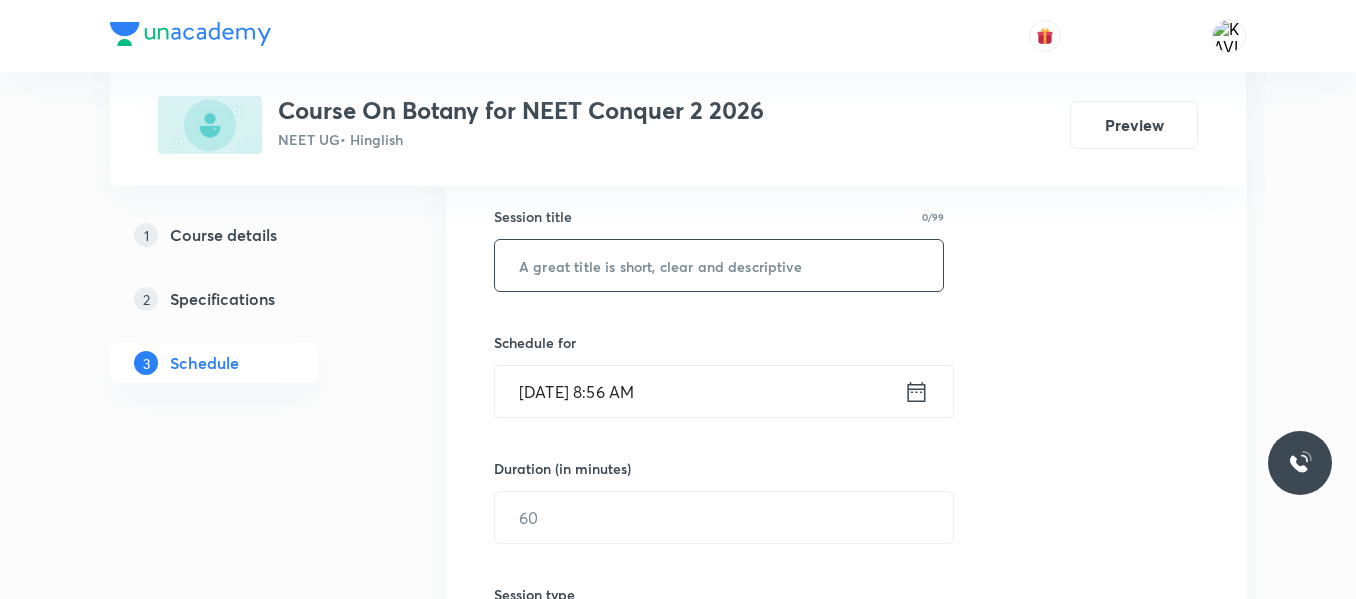 click at bounding box center (719, 265) 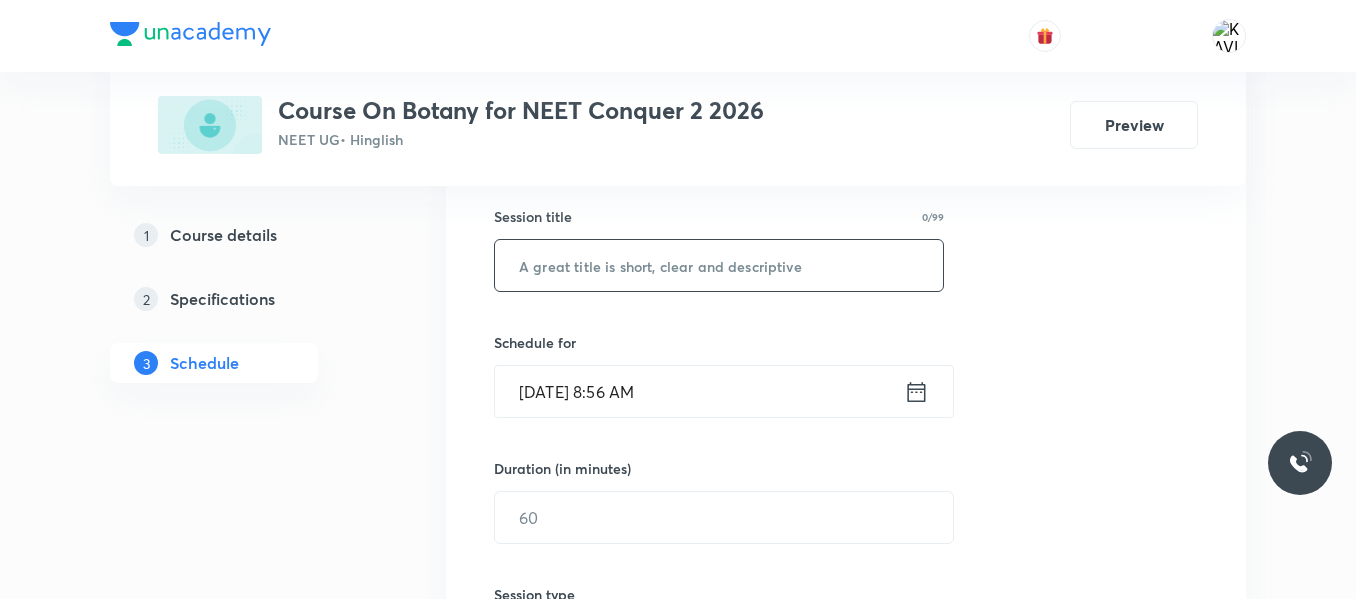 paste on "Cell Cycle and Cell Division -03" 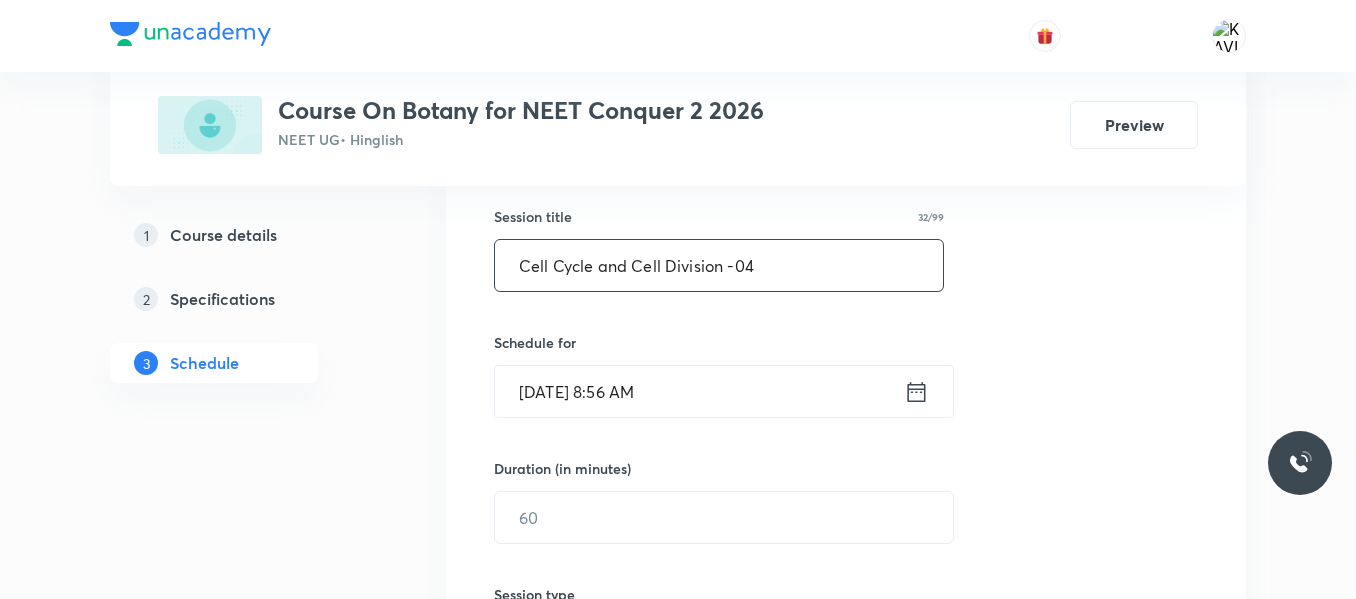 type on "Cell Cycle and Cell Division -04" 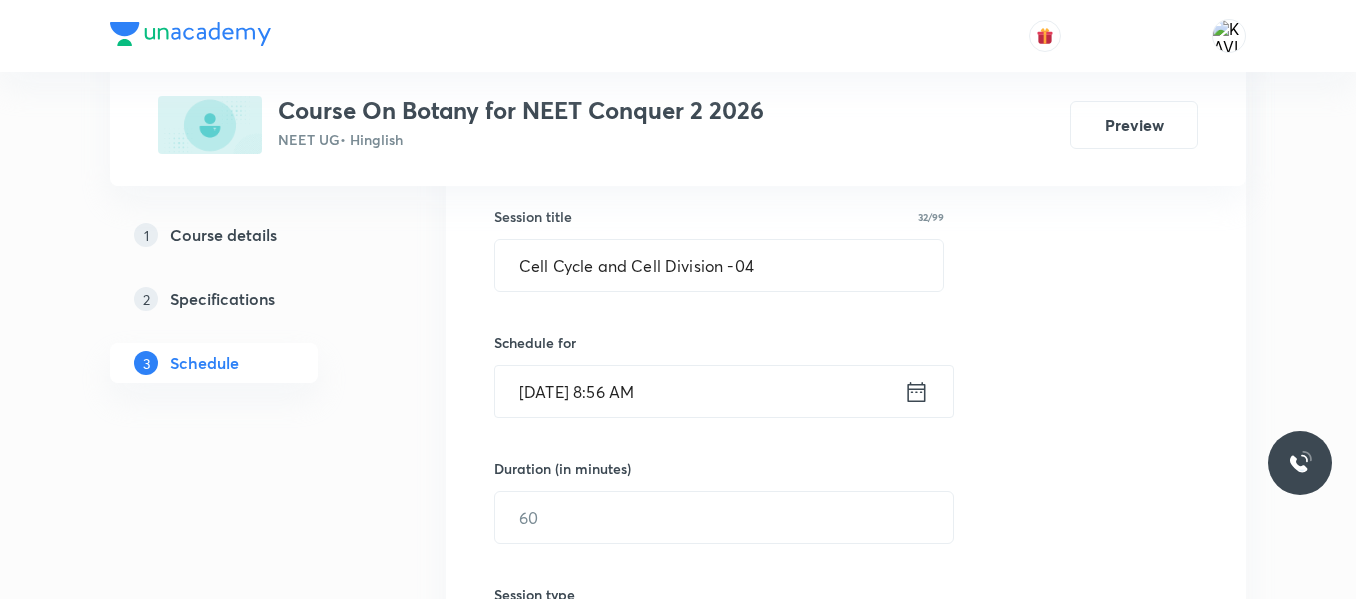 click 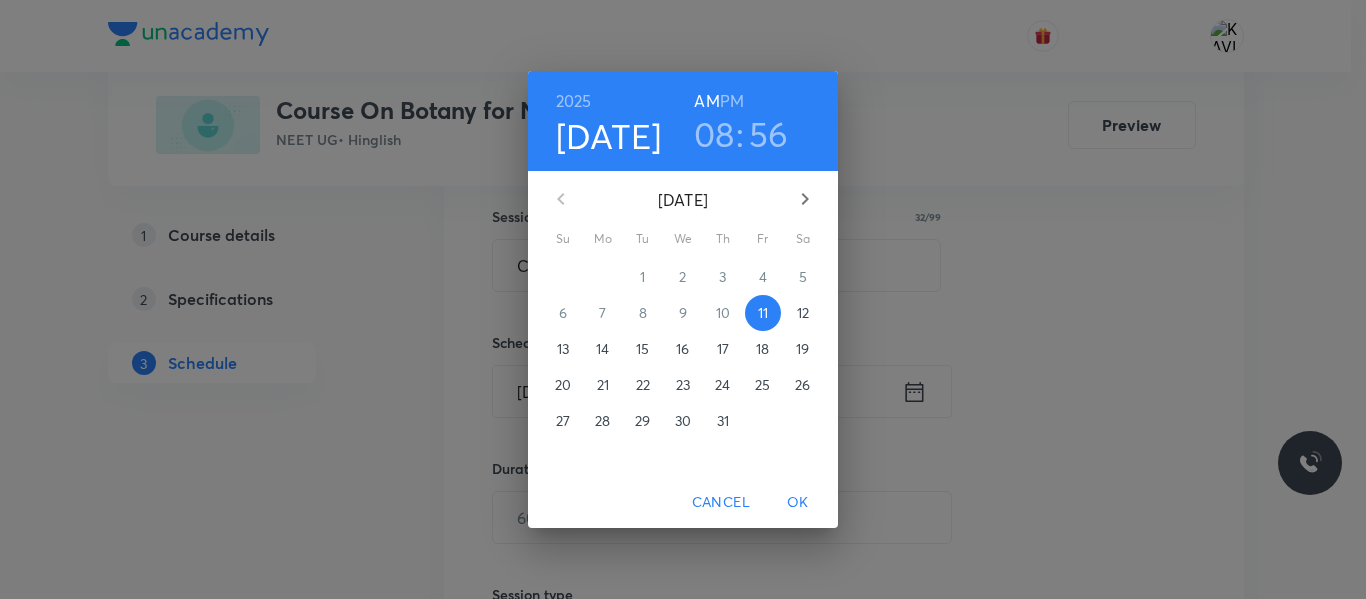 click on "08" at bounding box center [714, 134] 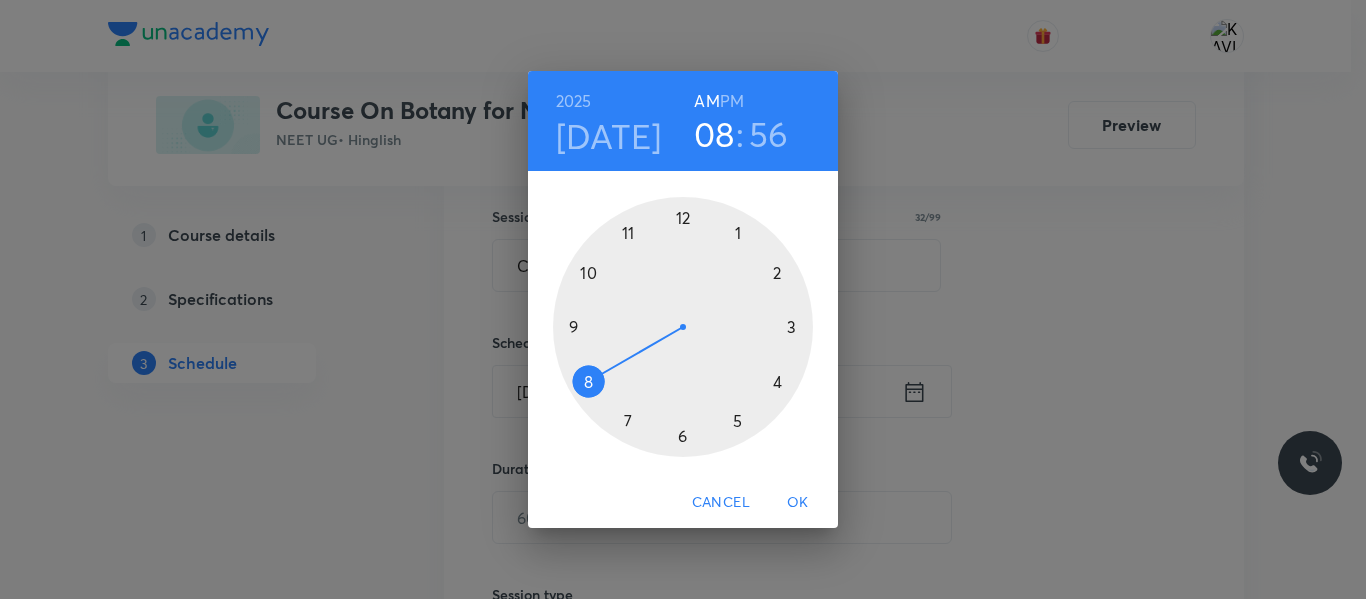 click at bounding box center (683, 327) 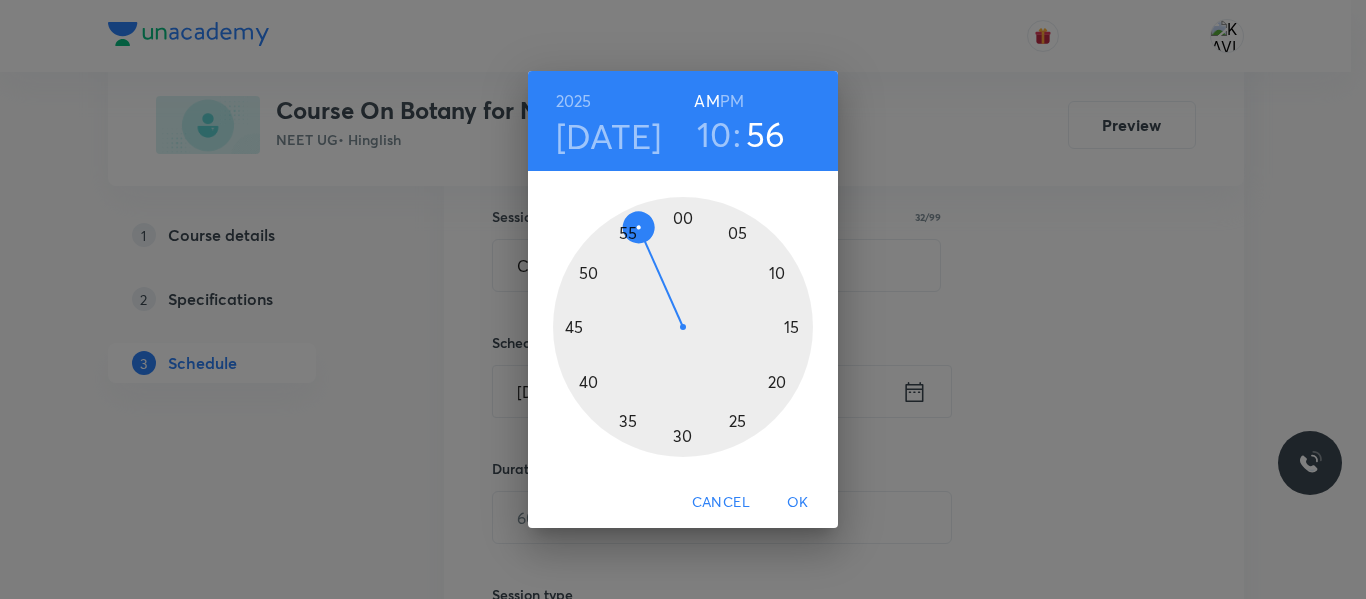 click at bounding box center (683, 327) 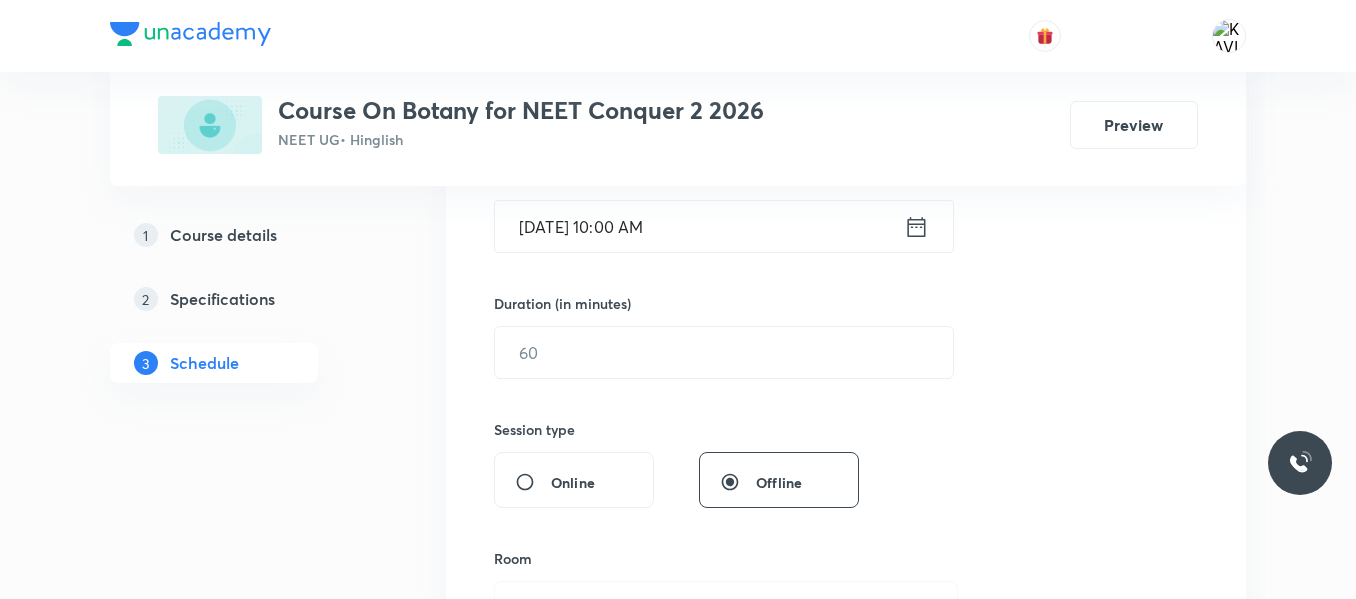 scroll, scrollTop: 527, scrollLeft: 0, axis: vertical 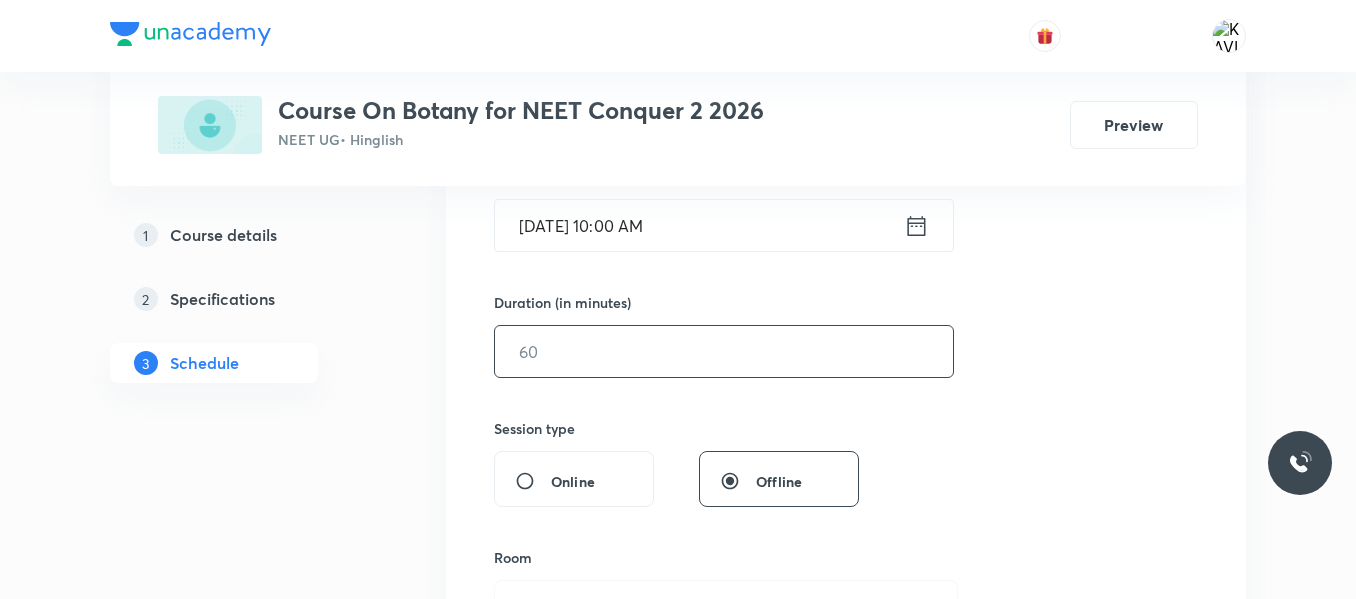 click at bounding box center (724, 351) 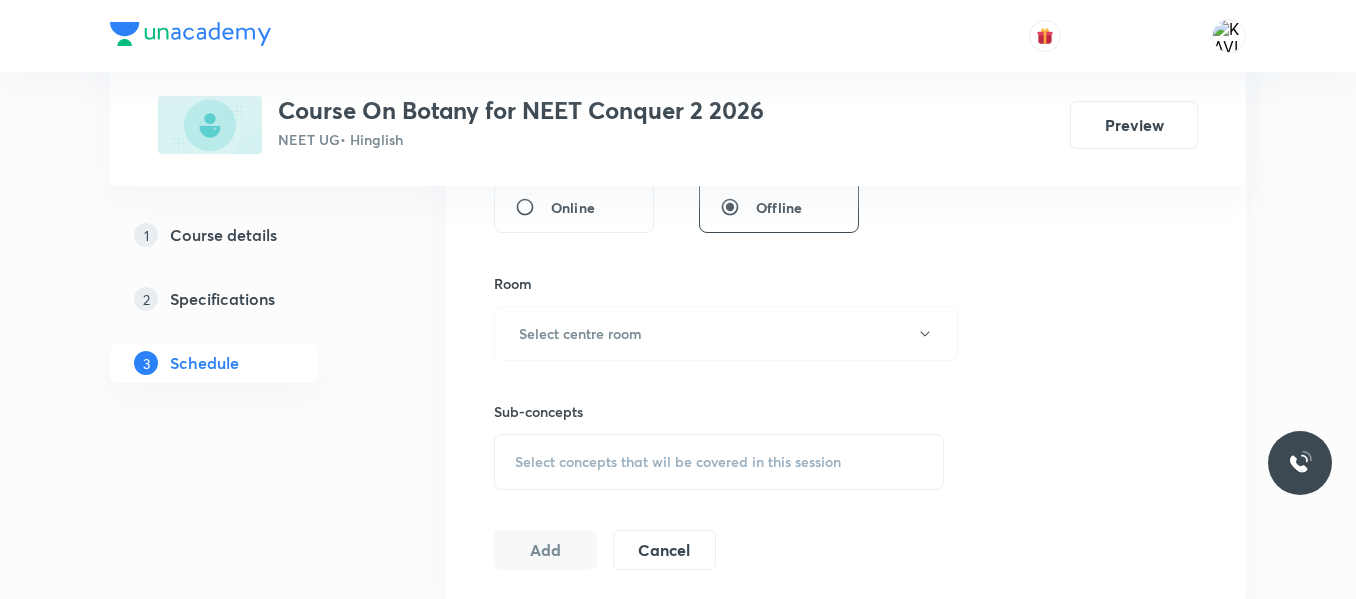 scroll, scrollTop: 803, scrollLeft: 0, axis: vertical 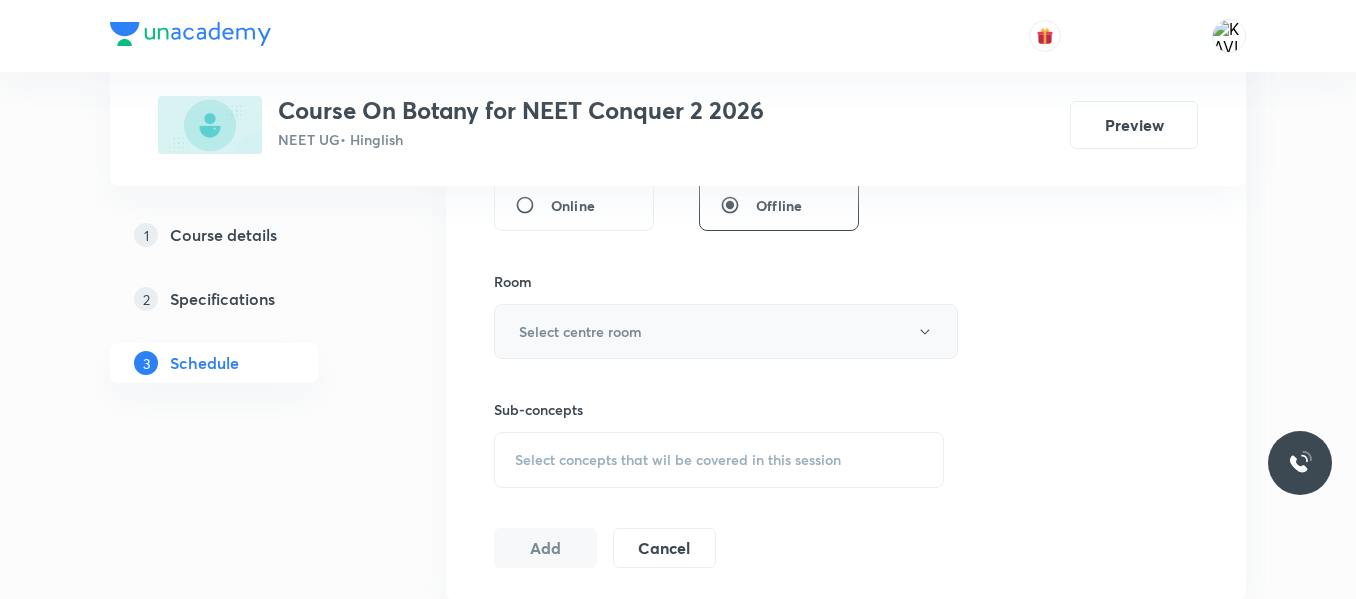 type on "75" 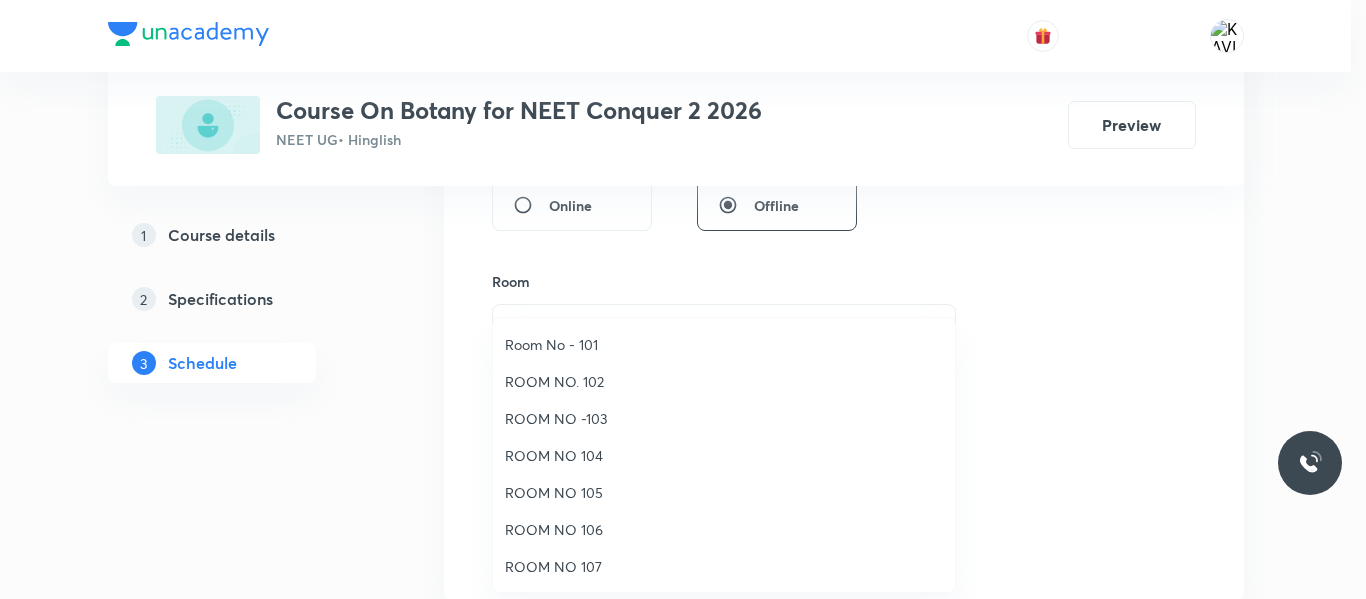 click on "ROOM NO -103" at bounding box center [724, 418] 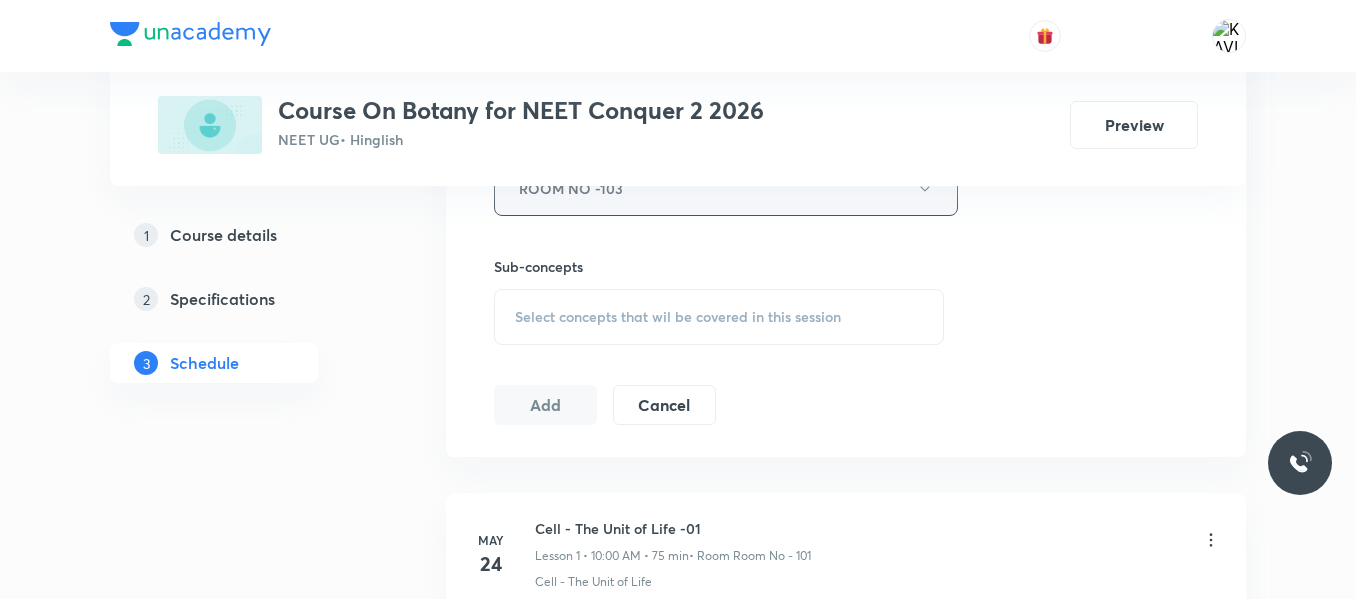 scroll, scrollTop: 947, scrollLeft: 0, axis: vertical 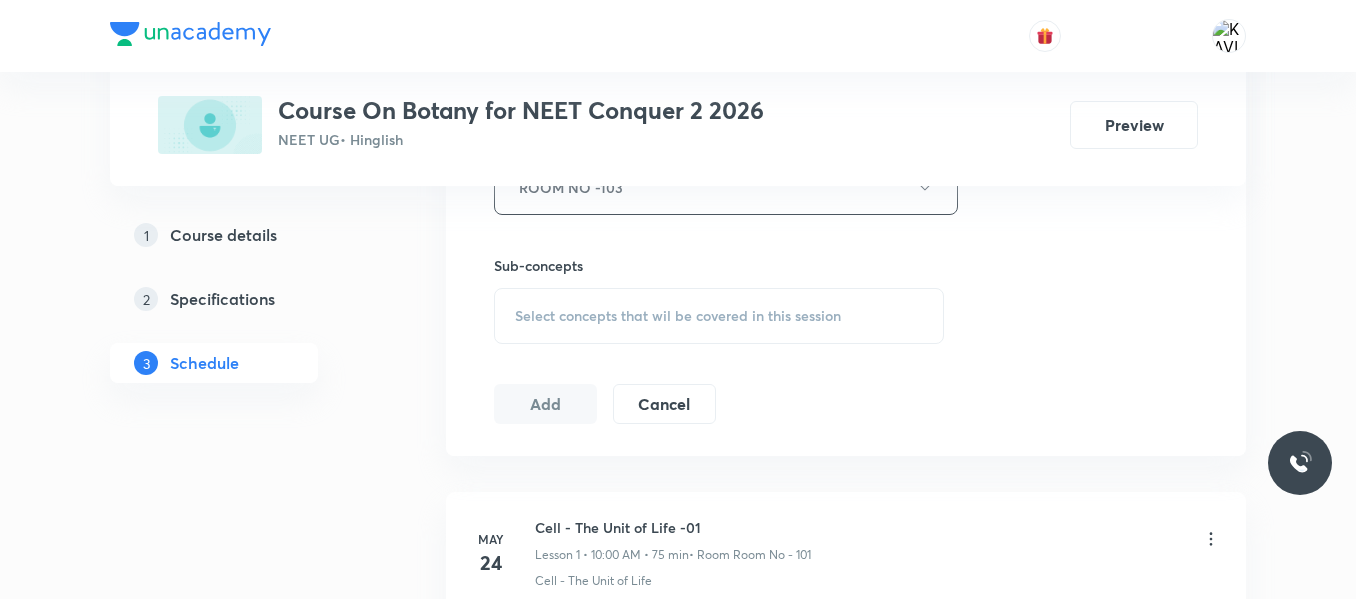 click on "Select concepts that wil be covered in this session" at bounding box center [719, 316] 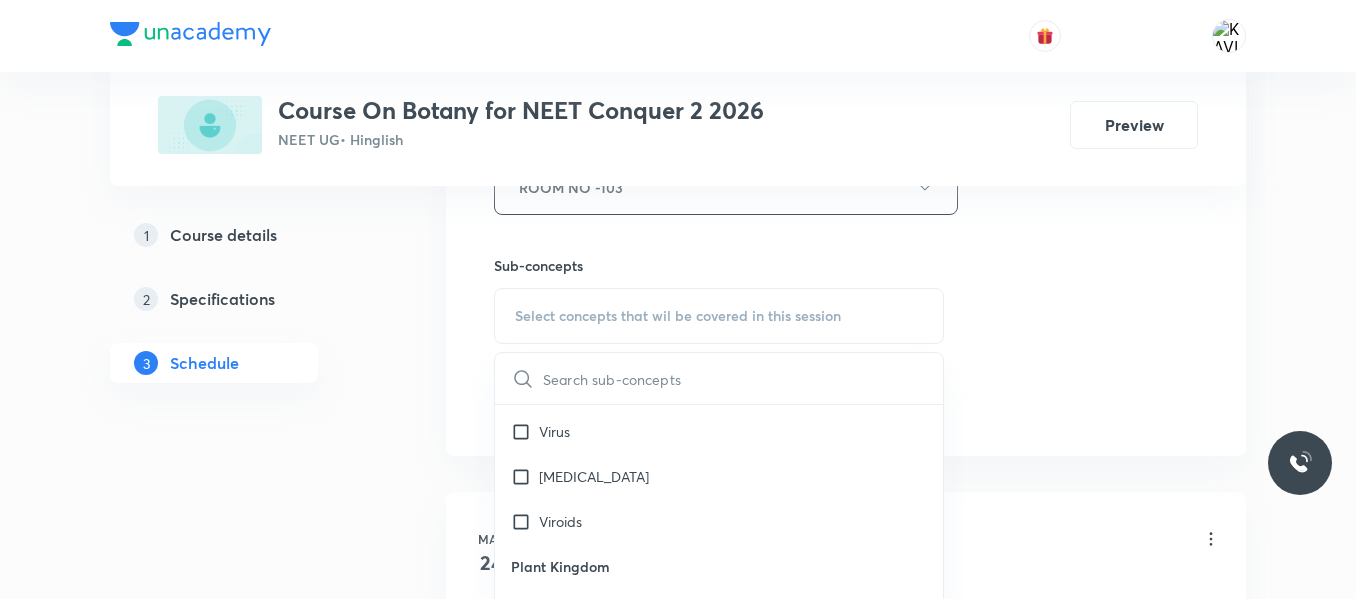 scroll, scrollTop: 1180, scrollLeft: 0, axis: vertical 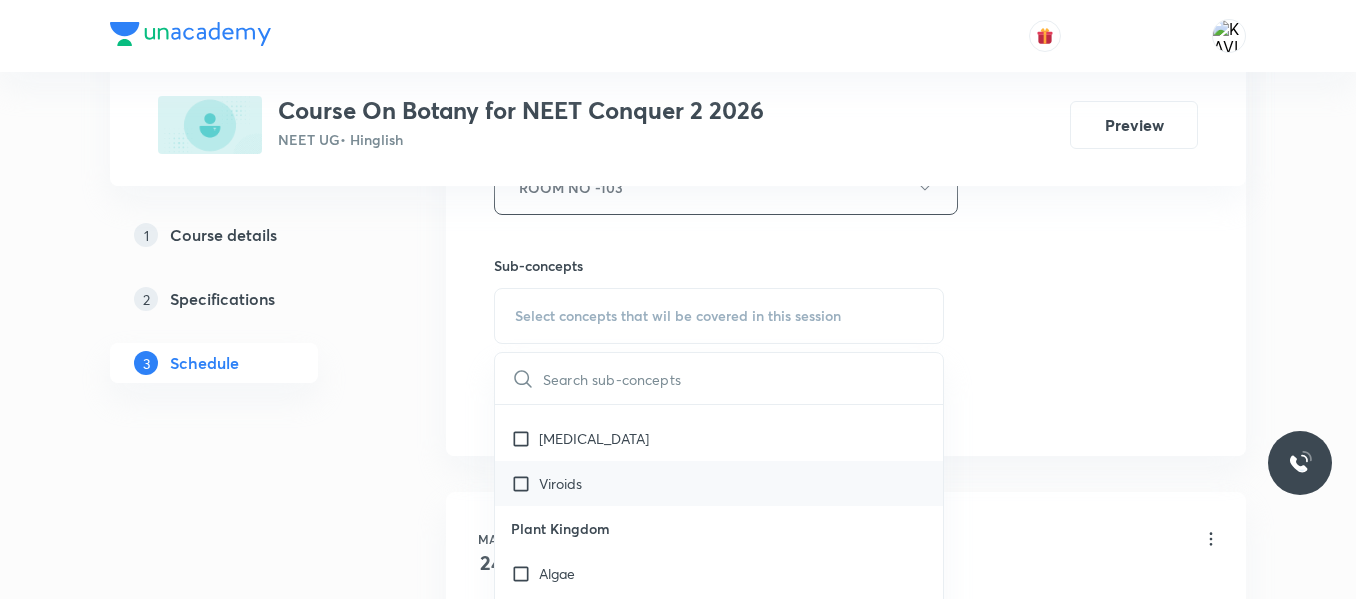 click on "Viroids" at bounding box center [719, 483] 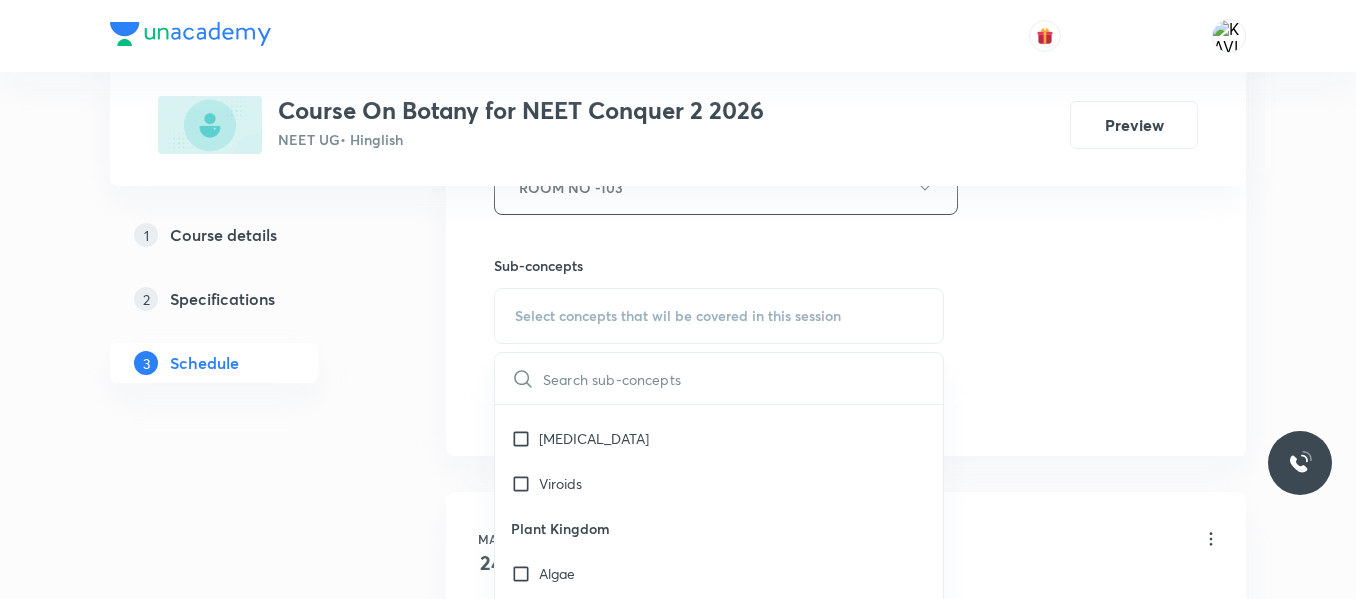 checkbox on "true" 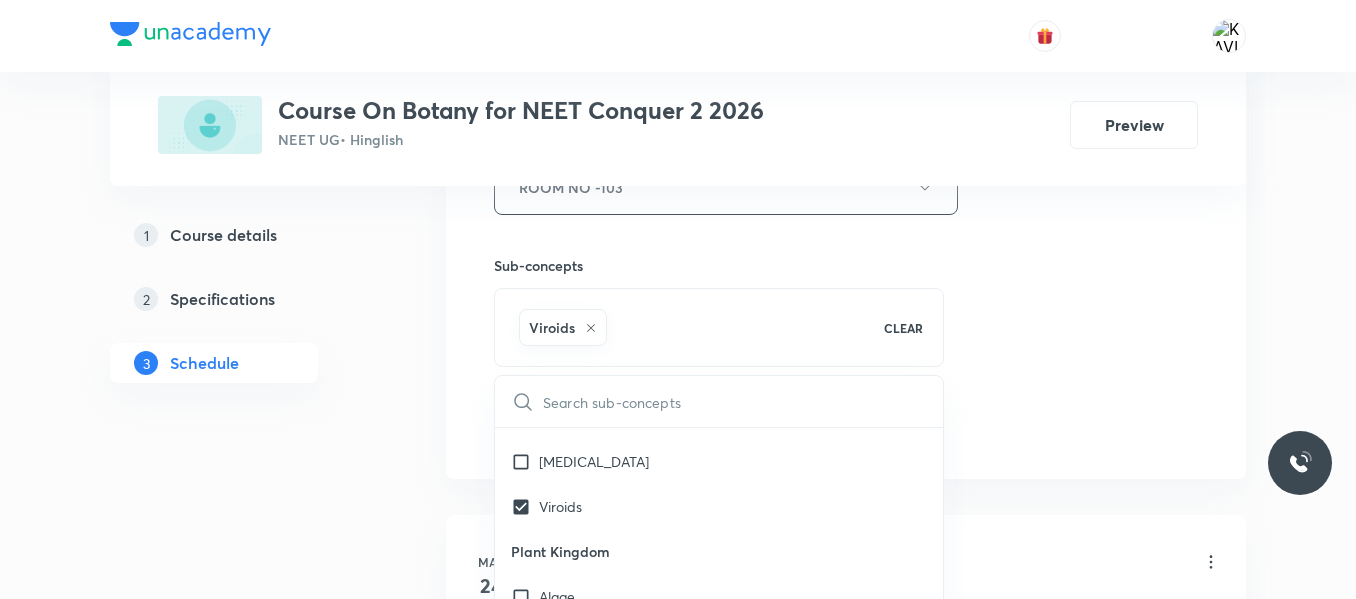 click on "Session  18 Live class Session title 32/99 Cell Cycle and Cell Division -04 ​ Schedule for Jul 11, 2025, 10:00 AM ​ Duration (in minutes) 75 ​   Session type Online Offline Room ROOM NO -103 Sub-concepts Viroids CLEAR ​ Biology - Full Syllabus Mock Questions Biology - Full Syllabus Mock Questions Covered previously Practice questions Practice Questions Covered previously Biology Previous Year Questions Maths Previous Year Questions Living World What Is Living? Diversity In The Living World Systematics Types Of Taxonomy Fundamental Components Of Taxonomy Taxonomic Categories Covered previously Taxonomical Aids The Three Domains Of Life Covered previously Biological Nomenclature  Biological Classification System Of Classification Kingdom Monera Covered previously Kingdom Protista Kingdom Fungi Covered previously Kingdom Plantae Kingdom Animalia Linchens Mycorrhiza Virus Prions Viroids Plant Kingdom Algae Bryophytes Pteridophytes Gymnosperms Angiosperms Animal Kingdom Basics Of Classification Root Stem" at bounding box center [846, -34] 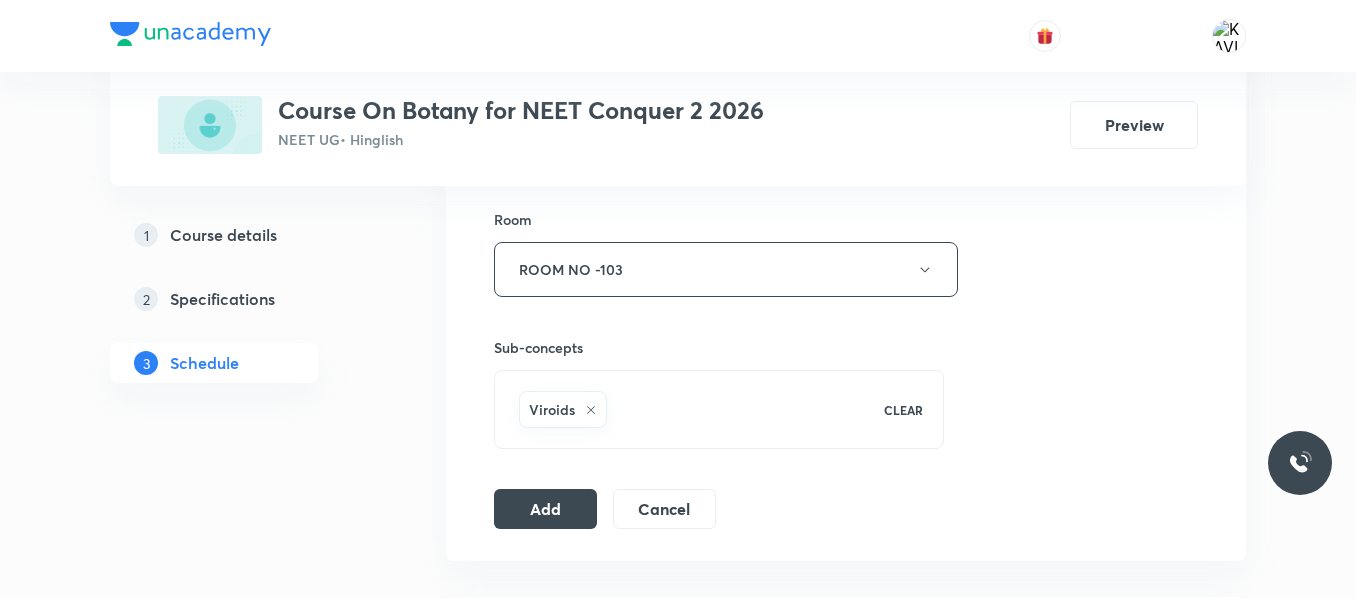 scroll, scrollTop: 1020, scrollLeft: 0, axis: vertical 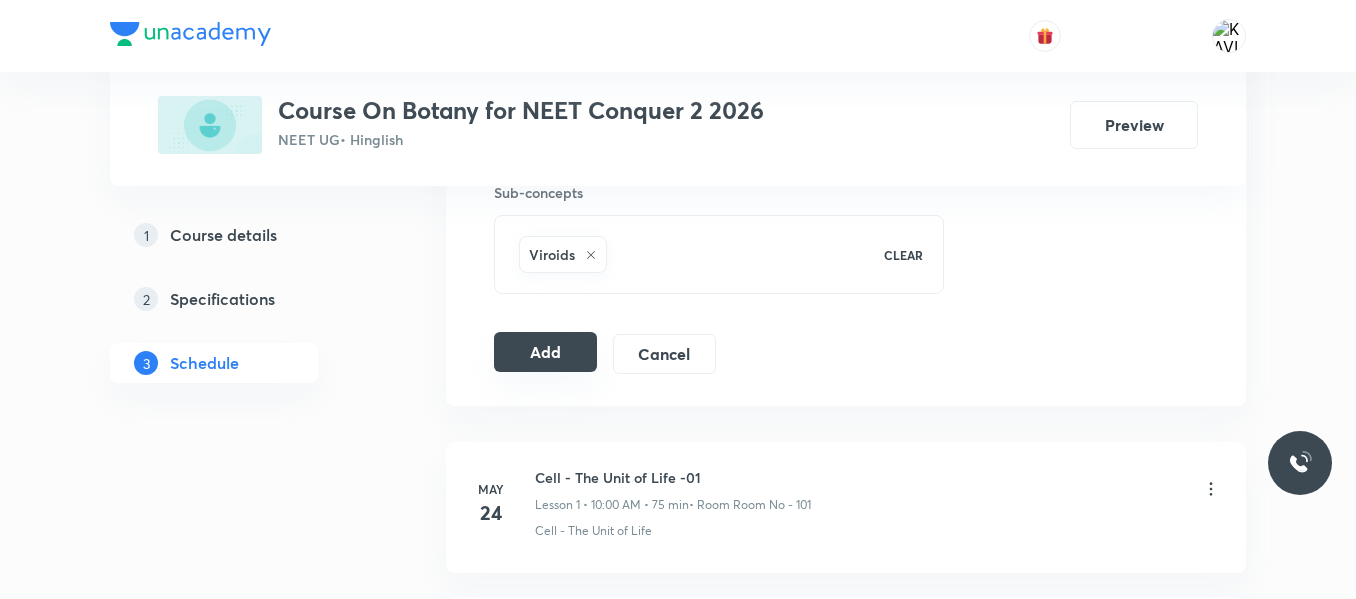 click on "Add" at bounding box center (545, 352) 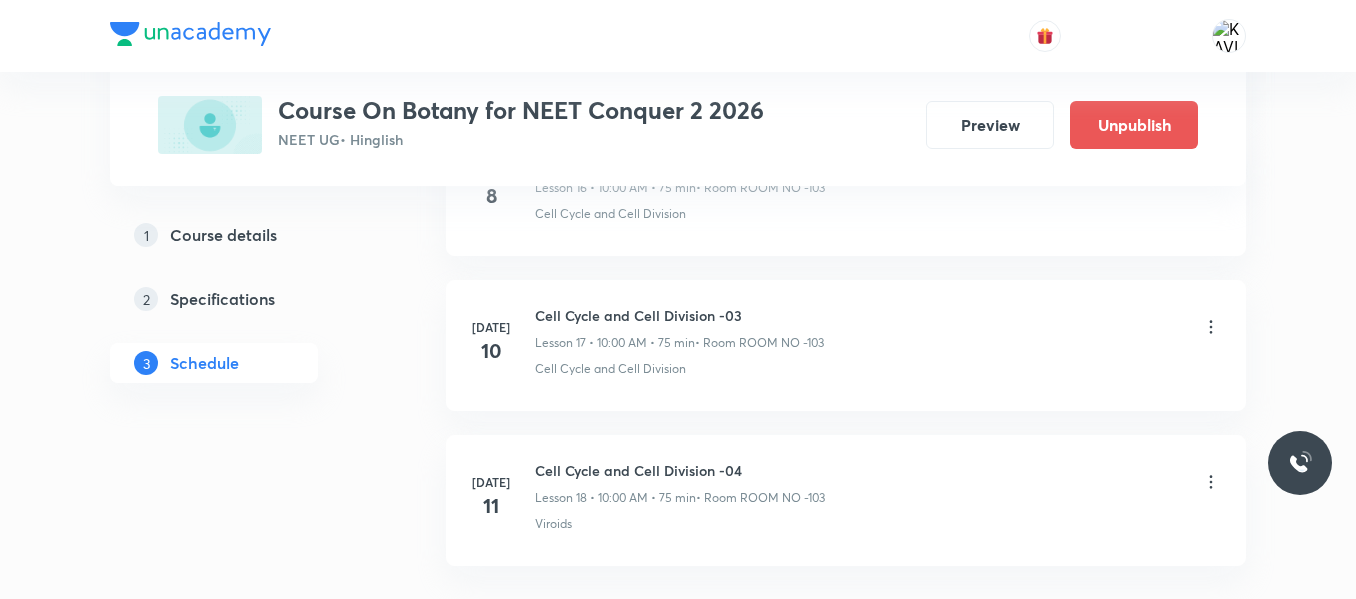 scroll, scrollTop: 2875, scrollLeft: 0, axis: vertical 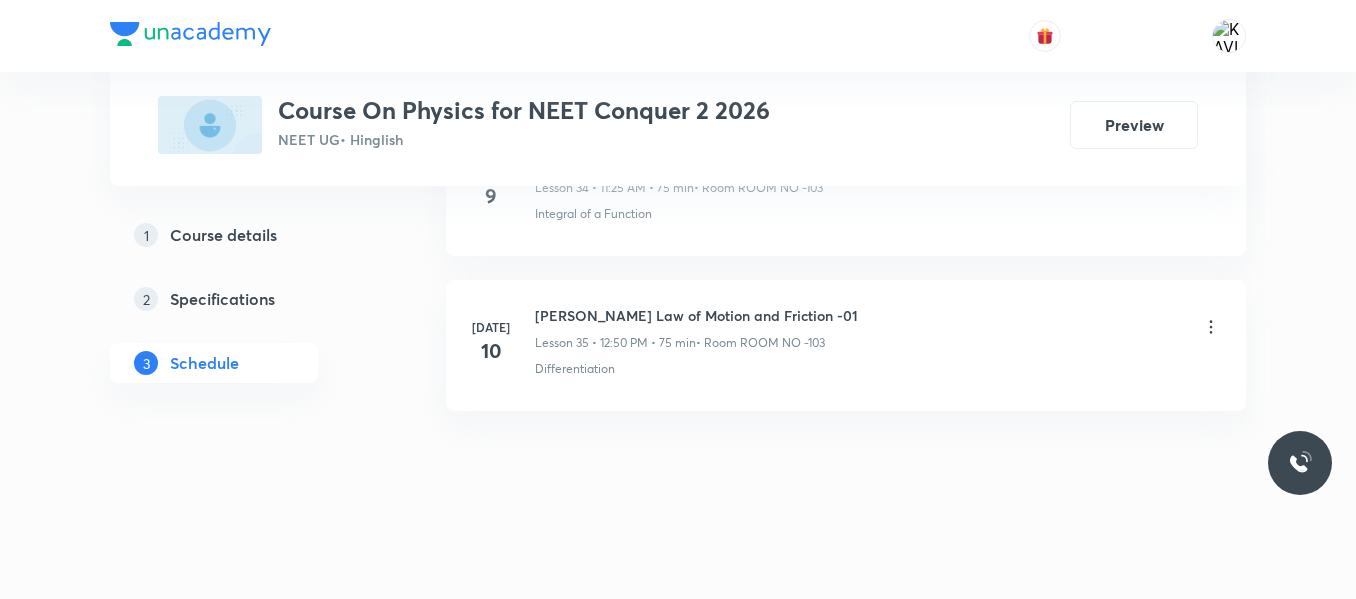 click on "[PERSON_NAME] Law of Motion and Friction -01" at bounding box center (696, 315) 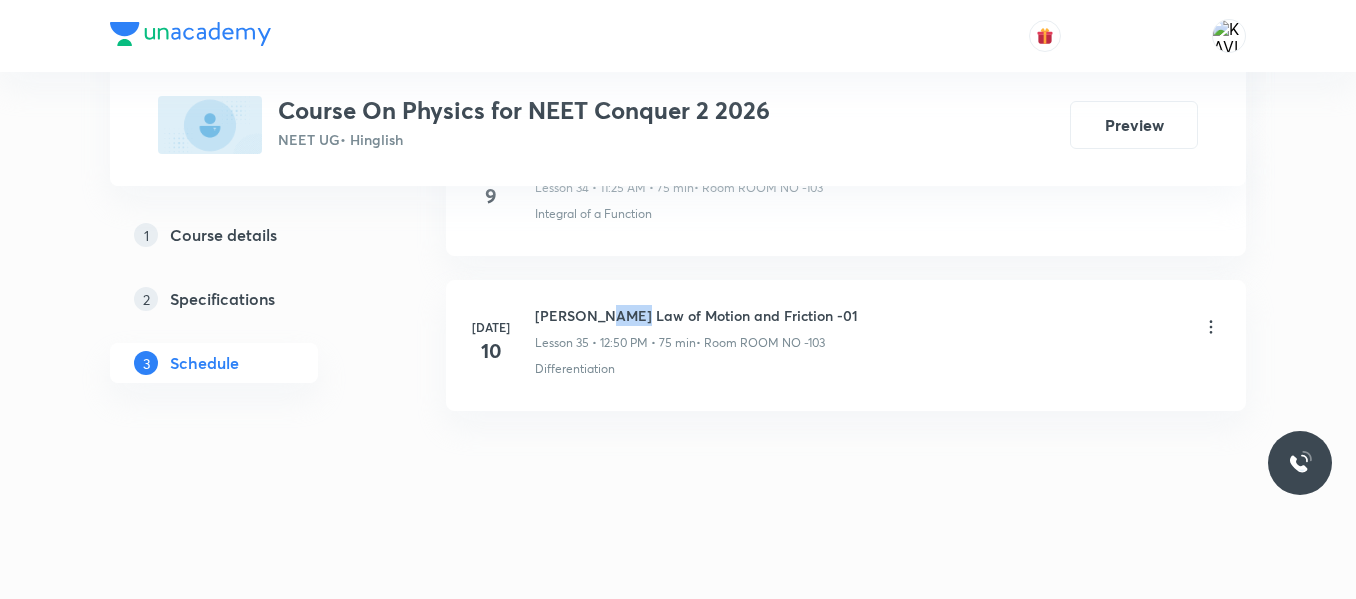 click on "[PERSON_NAME] Law of Motion and Friction -01" at bounding box center (696, 315) 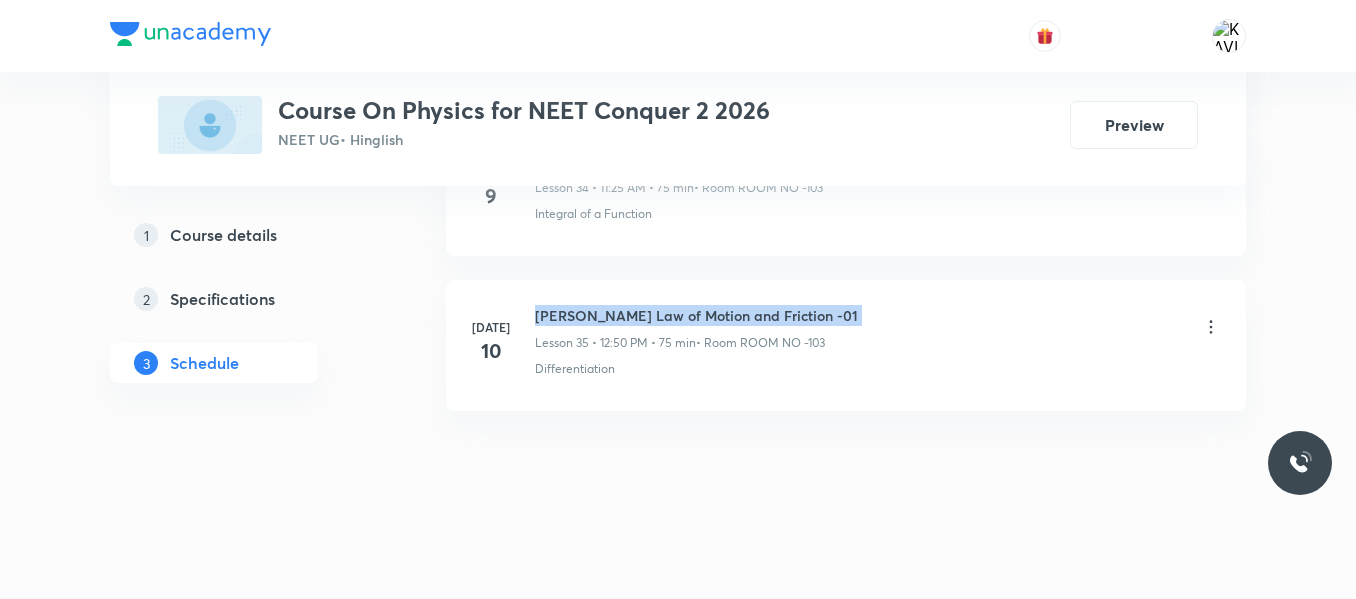 click on "[PERSON_NAME] Law of Motion and Friction -01" at bounding box center [696, 315] 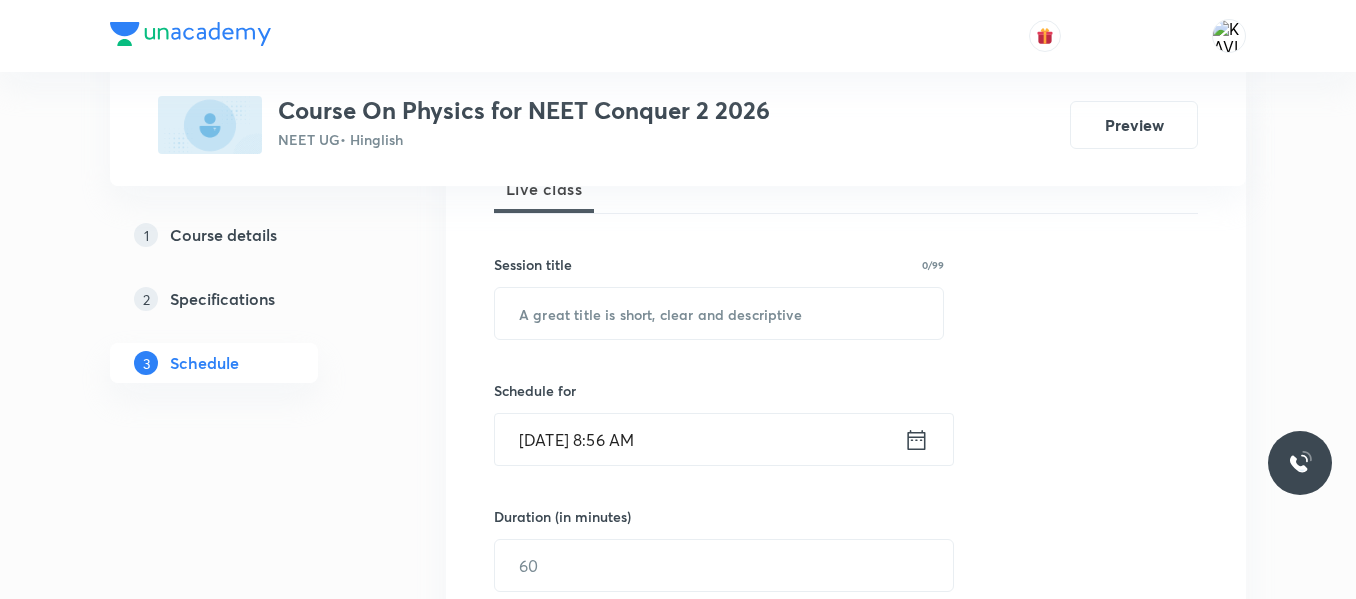 scroll, scrollTop: 314, scrollLeft: 0, axis: vertical 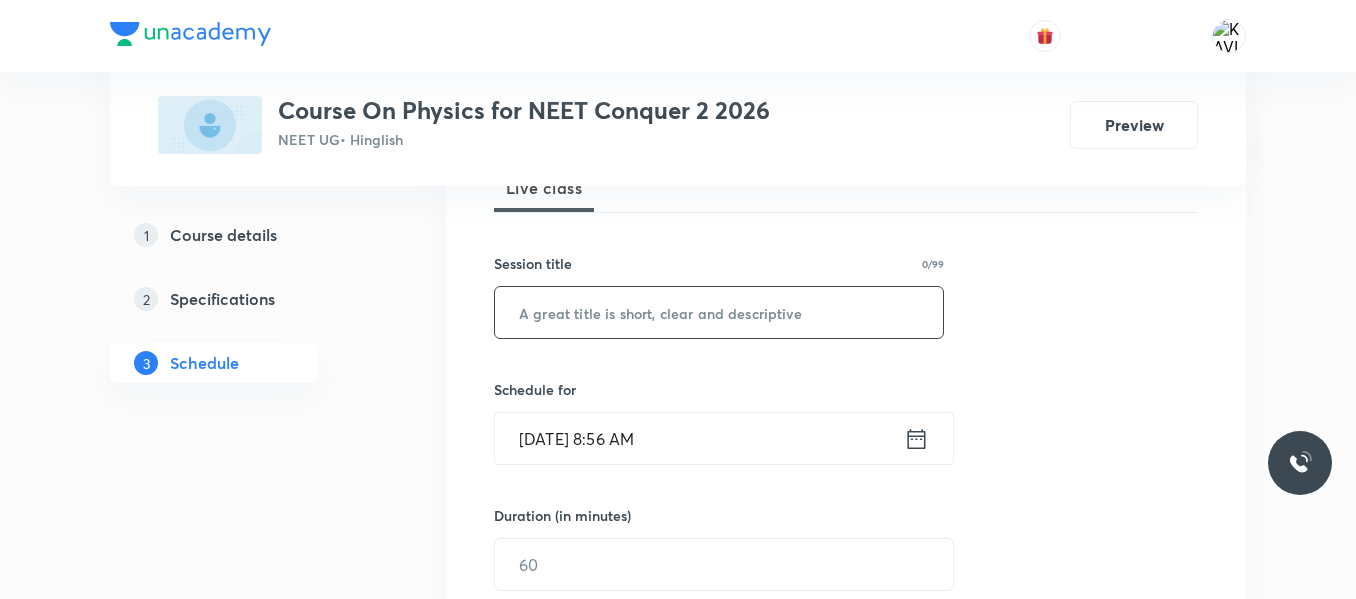 click at bounding box center (719, 312) 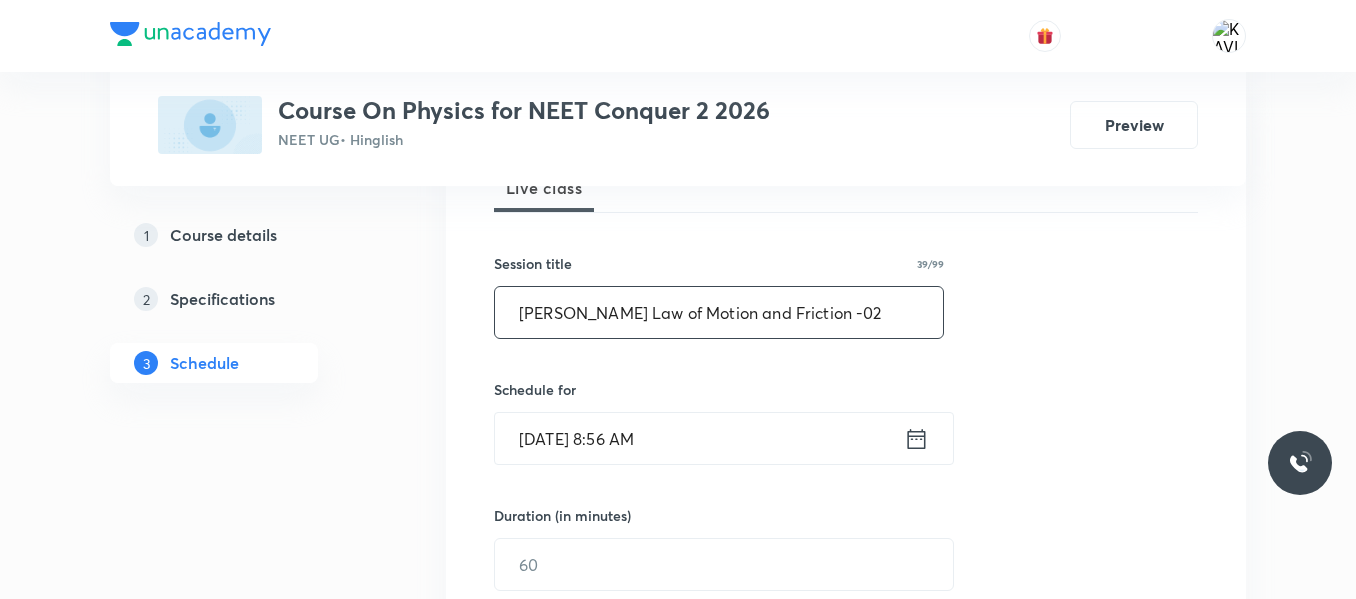 scroll, scrollTop: 464, scrollLeft: 0, axis: vertical 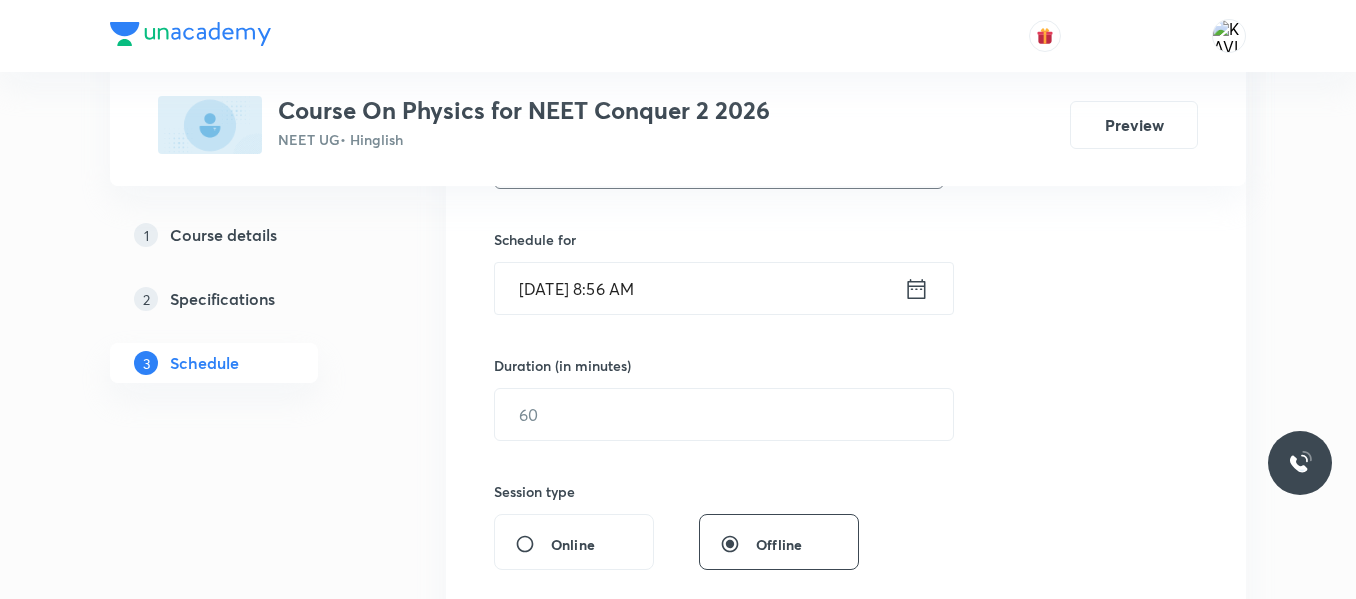 type on "[PERSON_NAME] Law of Motion and Friction -02" 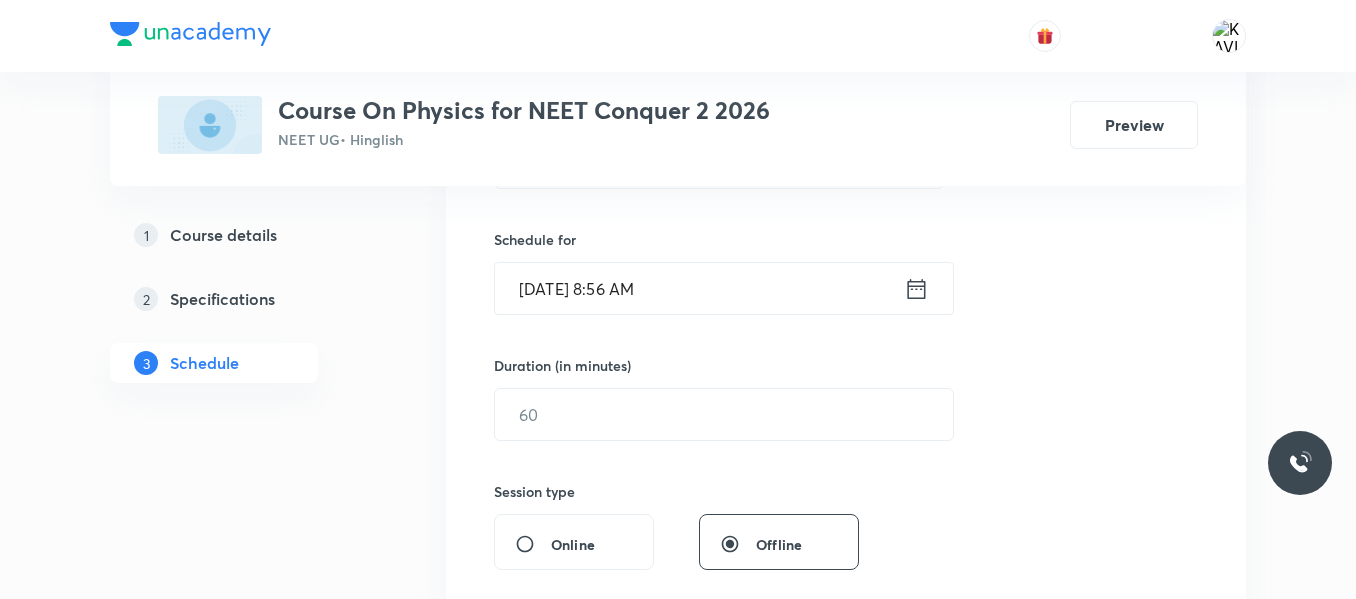 click 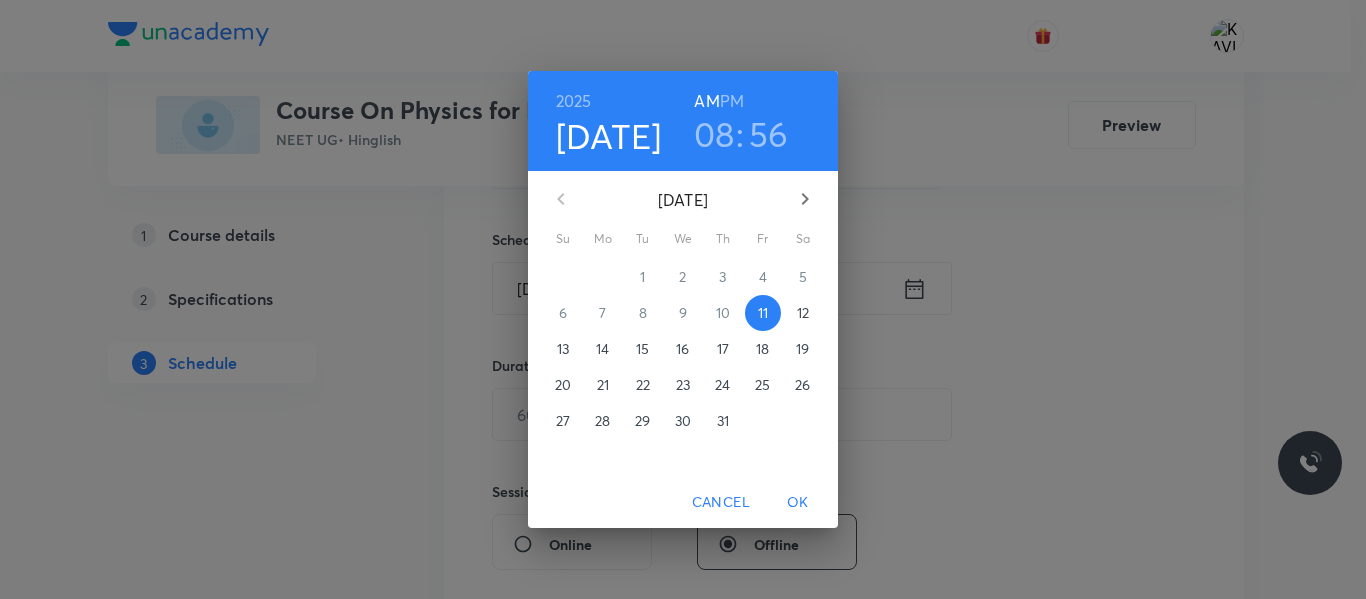 click on "08" at bounding box center [714, 134] 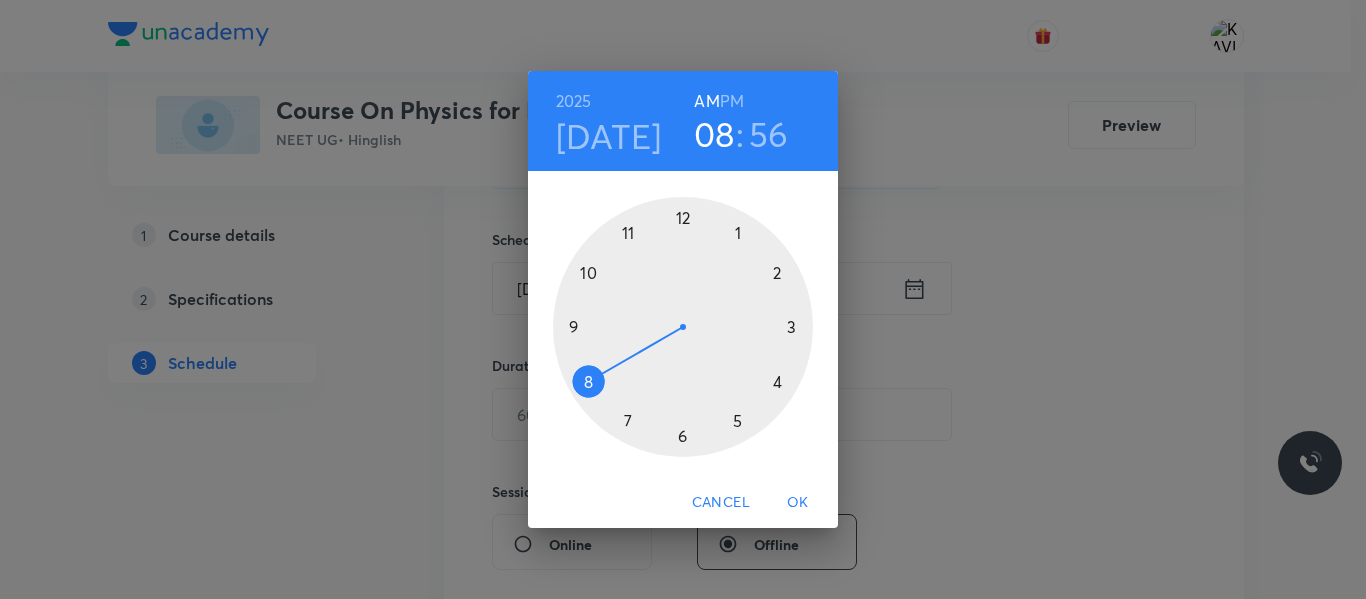 click at bounding box center (683, 327) 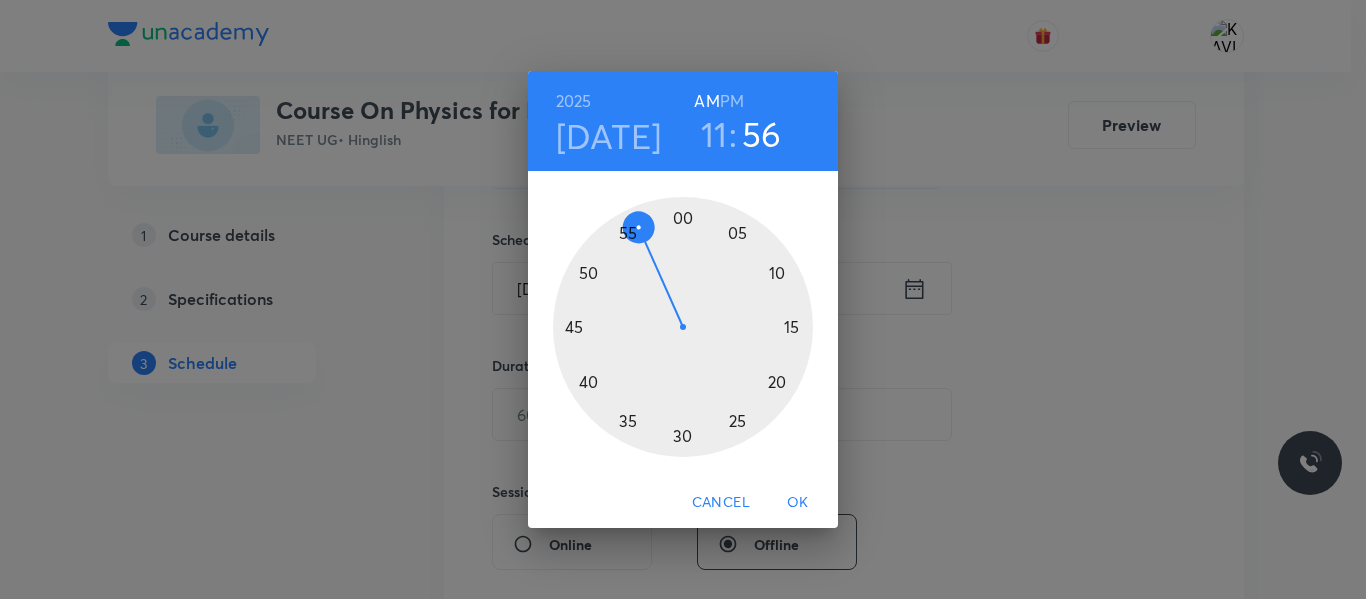 click at bounding box center [683, 327] 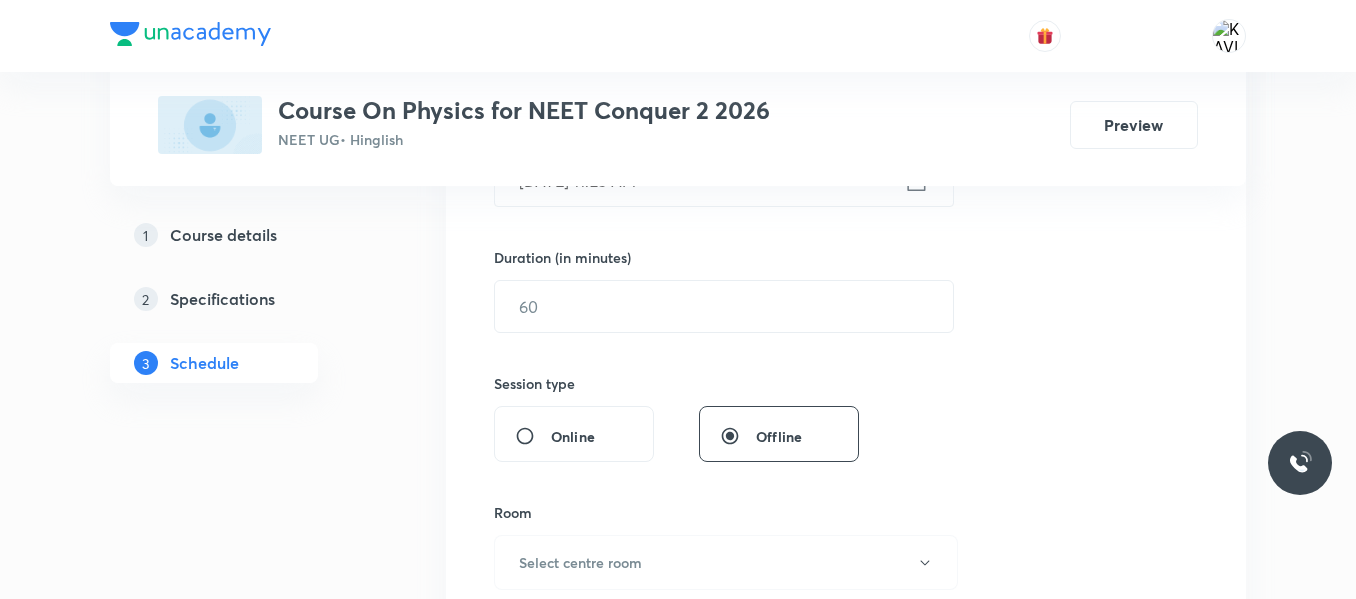 scroll, scrollTop: 576, scrollLeft: 0, axis: vertical 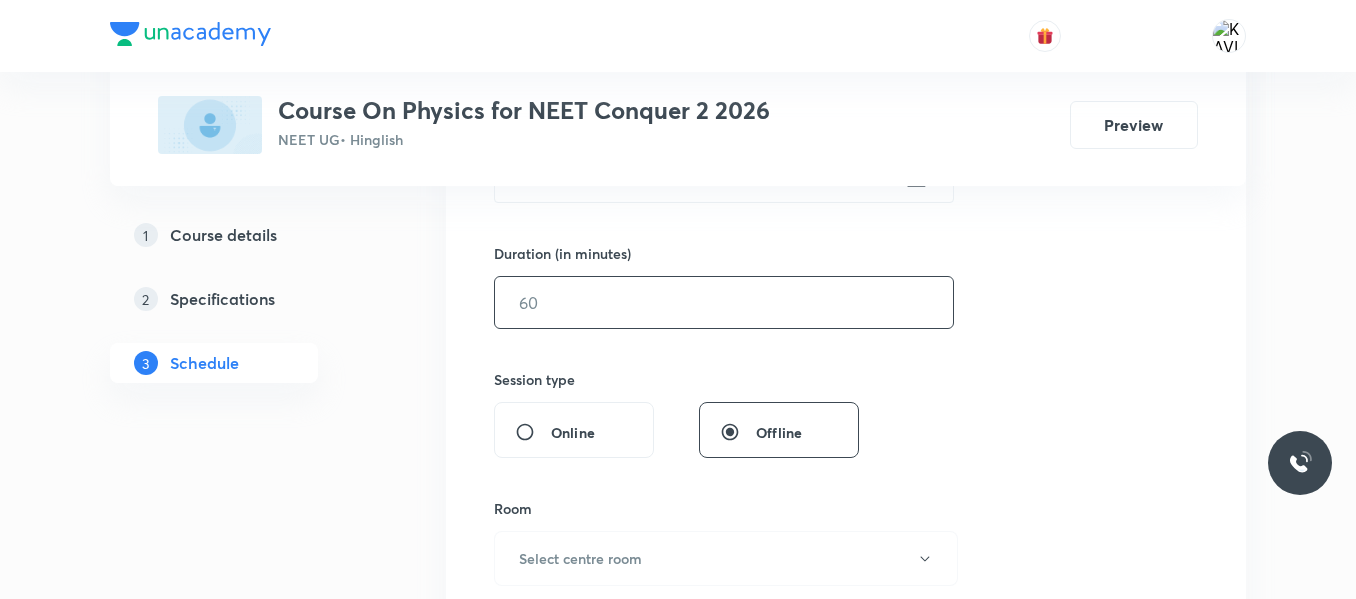 click at bounding box center [724, 302] 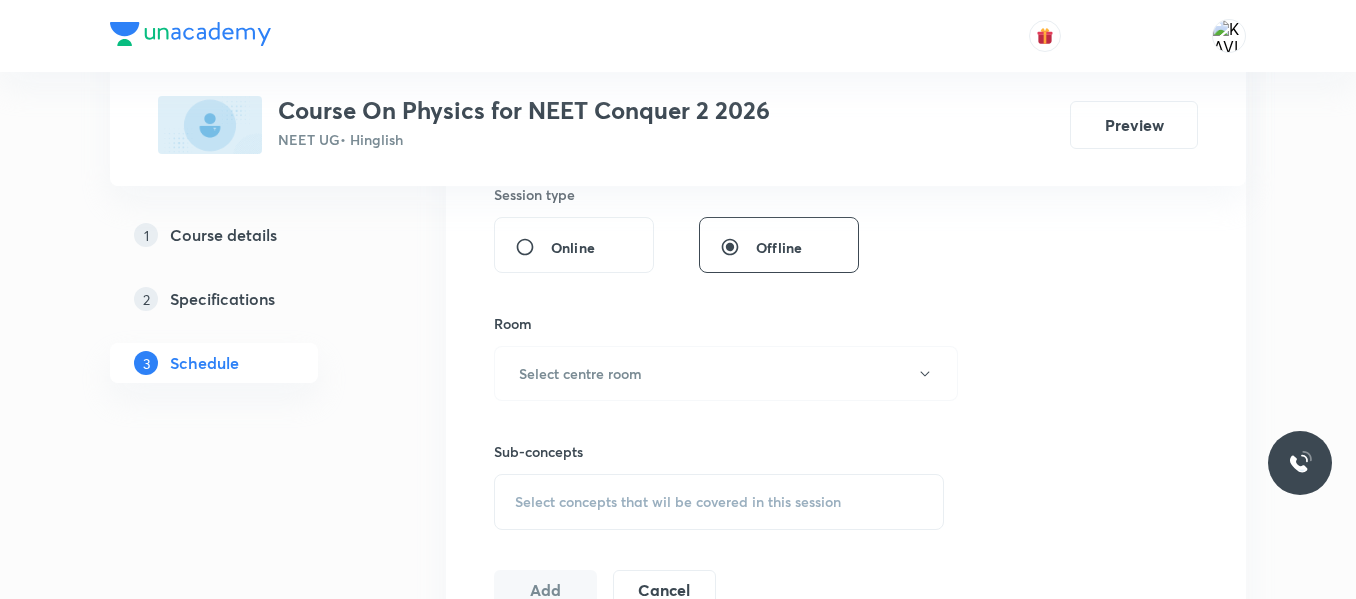 scroll, scrollTop: 765, scrollLeft: 0, axis: vertical 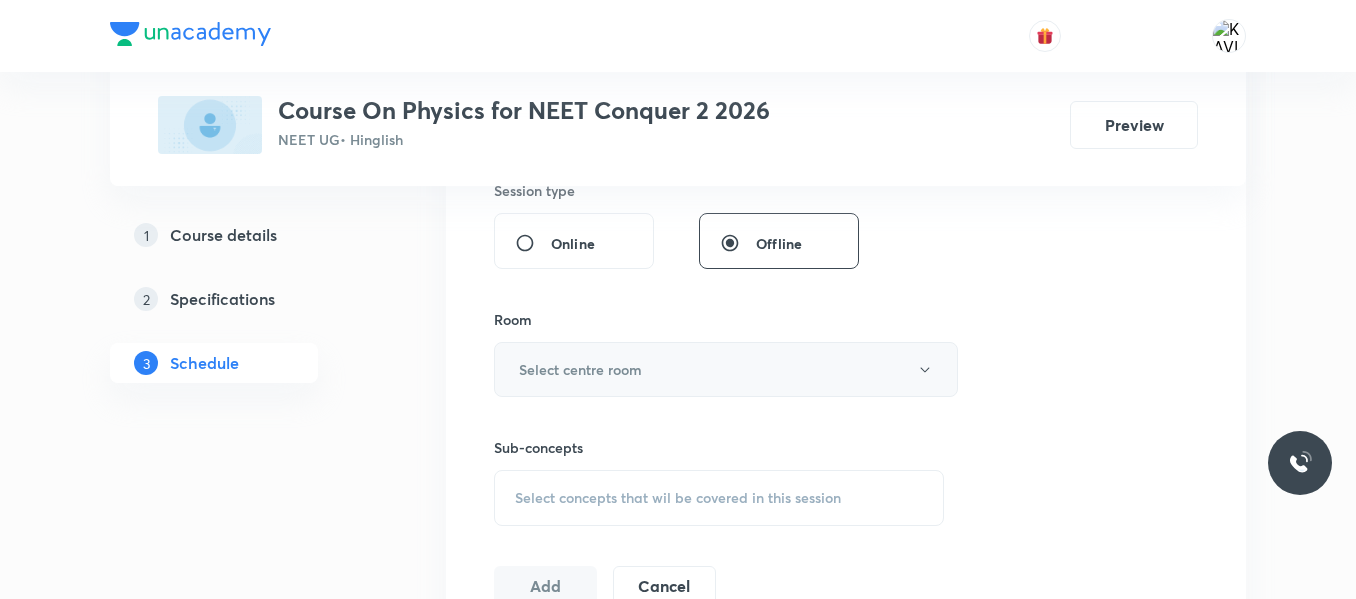 type on "75" 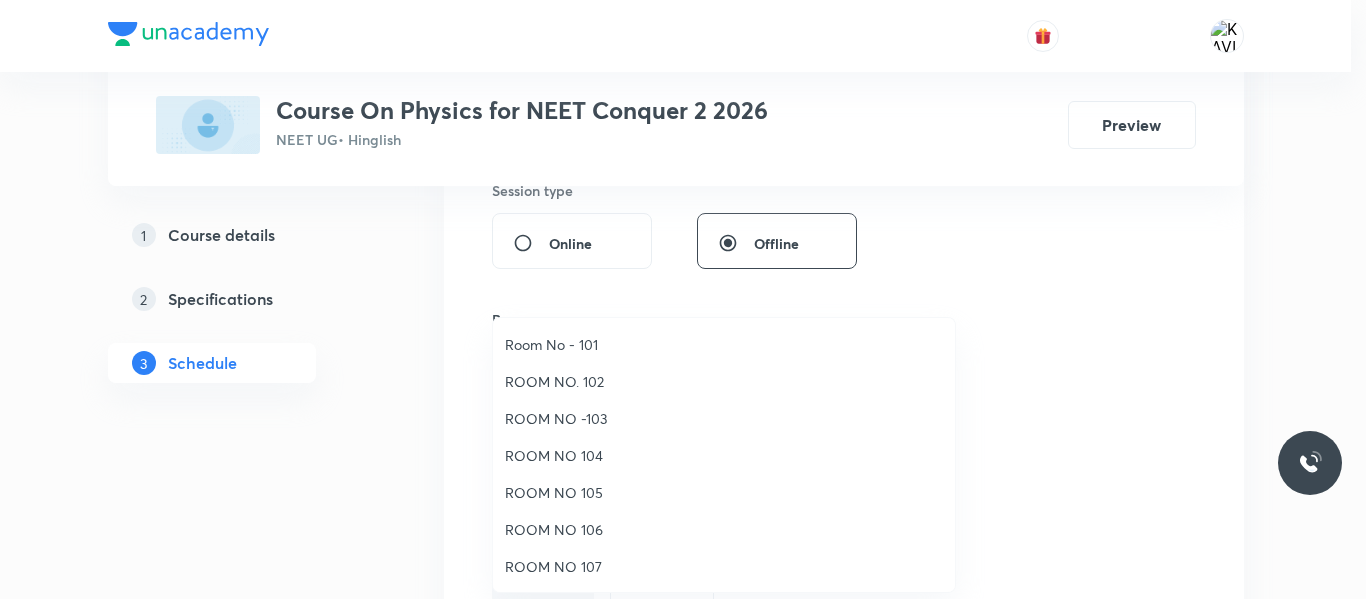 click on "ROOM NO -103" at bounding box center (724, 418) 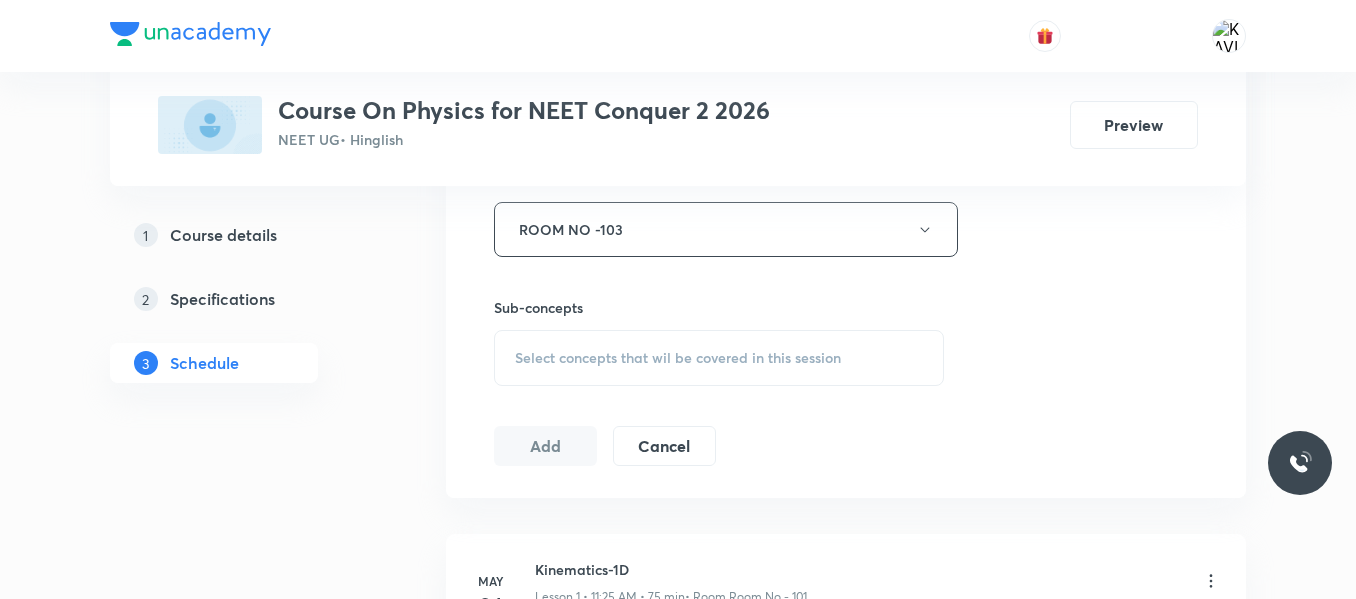 scroll, scrollTop: 906, scrollLeft: 0, axis: vertical 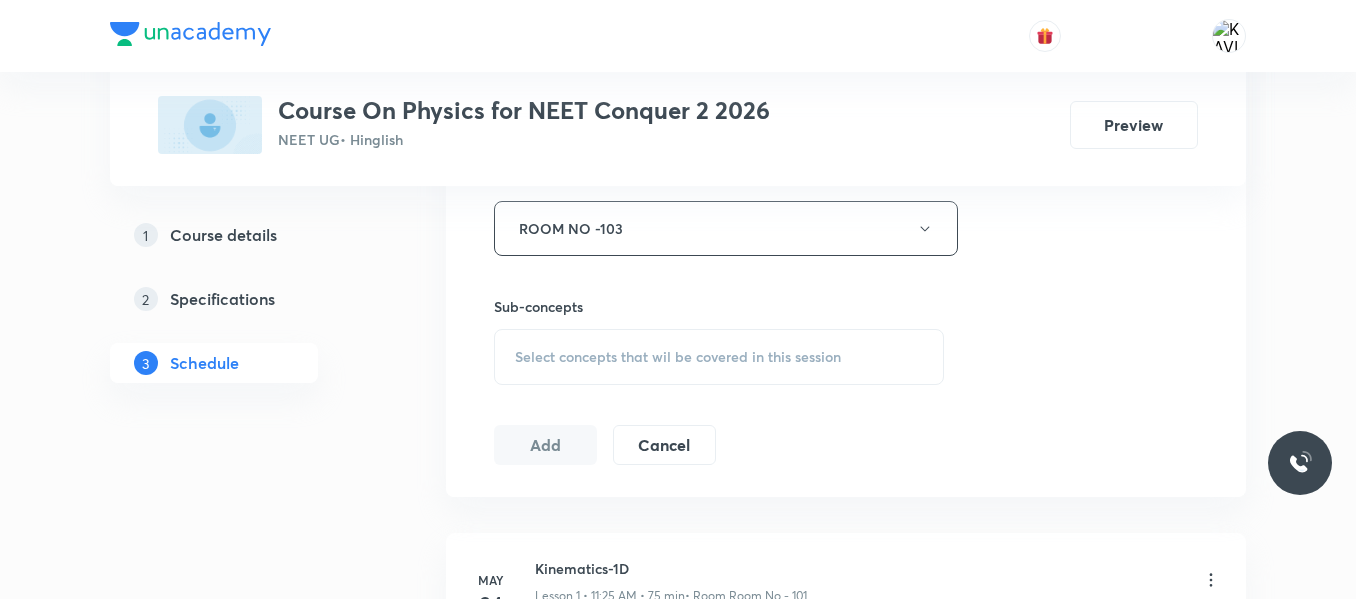 click on "Select concepts that wil be covered in this session" at bounding box center (678, 357) 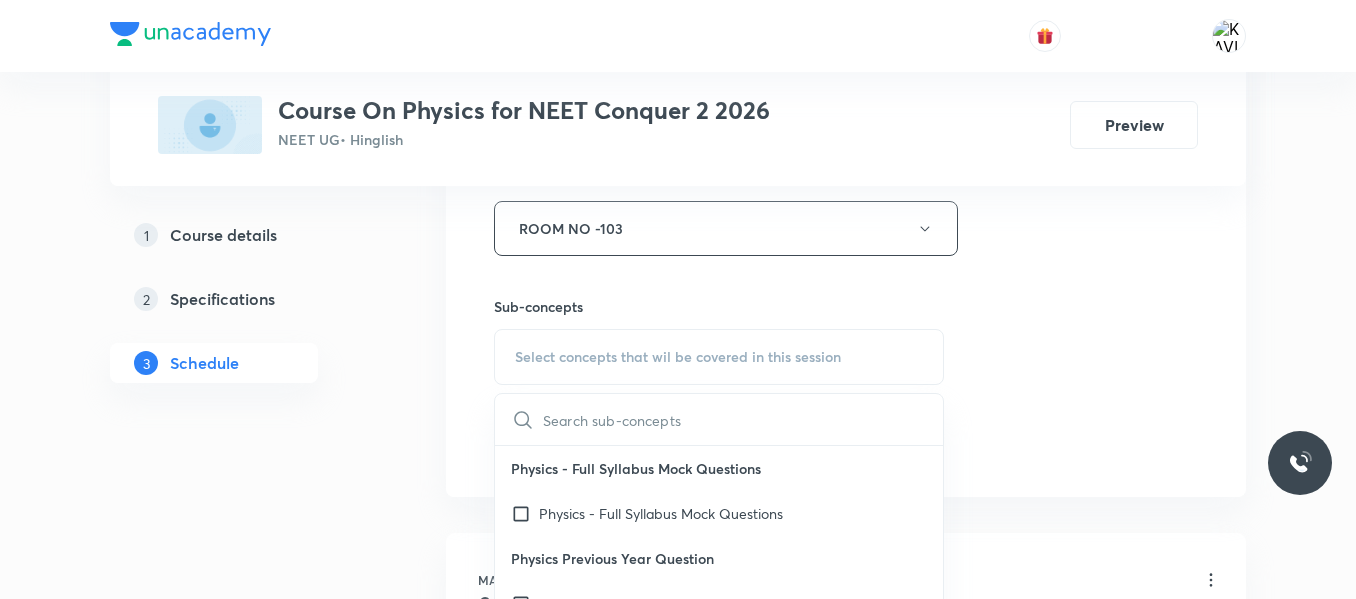 scroll, scrollTop: 985, scrollLeft: 0, axis: vertical 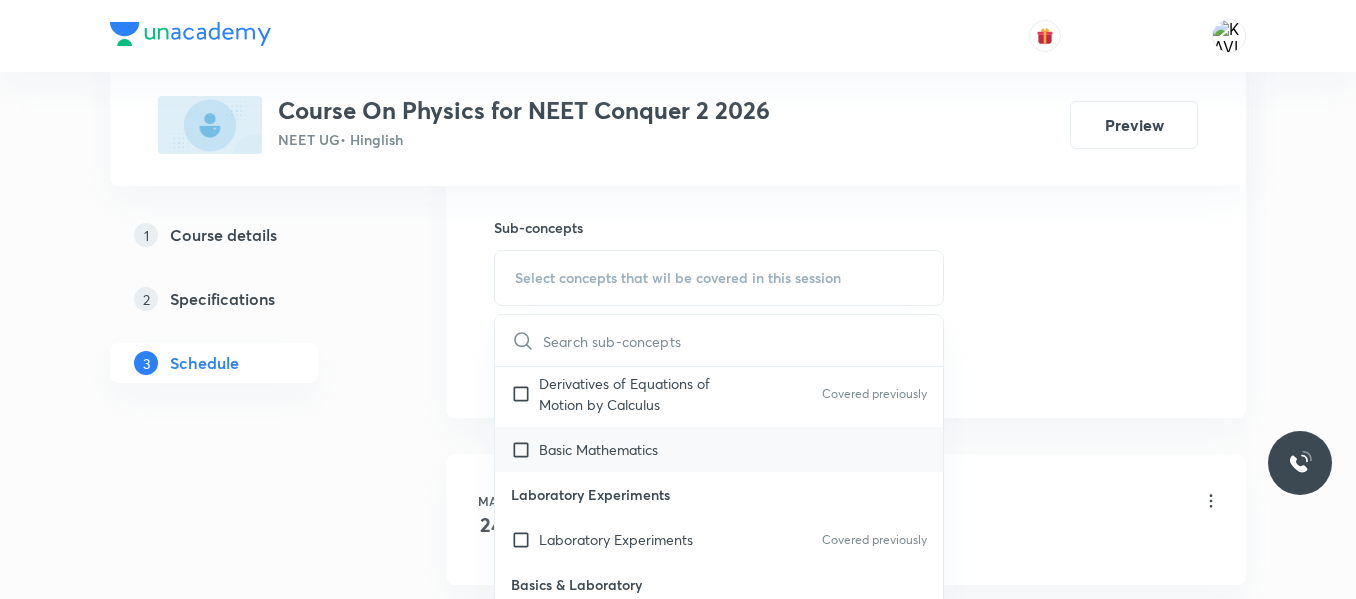 click on "Basic Mathematics" at bounding box center (719, 449) 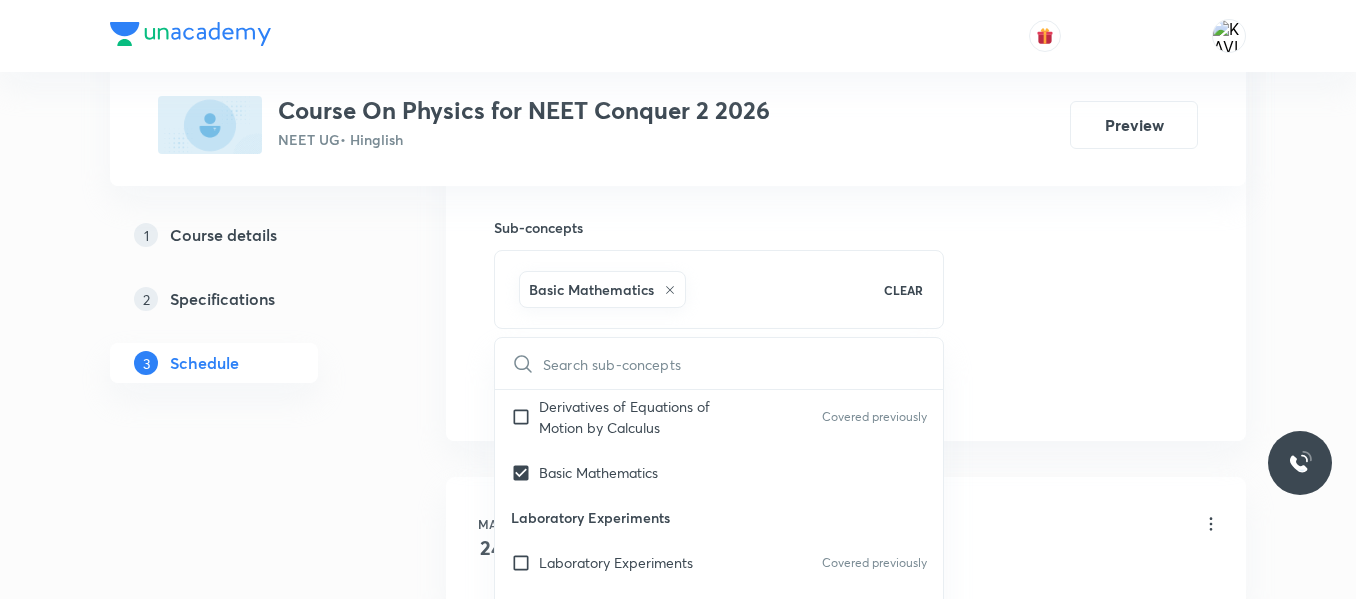 click on "Session  36 Live class Session title 39/99 Newton's Law of Motion and Friction -02 ​ Schedule for Jul 11, 2025, 11:25 AM ​ Duration (in minutes) 75 ​   Session type Online Offline Room ROOM NO -103 Sub-concepts Basic Mathematics CLEAR ​ Physics - Full Syllabus Mock Questions Physics - Full Syllabus Mock Questions Physics Previous Year Question Physics Previous Year Question Covered previously Units & Dimensions Physical quantity Applications of Dimensional Analysis Significant Figures Units of Physical Quantities Covered previously System of Units Covered previously Dimensions of Some Mathematical Functions Unit and Dimension Covered previously Product of Two Vectors Subtraction of Vectors Covered previously Cross Product Covered previously Least Count Analysis Errors of Measurement Vernier Callipers Covered previously Screw Gauge Covered previously Zero Error Covered previously Basic Mathematics Elementary Algebra Covered previously Elementary Trigonometry Covered previously Basic Coordinate Geometry" at bounding box center (846, -72) 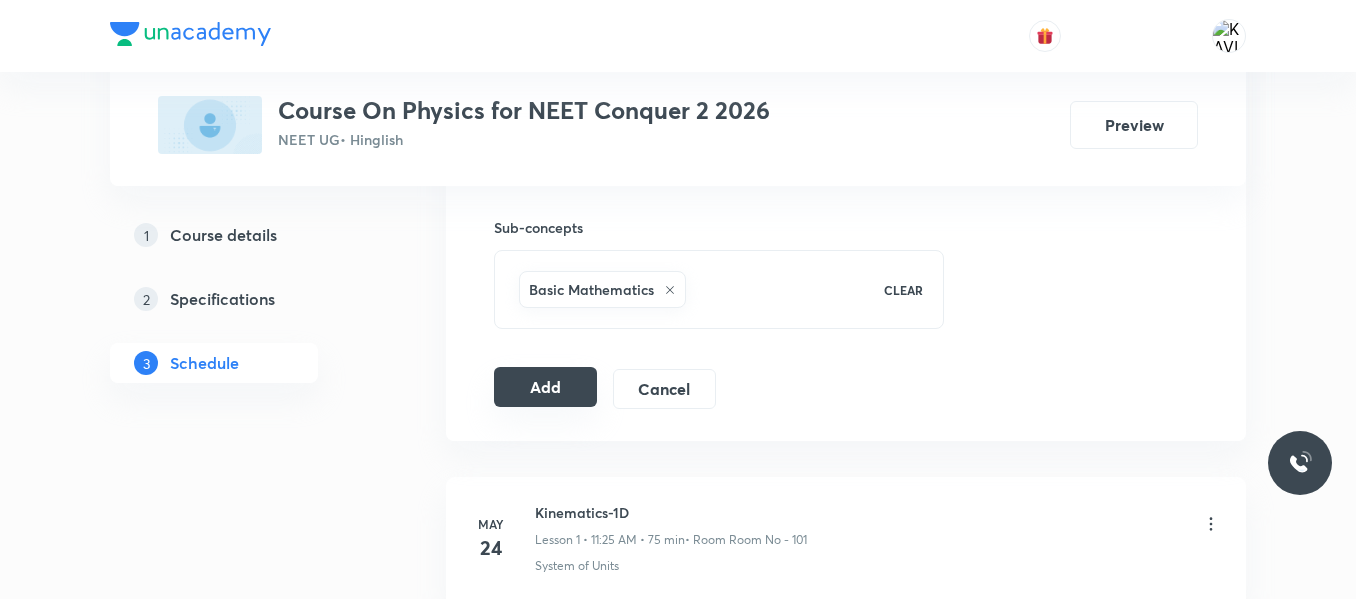 click on "Add" at bounding box center [545, 387] 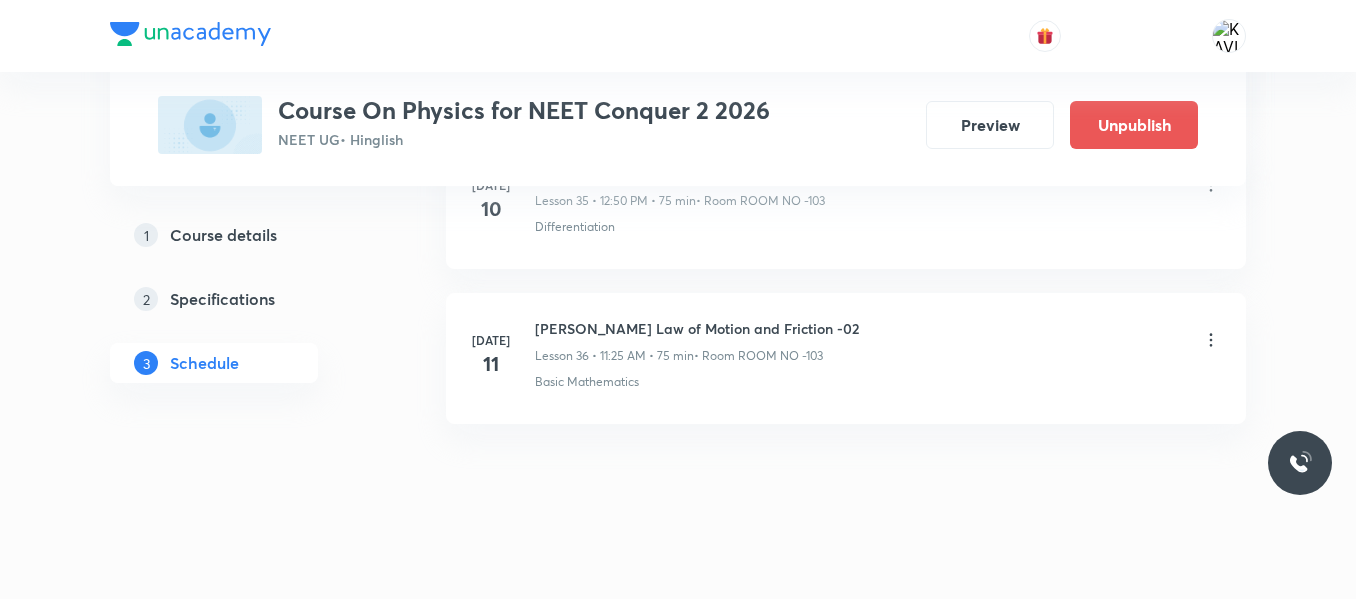 scroll, scrollTop: 5665, scrollLeft: 0, axis: vertical 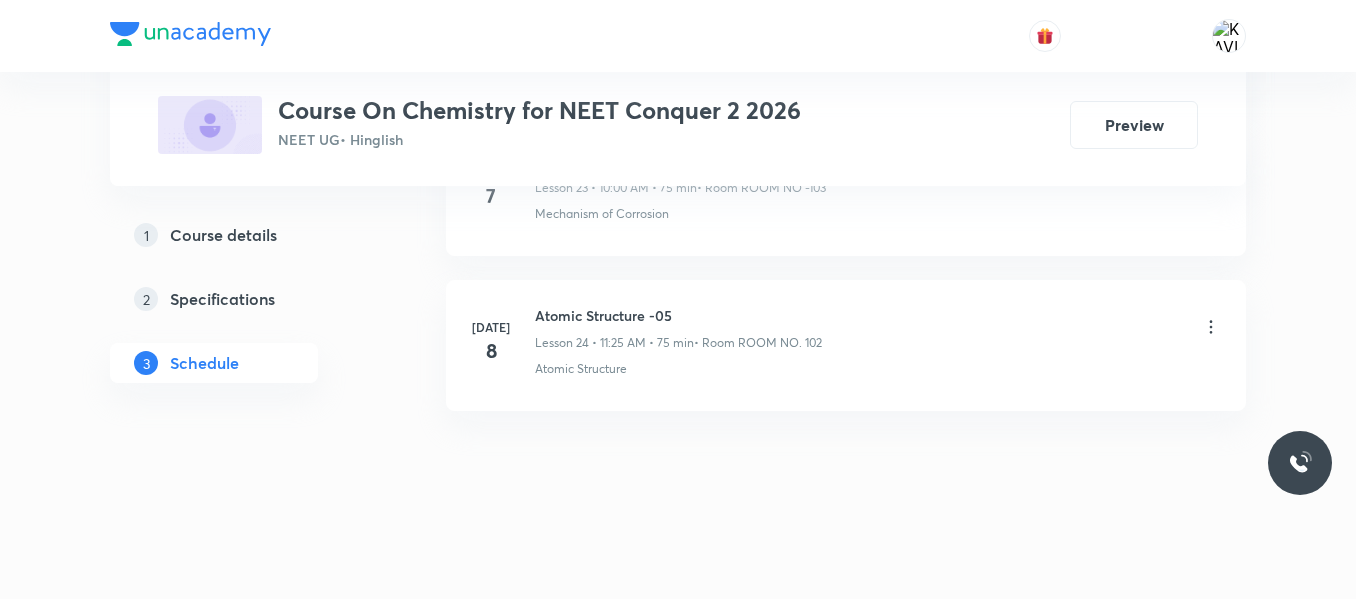 click on "Atomic Structure -05" at bounding box center [678, 315] 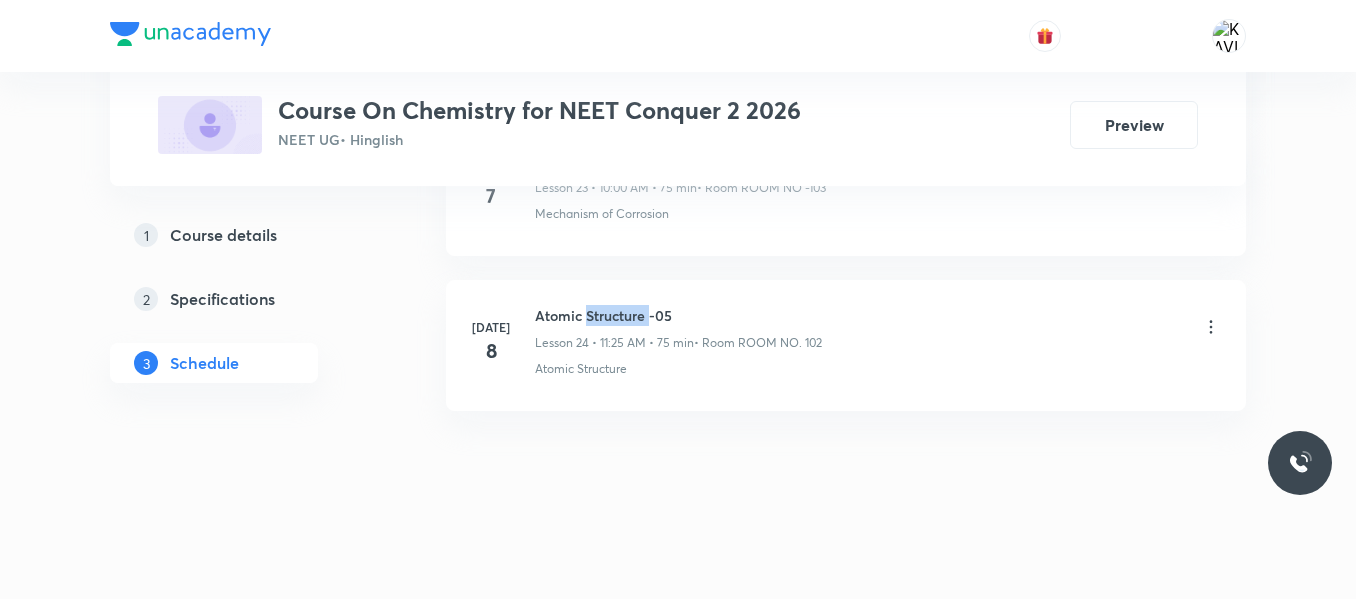 click on "Atomic Structure -05" at bounding box center [678, 315] 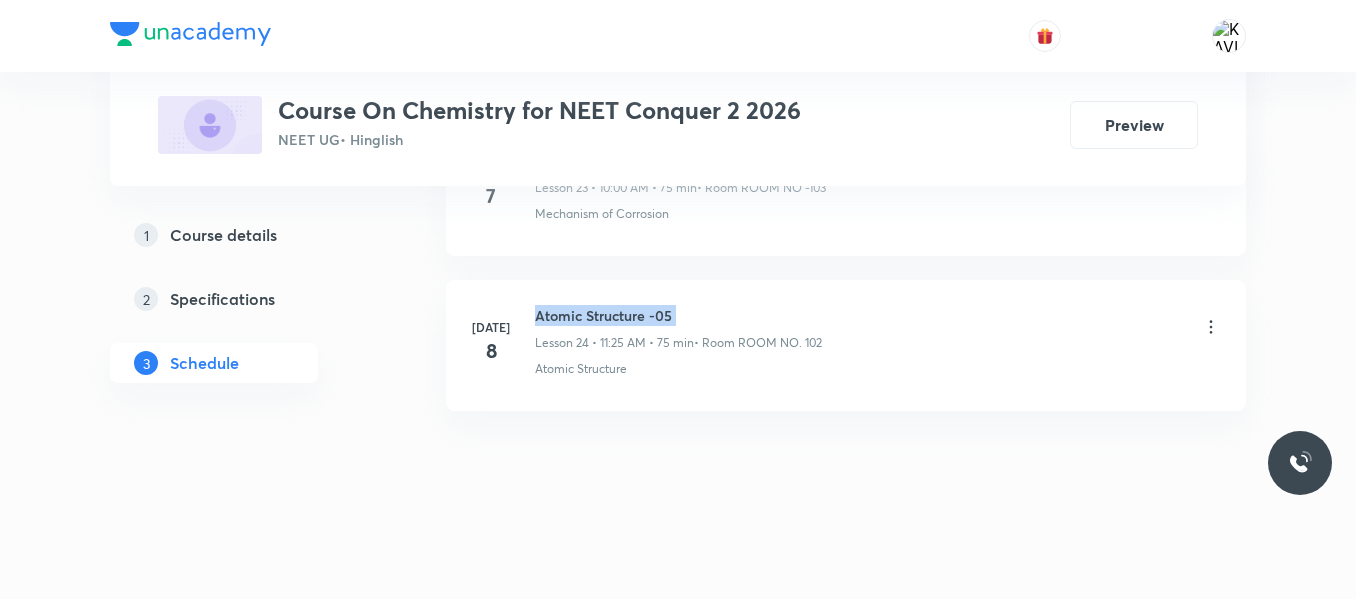 click on "Atomic Structure -05" at bounding box center (678, 315) 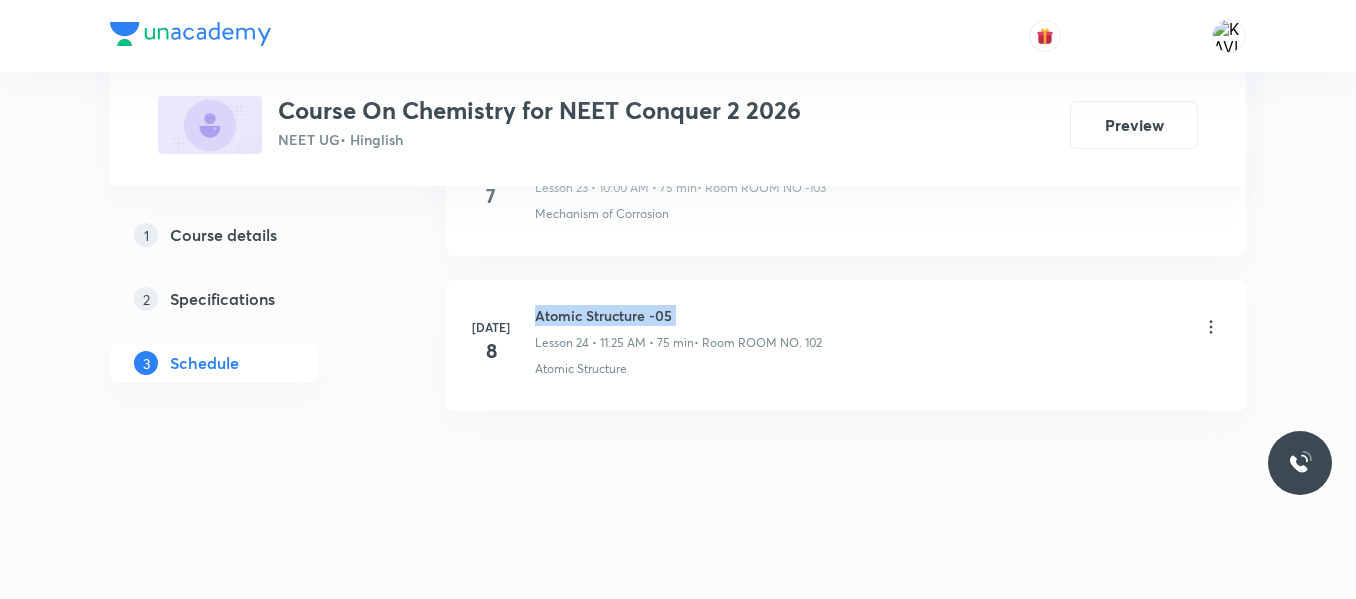 copy on "Atomic Structure -05" 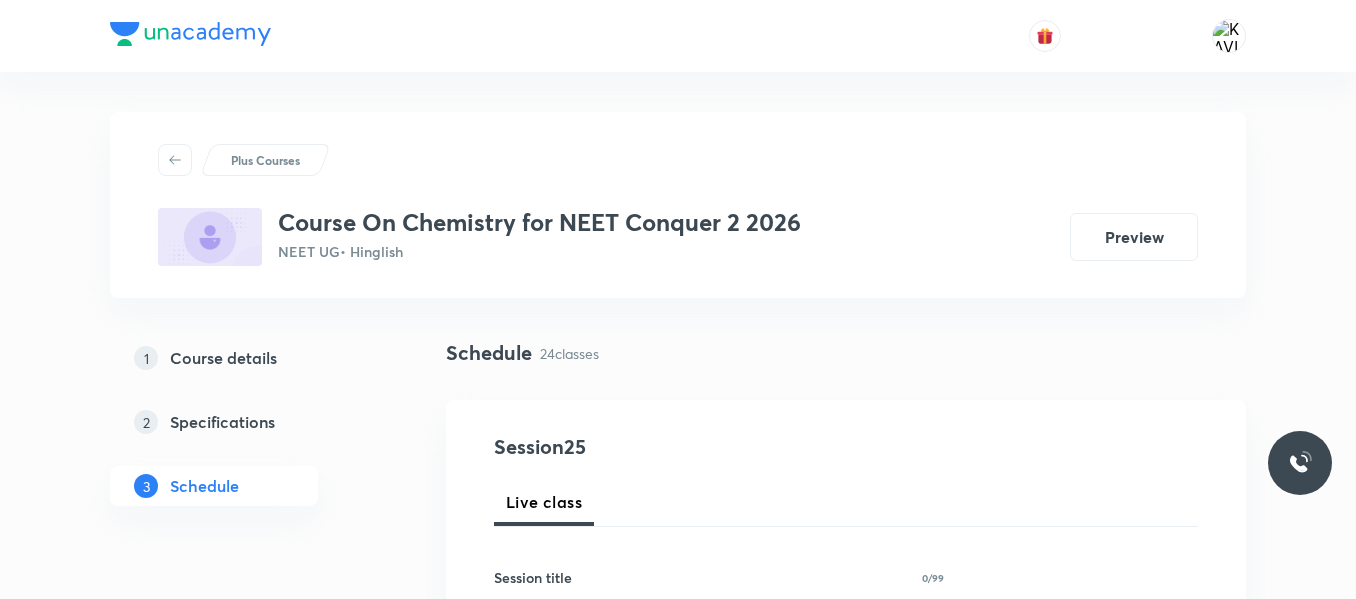 scroll, scrollTop: 142, scrollLeft: 0, axis: vertical 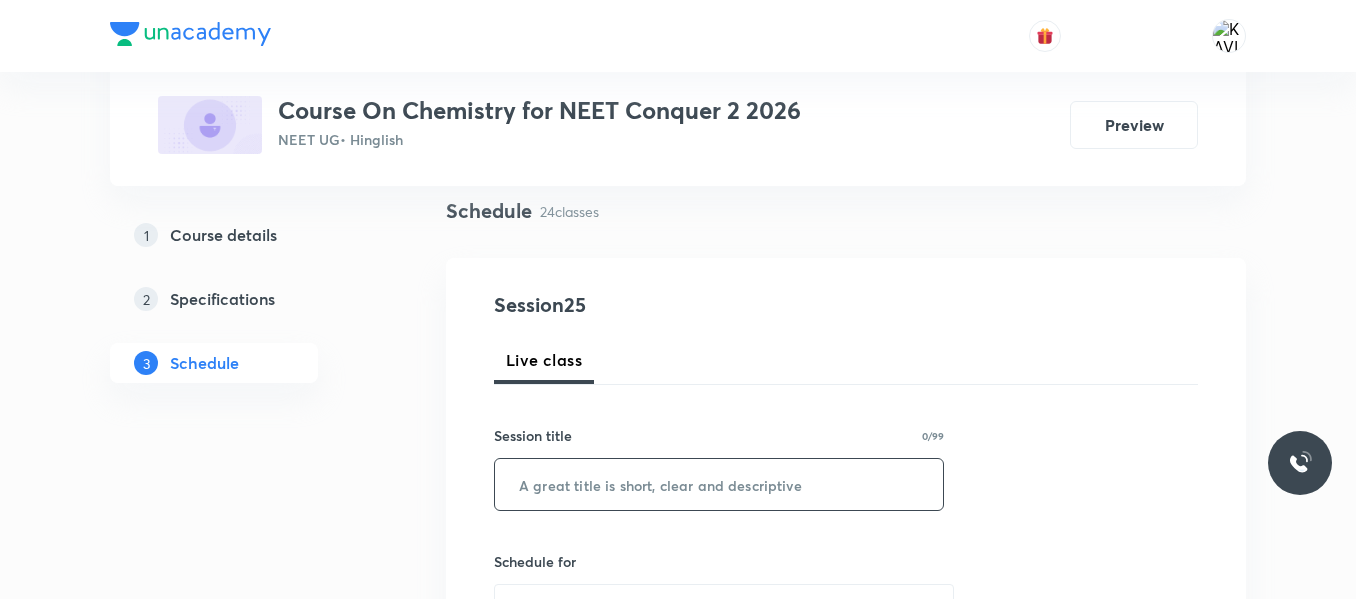 click at bounding box center [719, 484] 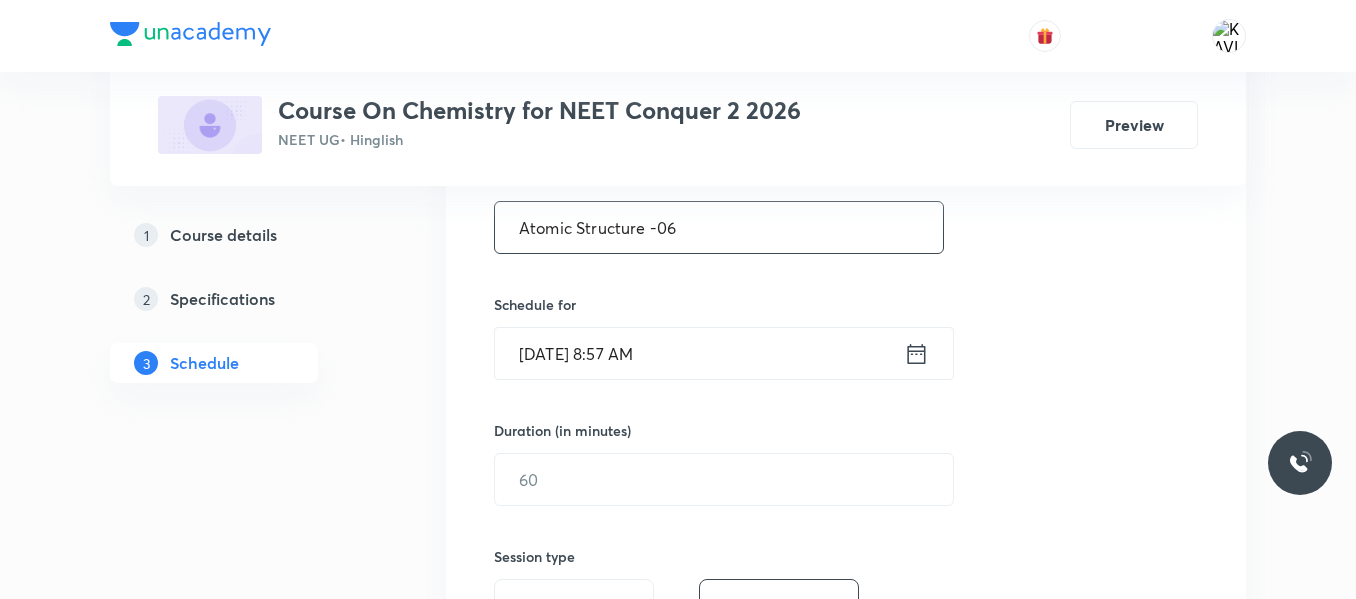scroll, scrollTop: 400, scrollLeft: 0, axis: vertical 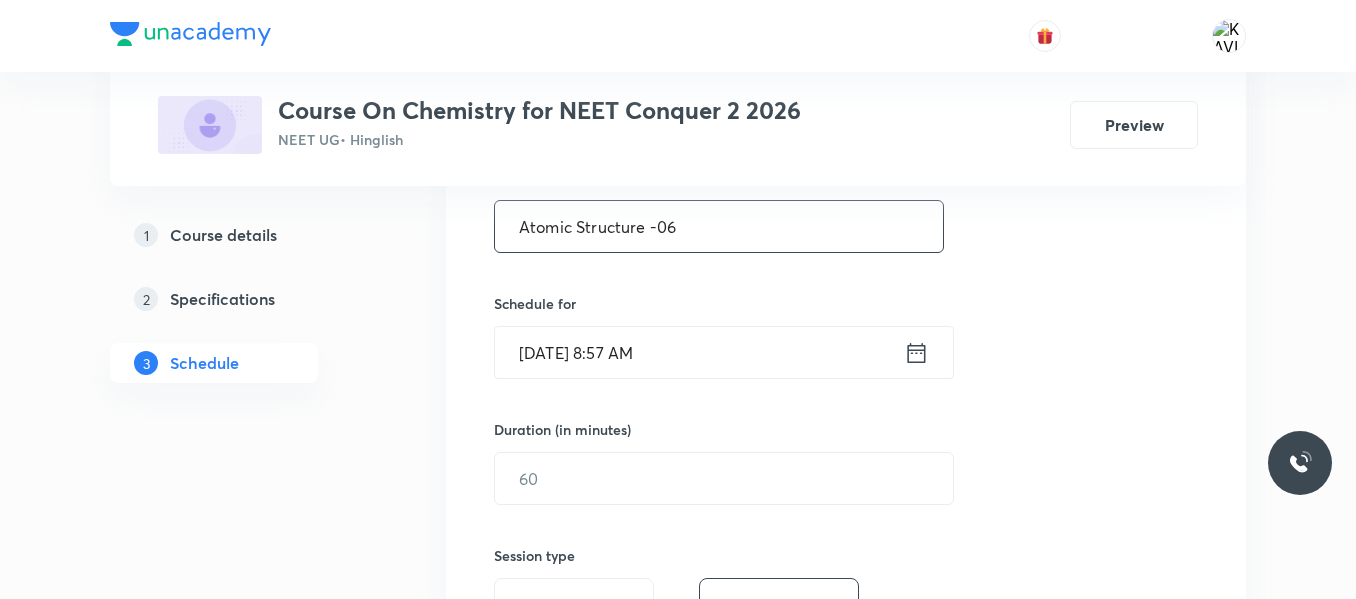 type on "Atomic Structure -06" 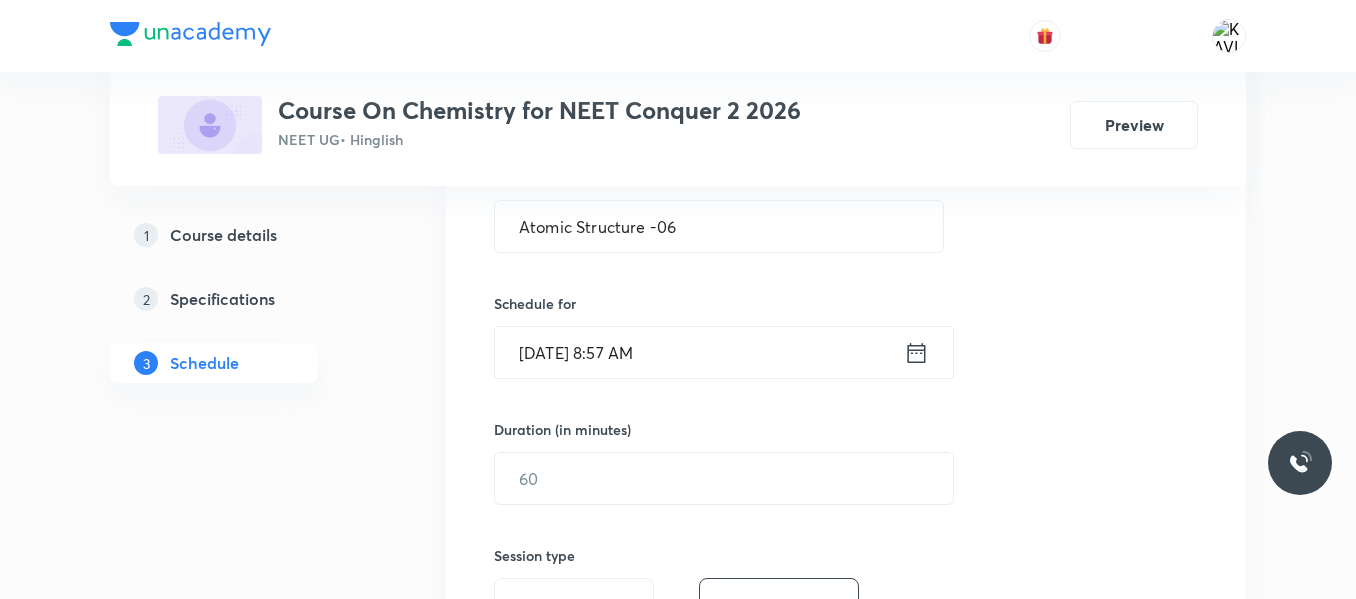 click 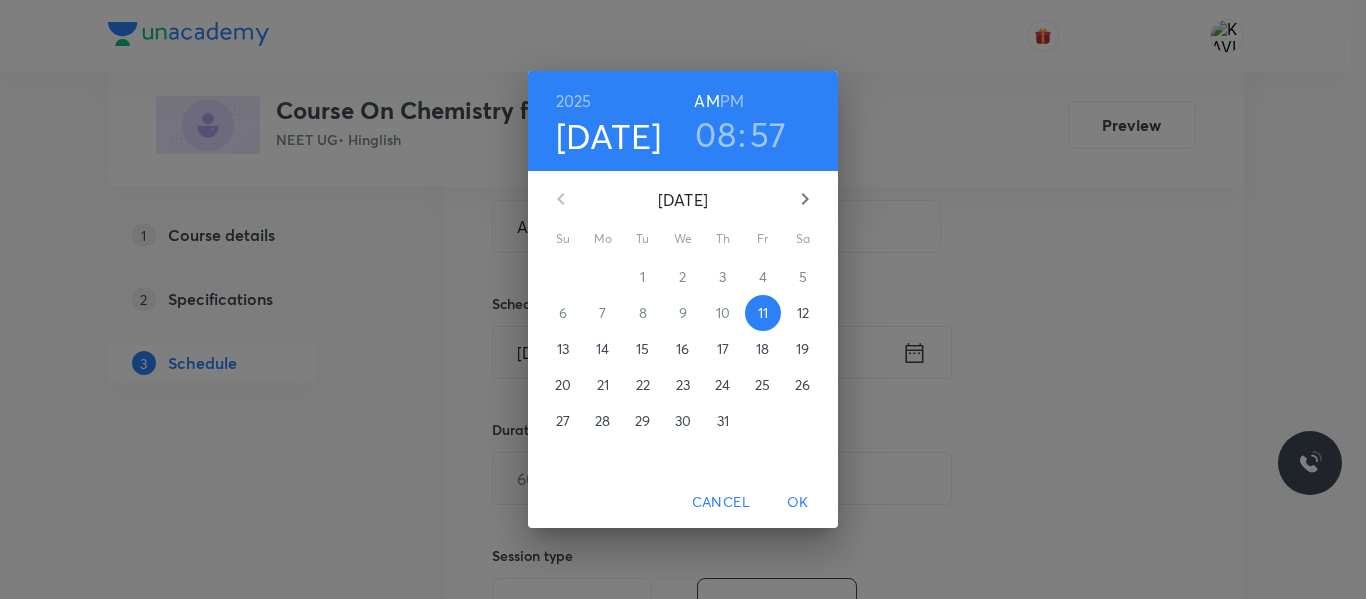 click on "PM" at bounding box center [732, 101] 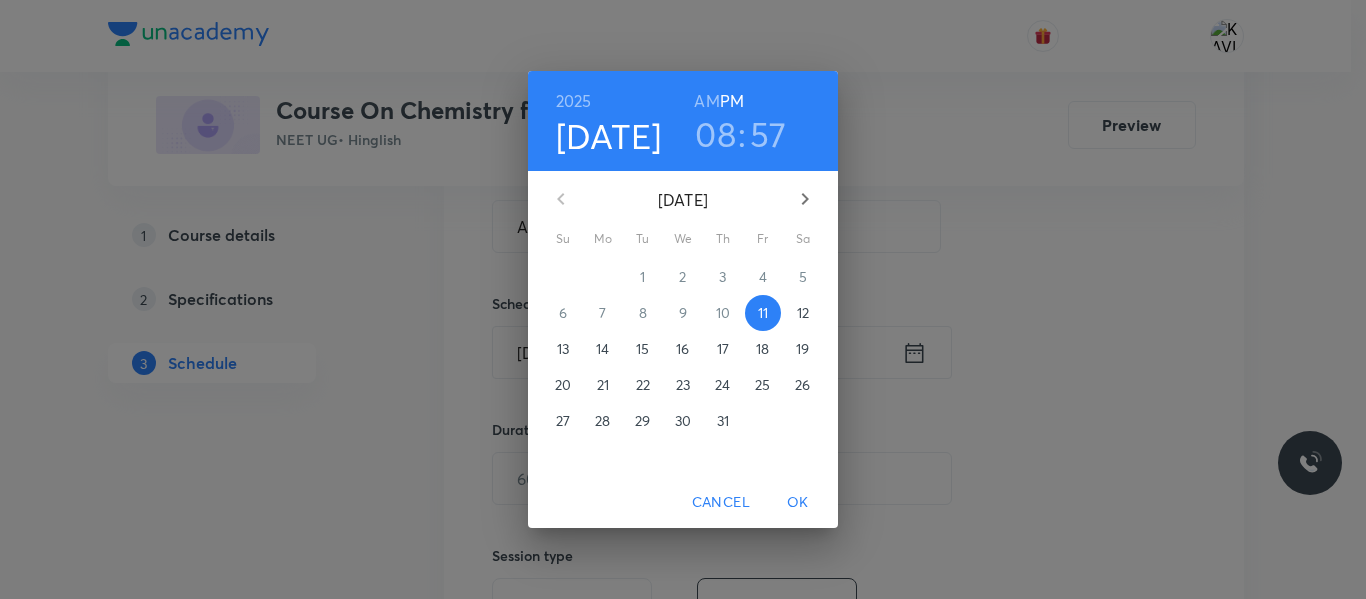 click on "08" at bounding box center [715, 134] 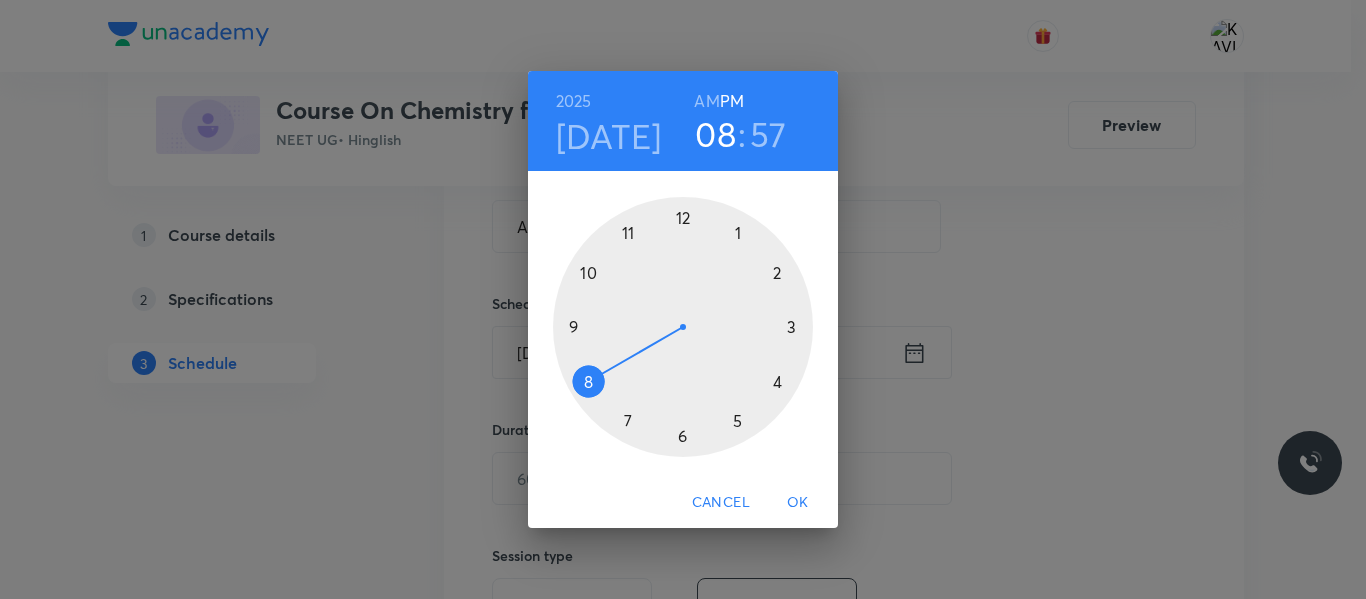 click at bounding box center [683, 327] 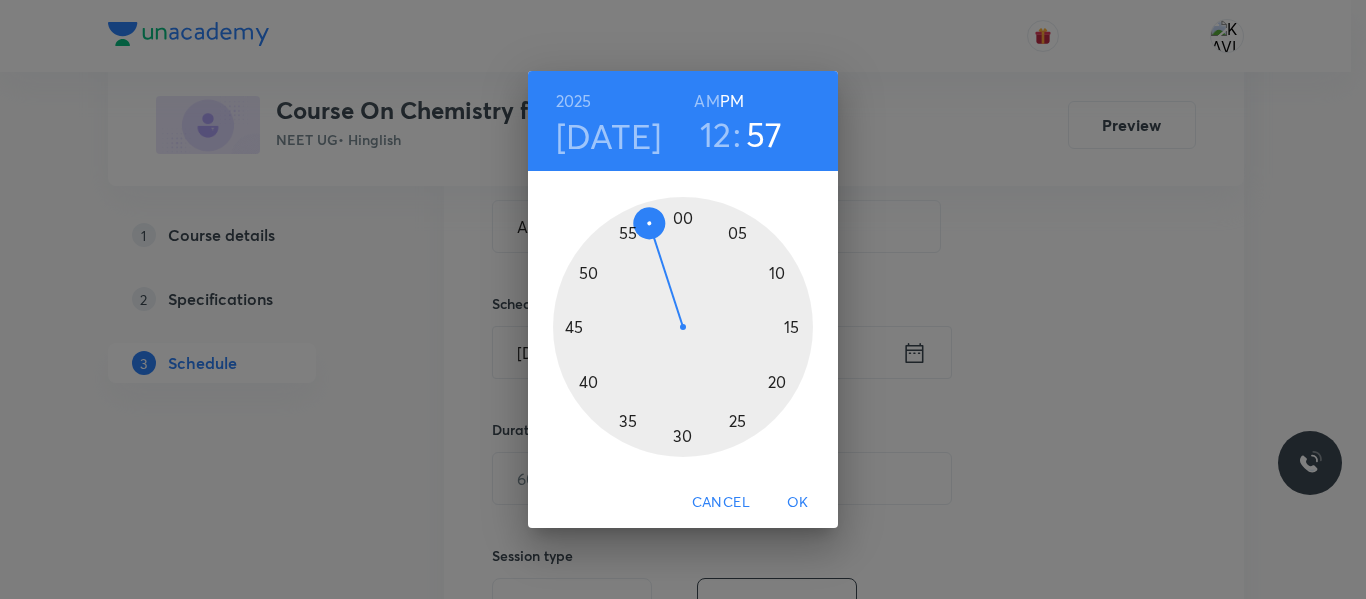 click at bounding box center [683, 327] 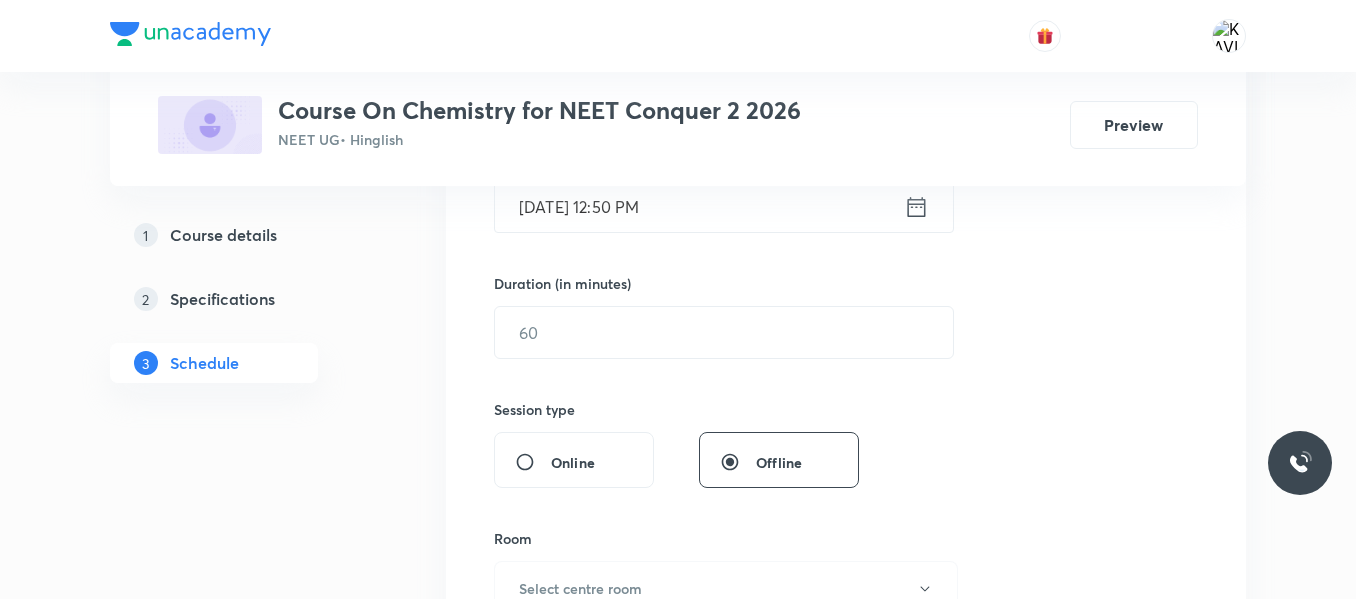 scroll, scrollTop: 547, scrollLeft: 0, axis: vertical 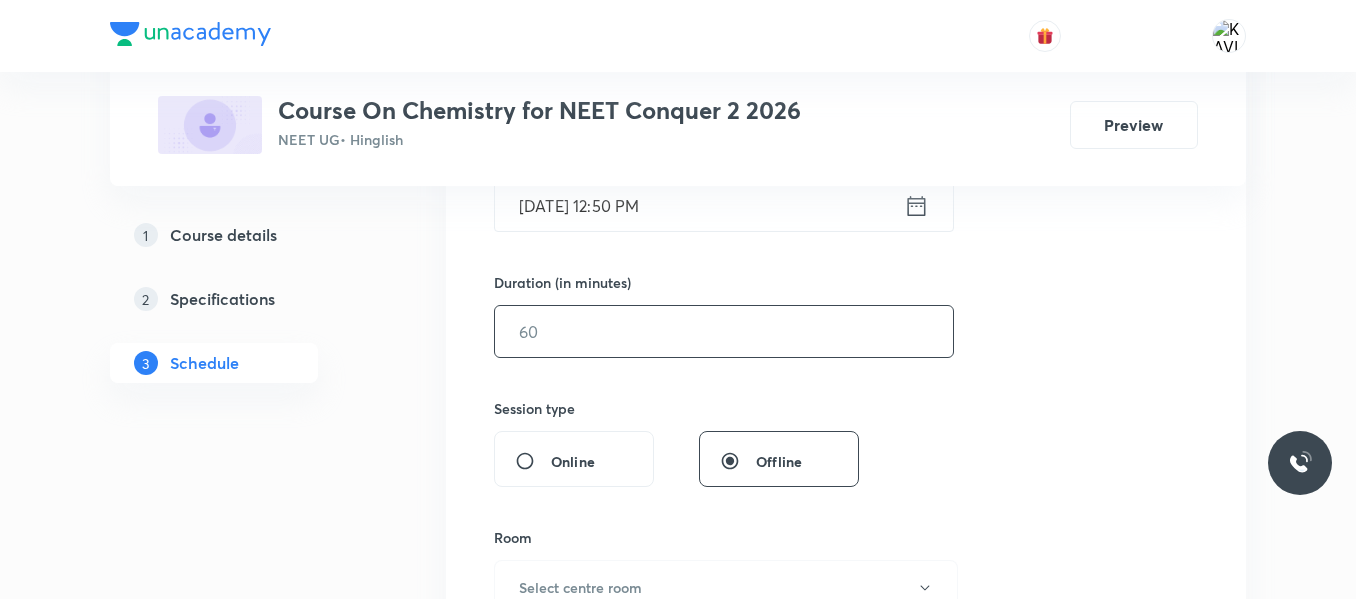 click at bounding box center (724, 331) 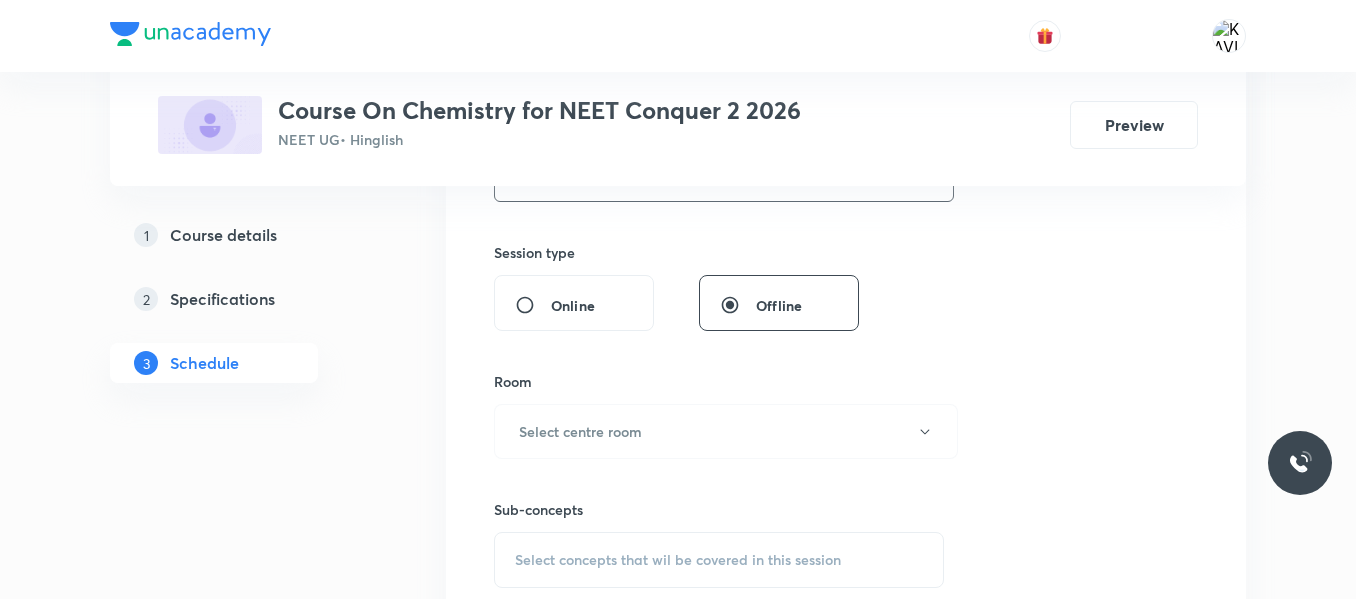 scroll, scrollTop: 705, scrollLeft: 0, axis: vertical 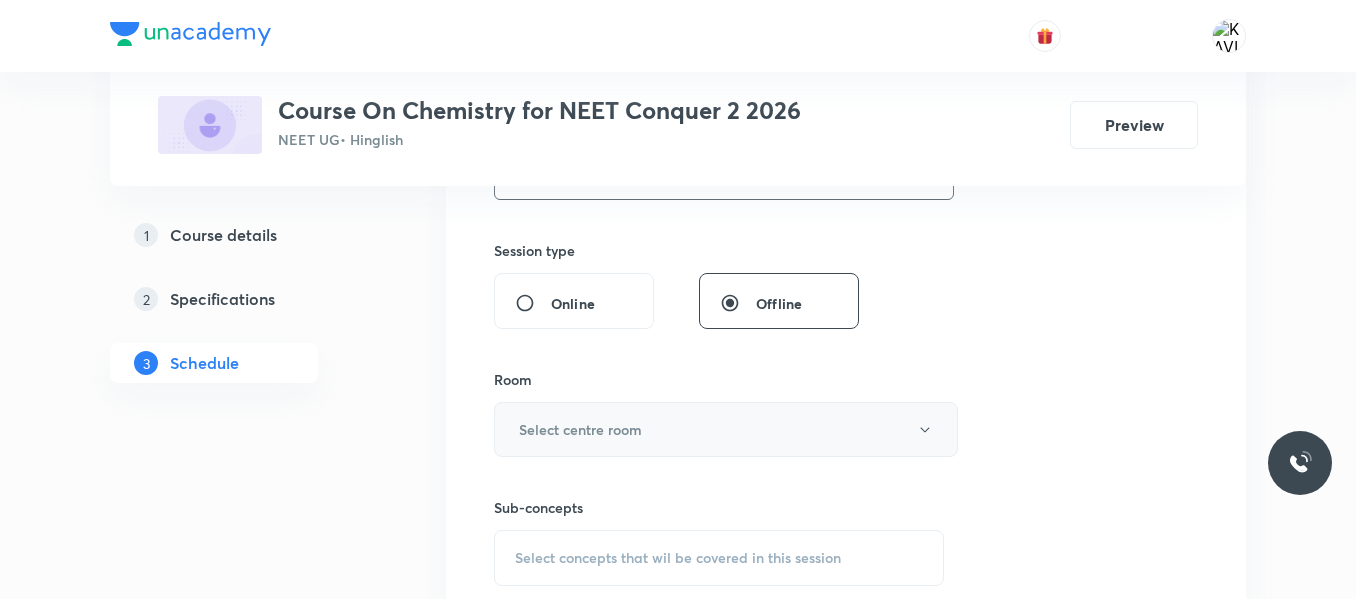 type on "75" 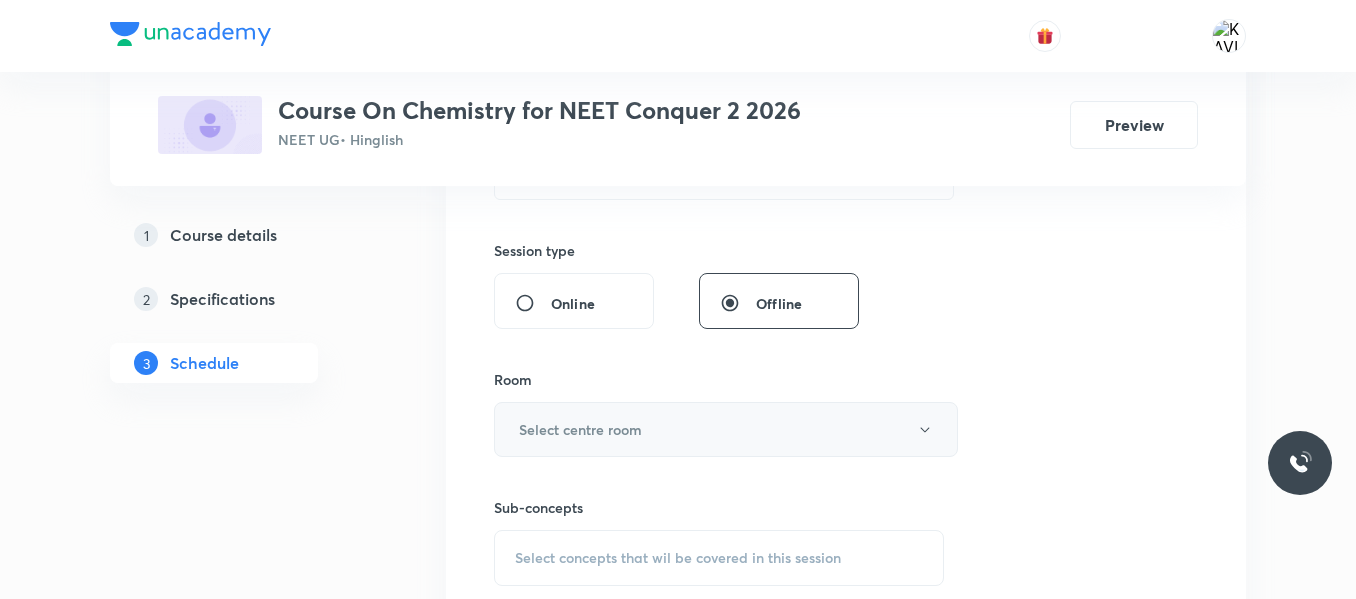 click on "Select centre room" at bounding box center (580, 429) 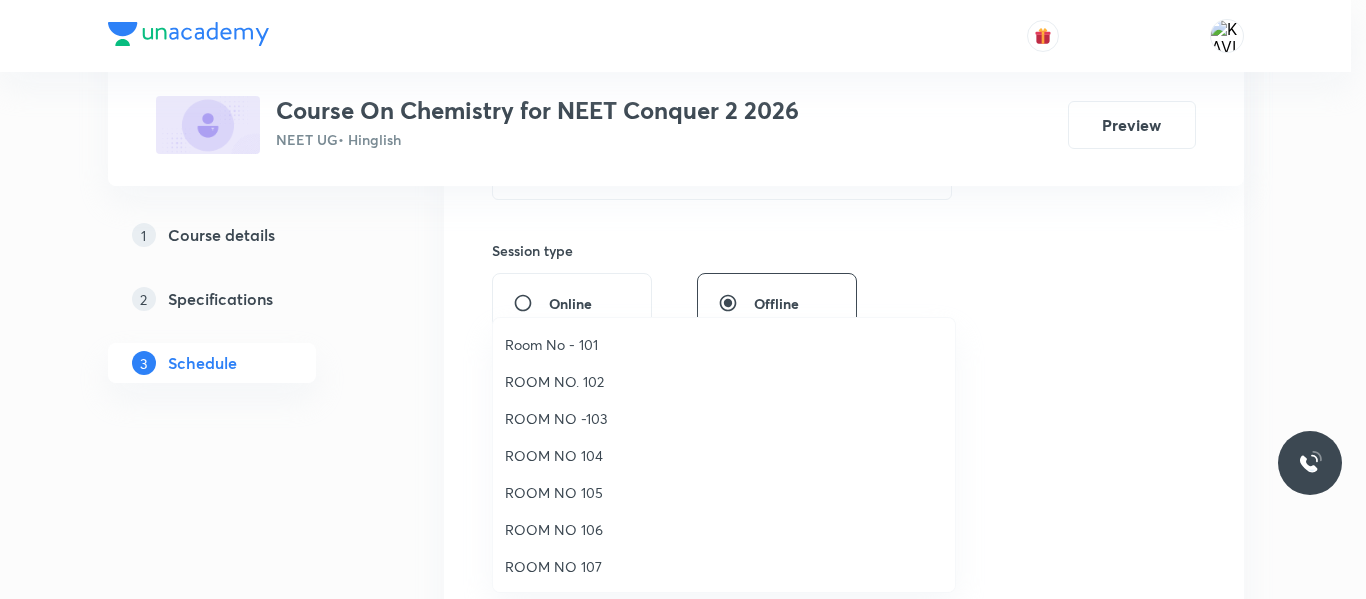 click on "ROOM NO -103" at bounding box center (724, 418) 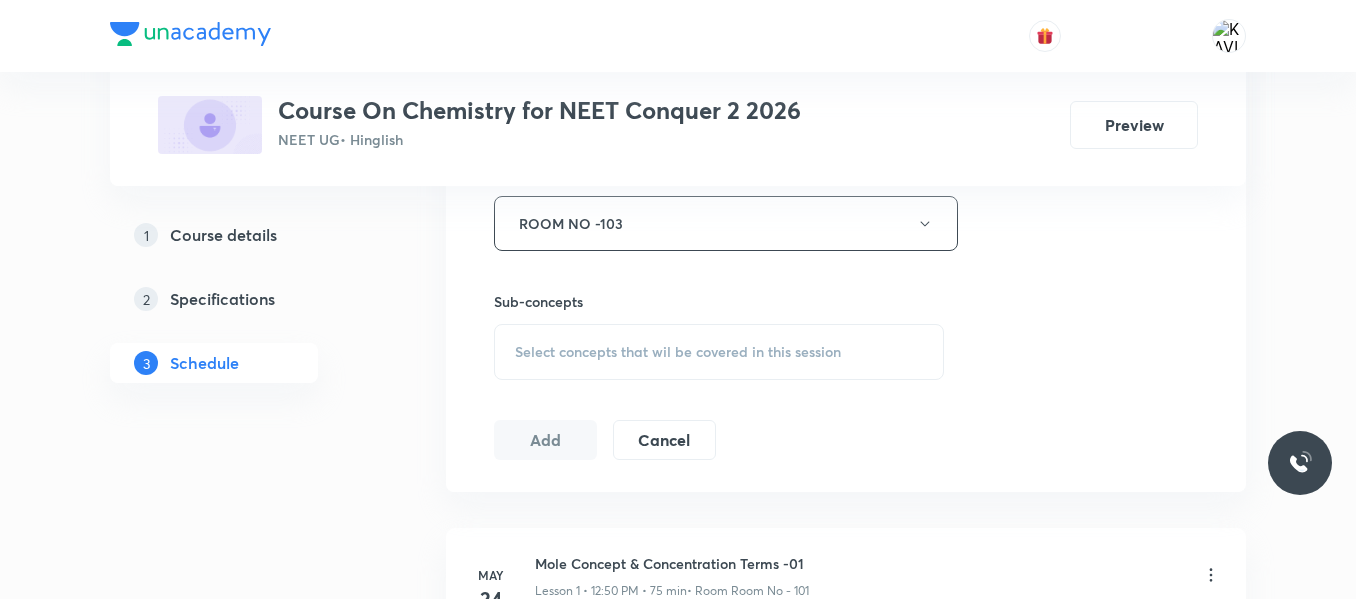 scroll, scrollTop: 918, scrollLeft: 0, axis: vertical 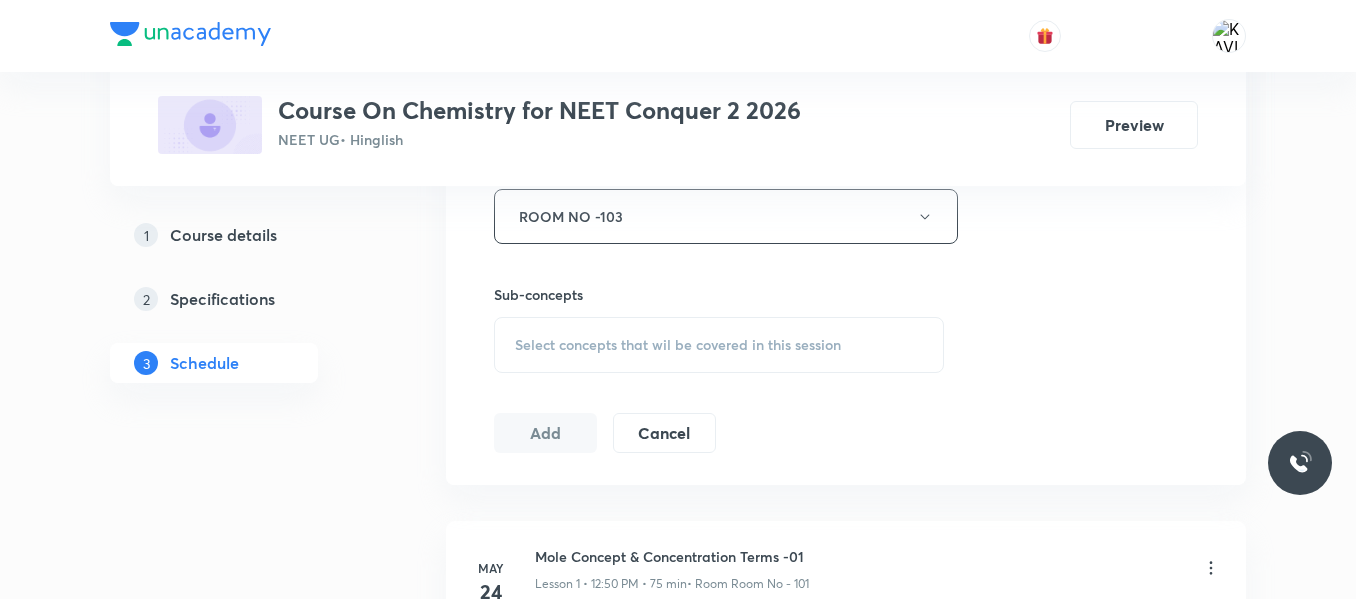 click on "Select concepts that wil be covered in this session" at bounding box center (719, 345) 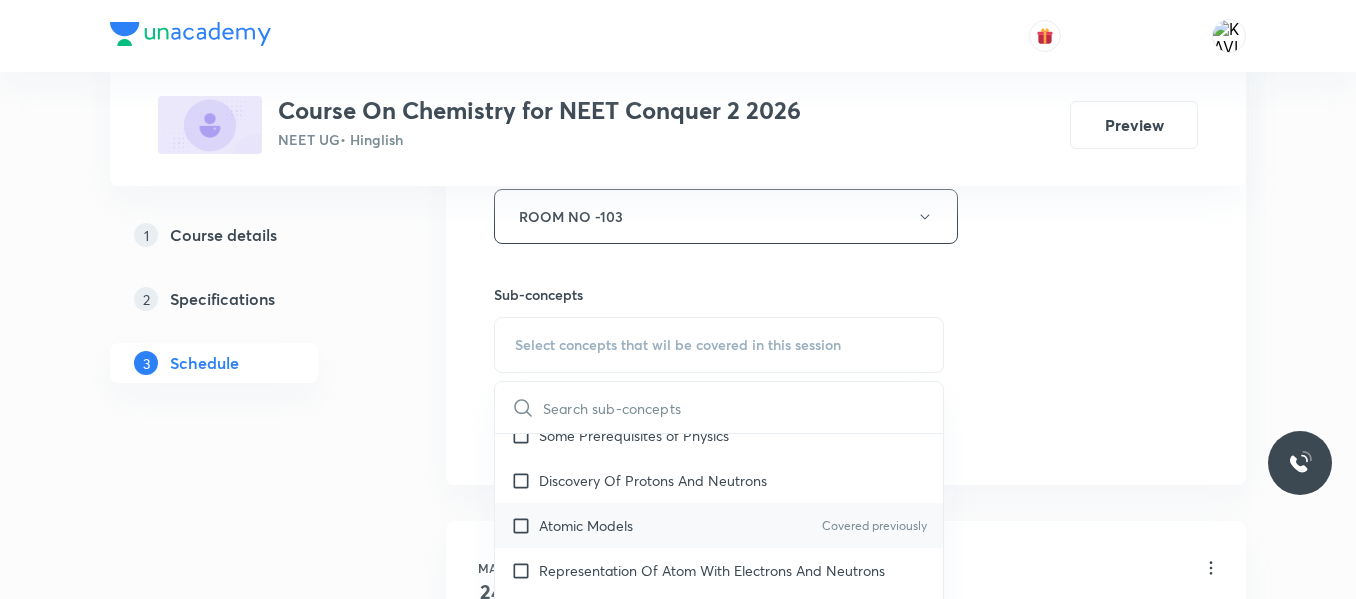 scroll, scrollTop: 1067, scrollLeft: 0, axis: vertical 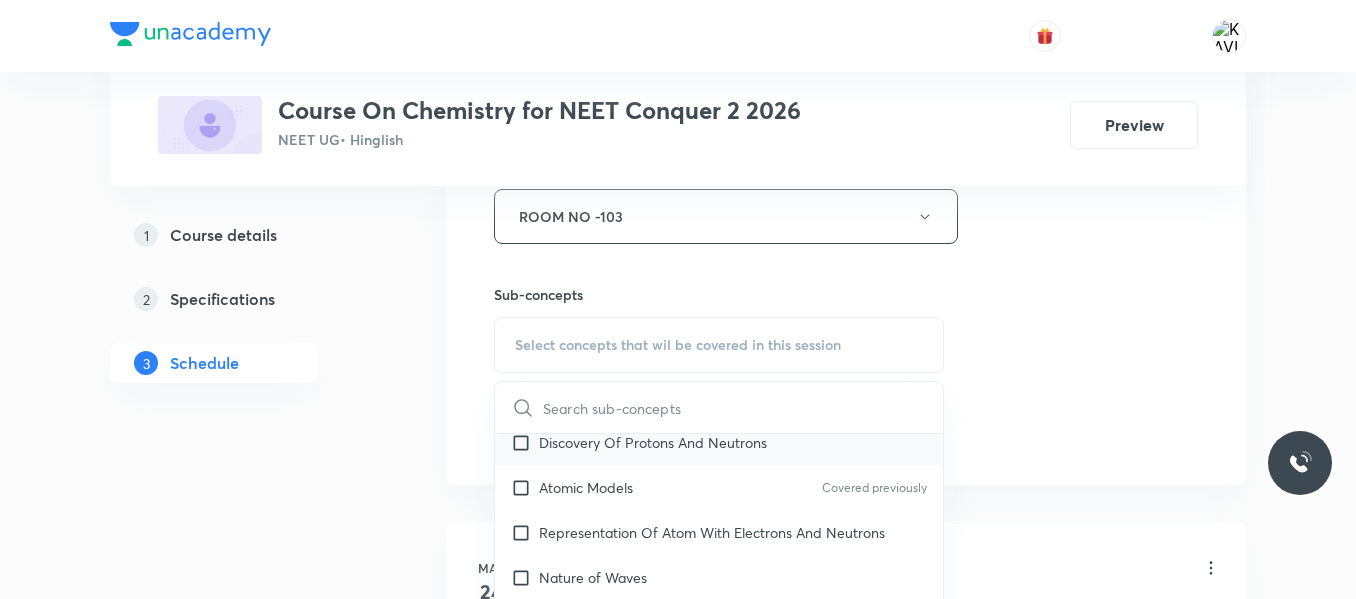 click on "Discovery Of Protons And Neutrons" at bounding box center (653, 442) 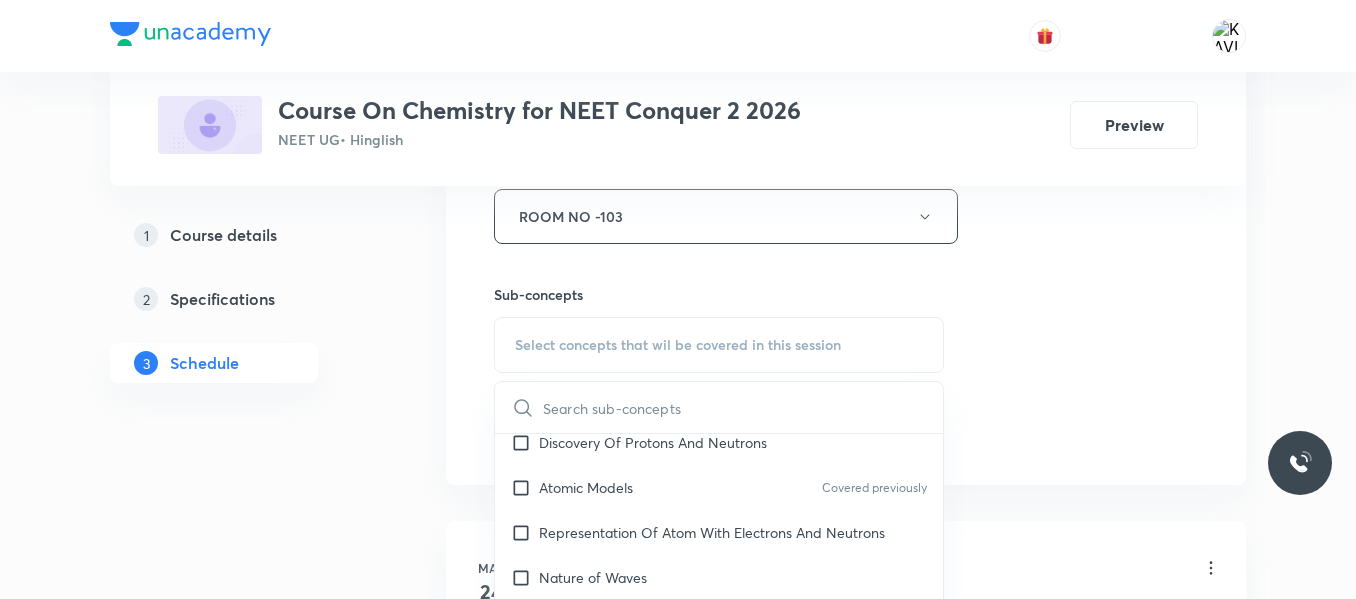 checkbox on "true" 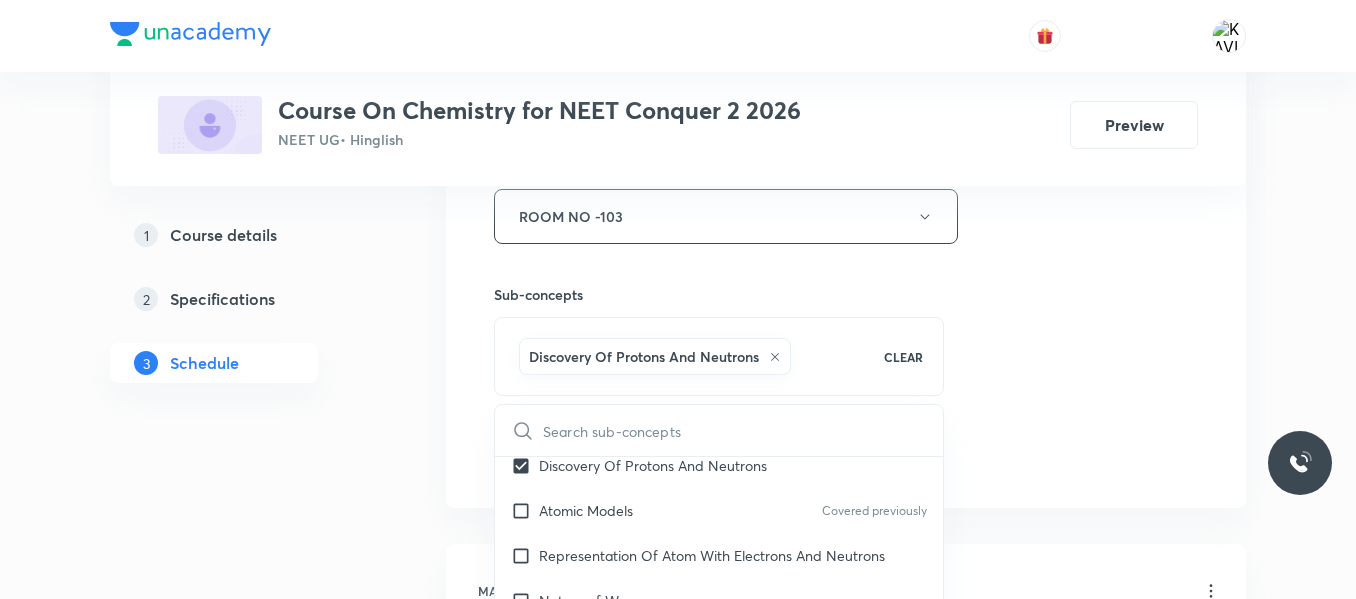 click on "Session  25 Live class Session title 20/99 Atomic Structure -06 ​ Schedule for Jul 11, 2025, 12:50 PM ​ Duration (in minutes) 75 ​   Session type Online Offline Room ROOM NO -103 Sub-concepts Discovery Of Protons And Neutrons CLEAR ​ Chemistry - Full Syllabus Mock Questions Chemistry - Full Syllabus Mock Questions Chemistry Previous Year Covered previously Chemistry Previous Year Questions Chemistry Previous Year Questions Covered previously General Topics & Mole Concept Basic Concepts Mole – Basic Introduction Percentage Composition Covered previously Stoichiometry Principle of Atom Conservation (POAC) Covered previously Relation between Stoichiometric Quantities Covered previously Application of Mole Concept: Gravimetric Analysis Electronic Configuration Of Atoms (Hund's rule)  Quantum Numbers (Magnetic Quantum no.) Quantum Numbers(Pauli's Exclusion law) Mean Molar Mass or Molecular Mass Variation of Conductivity with Concentration Mechanism of Corrosion Covered previously Atomic Structure Wave pH" at bounding box center [846, -5] 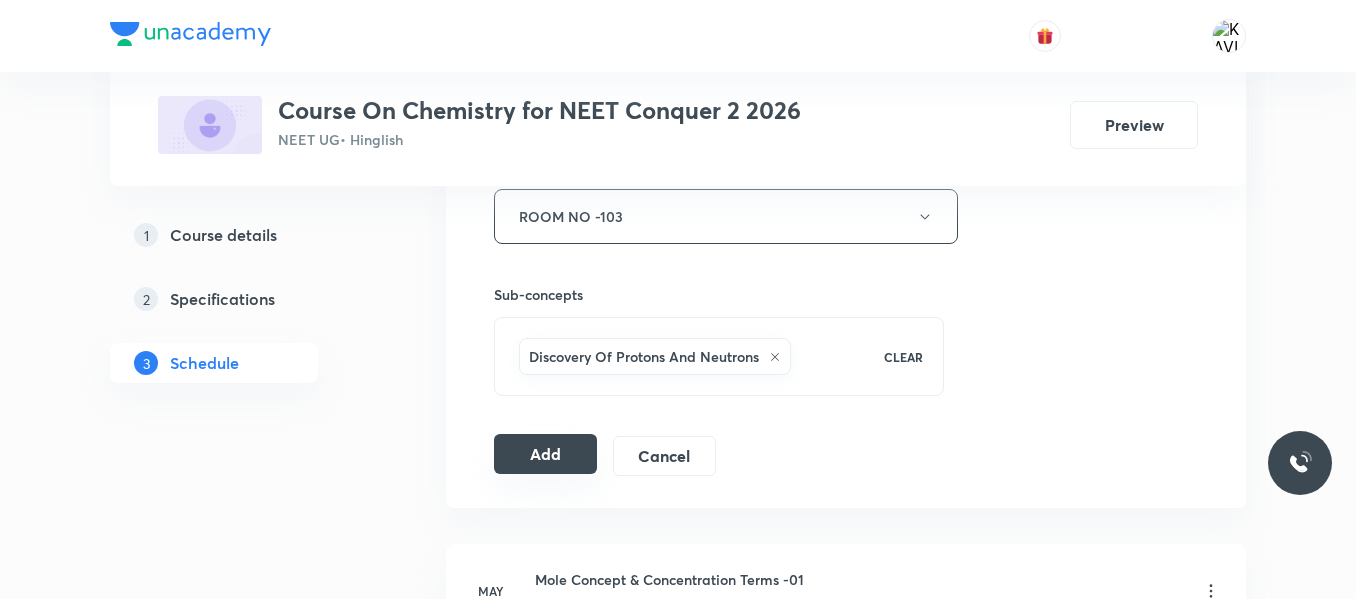 click on "Add" at bounding box center [545, 454] 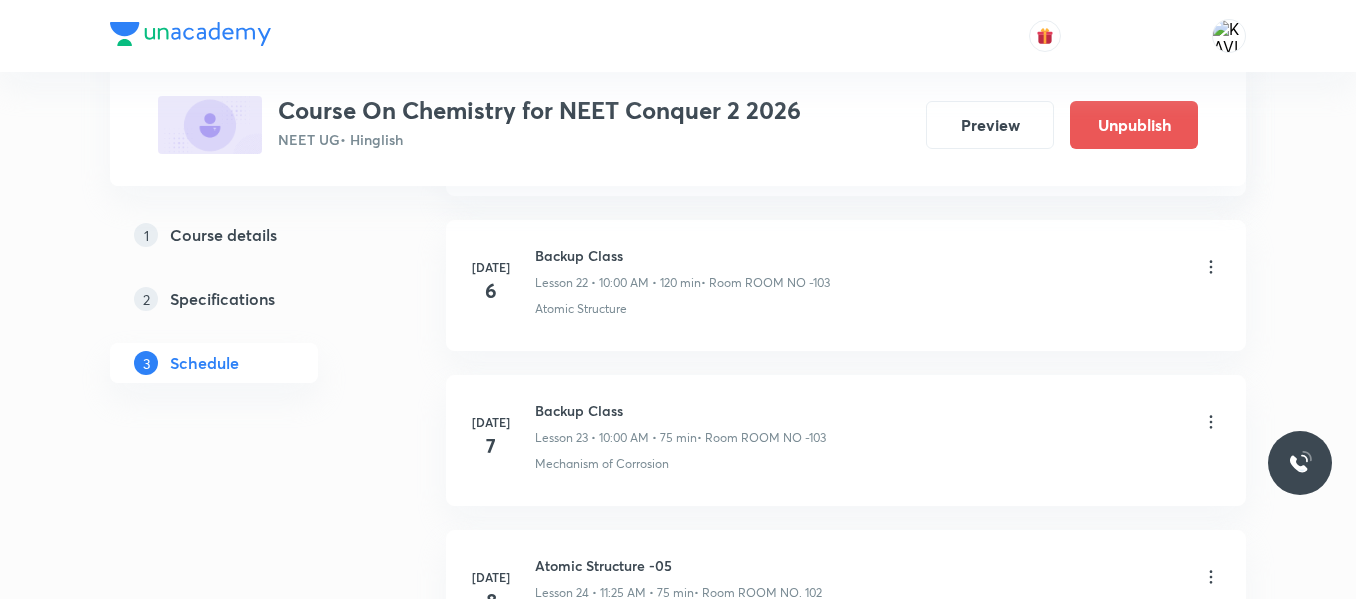scroll, scrollTop: 3960, scrollLeft: 0, axis: vertical 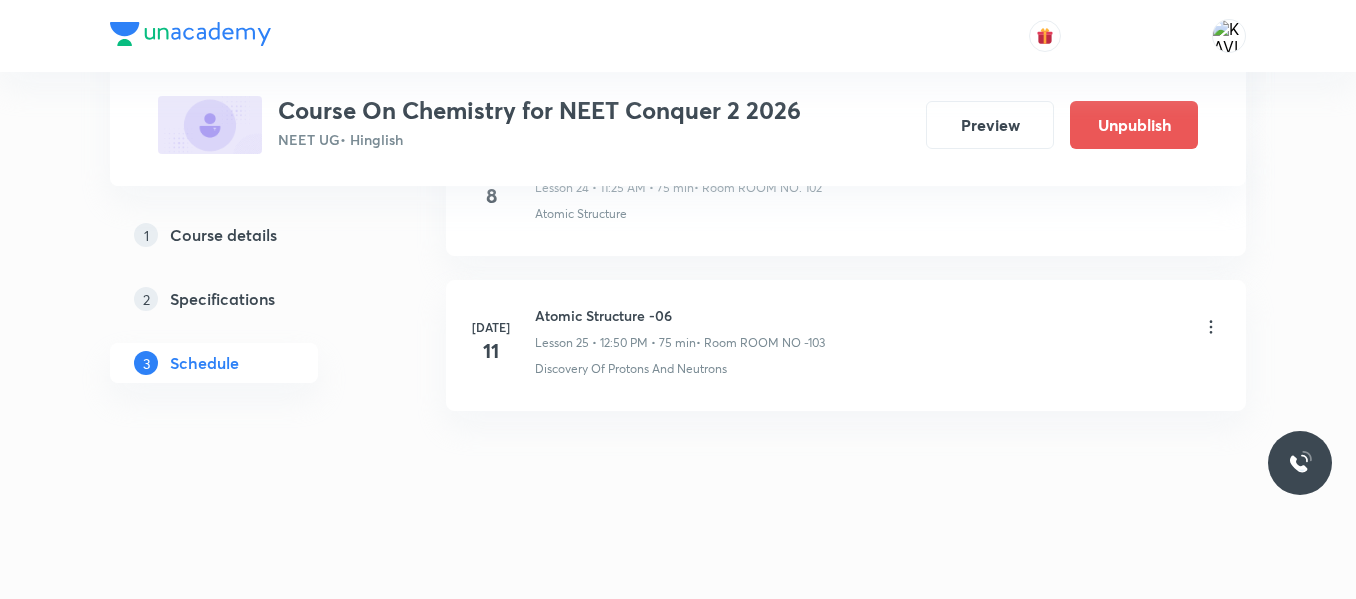 click on "Atomic Structure -06" at bounding box center [680, 315] 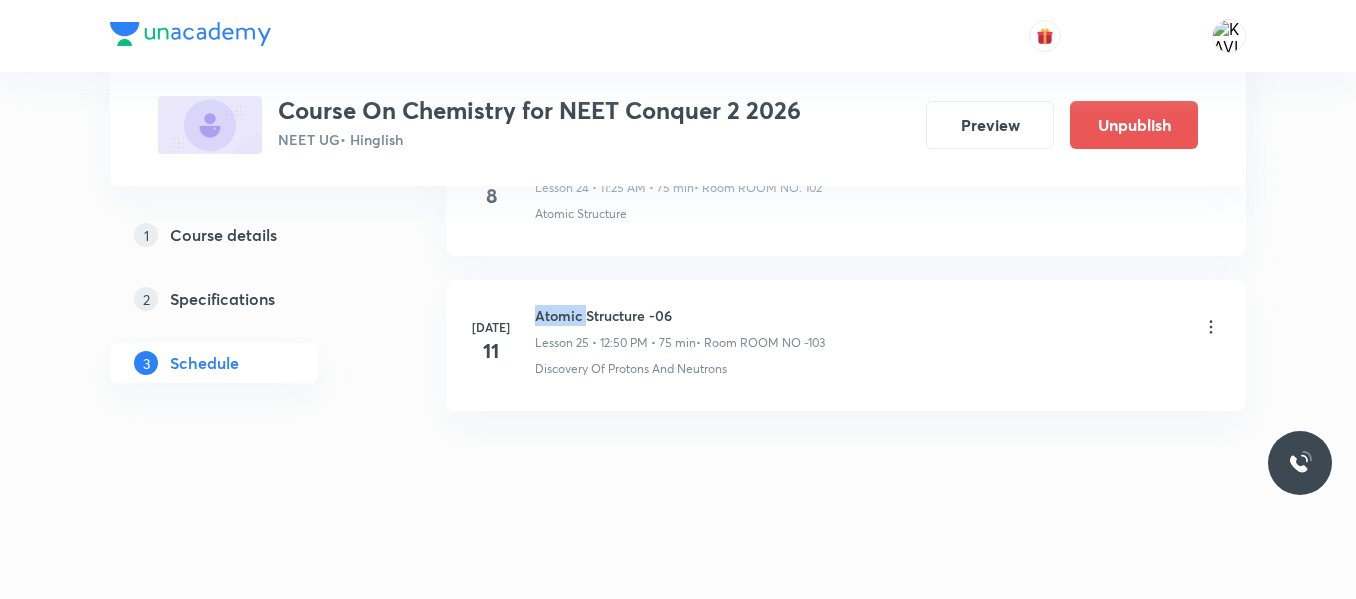 click on "Atomic Structure -06" at bounding box center [680, 315] 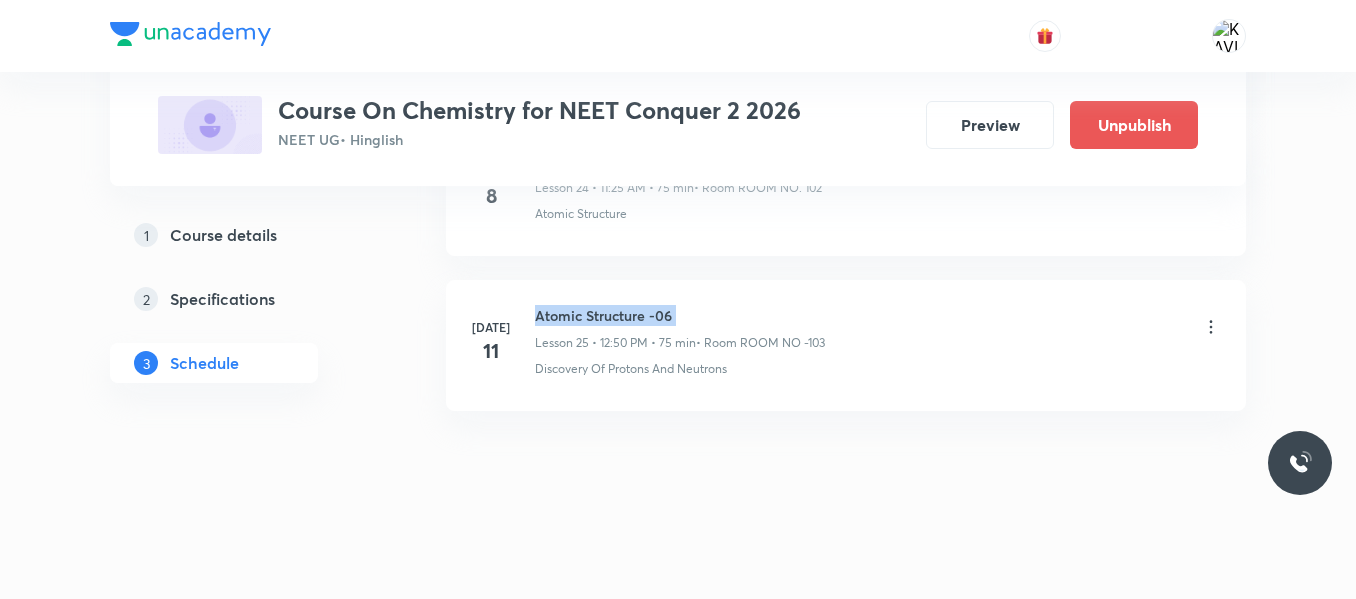 click on "Atomic Structure -06" at bounding box center [680, 315] 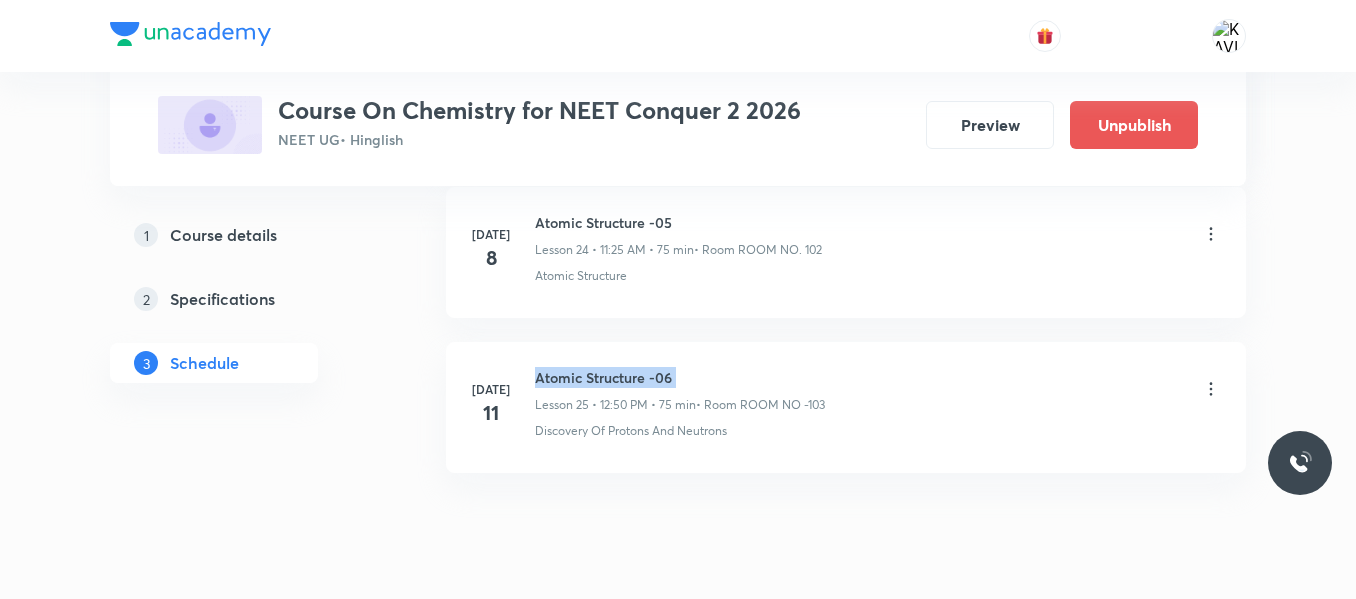 scroll, scrollTop: 3960, scrollLeft: 0, axis: vertical 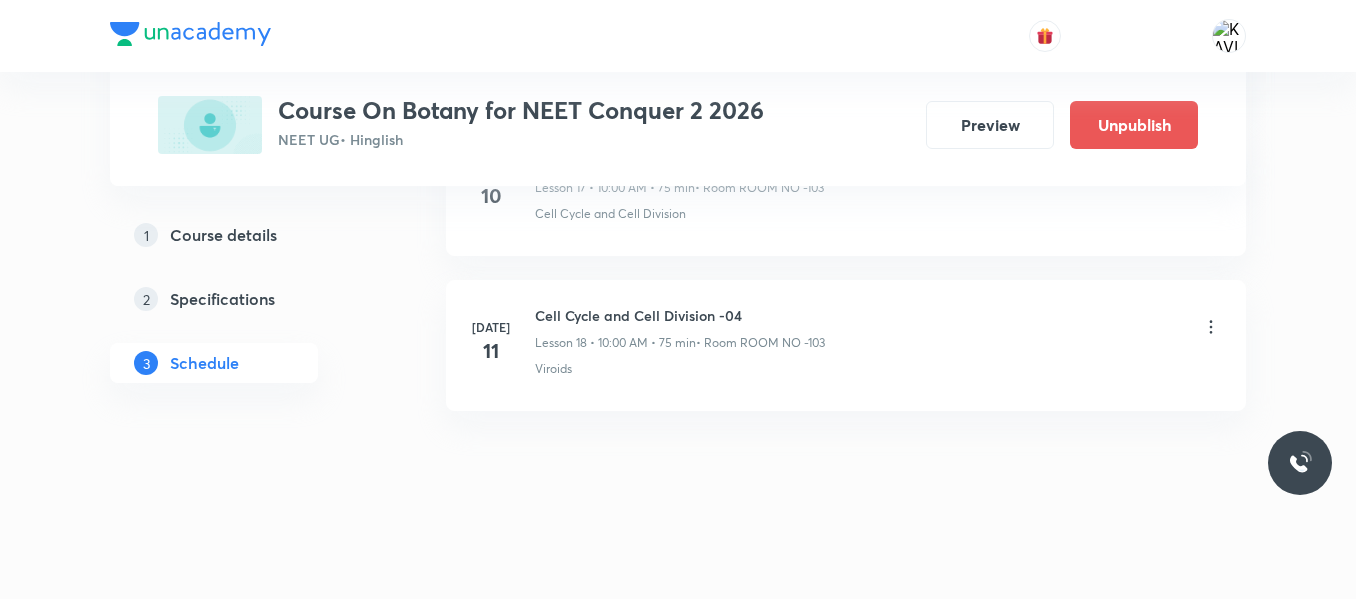 click on "Cell Cycle and Cell Division" at bounding box center [878, 214] 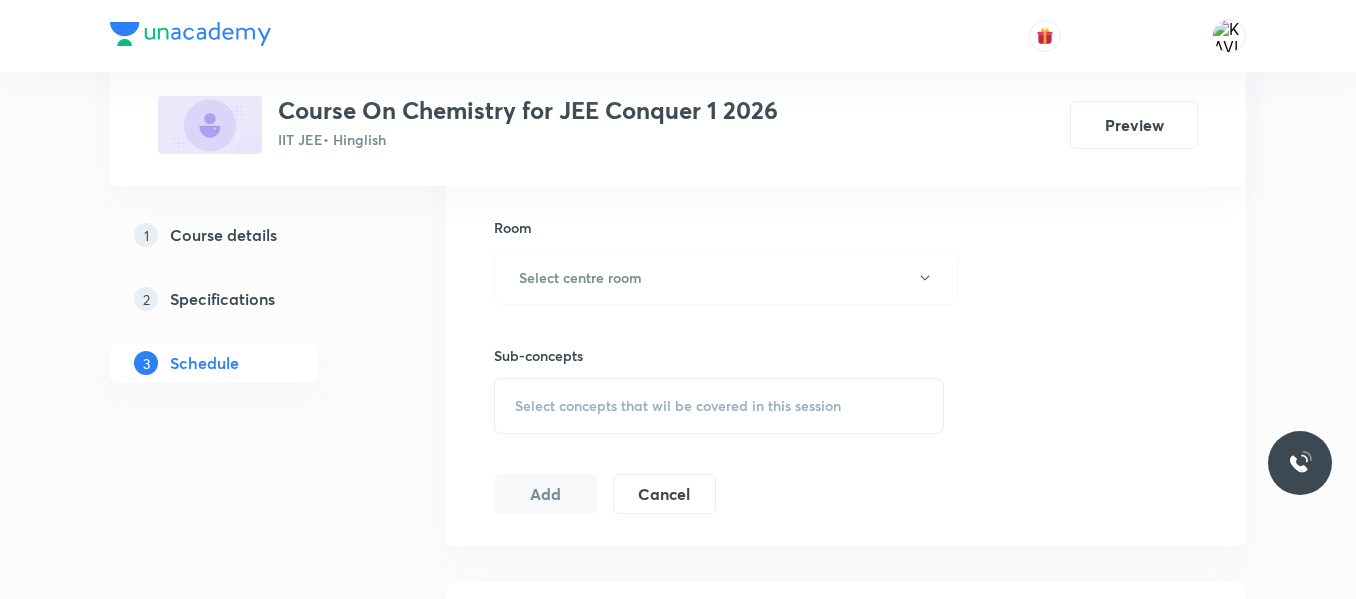 scroll, scrollTop: 1433, scrollLeft: 0, axis: vertical 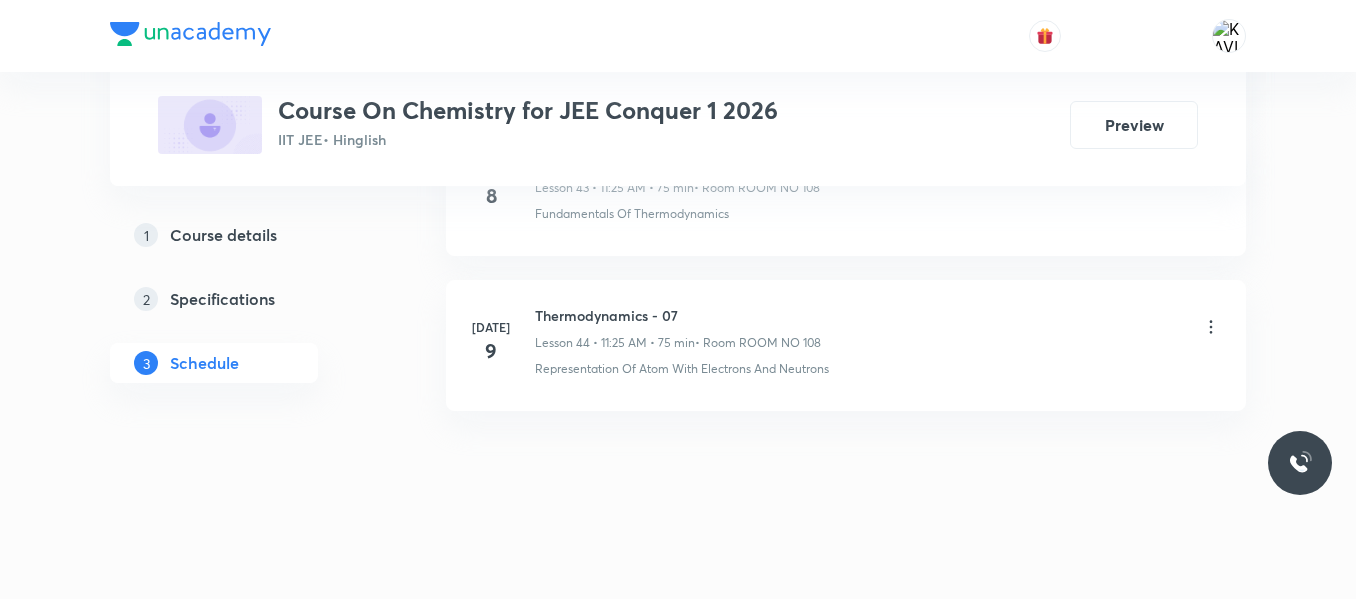 click on "[DATE] Thermodynamics - 07 Lesson 44 • 11:25 AM • 75 min  • Room ROOM NO 108 Representation Of Atom With Electrons And Neutrons" at bounding box center [846, 345] 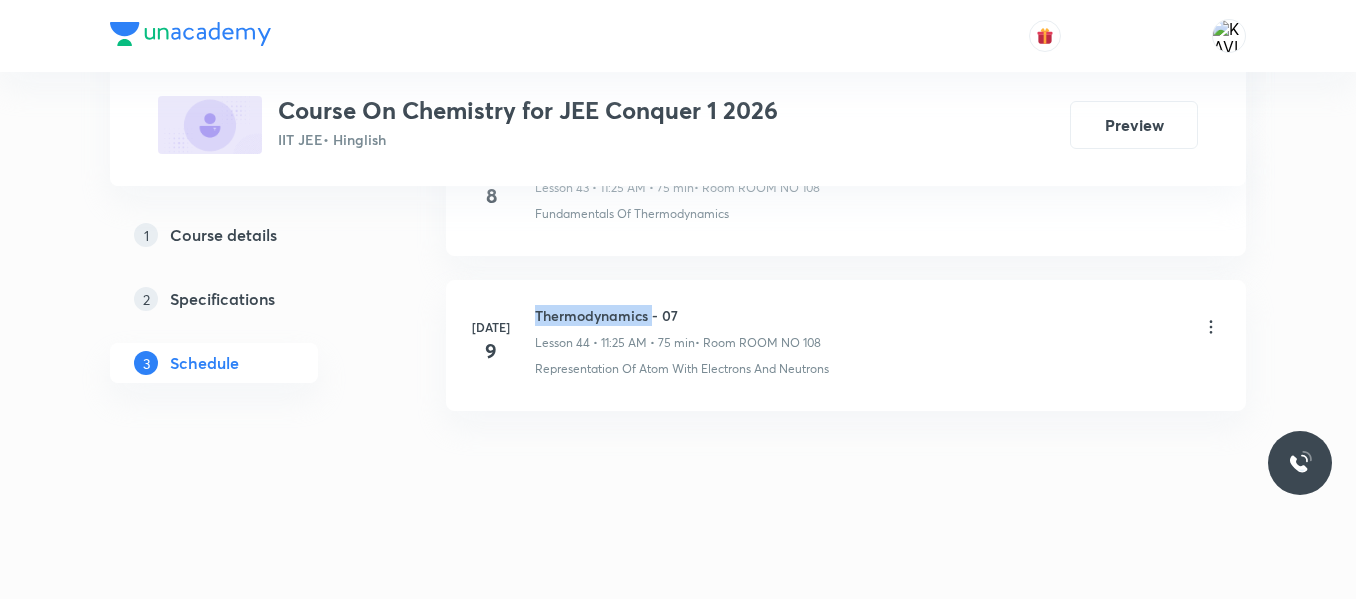 click on "[DATE] Thermodynamics - 07 Lesson 44 • 11:25 AM • 75 min  • Room ROOM NO 108 Representation Of Atom With Electrons And Neutrons" at bounding box center [846, 345] 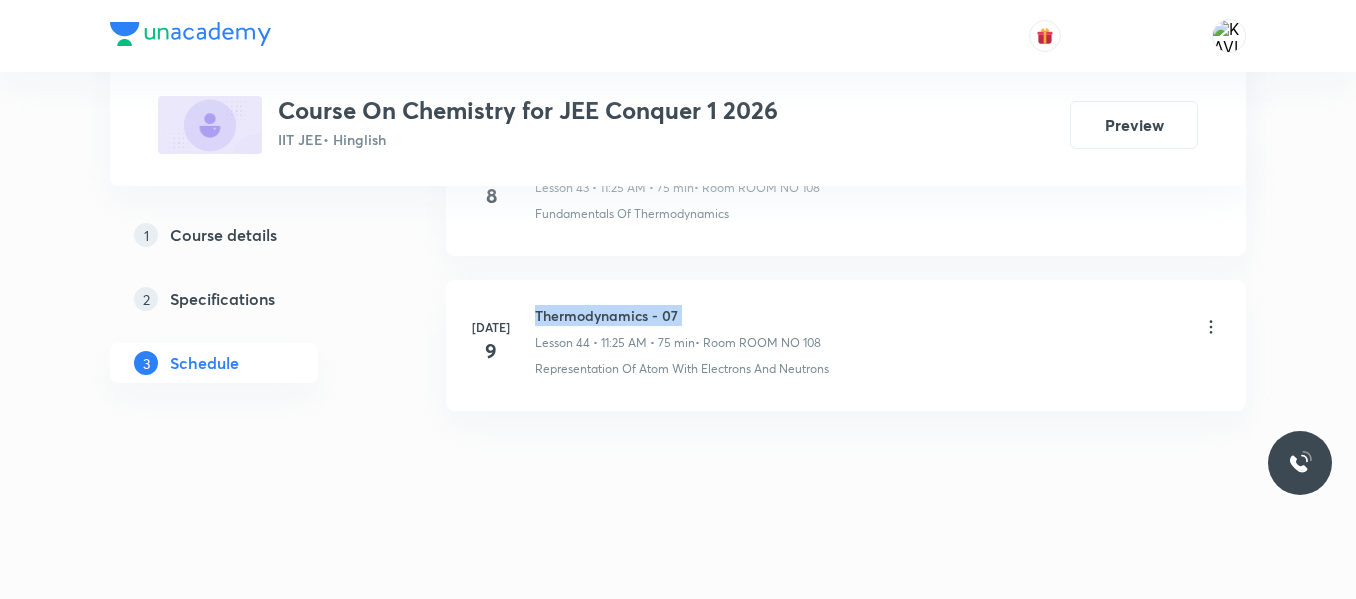 click on "[DATE] Thermodynamics - 07 Lesson 44 • 11:25 AM • 75 min  • Room ROOM NO 108 Representation Of Atom With Electrons And Neutrons" at bounding box center (846, 345) 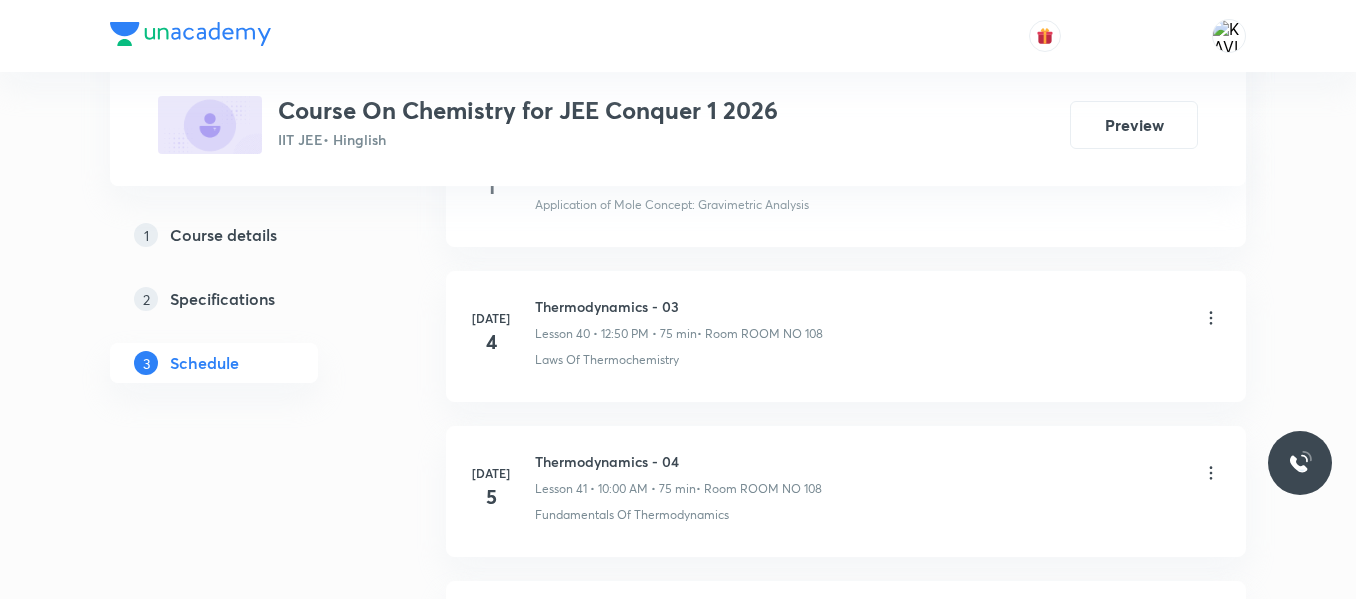 scroll, scrollTop: 7824, scrollLeft: 0, axis: vertical 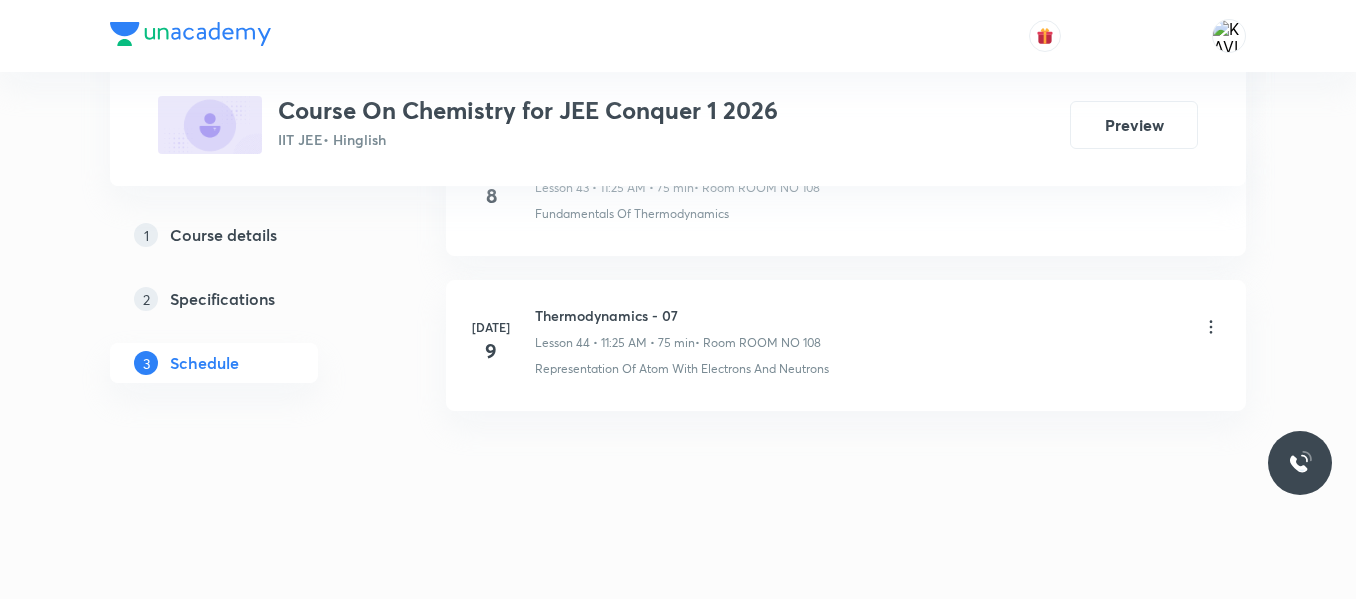 click on "Thermodynamics - 07" at bounding box center (678, 315) 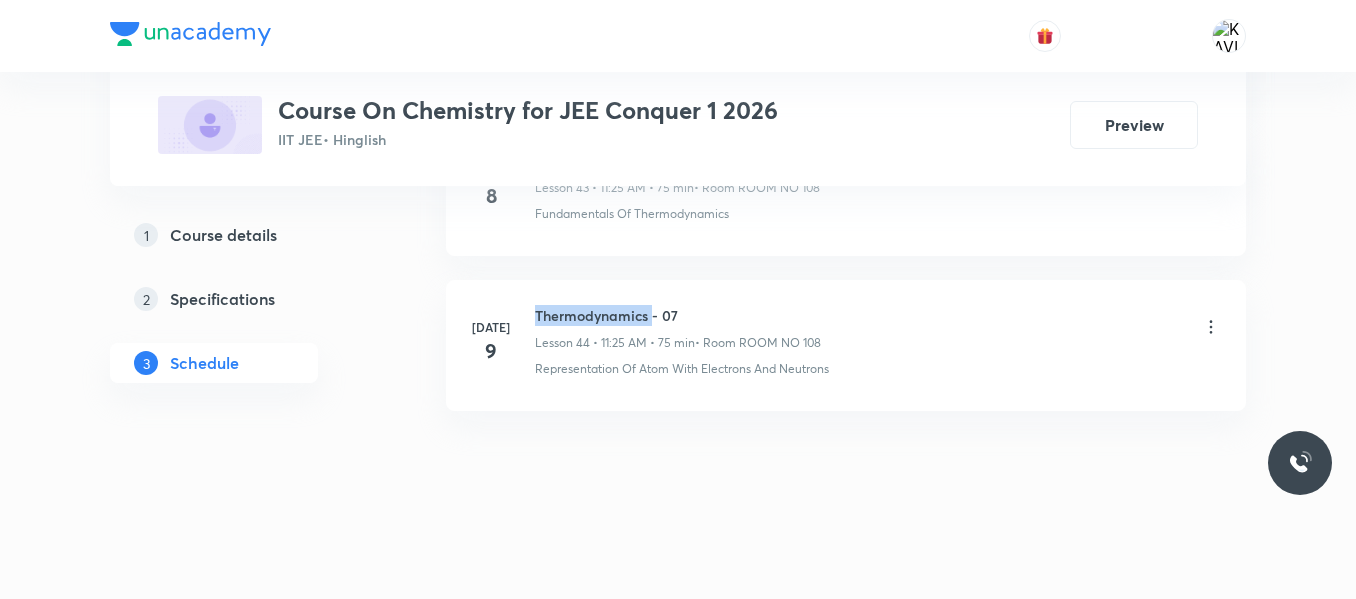 click on "Thermodynamics - 07" at bounding box center [678, 315] 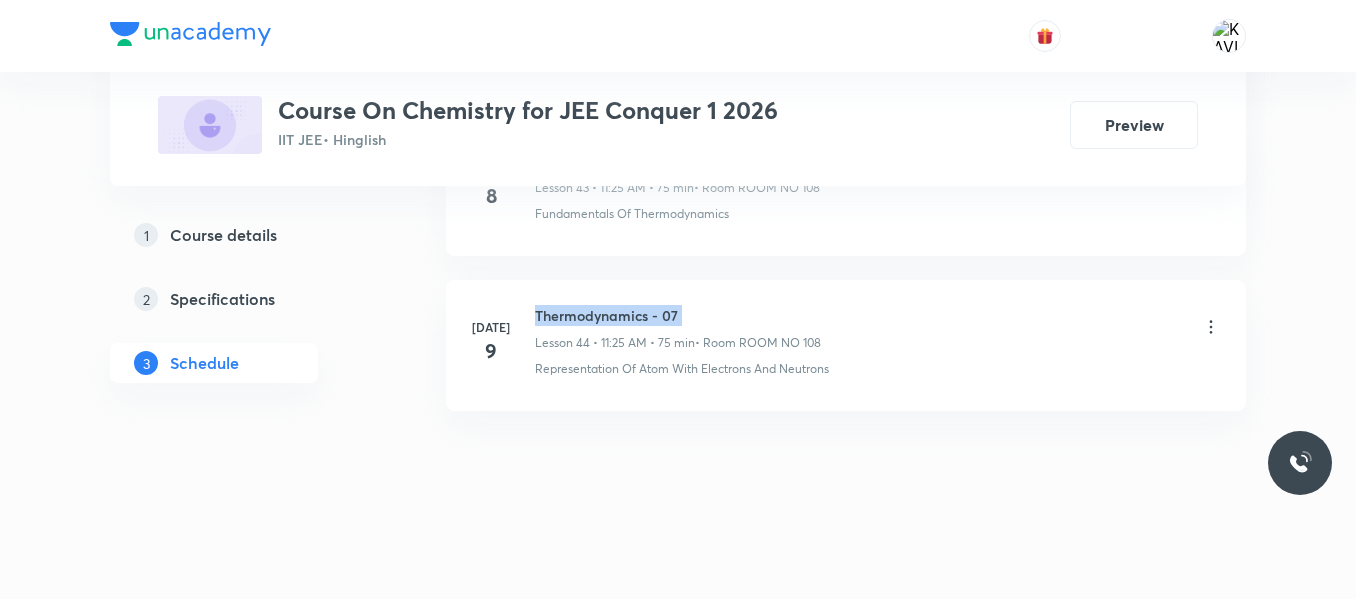 click on "Thermodynamics - 07" at bounding box center [678, 315] 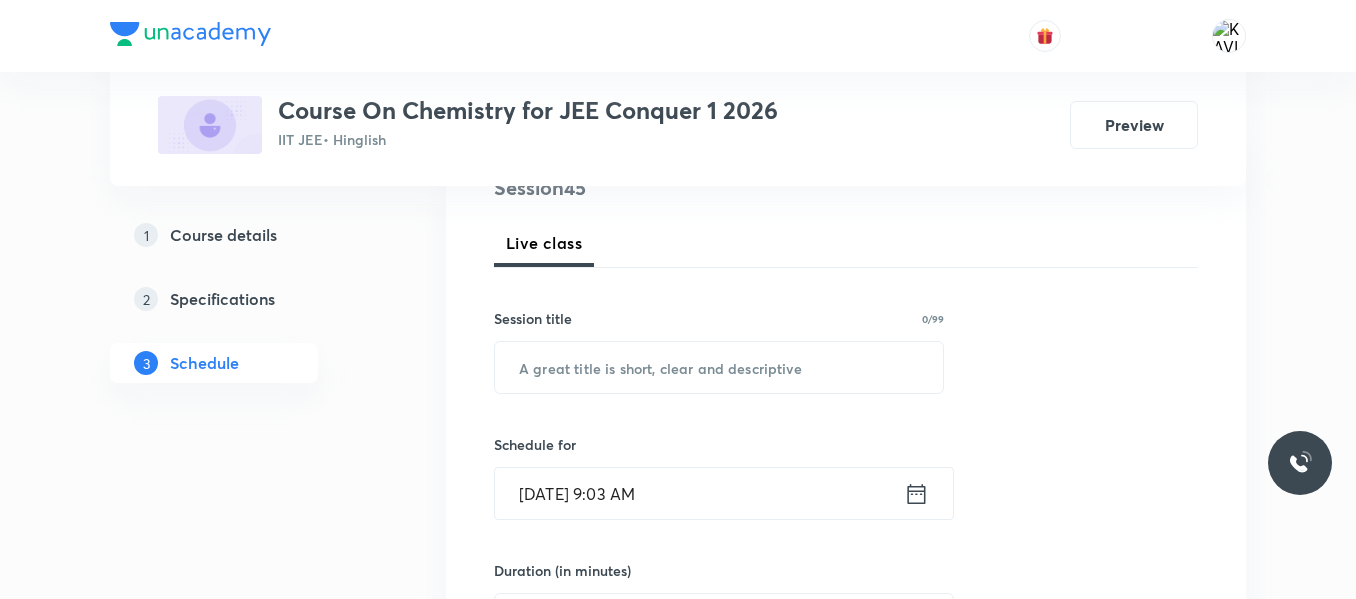 scroll, scrollTop: 261, scrollLeft: 0, axis: vertical 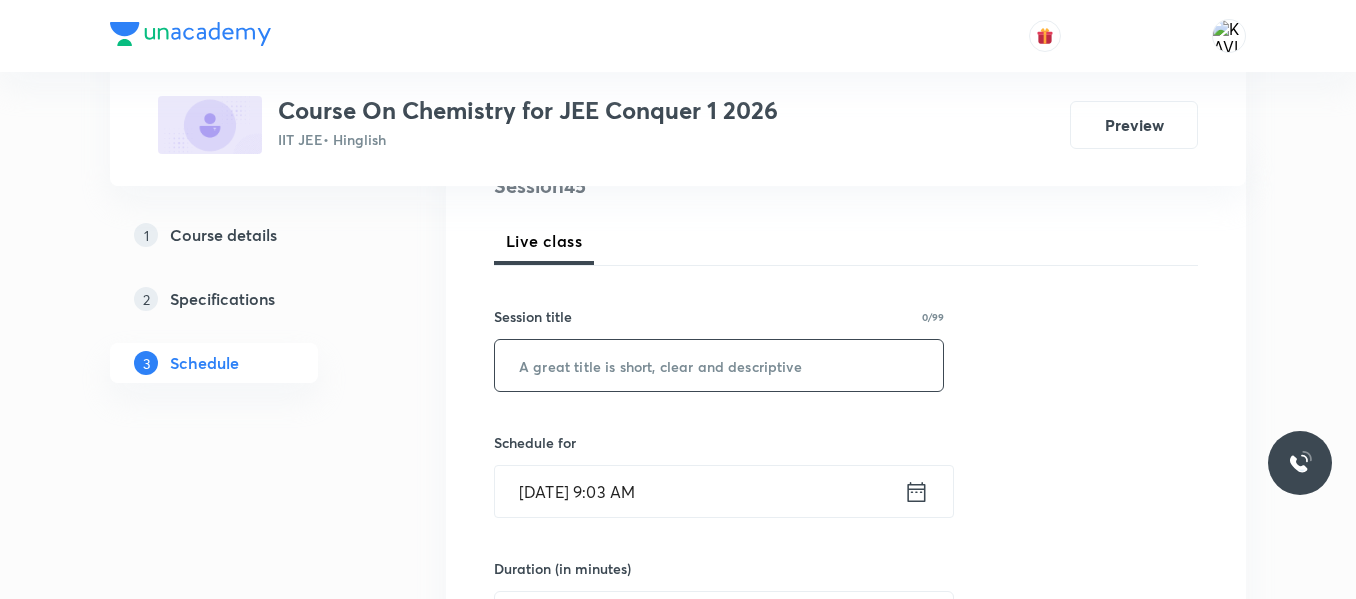 click at bounding box center [719, 365] 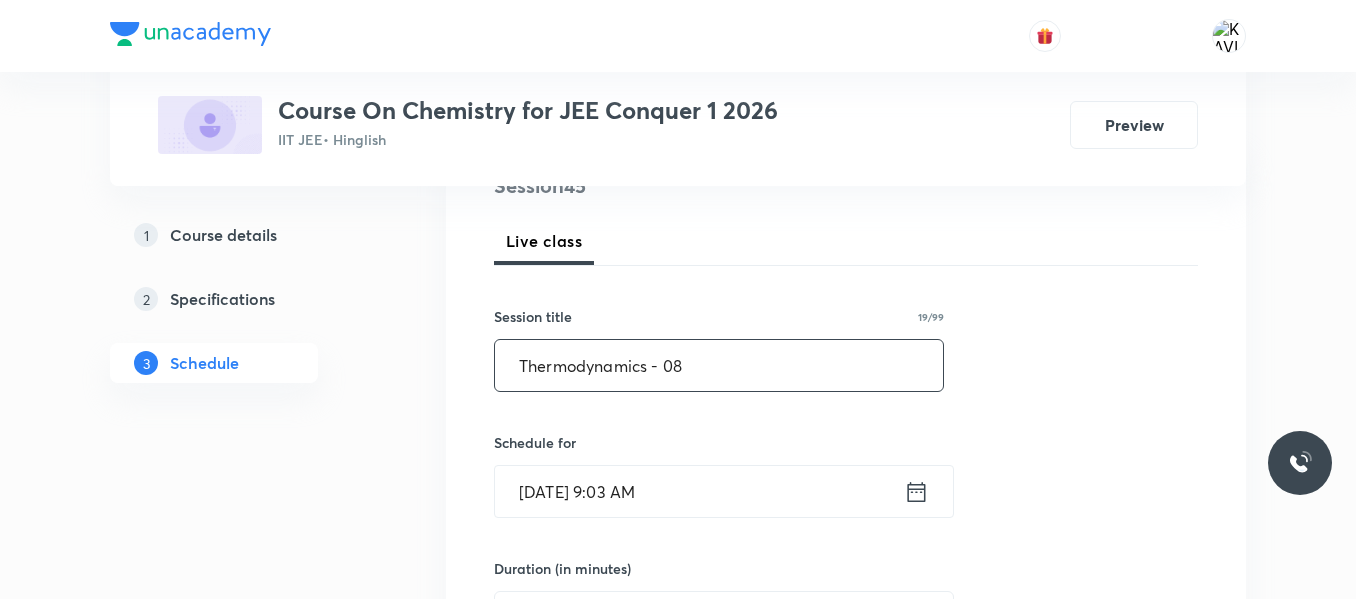 type on "Thermodynamics - 08" 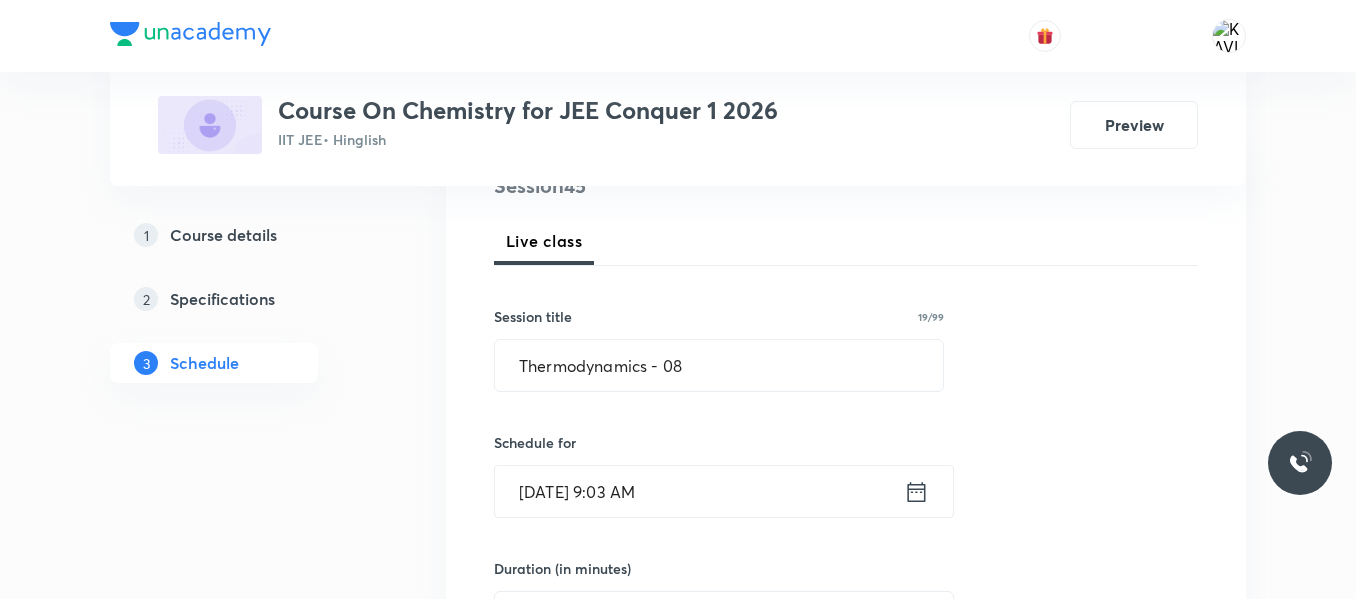 click 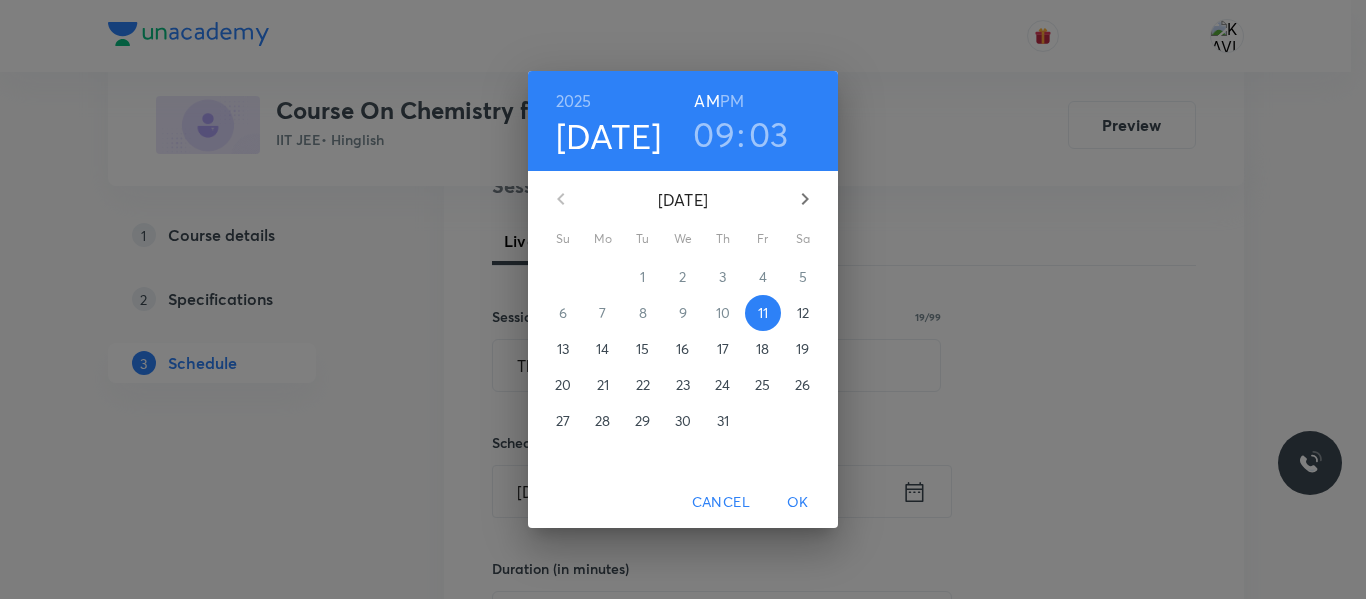 click on "09" at bounding box center (714, 134) 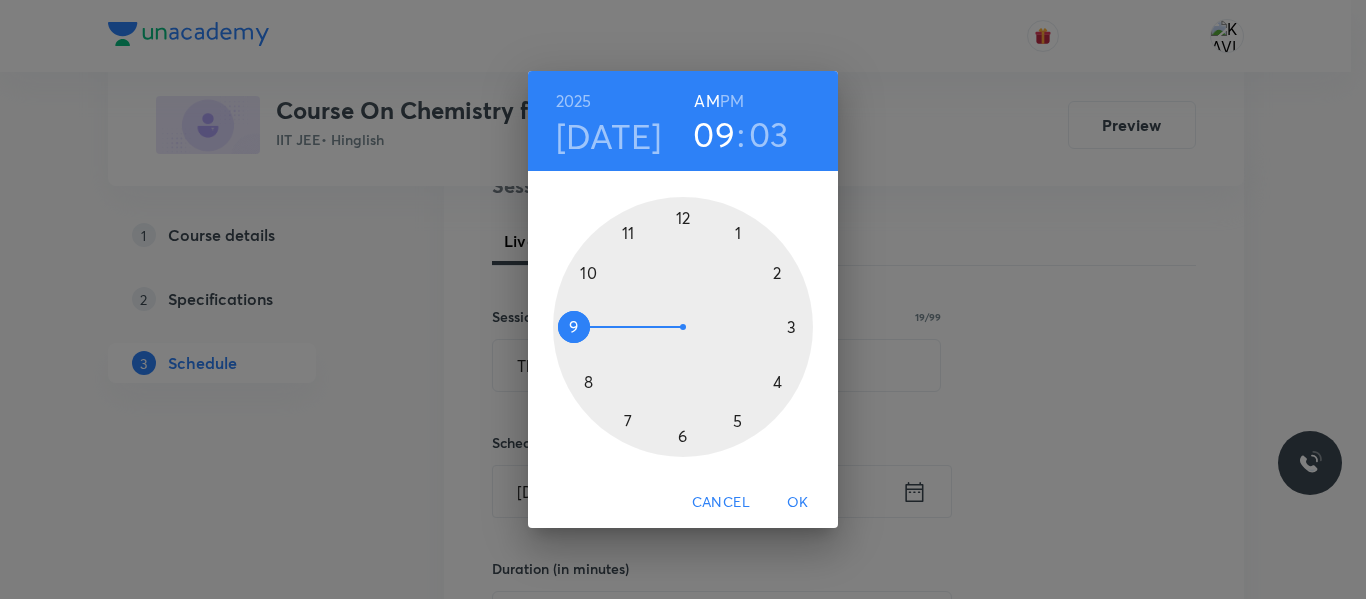 click at bounding box center (683, 327) 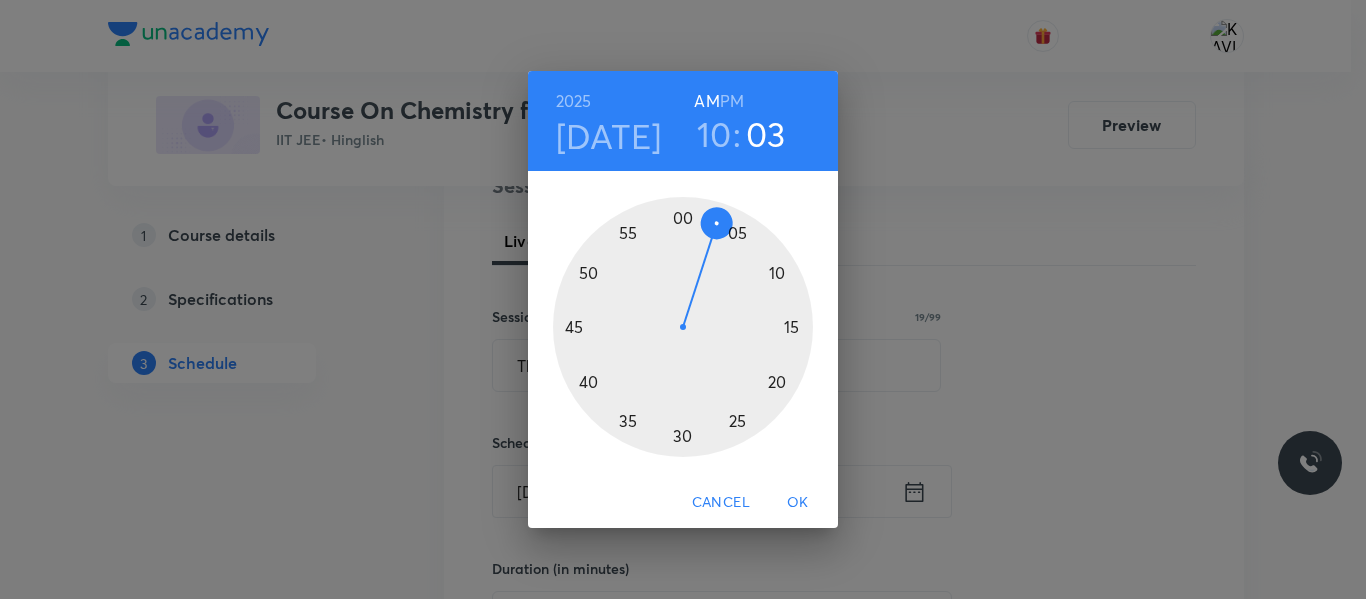 click at bounding box center (683, 327) 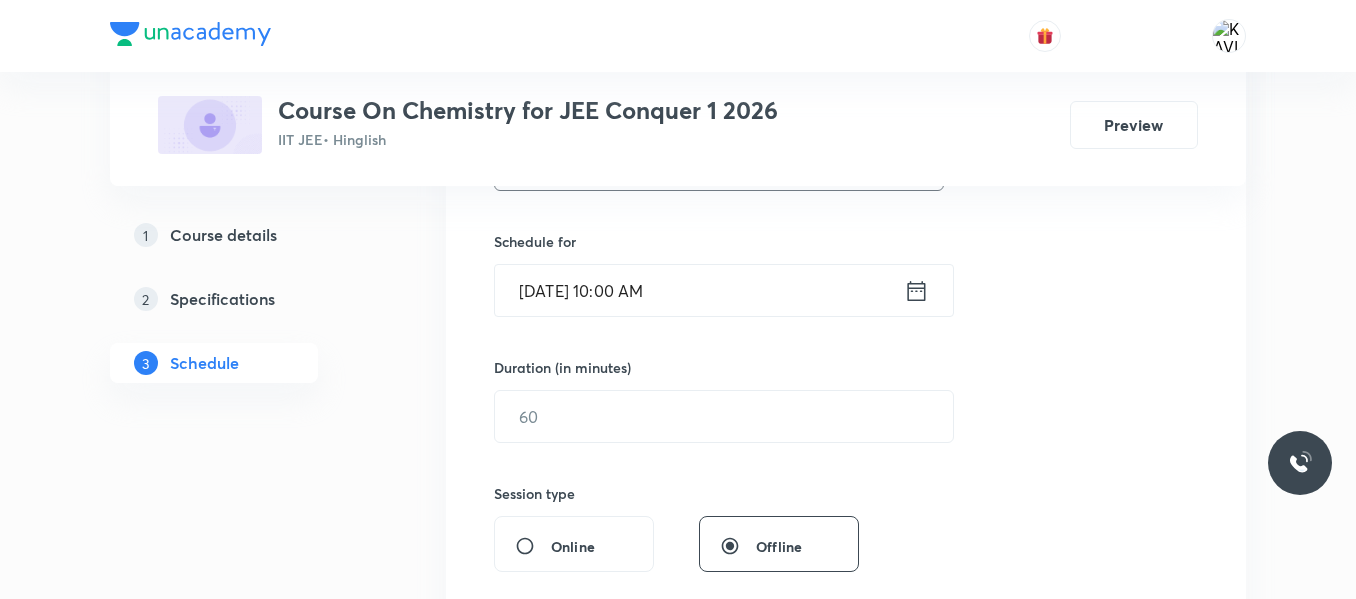 scroll, scrollTop: 465, scrollLeft: 0, axis: vertical 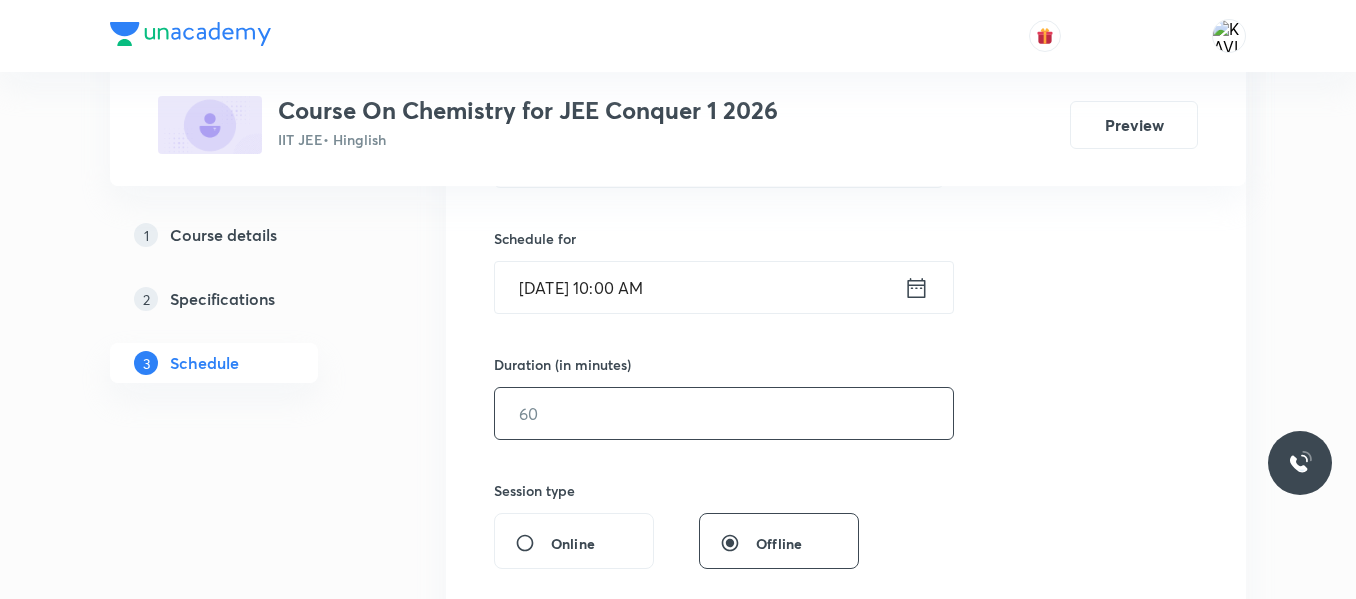 click at bounding box center [724, 413] 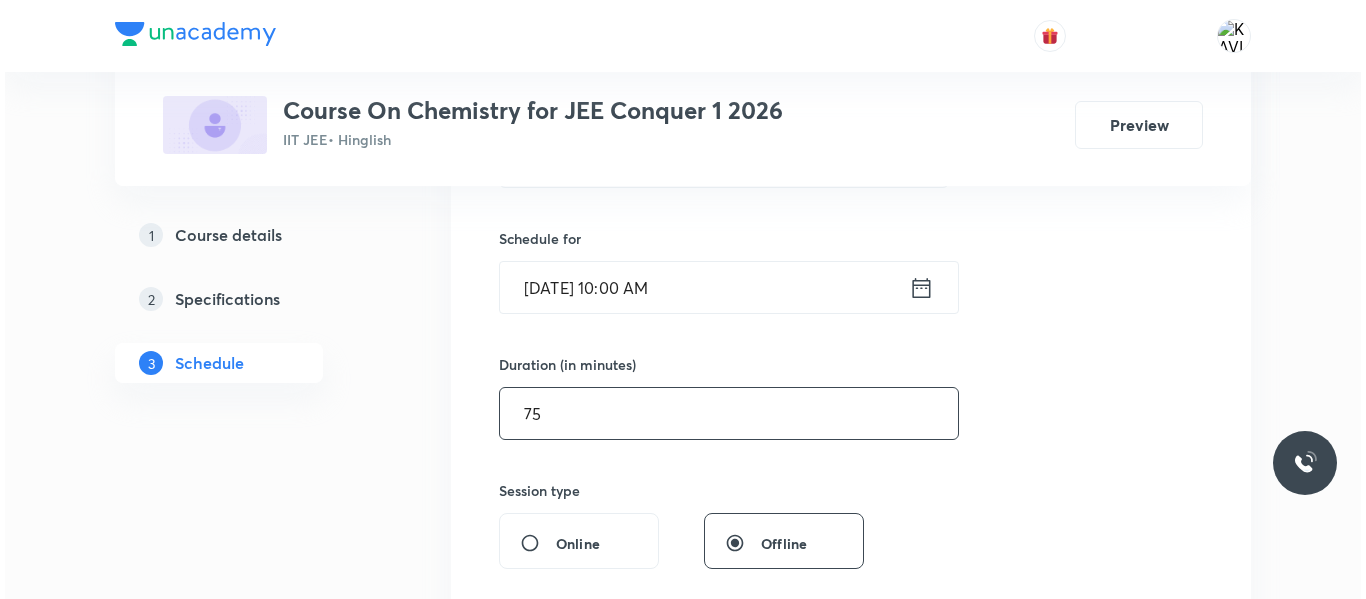 scroll, scrollTop: 709, scrollLeft: 0, axis: vertical 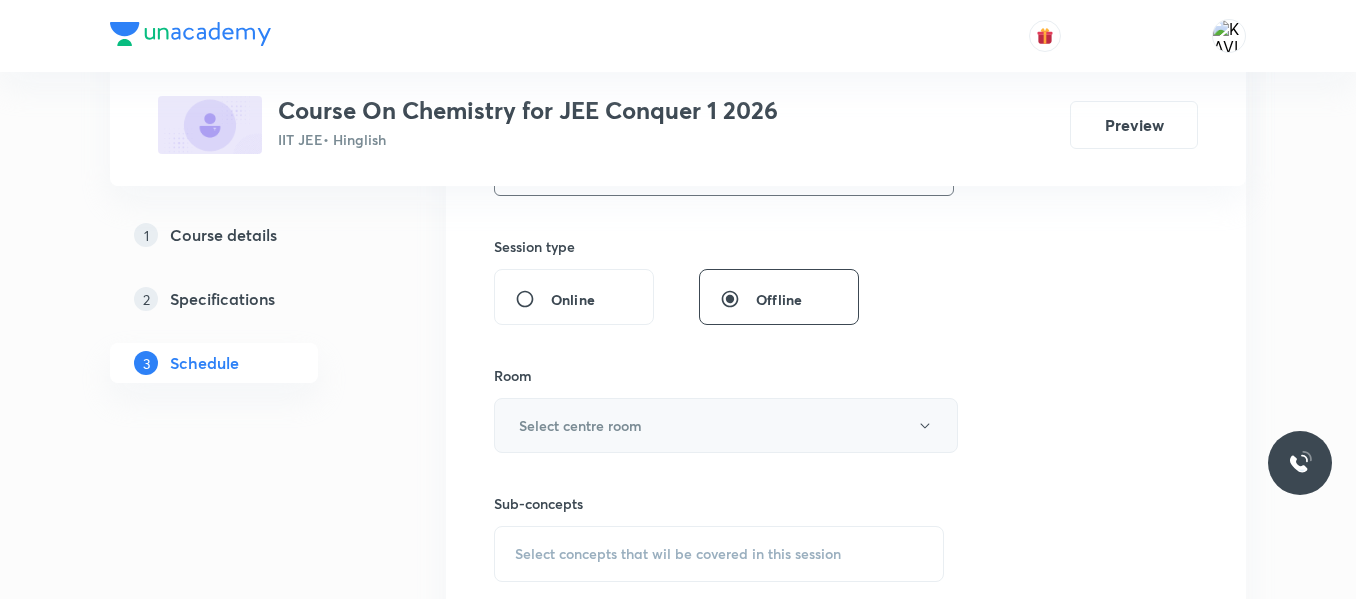 type on "75" 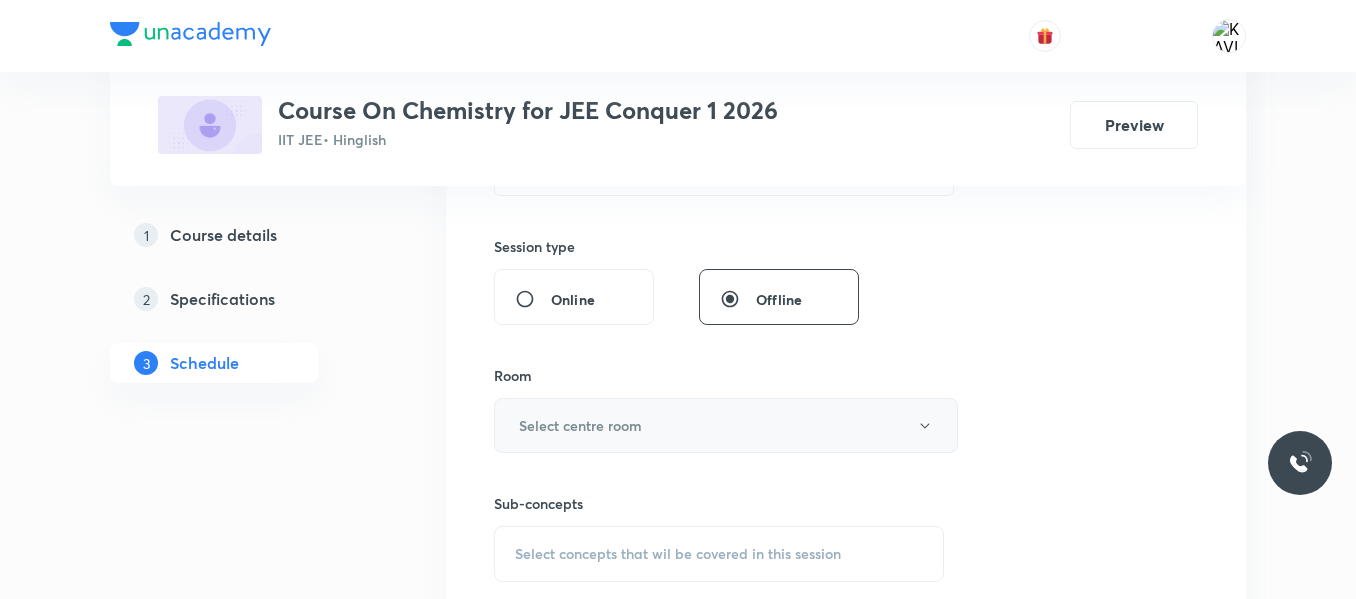 click on "Select centre room" at bounding box center (726, 425) 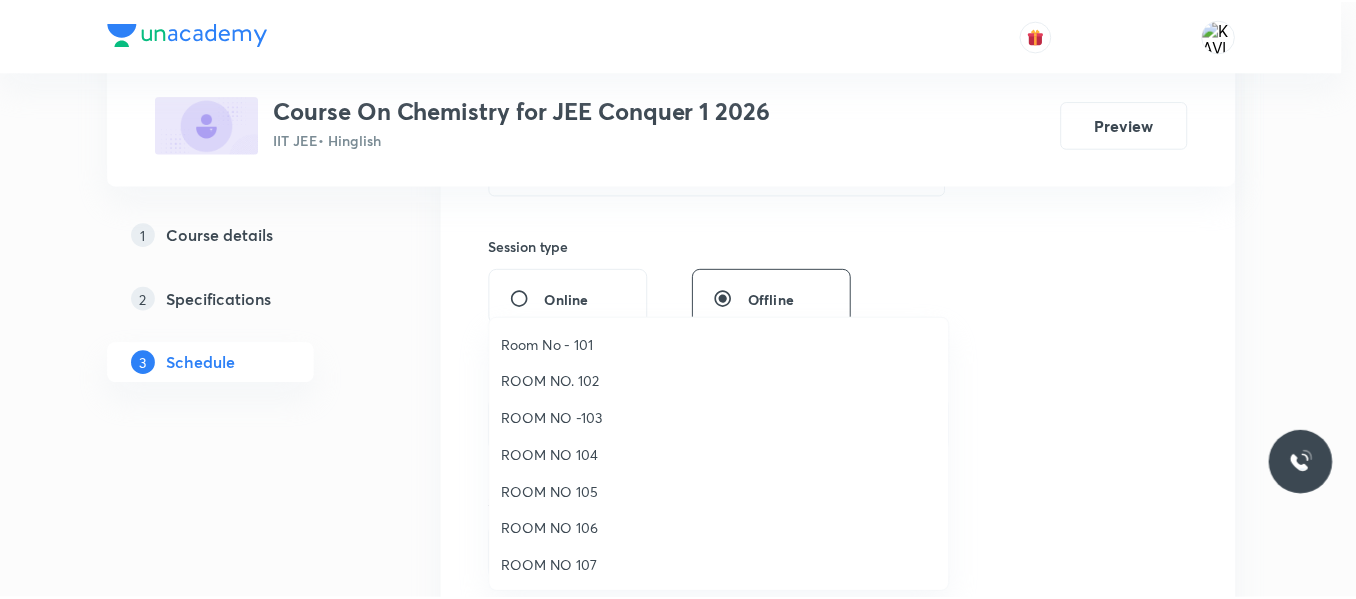 scroll, scrollTop: 223, scrollLeft: 0, axis: vertical 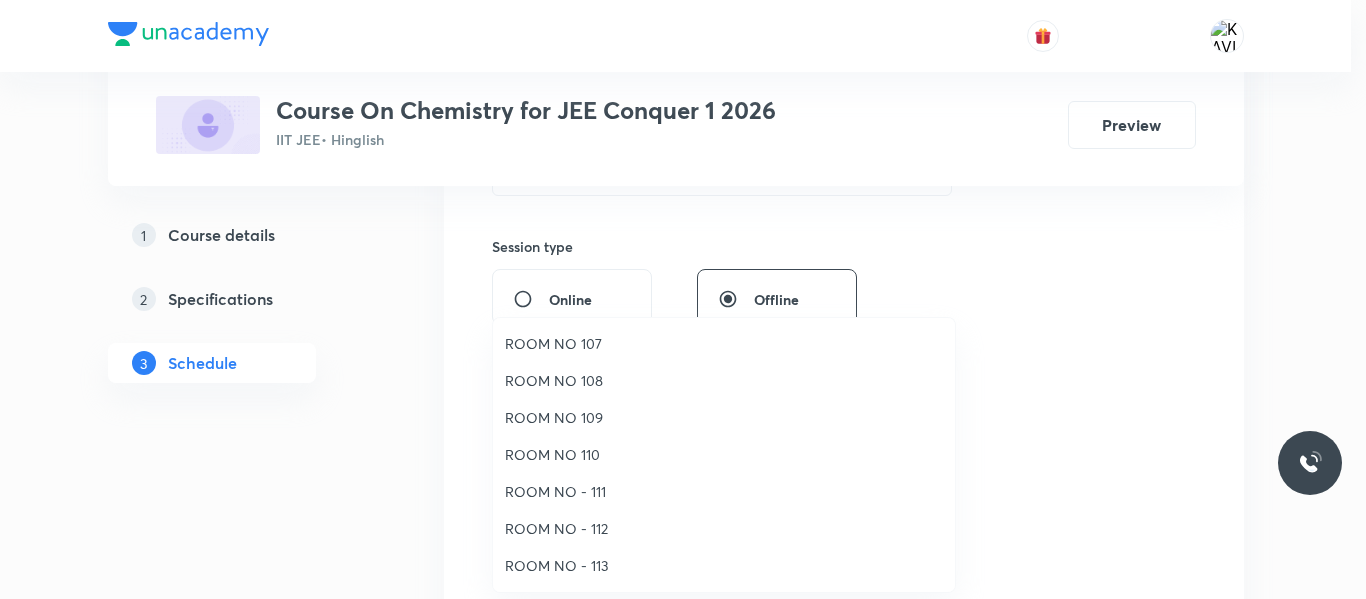 click on "ROOM NO 108" at bounding box center [724, 380] 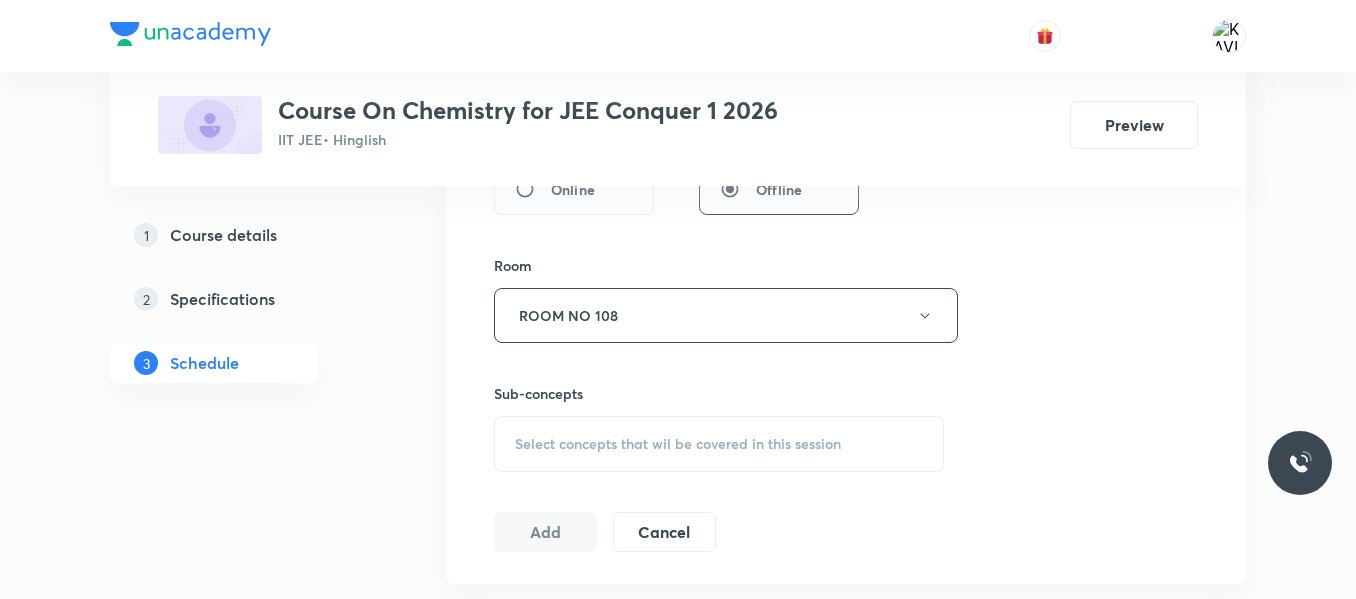 scroll, scrollTop: 826, scrollLeft: 0, axis: vertical 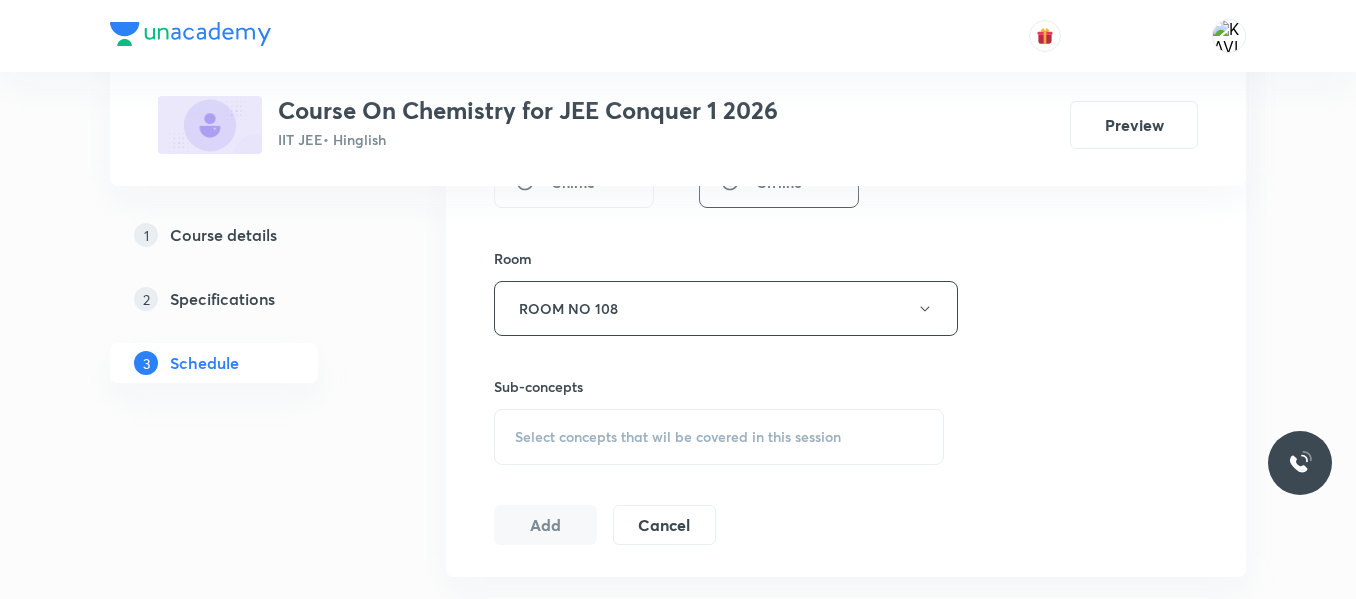 click on "Select concepts that wil be covered in this session" at bounding box center [678, 437] 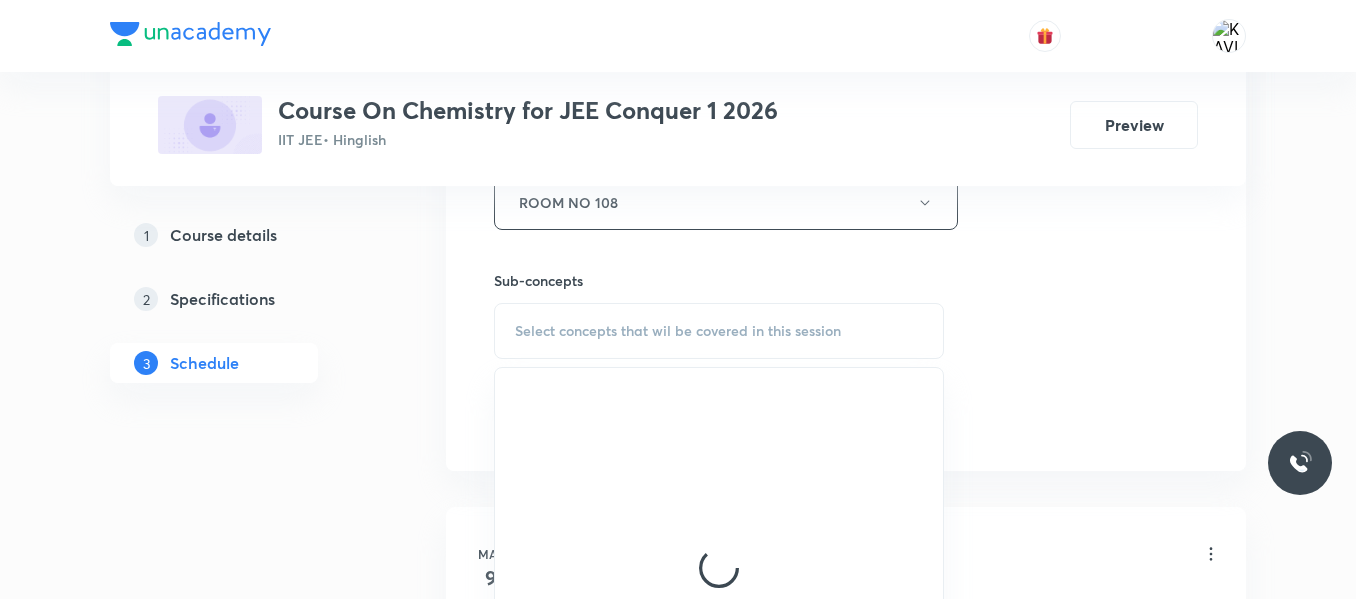 scroll, scrollTop: 938, scrollLeft: 0, axis: vertical 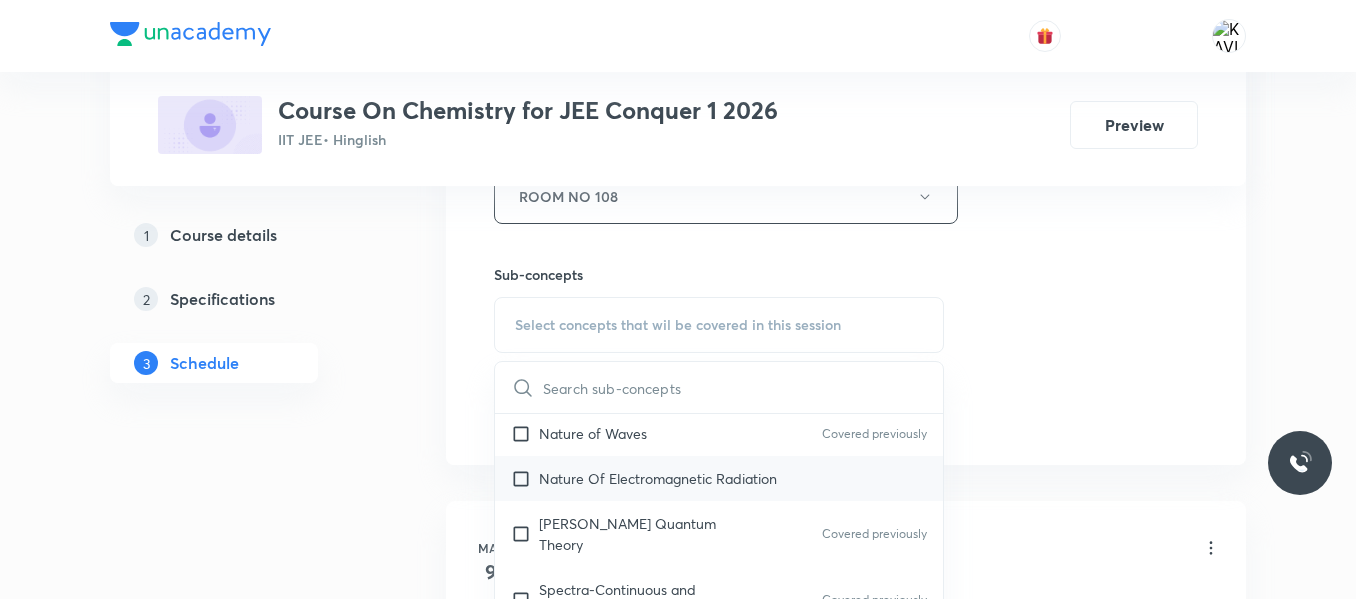 click on "Nature Of Electromagnetic Radiation" at bounding box center (719, 478) 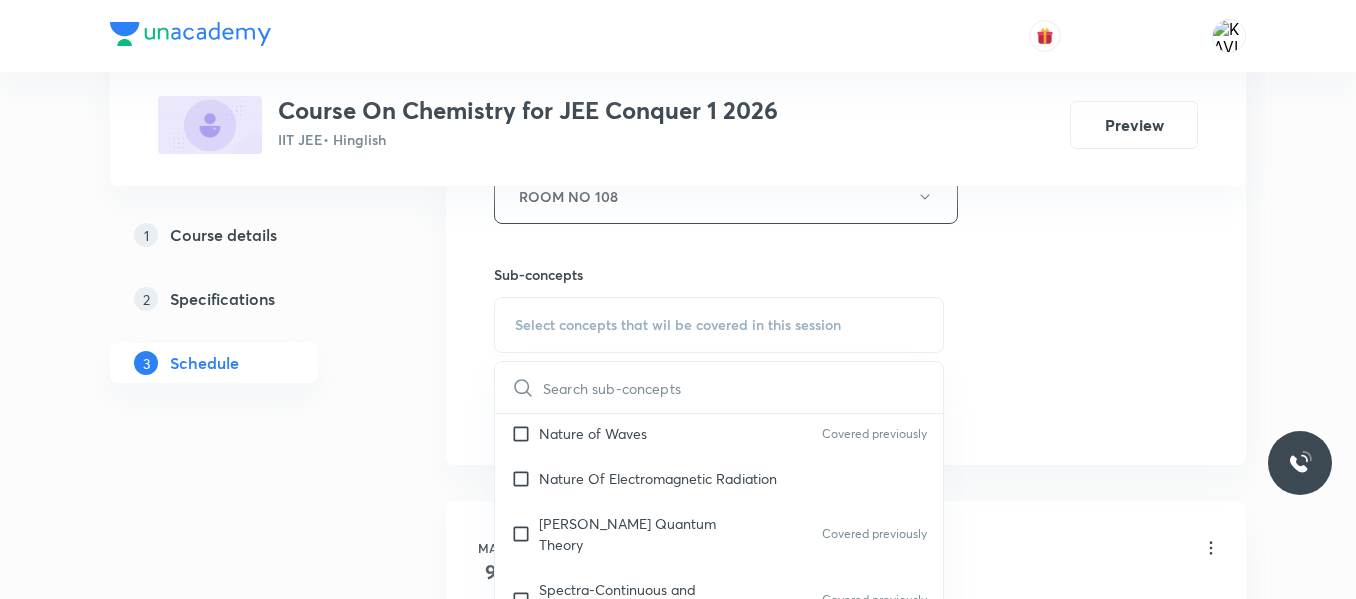 checkbox on "true" 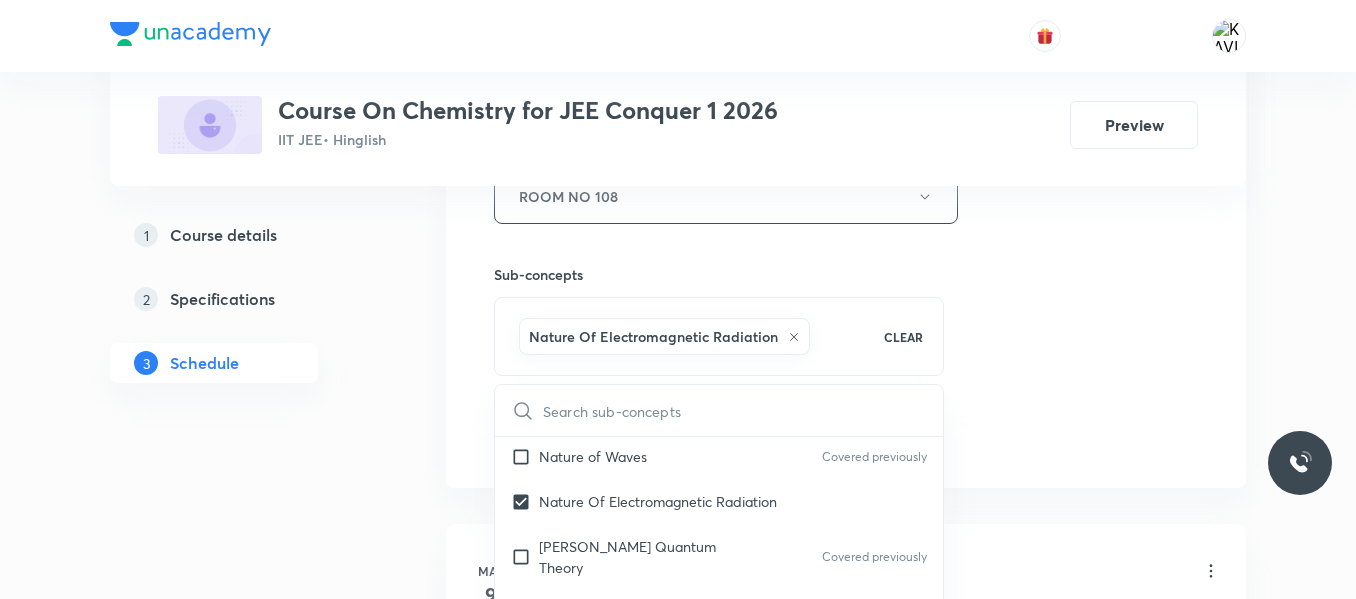 click on "Session  45 Live class Session title 19/99 Thermodynamics - 08 ​ Schedule for Jul 11, 2025, 10:00 AM ​ Duration (in minutes) 75 ​   Session type Online Offline Room ROOM NO 108 Sub-concepts Nature Of Electromagnetic Radiation CLEAR ​ Chemistry Mock Questions Chemistry Mock Questions Covered previously Chemistry Previous Year Chemistry Previous Year Covered previously General Topics & Mole Concept Basic Concepts Basic Introduction Covered previously Percentage Composition Stoichiometry Covered previously Principle of Atom Conservation (POAC) Covered previously Relation between Stoichiometric Quantities Covered previously Application of Mole Concept: Gravimetric Analysis Covered previously Different Laws Formula and Composition Concentration Terms Some basic concepts of Chemistry Atomic Structure Discovery Of Electron Covered previously Some Prerequisites of Physics Covered previously Discovery Of Protons And Neutrons Covered previously Atomic Models and Theories  Covered previously Covered previously" at bounding box center (846, -25) 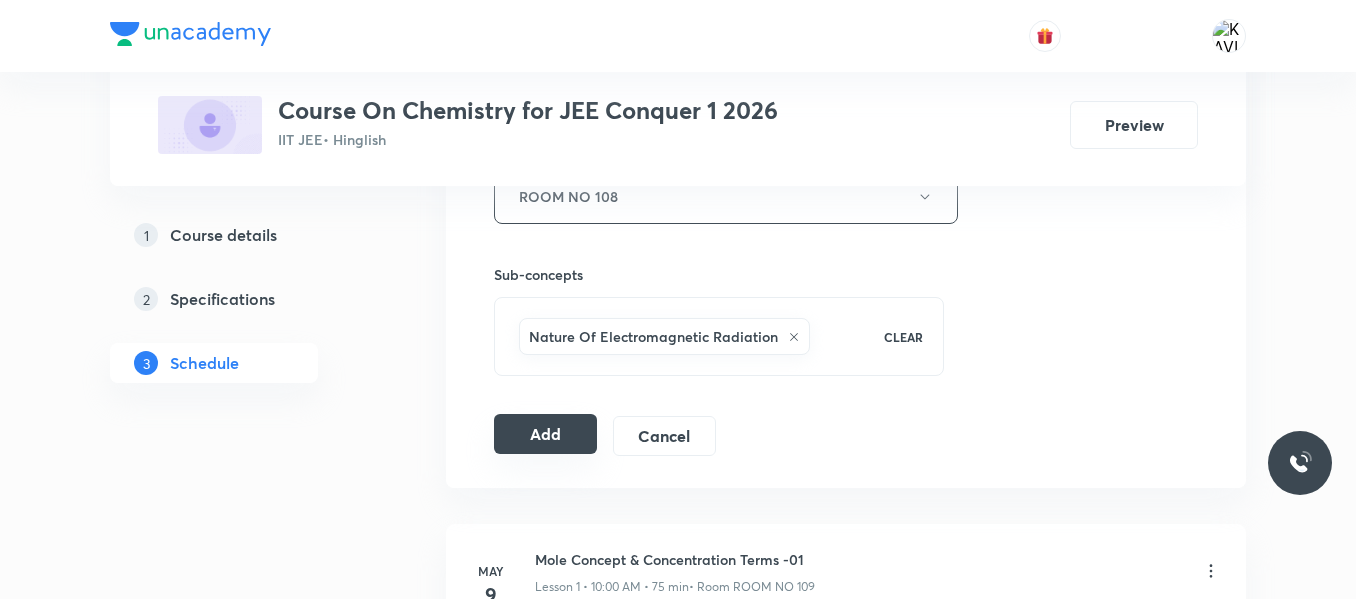 click on "Add" at bounding box center [545, 434] 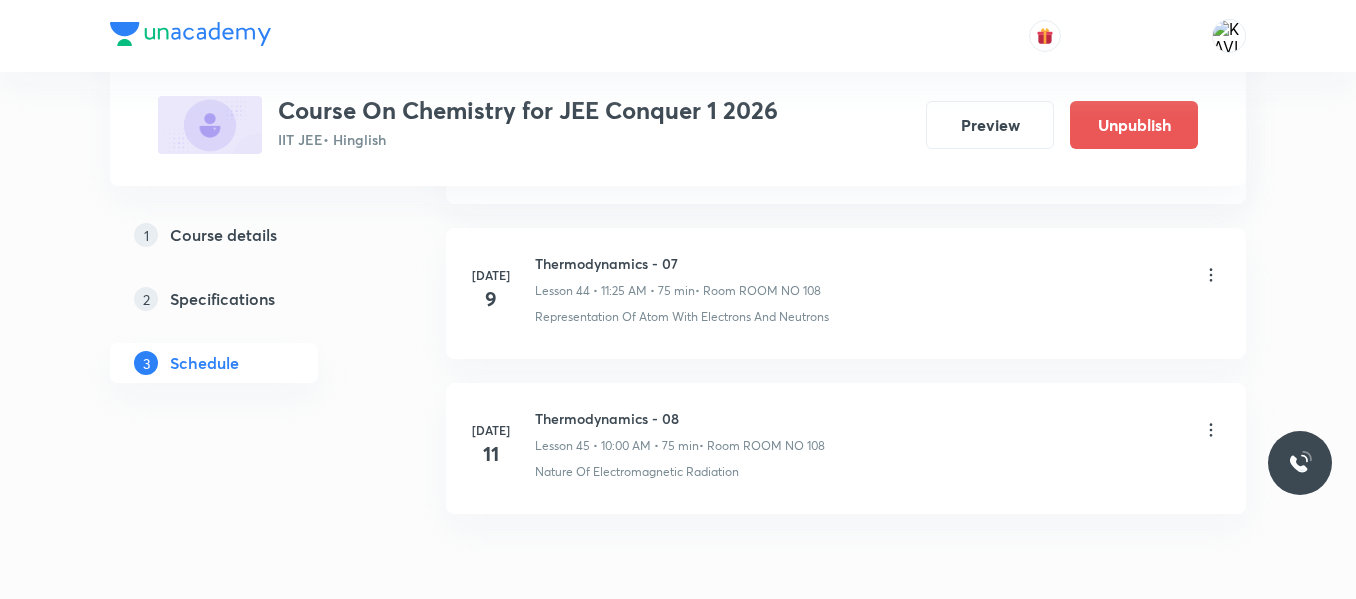 scroll, scrollTop: 7060, scrollLeft: 0, axis: vertical 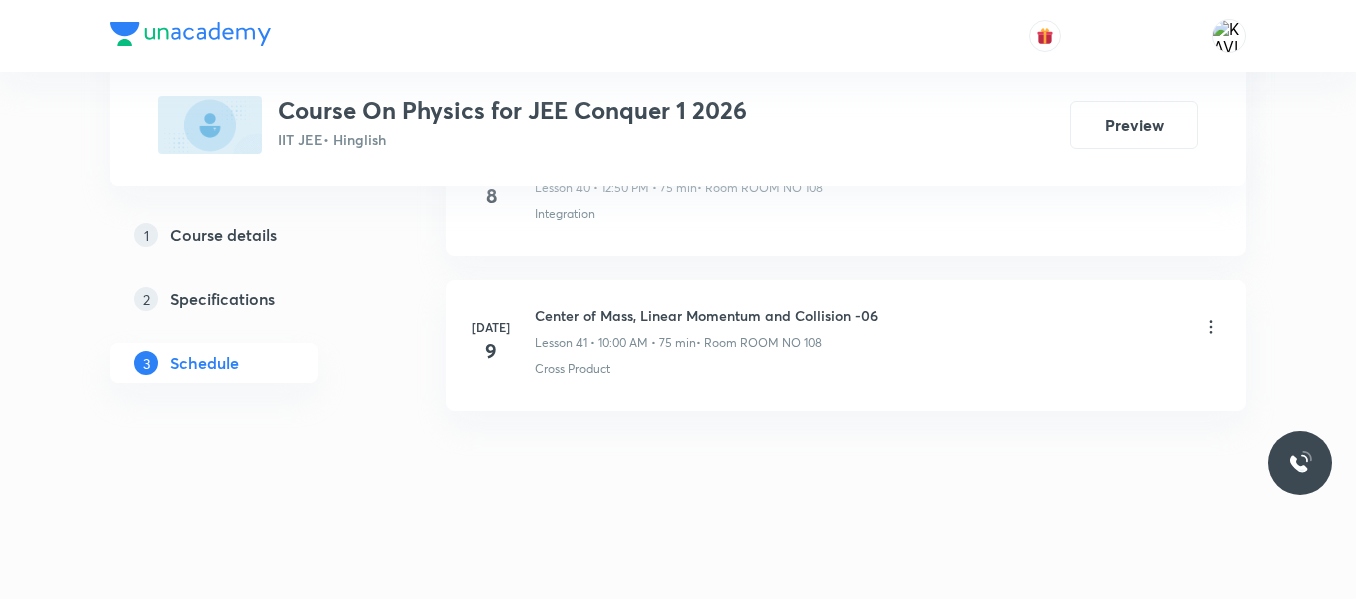 click on "Center of Mass, Linear Momentum and Collision -06" at bounding box center [706, 315] 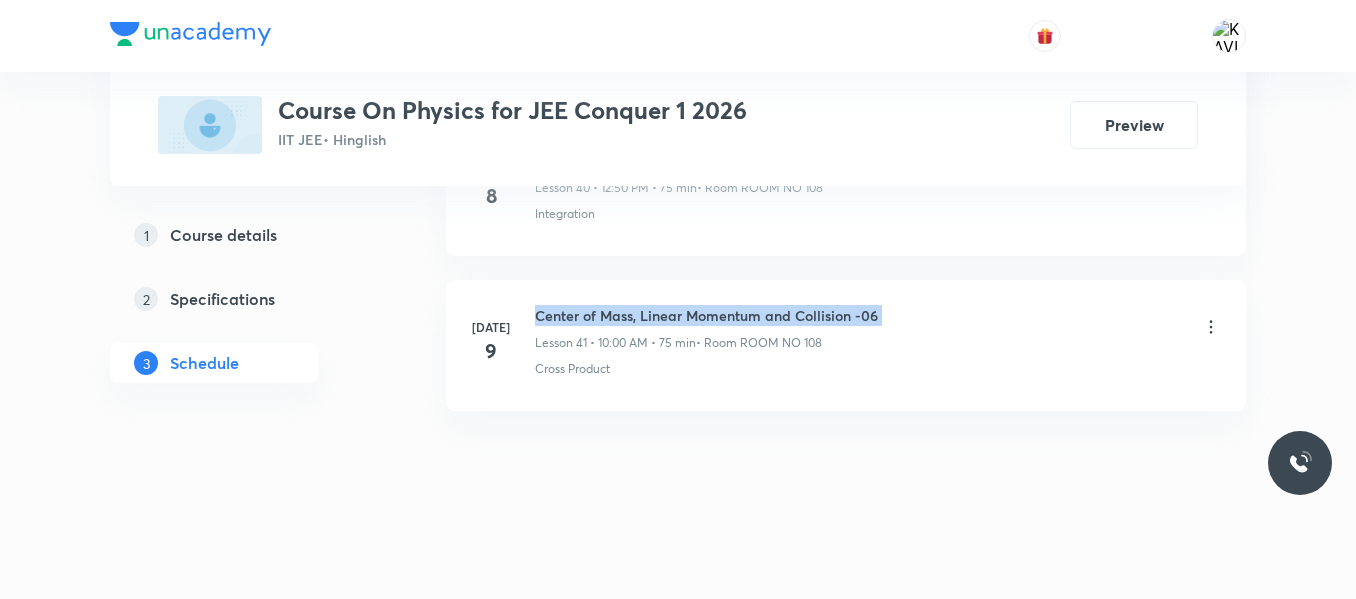 click on "Center of Mass, Linear Momentum and Collision -06" at bounding box center (706, 315) 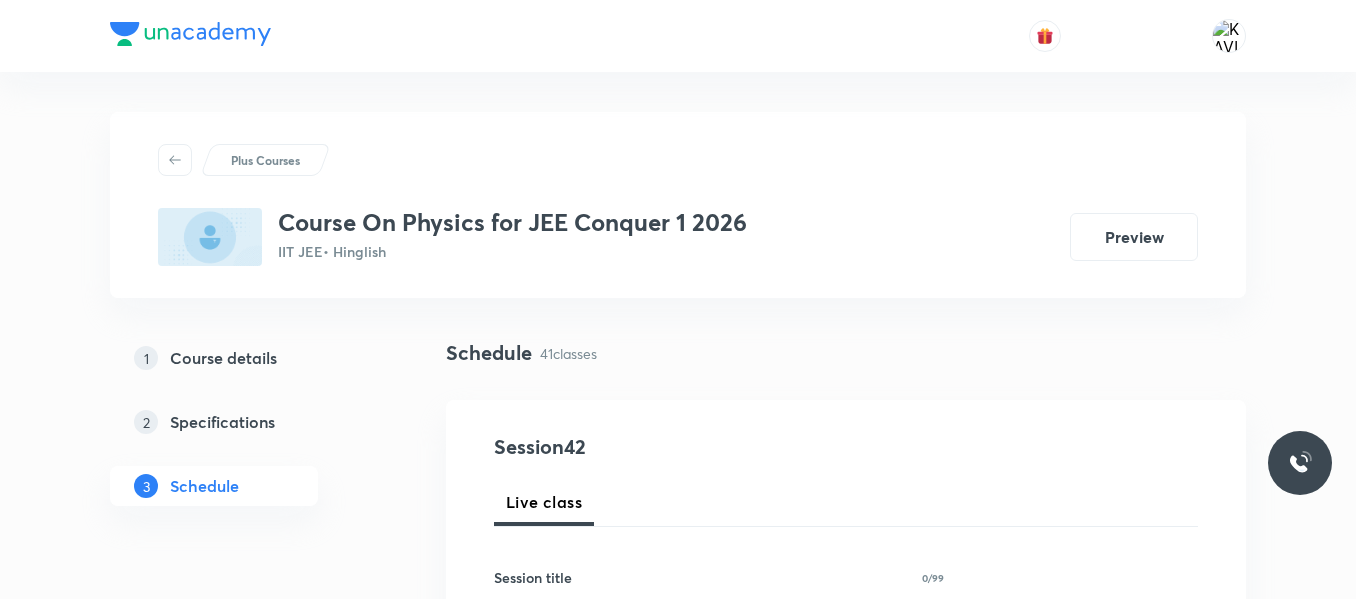 scroll, scrollTop: 243, scrollLeft: 0, axis: vertical 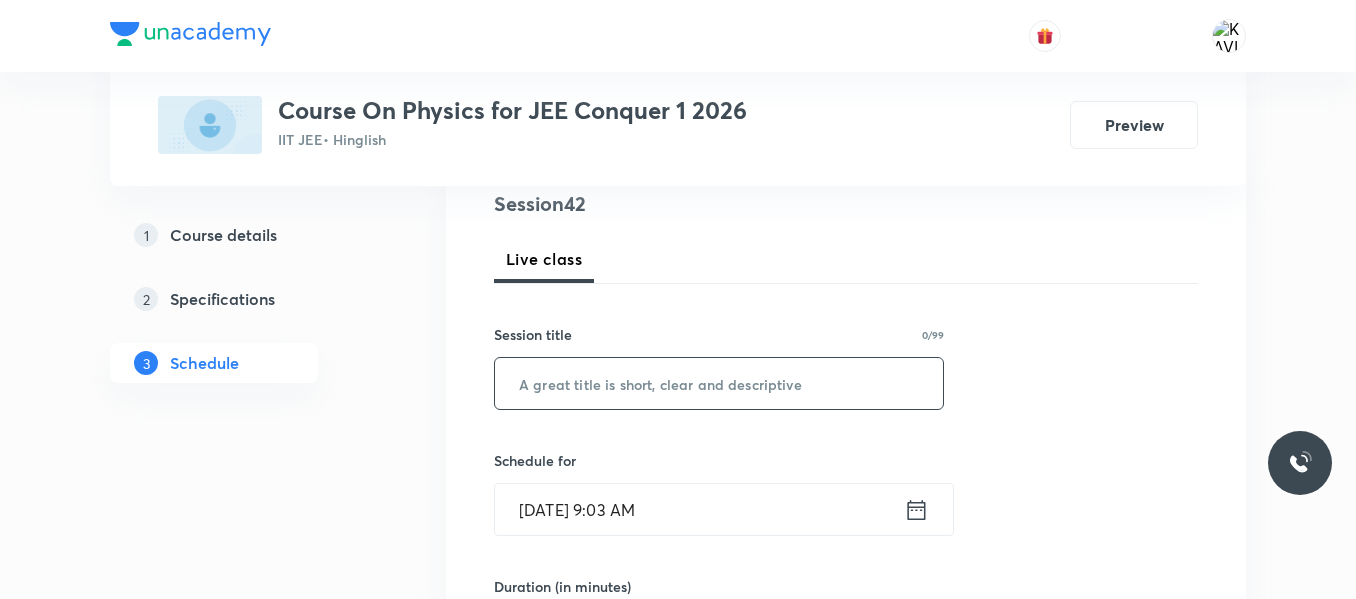 click at bounding box center [719, 383] 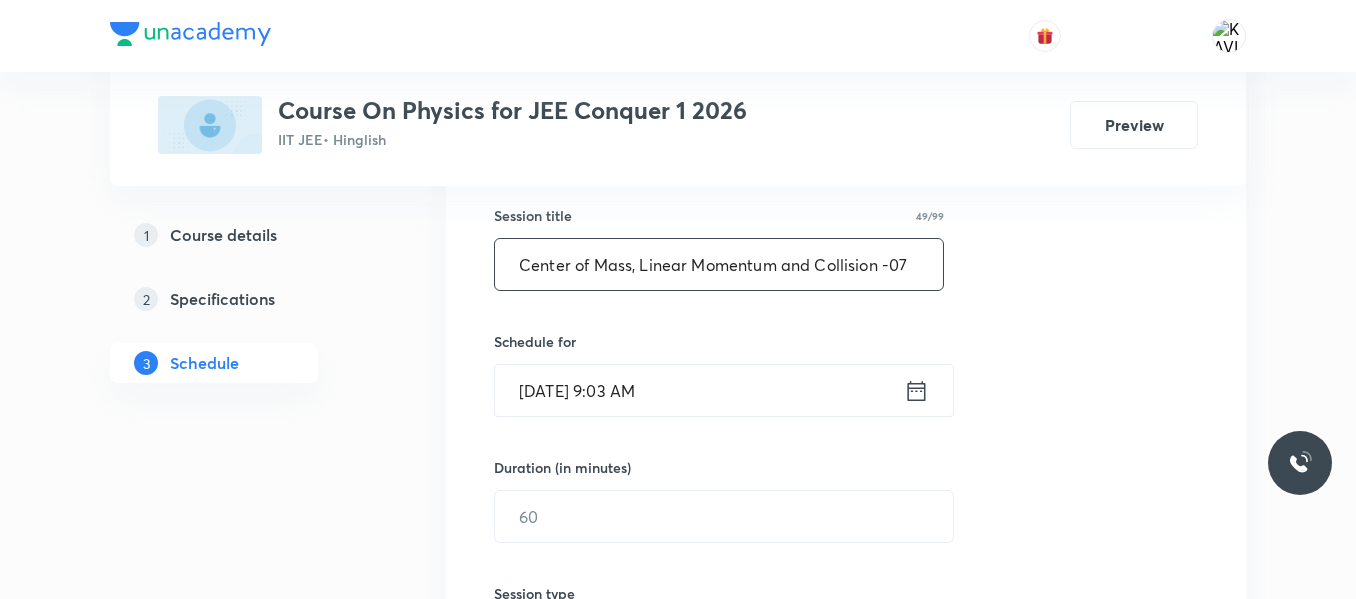scroll, scrollTop: 366, scrollLeft: 0, axis: vertical 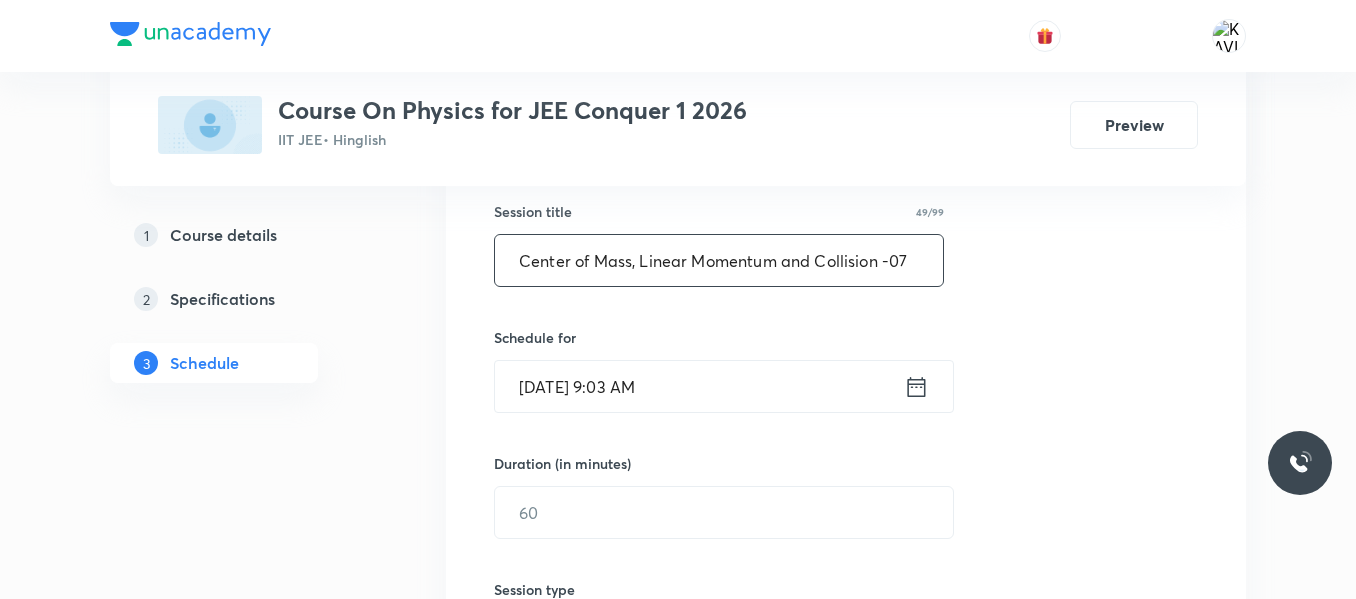 type on "Center of Mass, Linear Momentum and Collision -07" 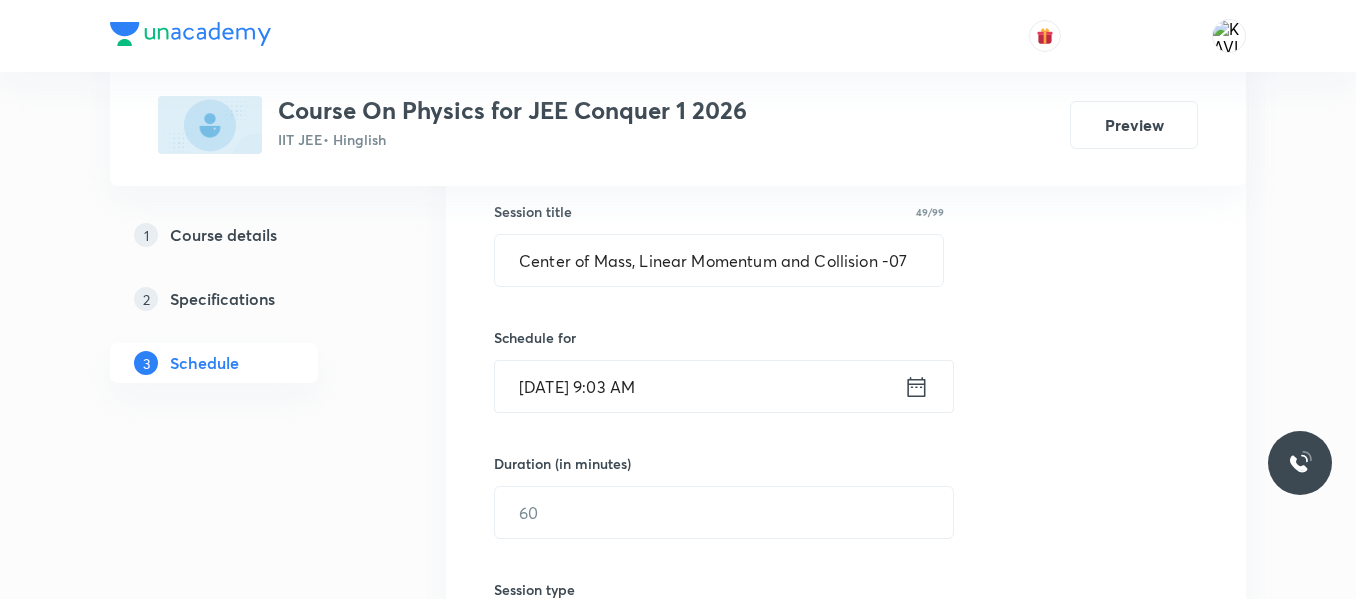 click 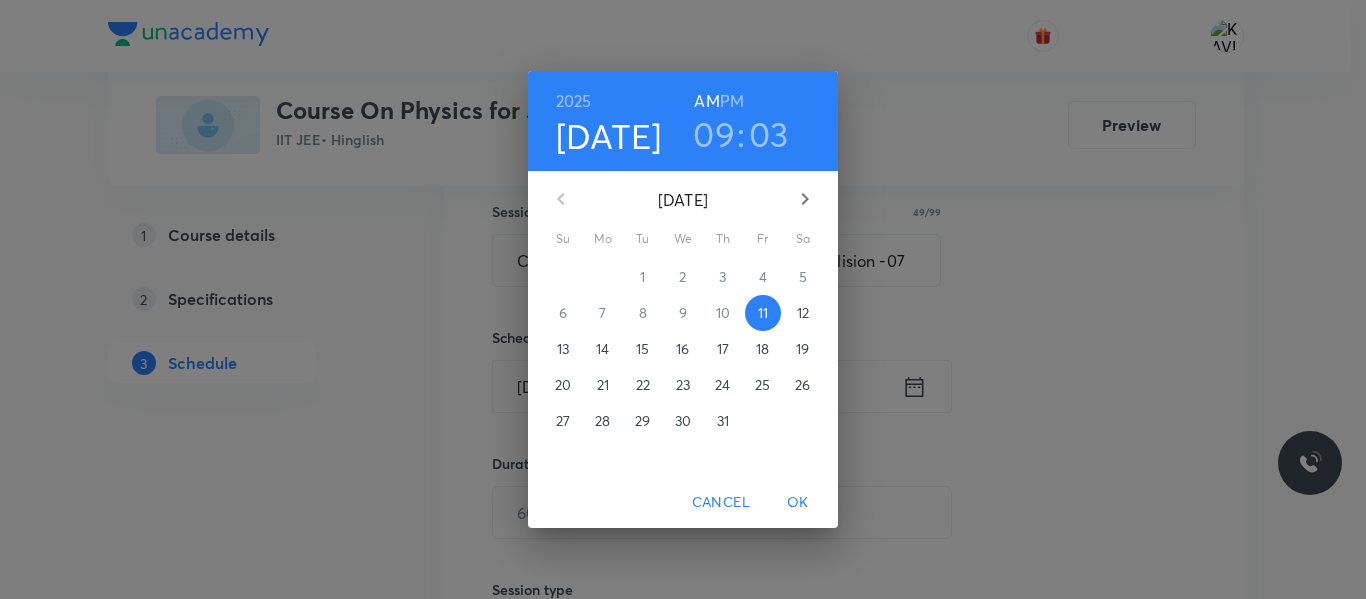 click on "09" at bounding box center [714, 134] 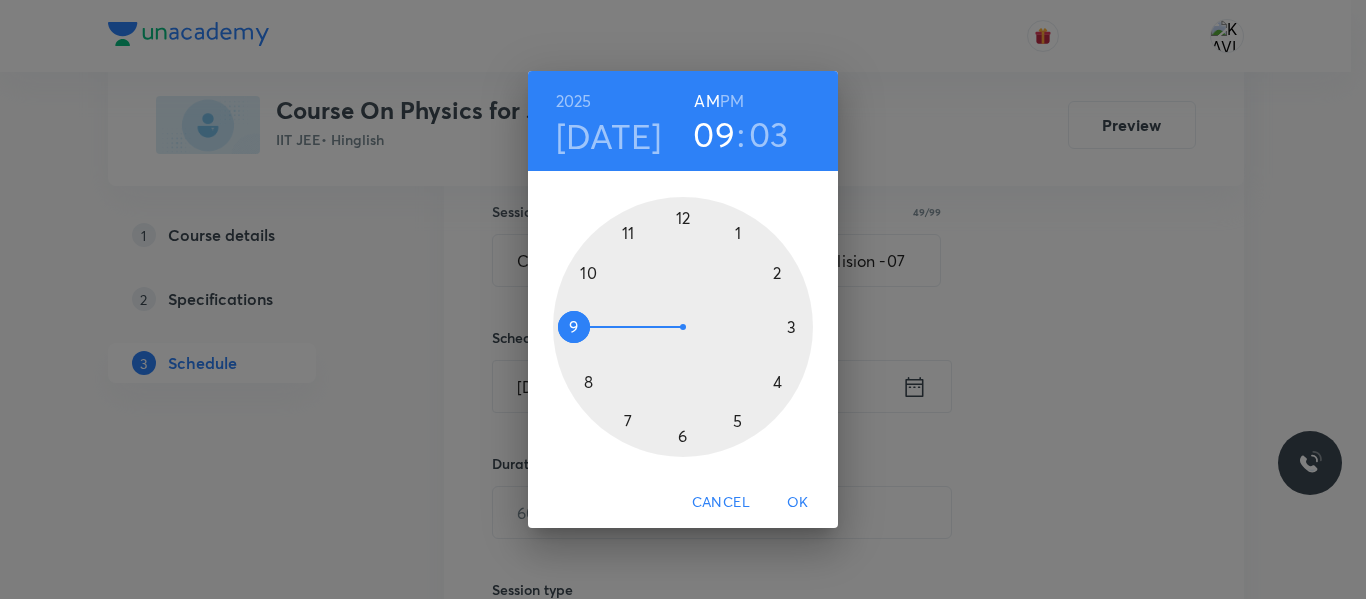 click at bounding box center [683, 327] 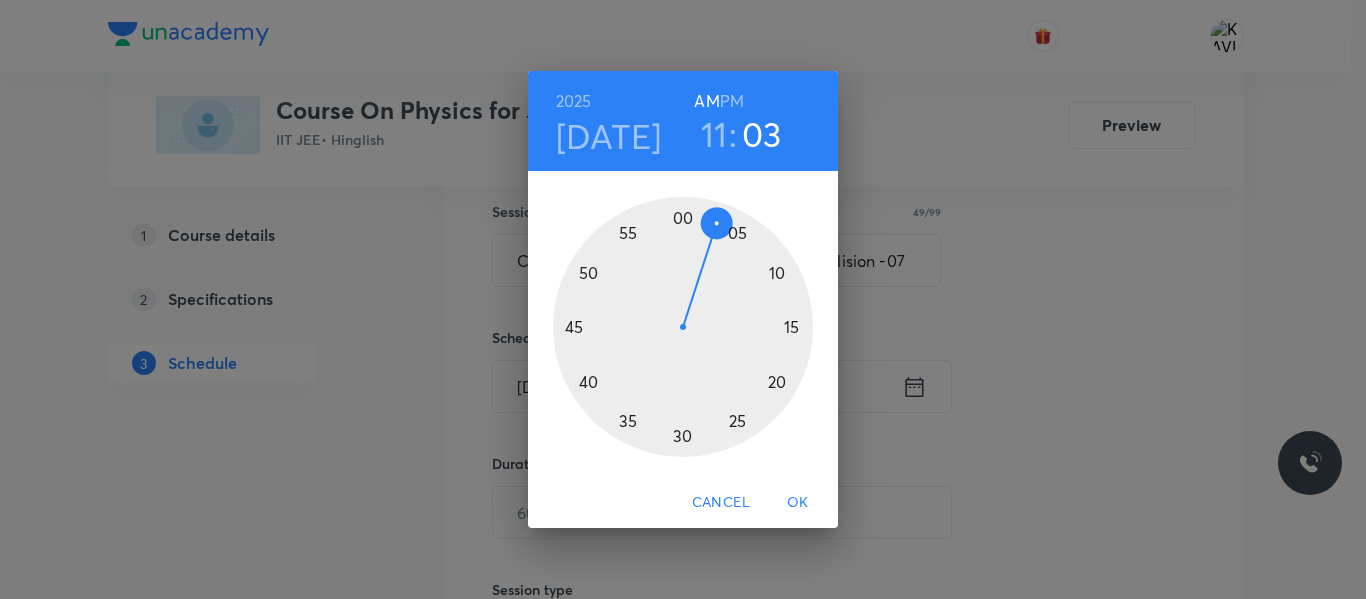 click at bounding box center [683, 327] 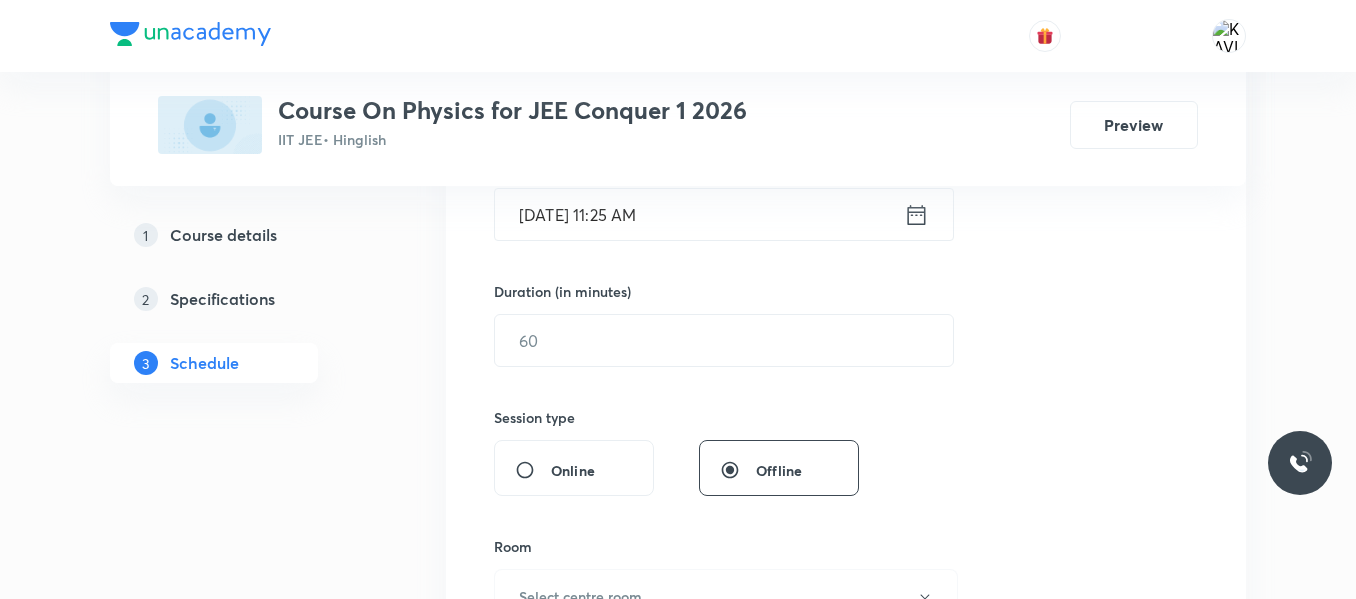 scroll, scrollTop: 546, scrollLeft: 0, axis: vertical 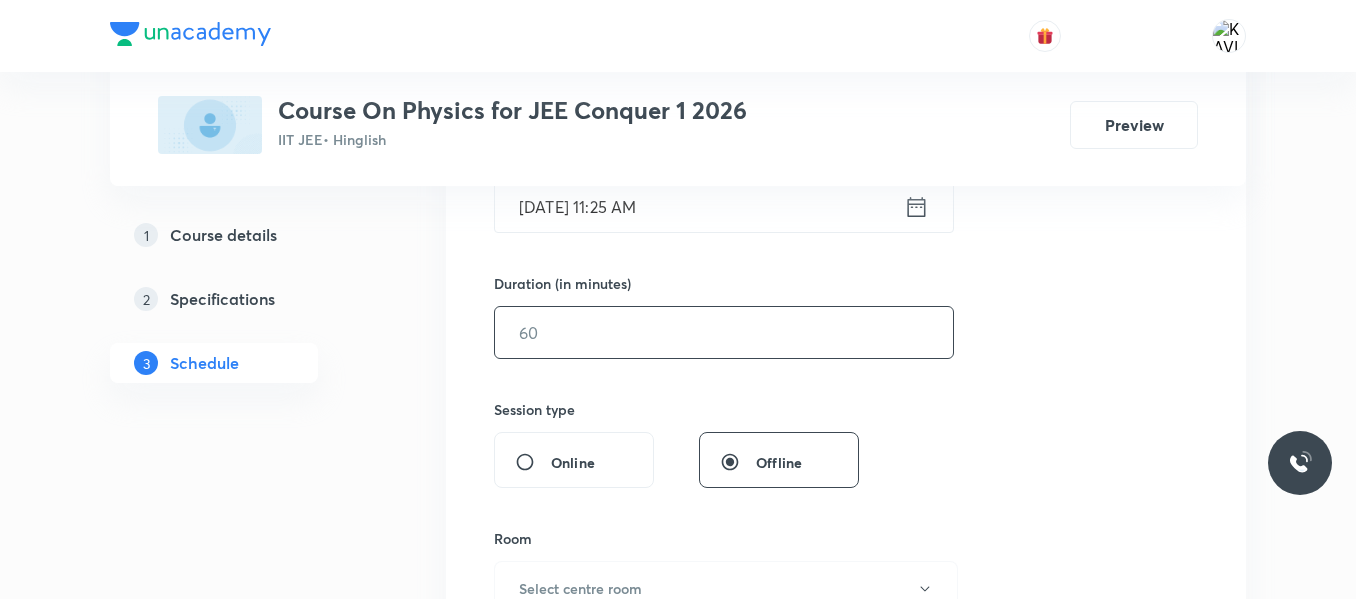 click at bounding box center [724, 332] 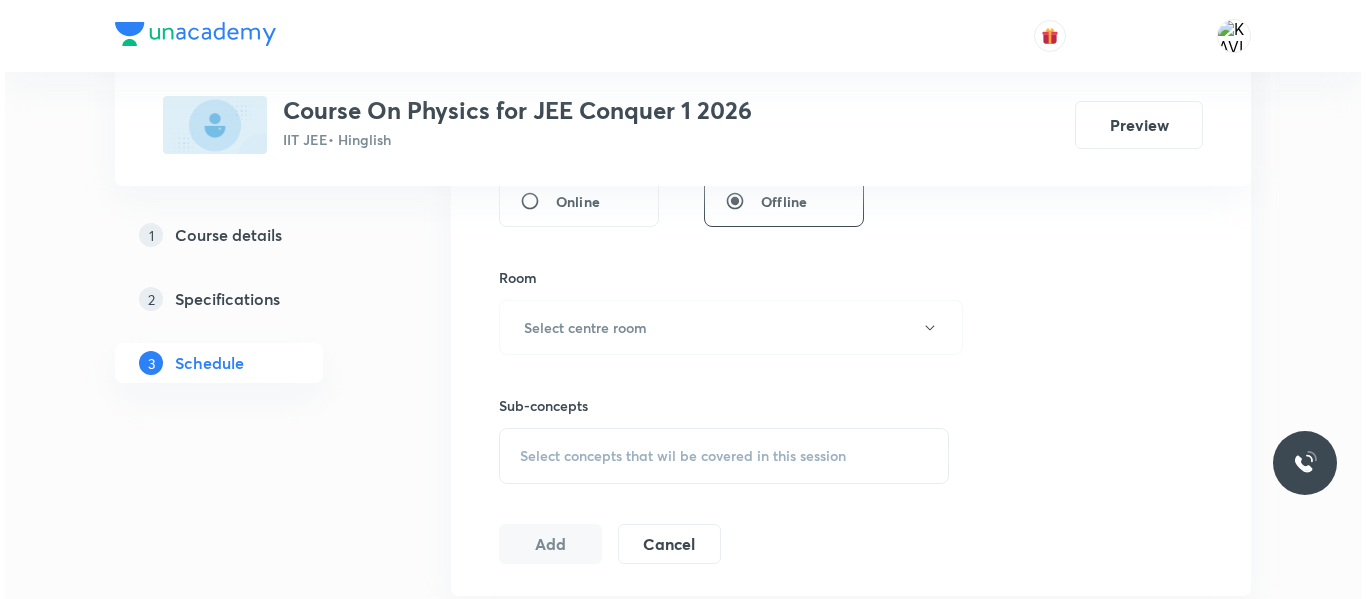 scroll, scrollTop: 816, scrollLeft: 0, axis: vertical 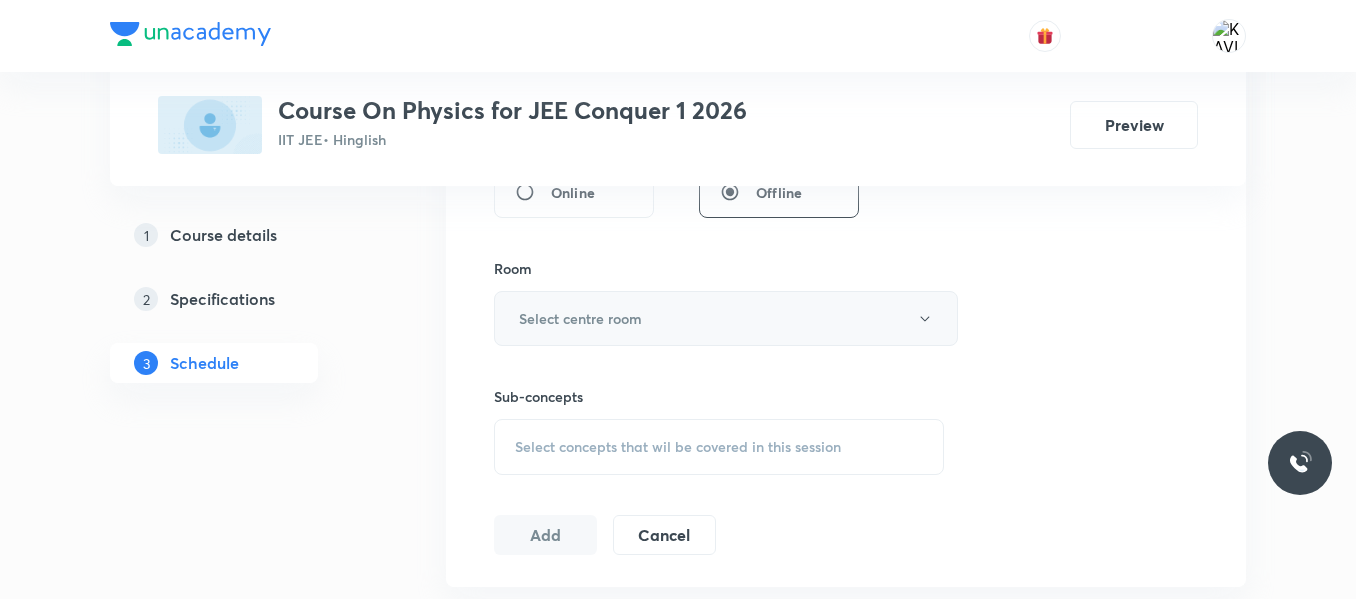 type on "75" 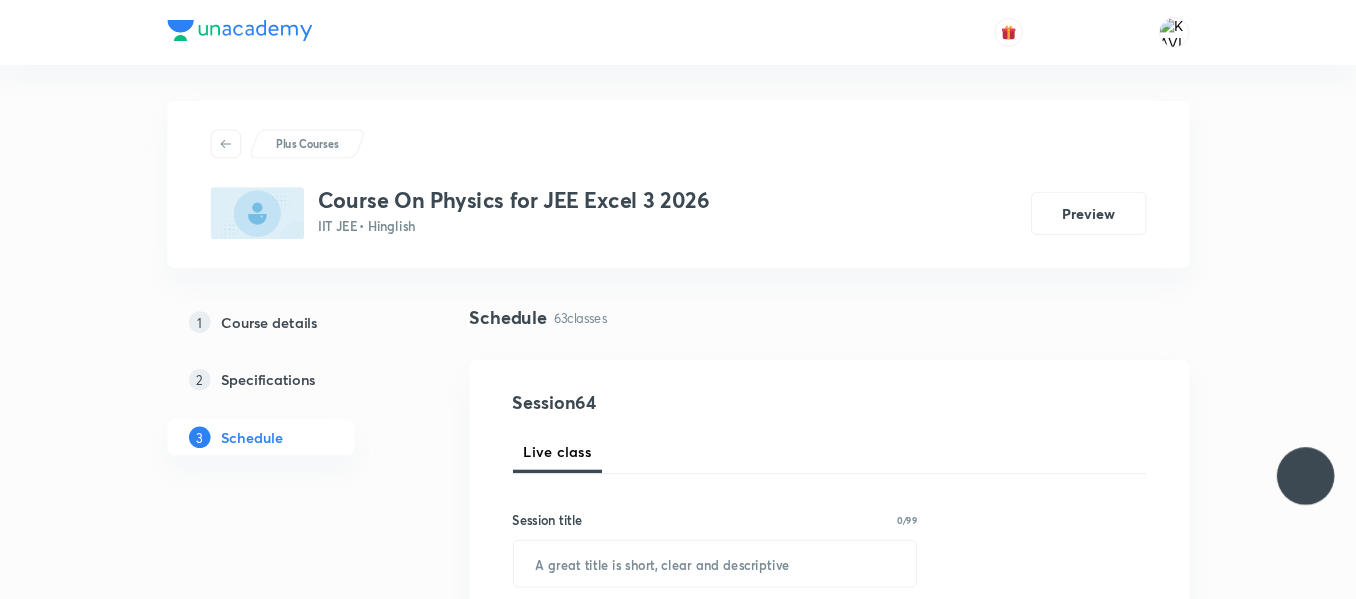 scroll, scrollTop: 0, scrollLeft: 0, axis: both 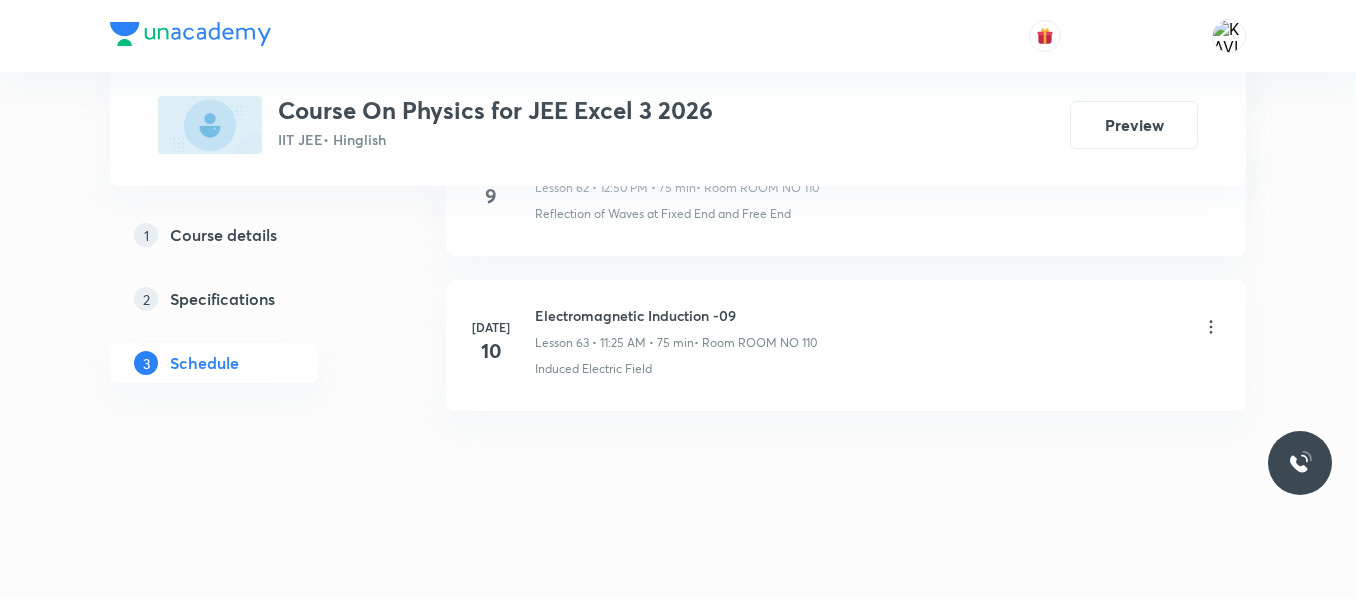 click on "Electromagnetic Induction -09" at bounding box center [676, 315] 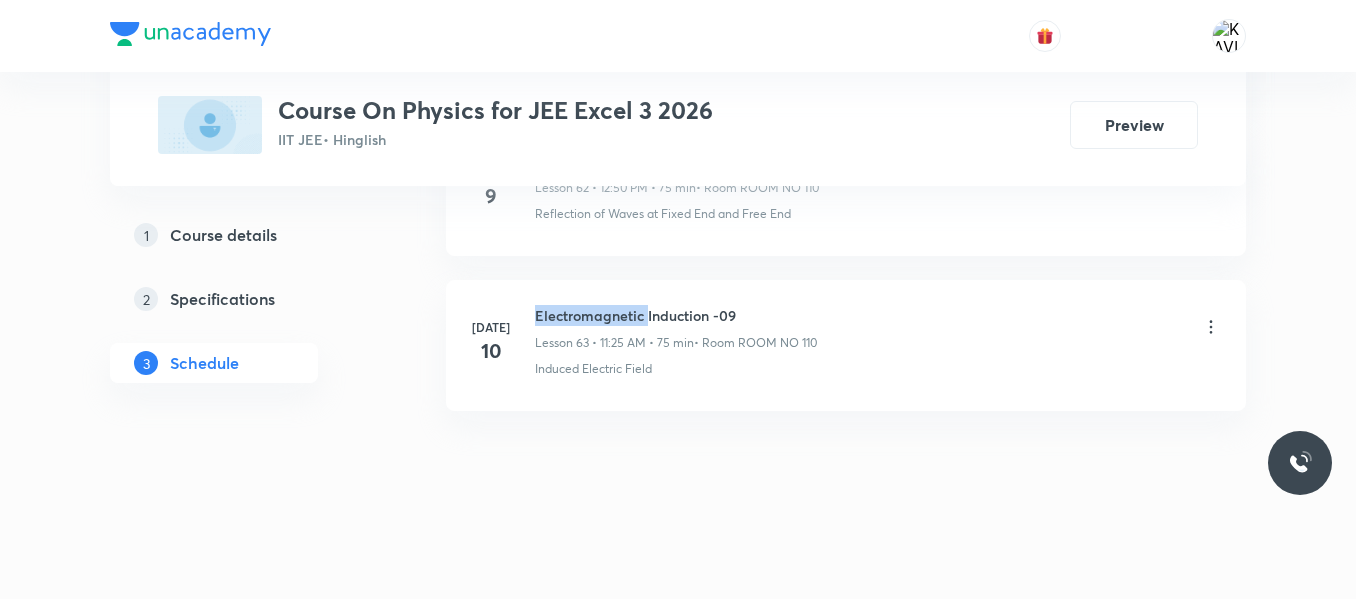 click on "Electromagnetic Induction -09" at bounding box center (676, 315) 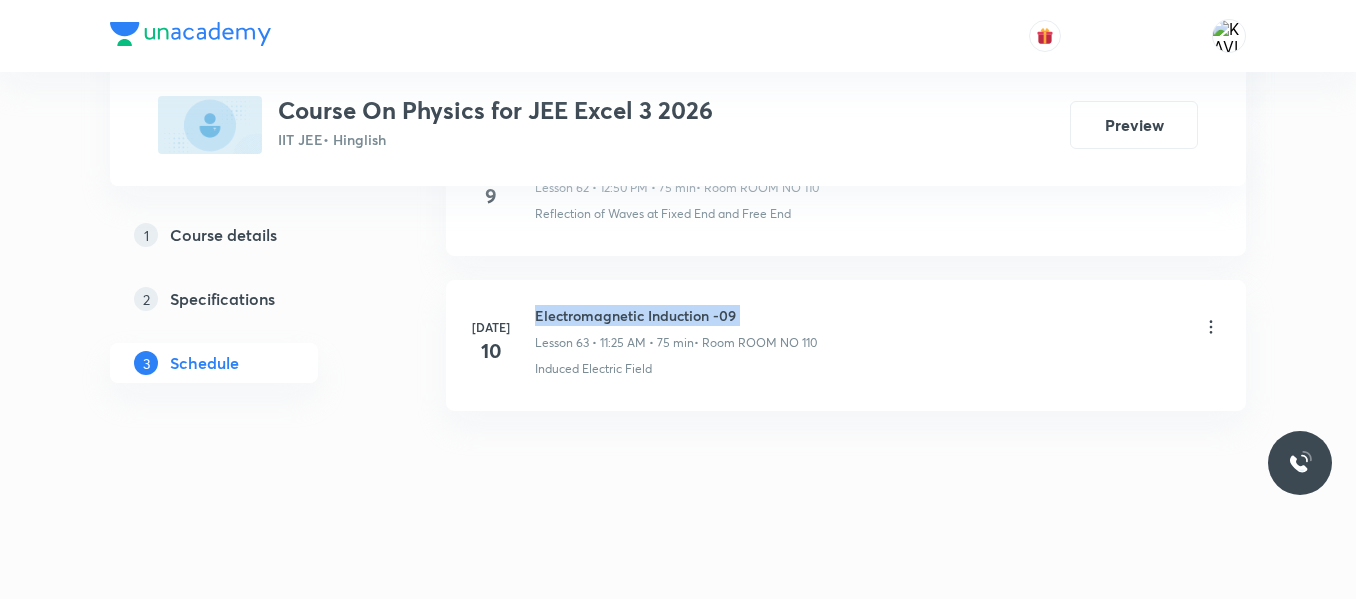 click on "Electromagnetic Induction -09" at bounding box center [676, 315] 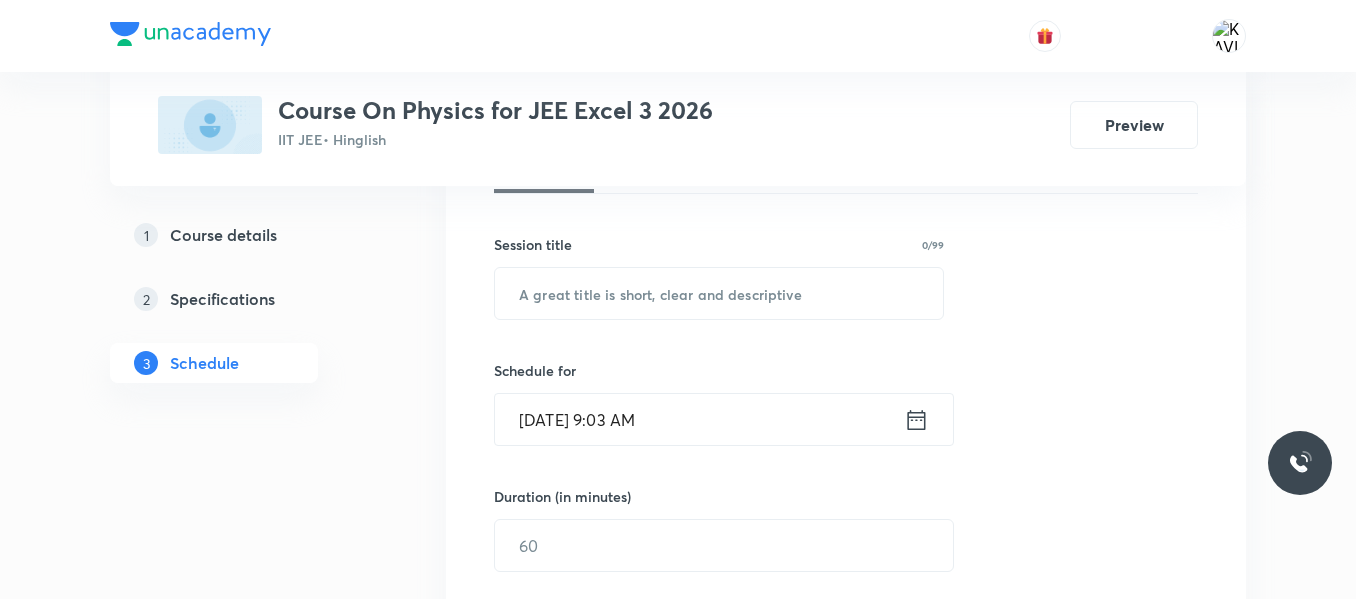 scroll, scrollTop: 335, scrollLeft: 0, axis: vertical 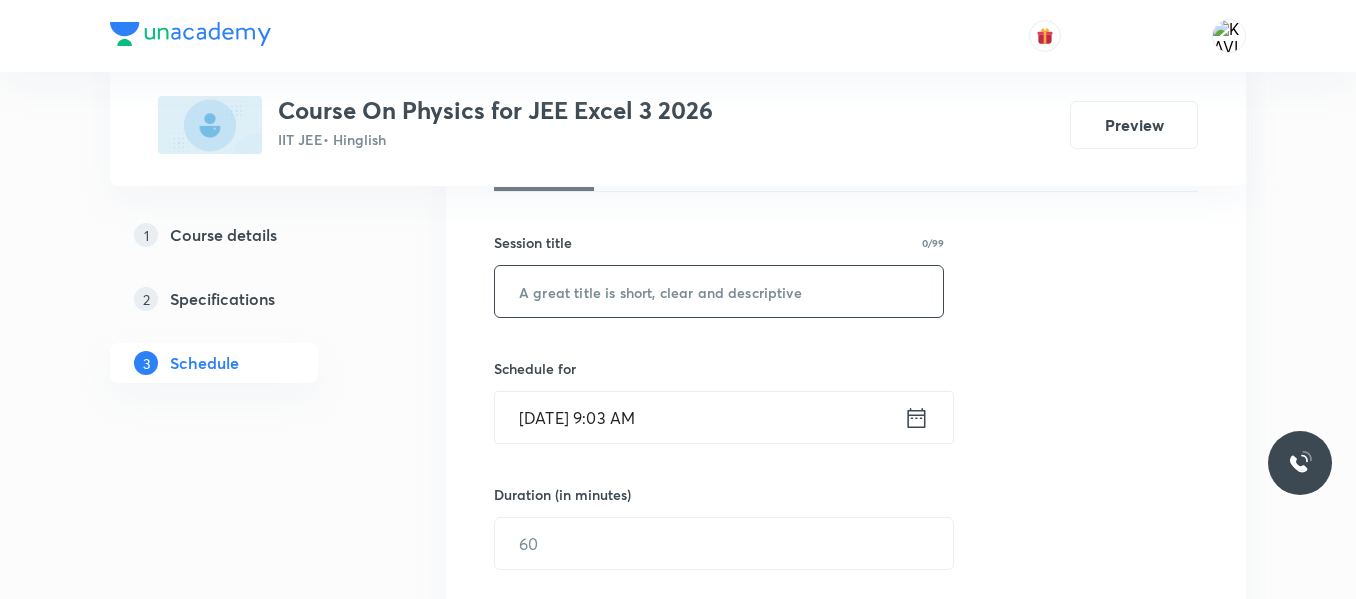 click at bounding box center [719, 291] 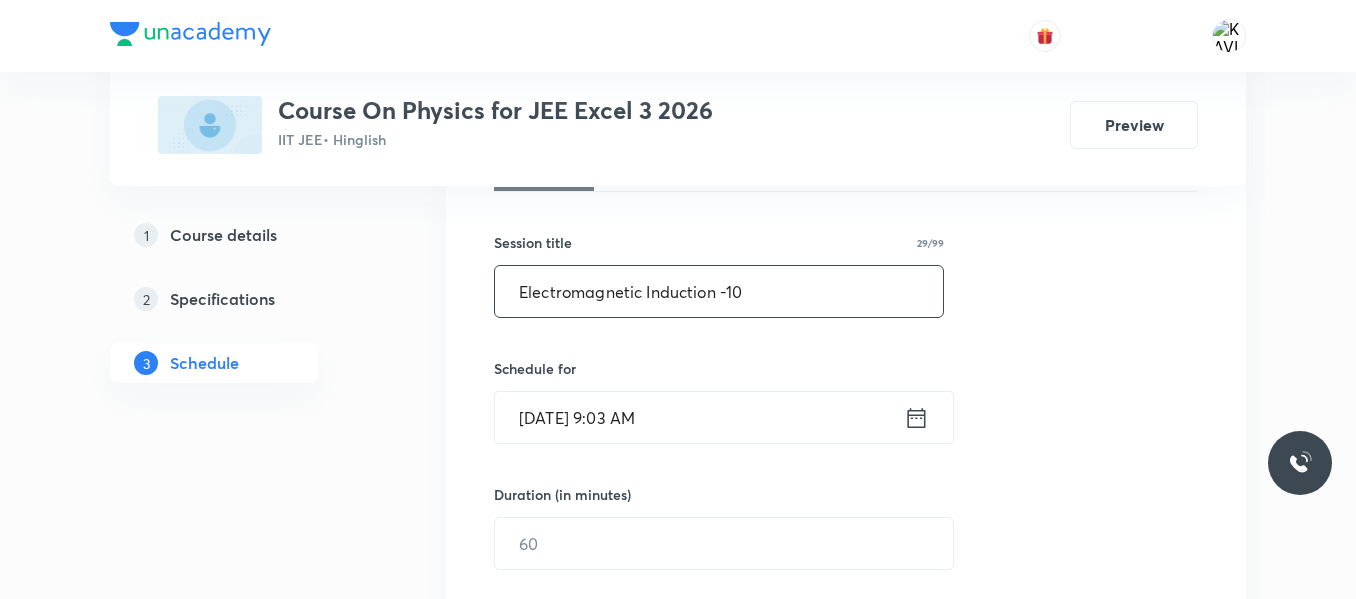 scroll, scrollTop: 444, scrollLeft: 0, axis: vertical 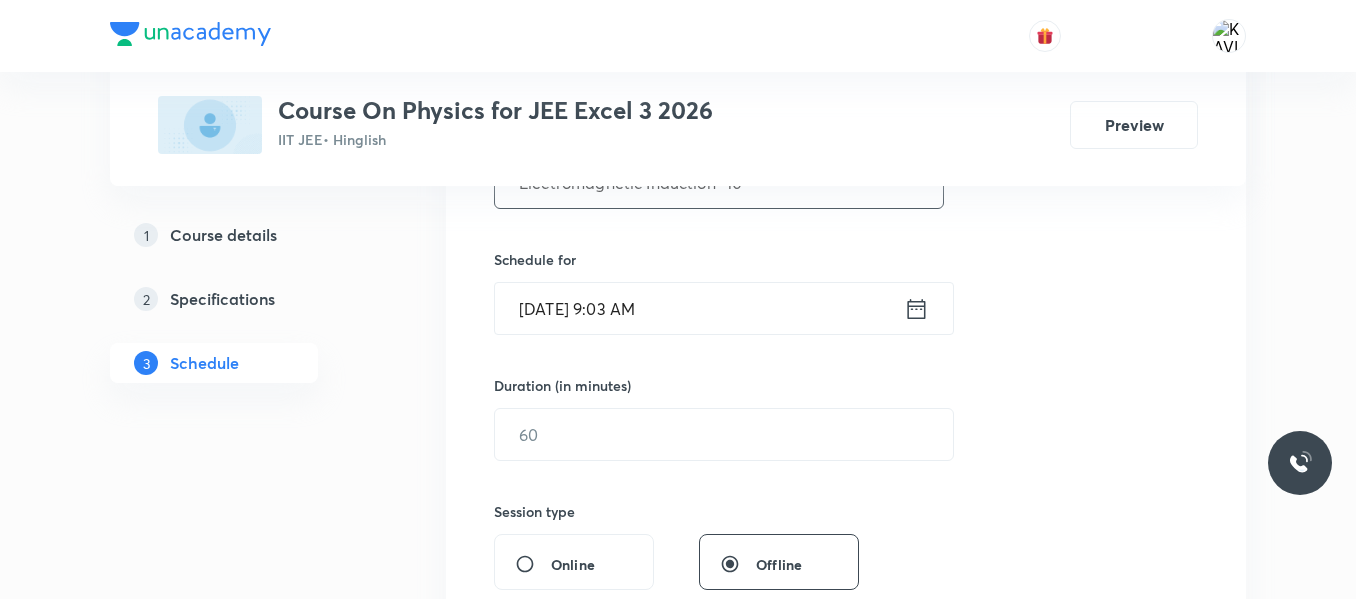 type on "Electromagnetic Induction -10" 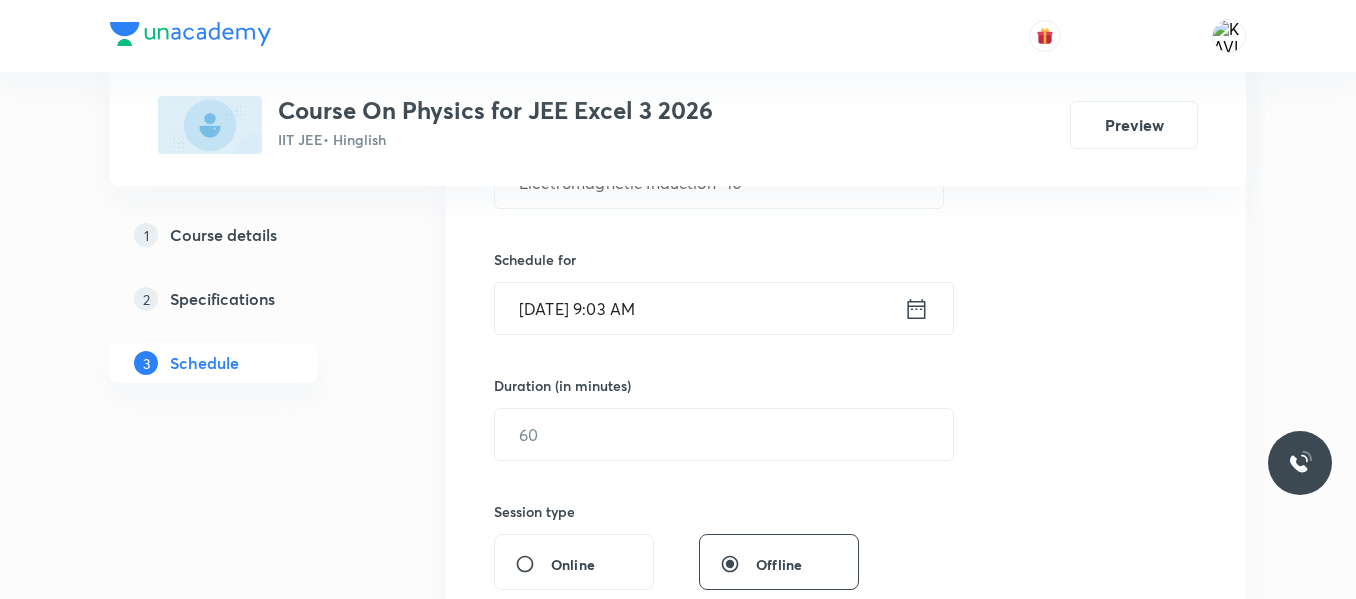 click on "Jul 11, 2025, 9:03 AM ​" at bounding box center (724, 308) 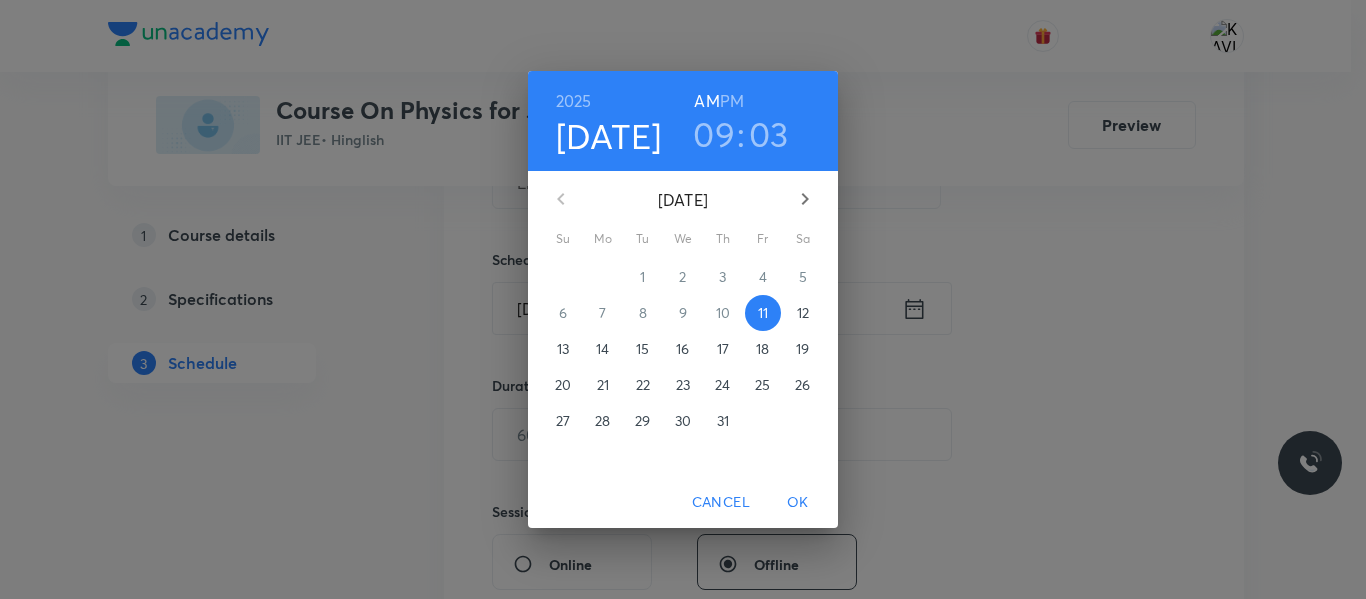 click on "09" at bounding box center [714, 134] 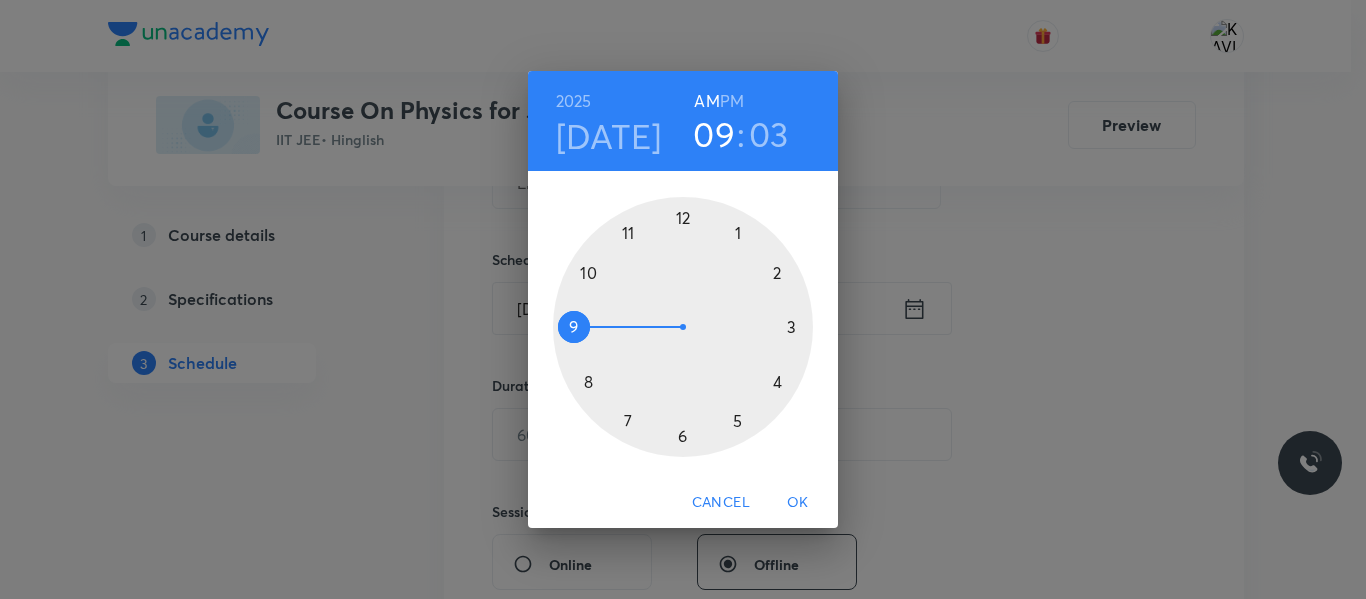click at bounding box center [683, 327] 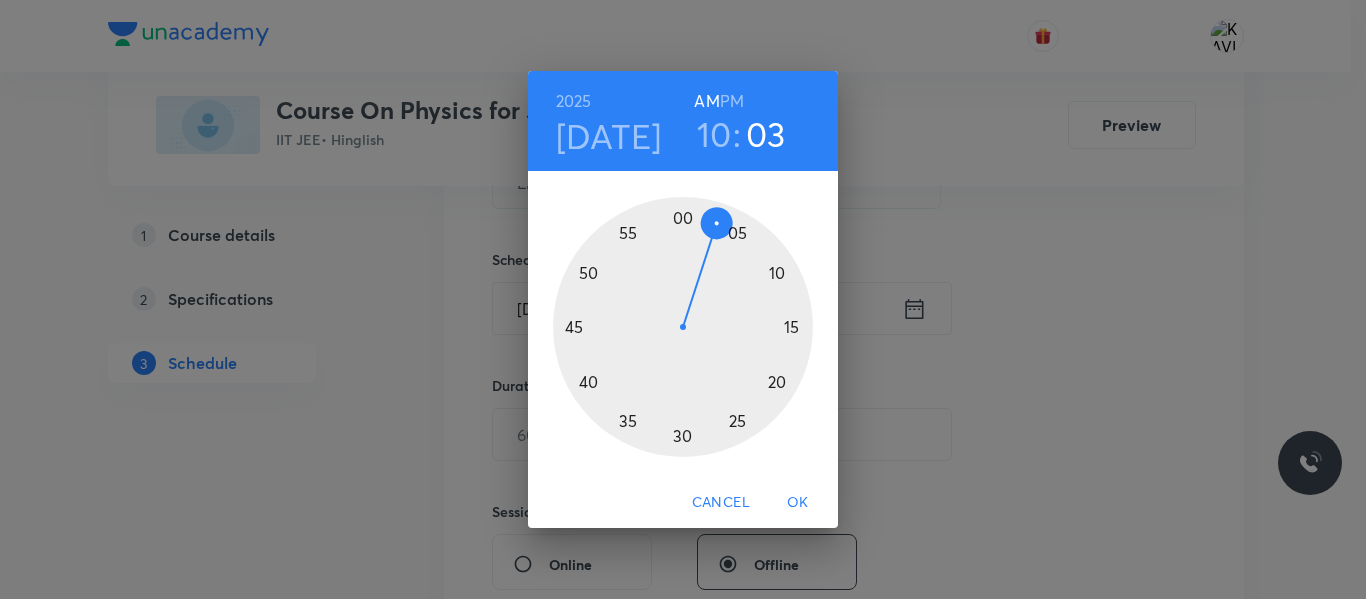 click at bounding box center [683, 327] 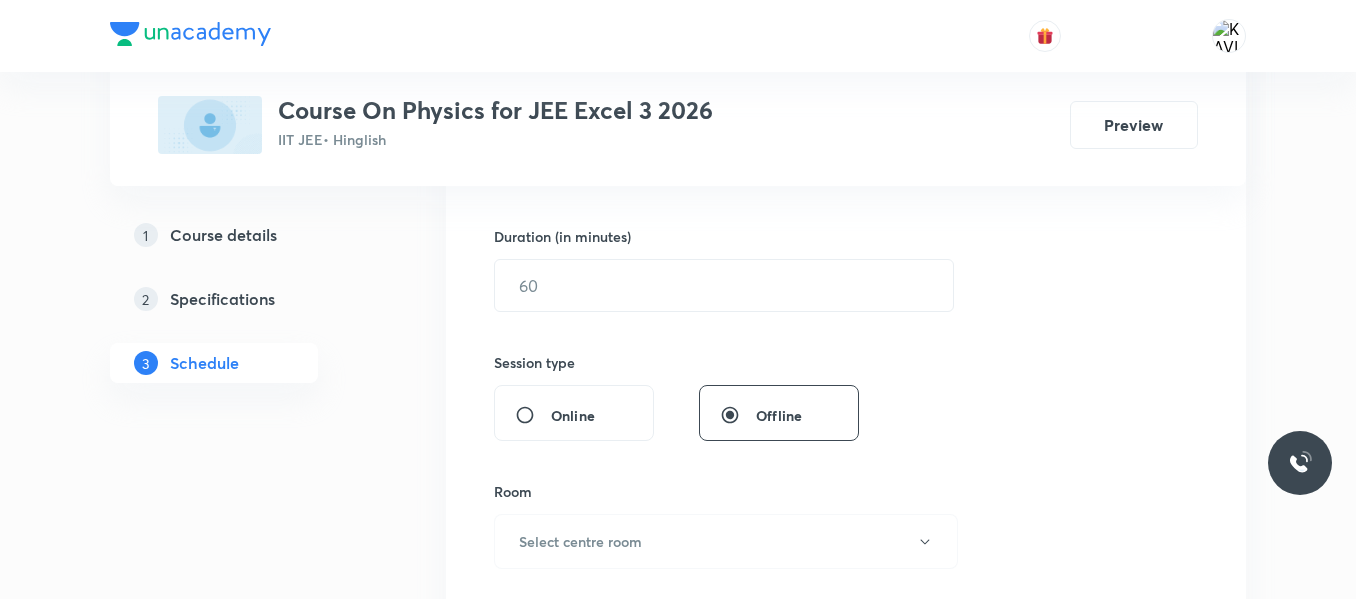 scroll, scrollTop: 595, scrollLeft: 0, axis: vertical 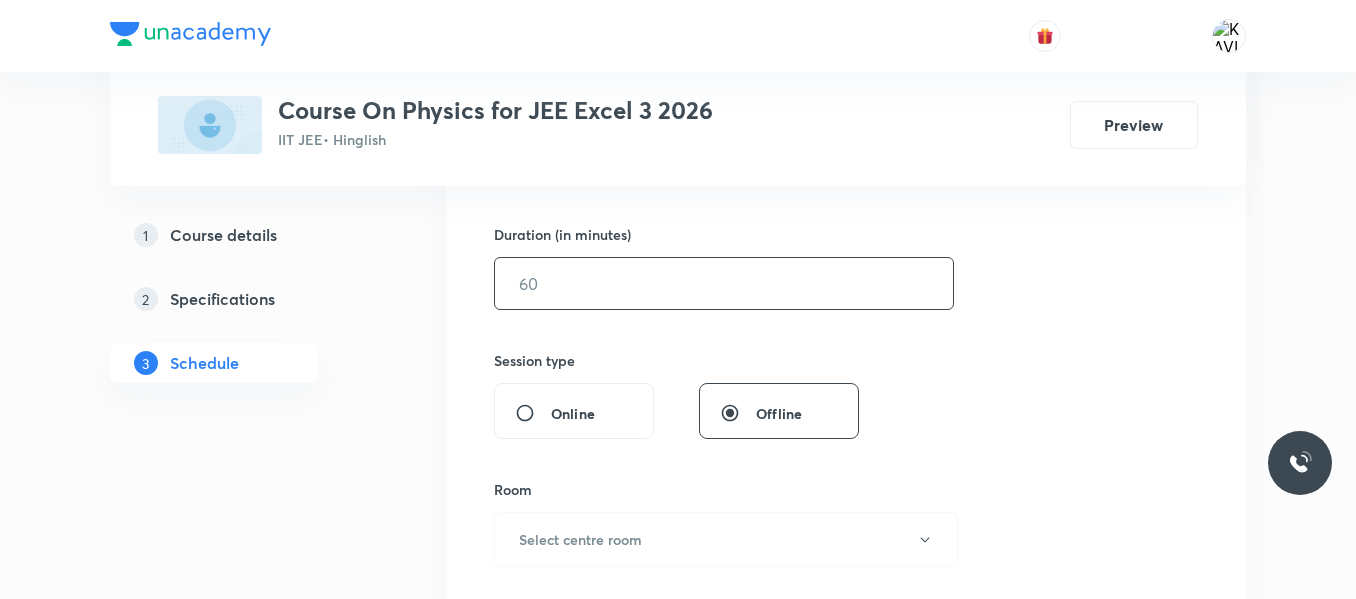 click at bounding box center [724, 283] 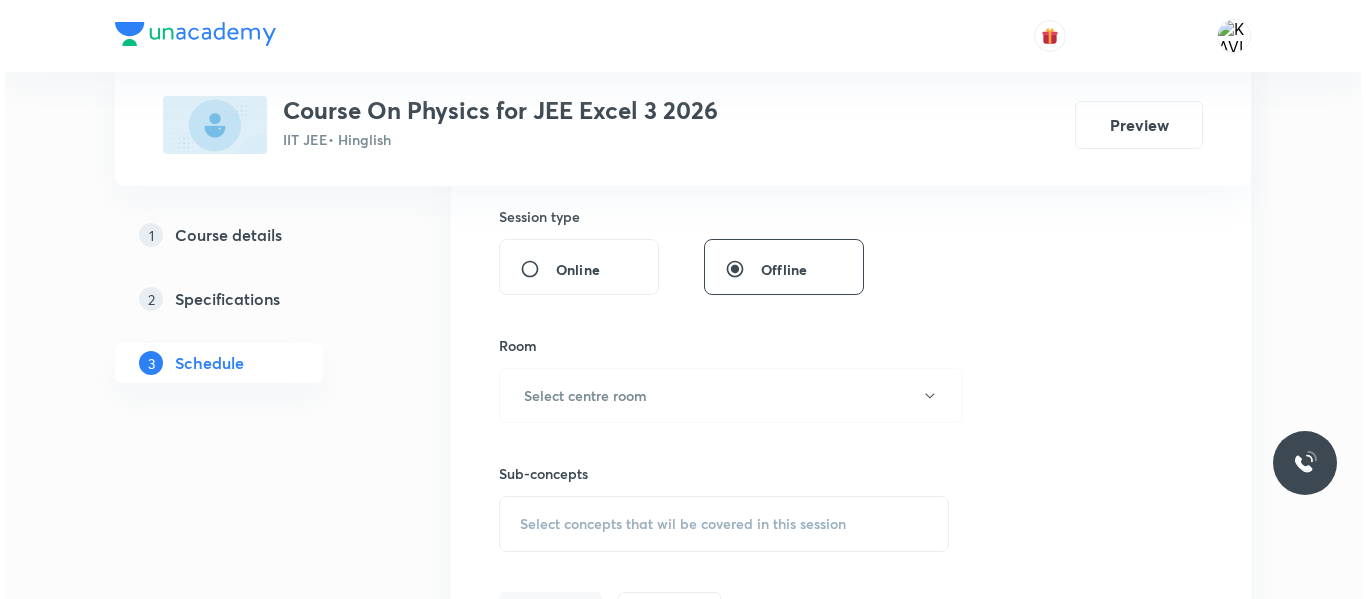 scroll, scrollTop: 746, scrollLeft: 0, axis: vertical 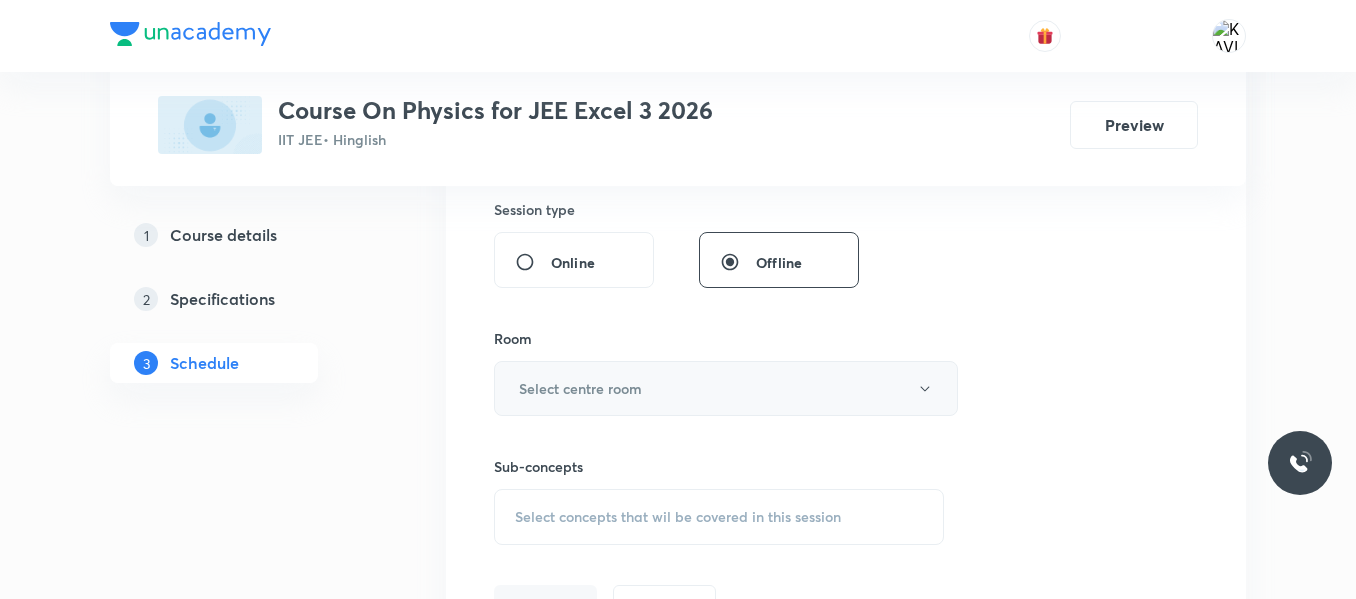 type on "75" 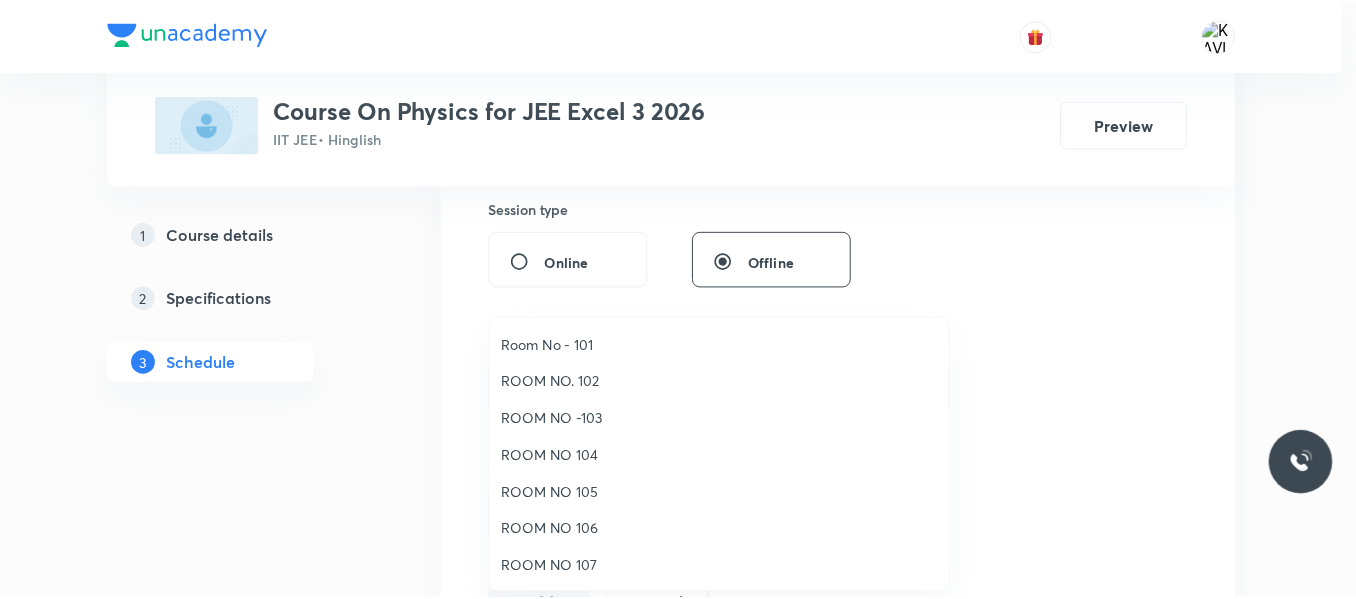 scroll, scrollTop: 223, scrollLeft: 0, axis: vertical 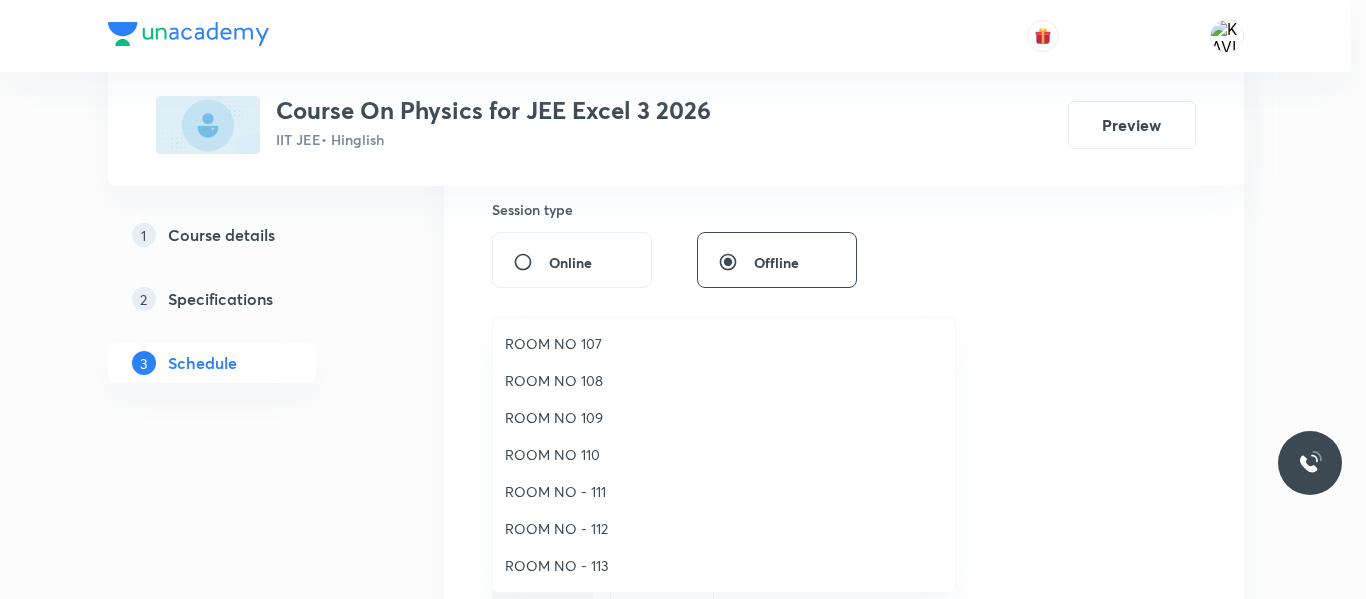 click on "ROOM NO - 112" at bounding box center [724, 528] 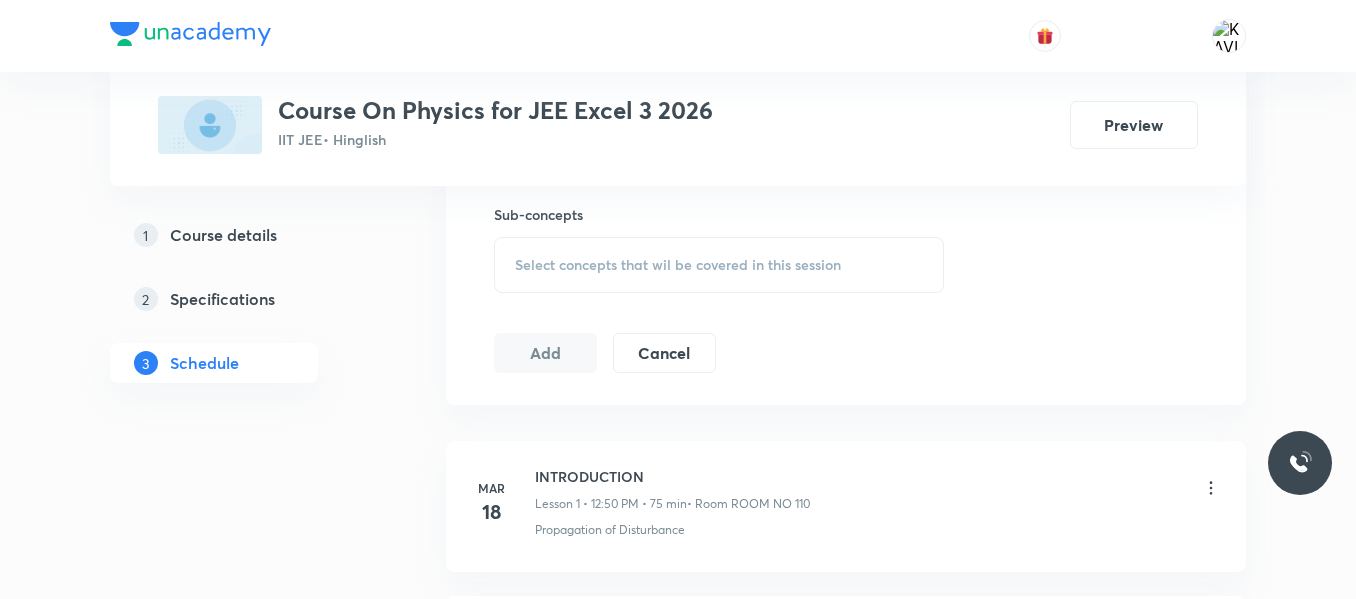 scroll, scrollTop: 999, scrollLeft: 0, axis: vertical 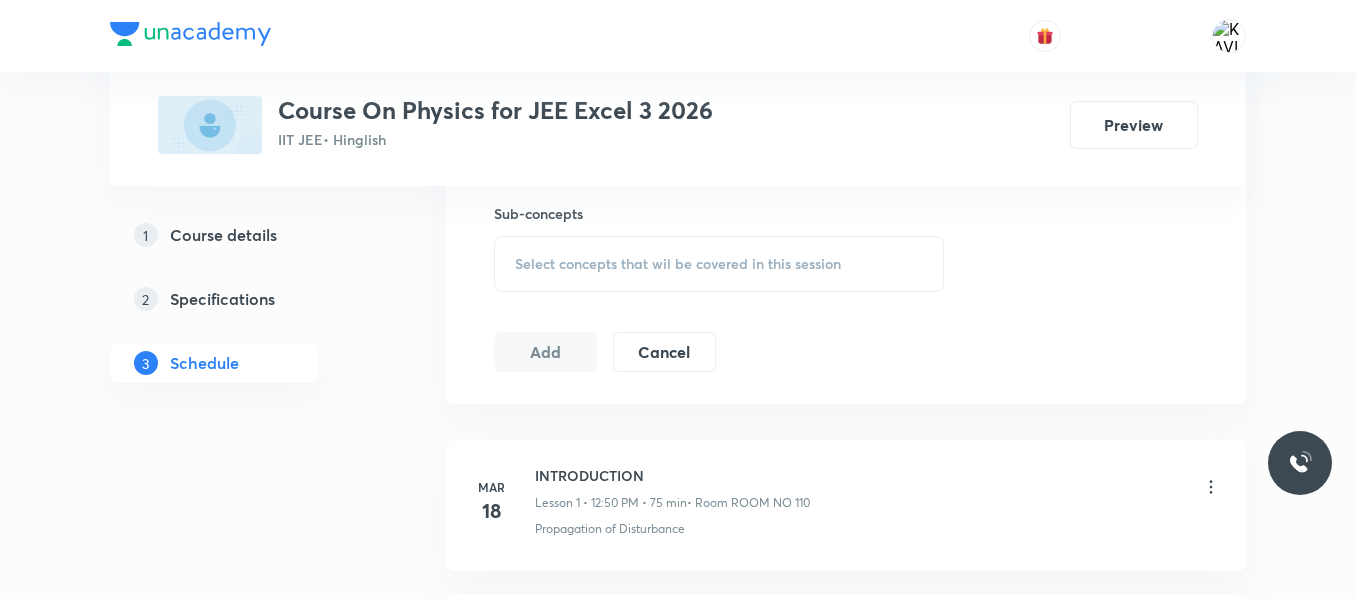 click on "Select concepts that wil be covered in this session" at bounding box center (678, 264) 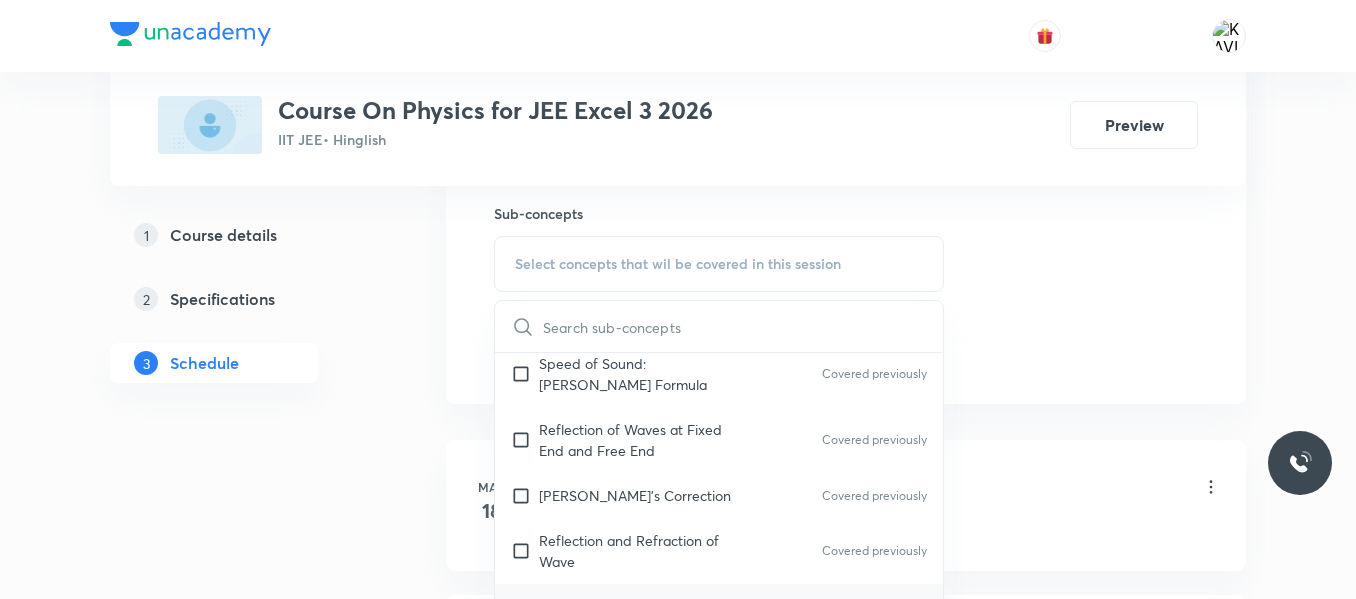 scroll, scrollTop: 1011, scrollLeft: 0, axis: vertical 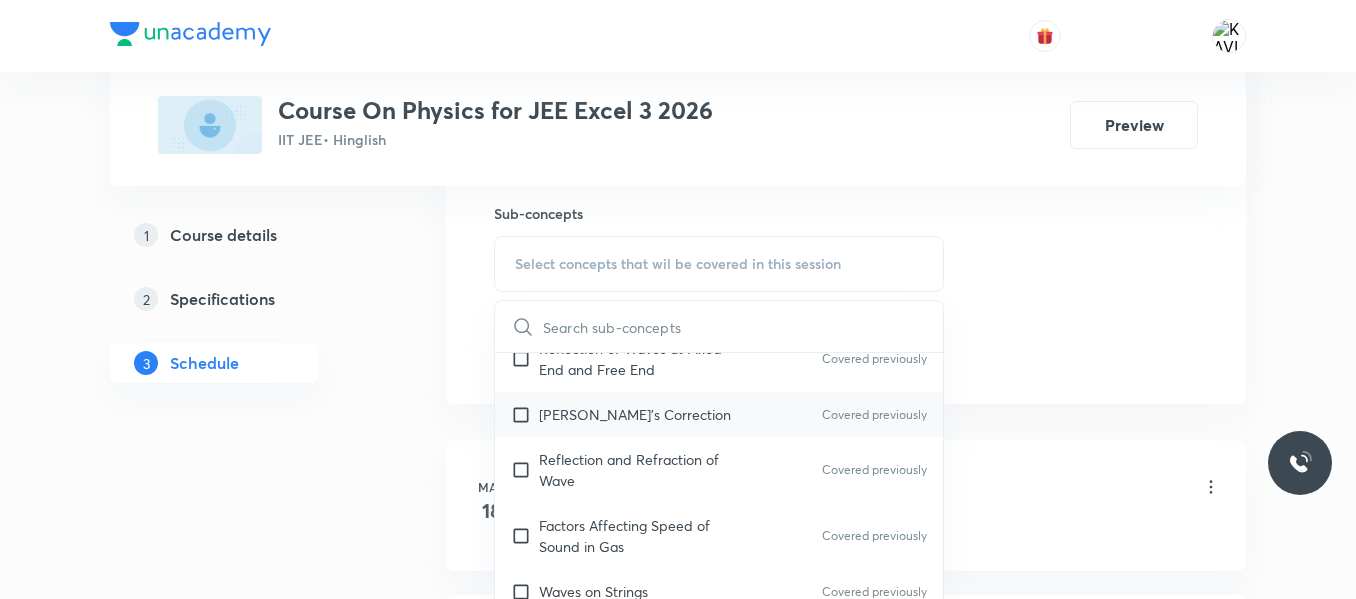 click on "Laplace's Correction  Covered previously" at bounding box center [719, 414] 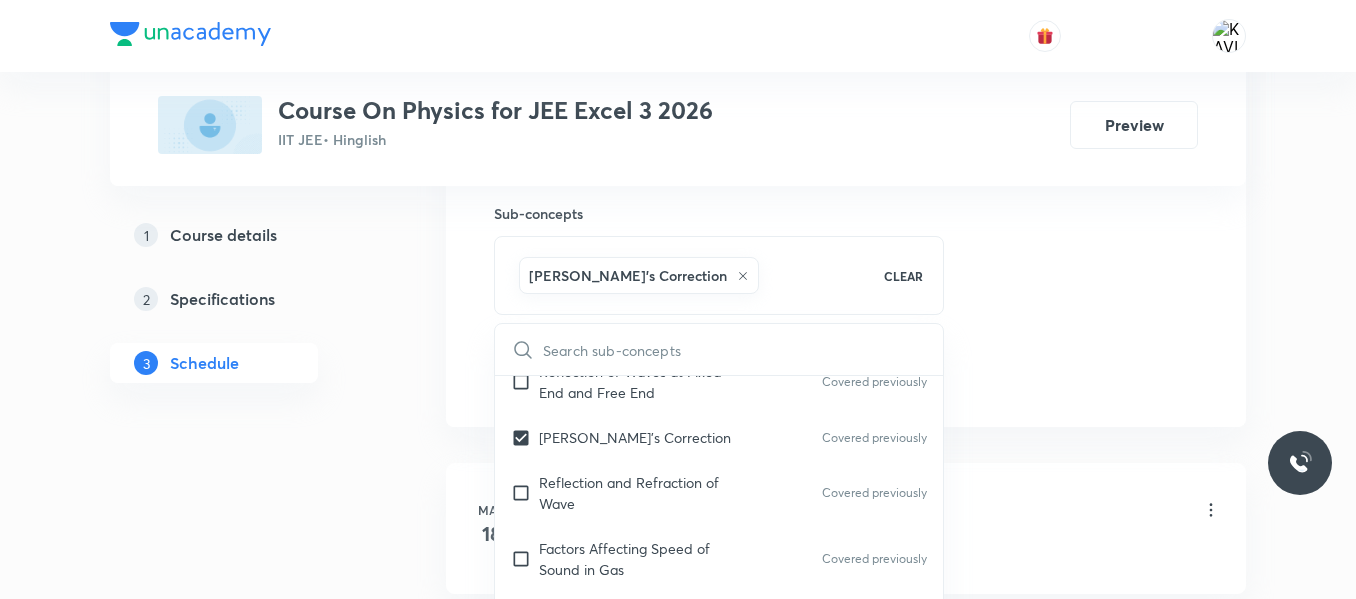 click on "Session  64 Live class Session title 29/99 Electromagnetic Induction -10 ​ Schedule for Jul 11, 2025, 10:00 AM ​ Duration (in minutes) 75 ​   Session type Online Offline Room ROOM NO - 112 Sub-concepts Laplace's Correction  CLEAR ​ Physics Mock Questions Physics Mock Questions Group_Test Travelling Waves Propagation of Disturbance Covered previously Wave Function  Covered previously Equation of a Plane Progressive Wave (Travelling Wave) Travelling Wave Model Sinusoidal Waves on strings  Speed of Waves on String  Rate of Energy Transfer by sinusoidal waves on String Covered previously Interpretation of dy/dx in Longitudinal Waves and transverse wave  Covered previously Superposition & Reflection Sound Waves Covered previously Superposition of Sinusoidal Waves Propagation of Sound Waves Covered previously Interference of the Waves Covered previously Speed of Sound Waves Covered previously Quinck's Tube Covered previously Speed of Sound:Newton's Formula Covered previously Covered previously Resonance Add" at bounding box center [846, -86] 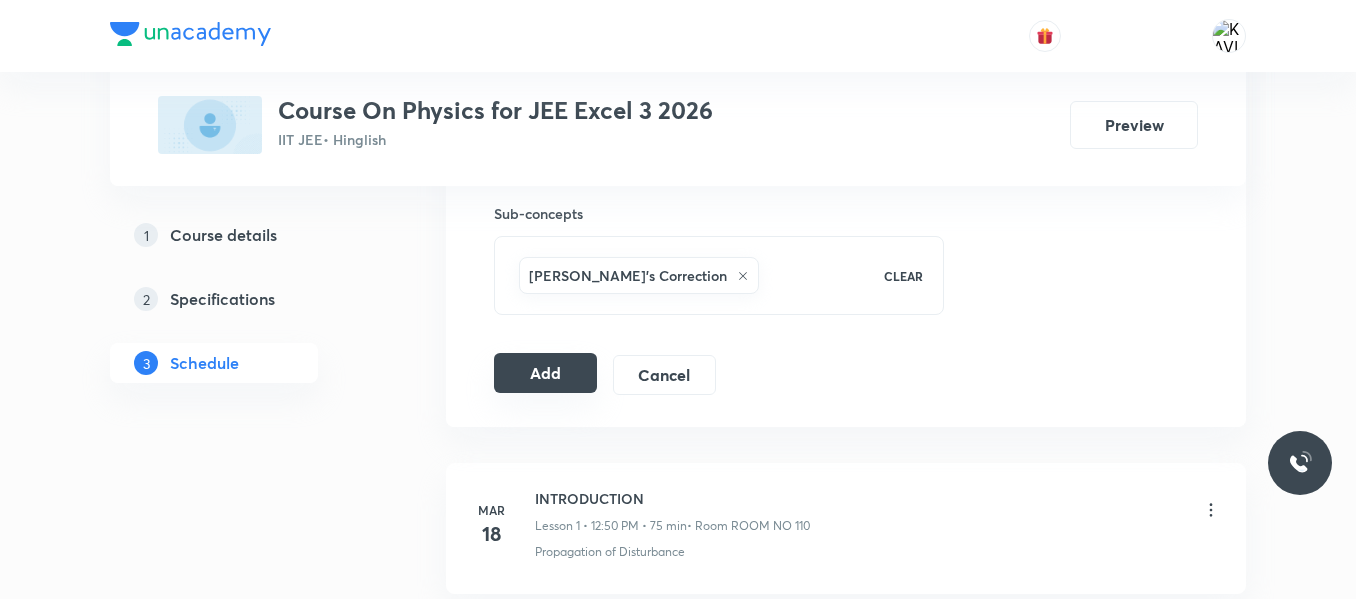 click on "Add" at bounding box center (545, 373) 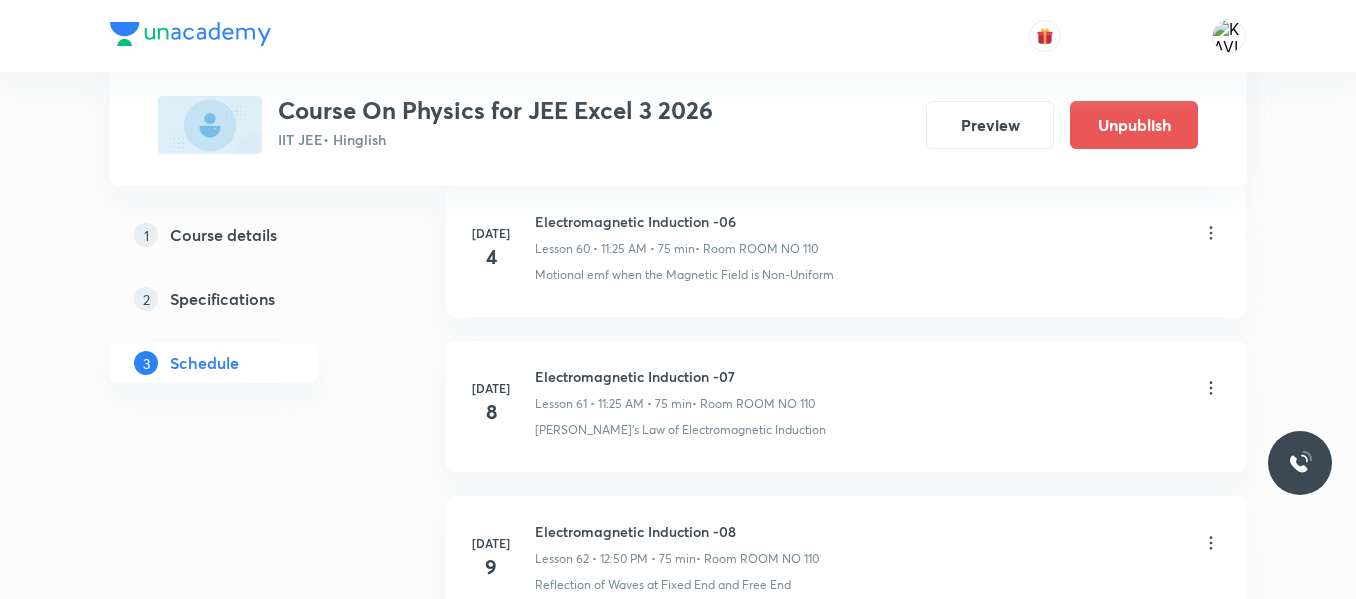 scroll, scrollTop: 10005, scrollLeft: 0, axis: vertical 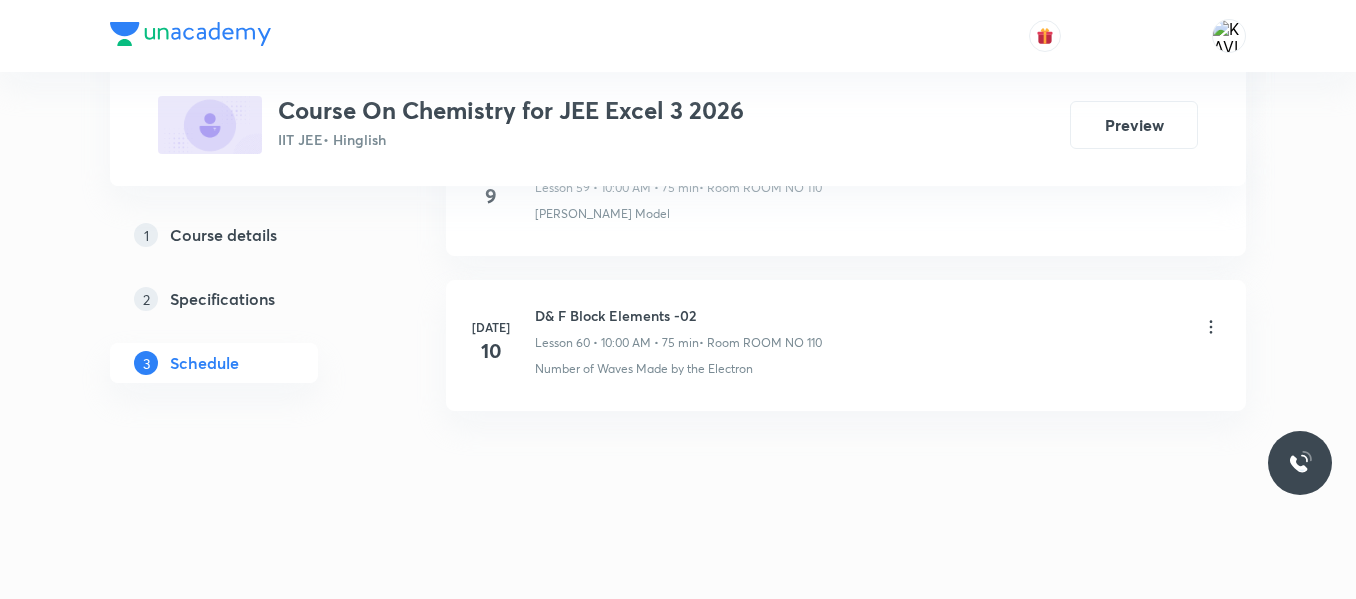click on "[DATE] D& F Block Elements -02 Lesson 60 • 10:00 AM • 75 min  • Room ROOM NO 110 Number of Waves Made by the Electron" at bounding box center [846, 345] 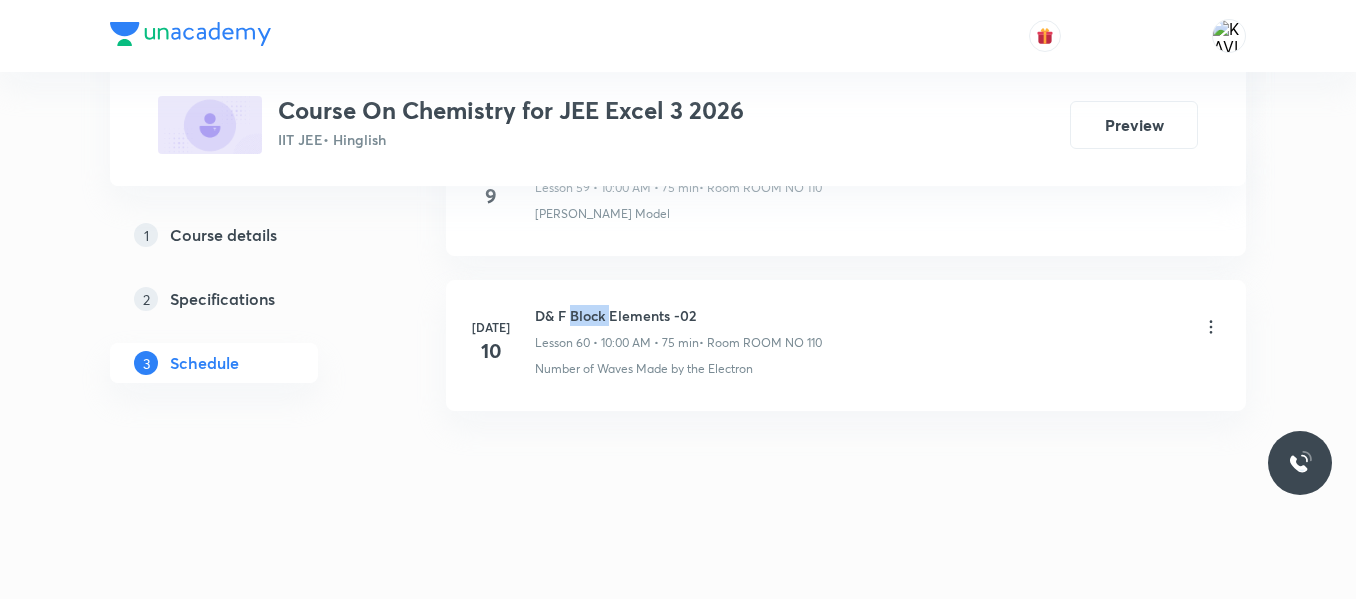 click on "[DATE] D& F Block Elements -02 Lesson 60 • 10:00 AM • 75 min  • Room ROOM NO 110 Number of Waves Made by the Electron" at bounding box center [846, 345] 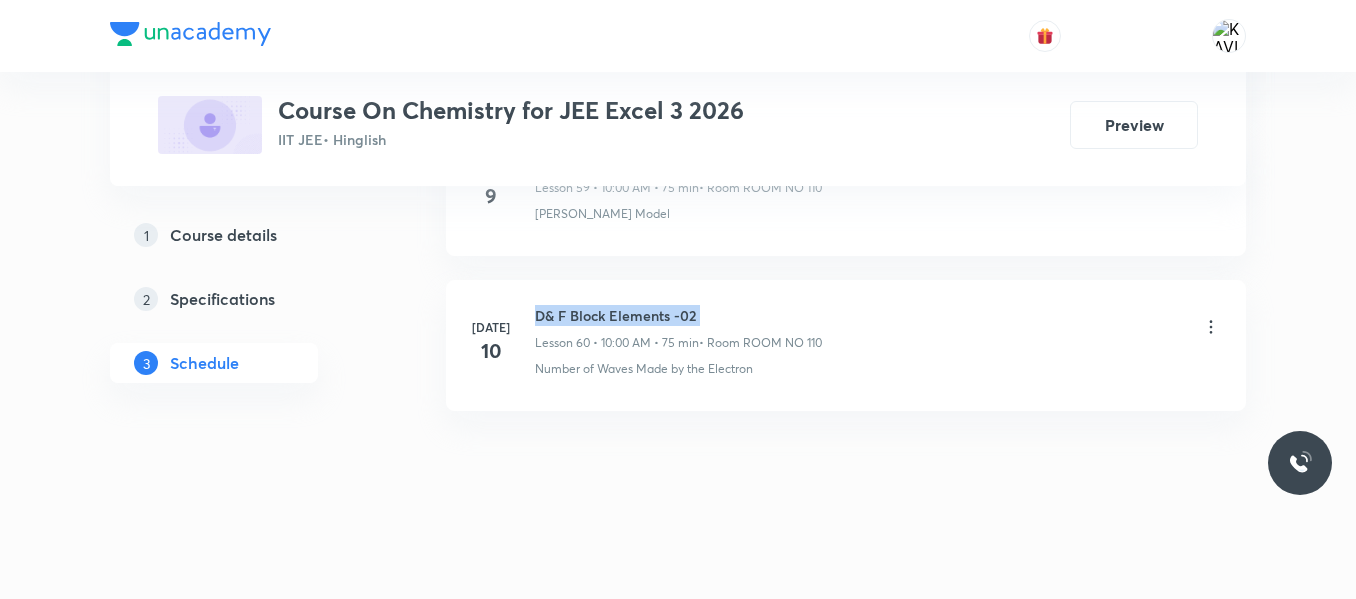 click on "[DATE] D& F Block Elements -02 Lesson 60 • 10:00 AM • 75 min  • Room ROOM NO 110 Number of Waves Made by the Electron" at bounding box center (846, 345) 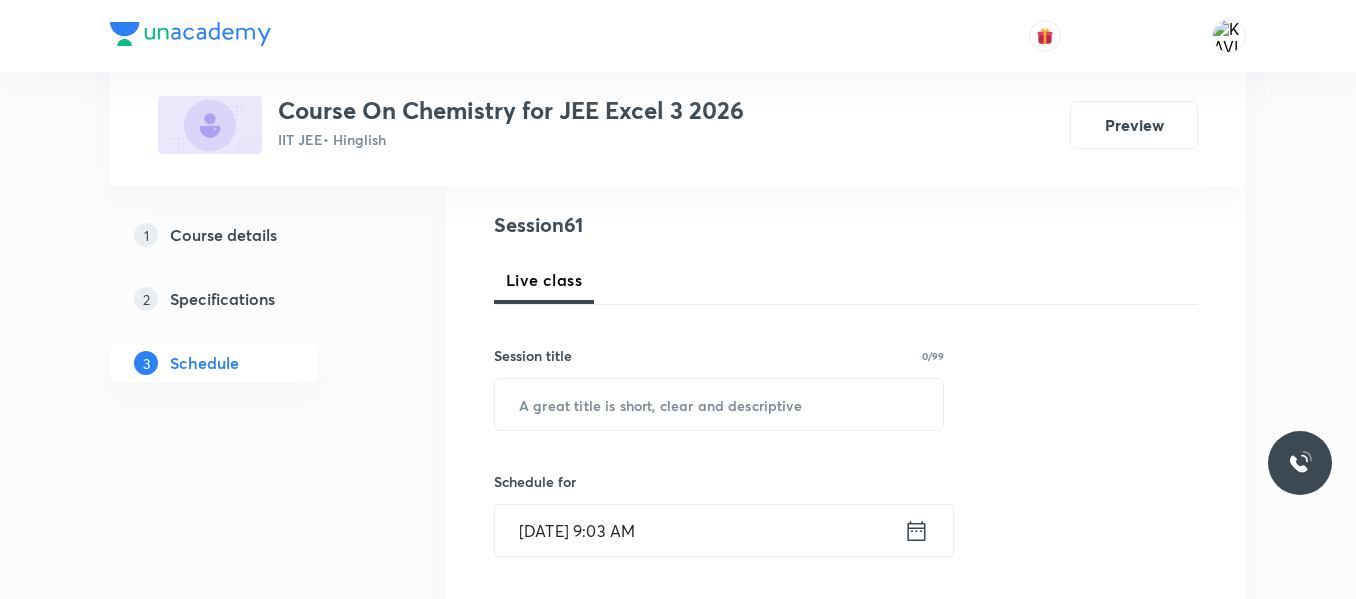 scroll, scrollTop: 289, scrollLeft: 0, axis: vertical 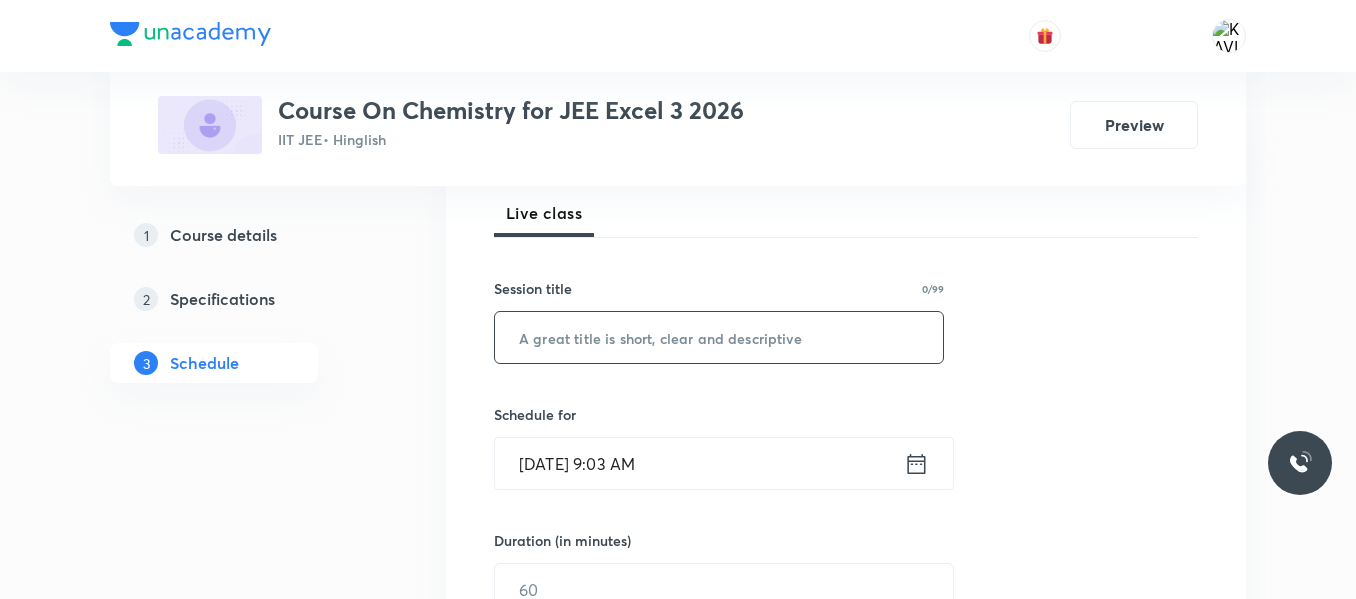 click at bounding box center [719, 337] 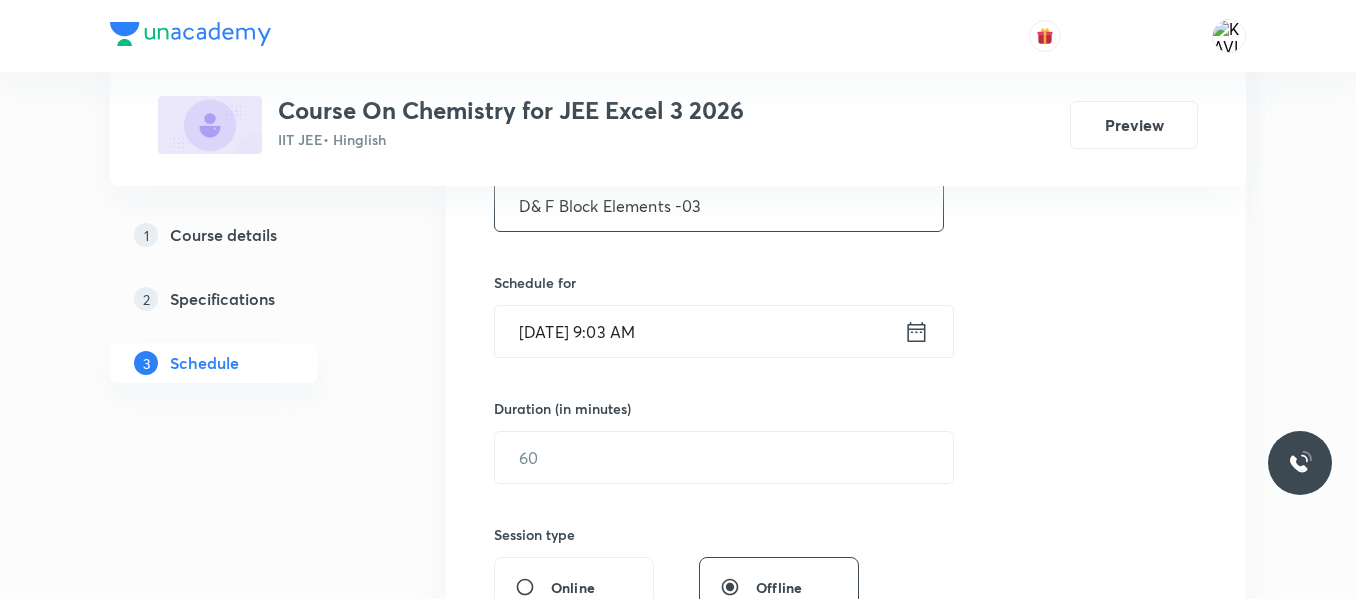 scroll, scrollTop: 428, scrollLeft: 0, axis: vertical 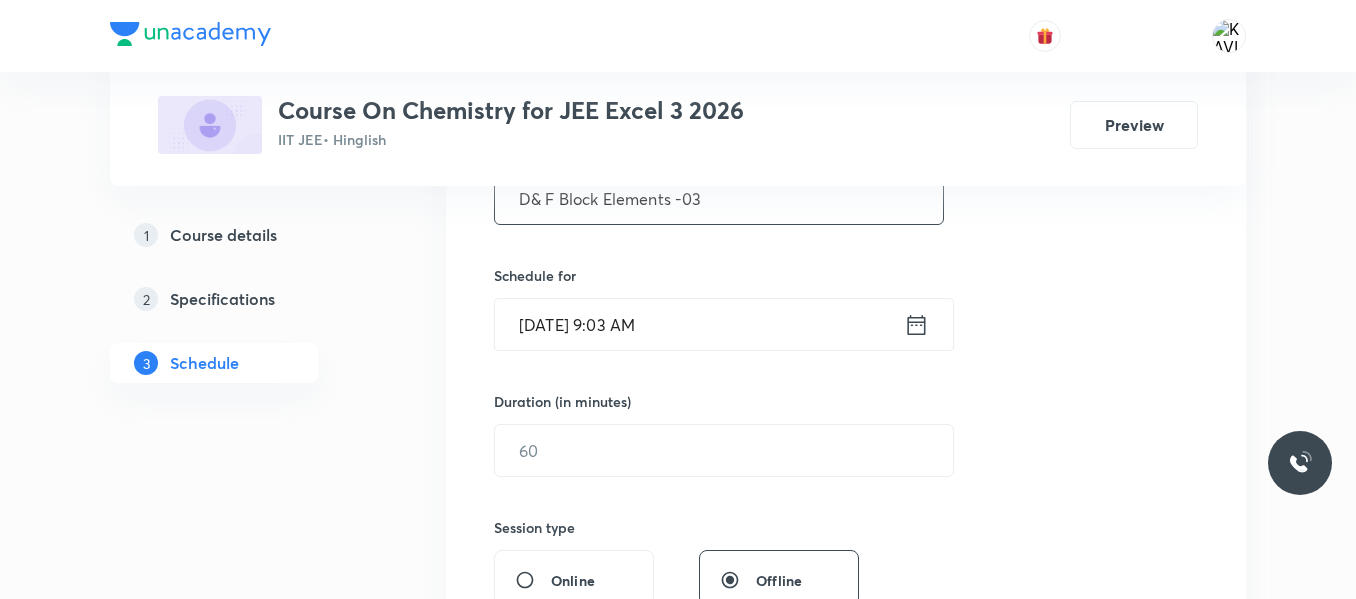 type on "D& F Block Elements -03" 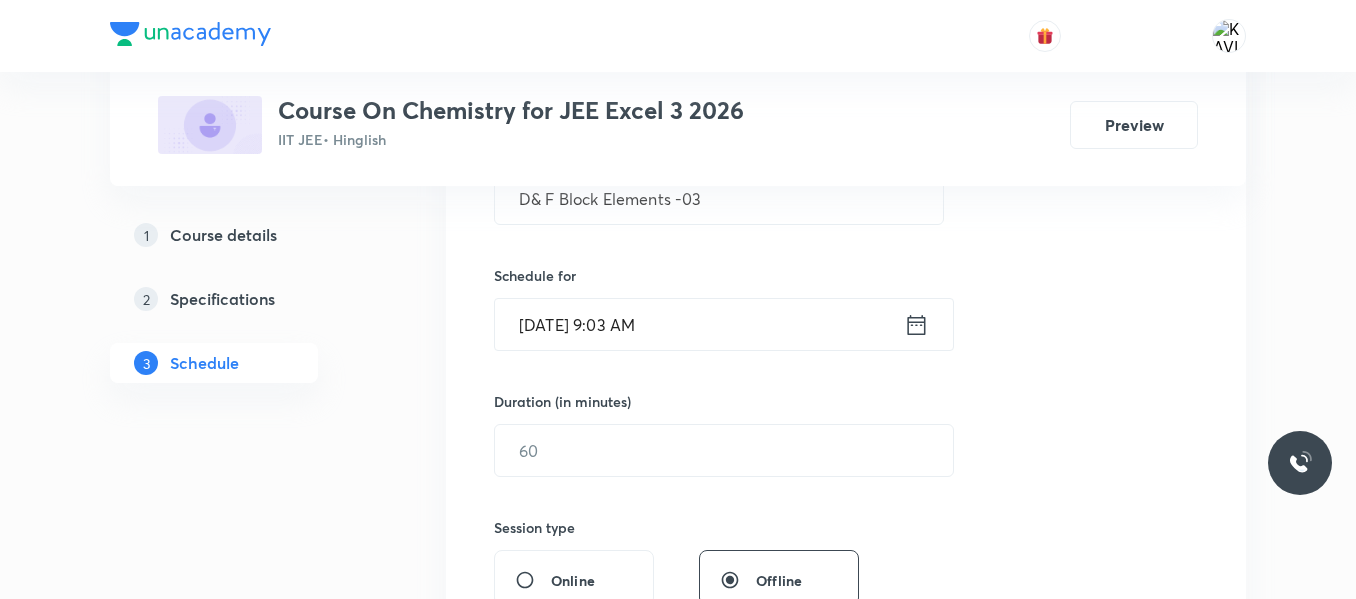 click 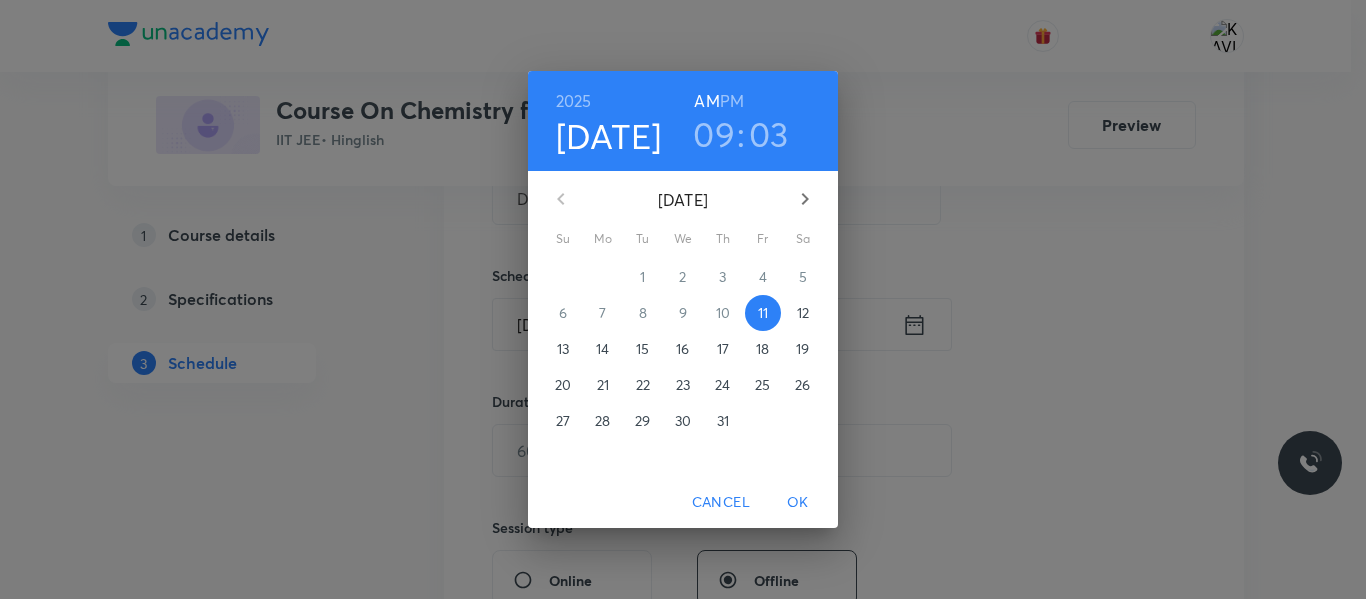 click on "PM" at bounding box center [732, 101] 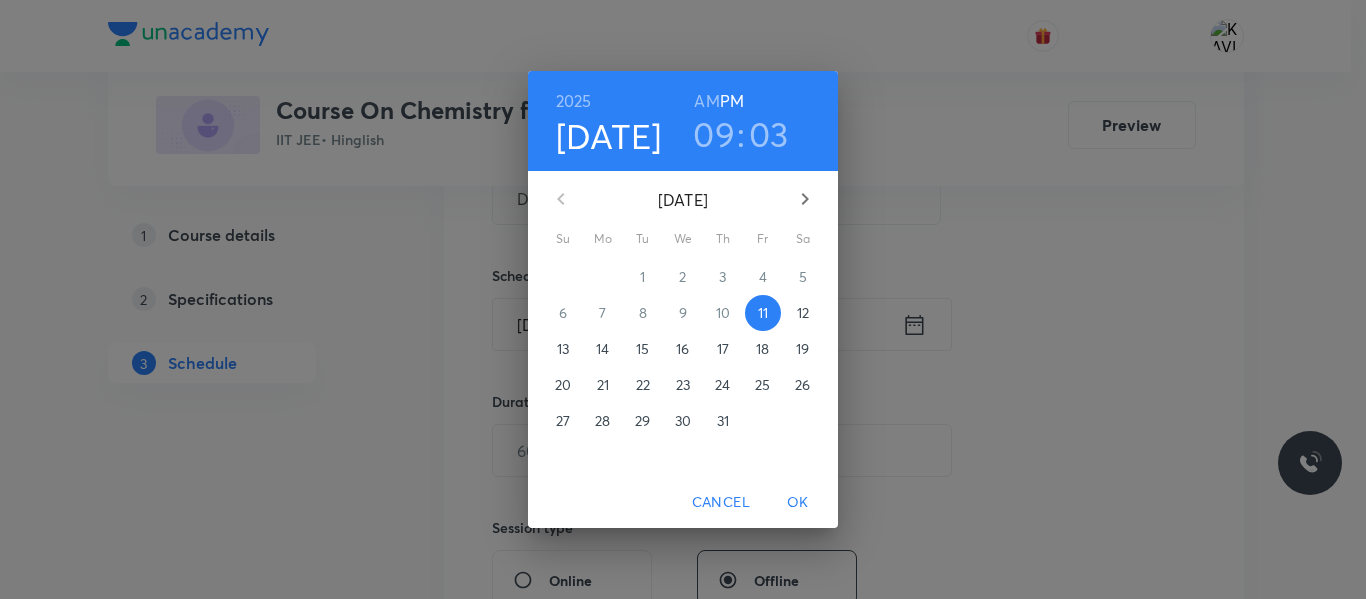 click on "09" at bounding box center (714, 134) 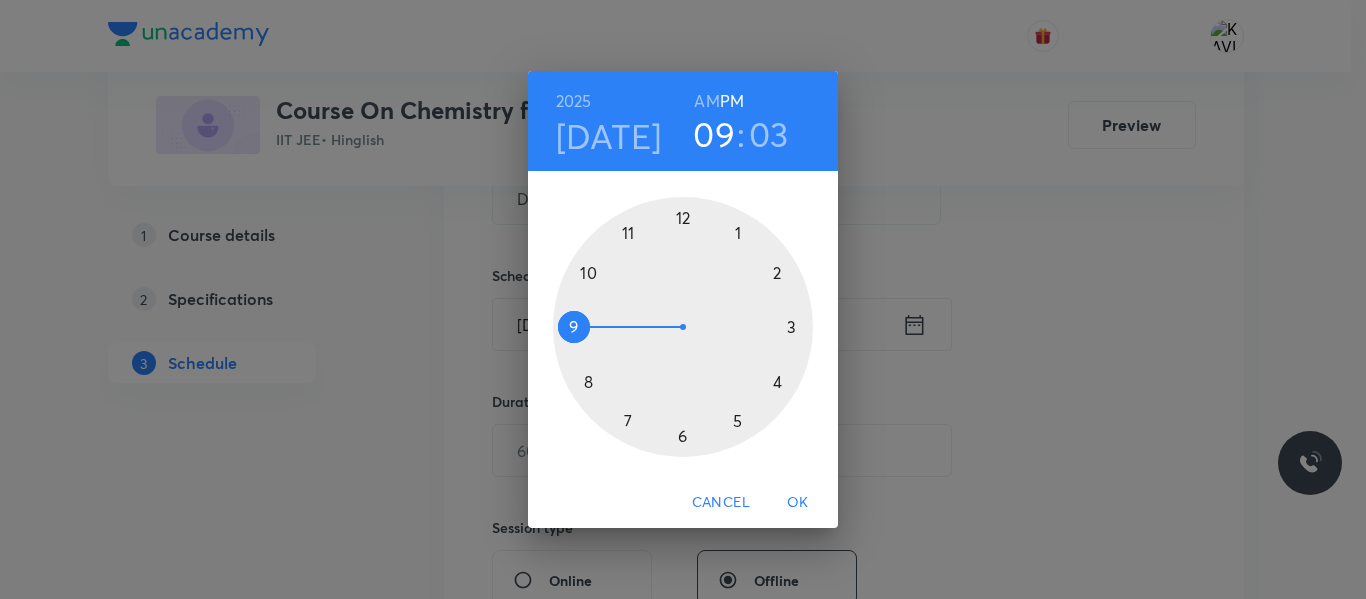 click at bounding box center (683, 327) 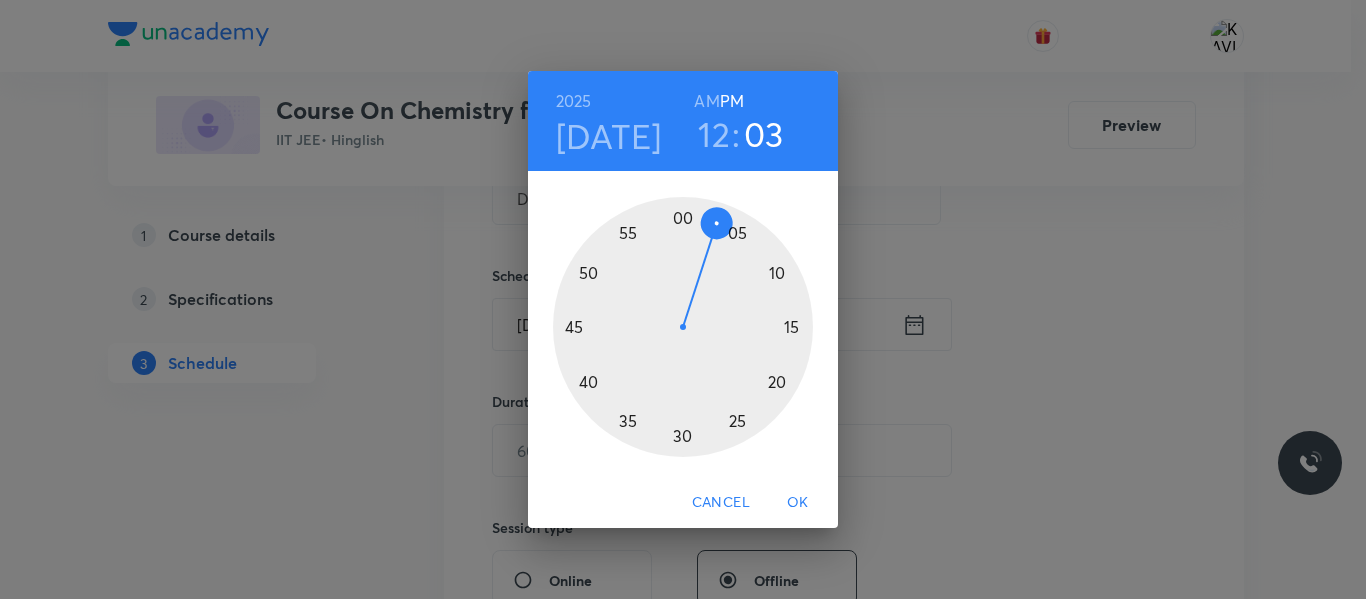click at bounding box center (683, 327) 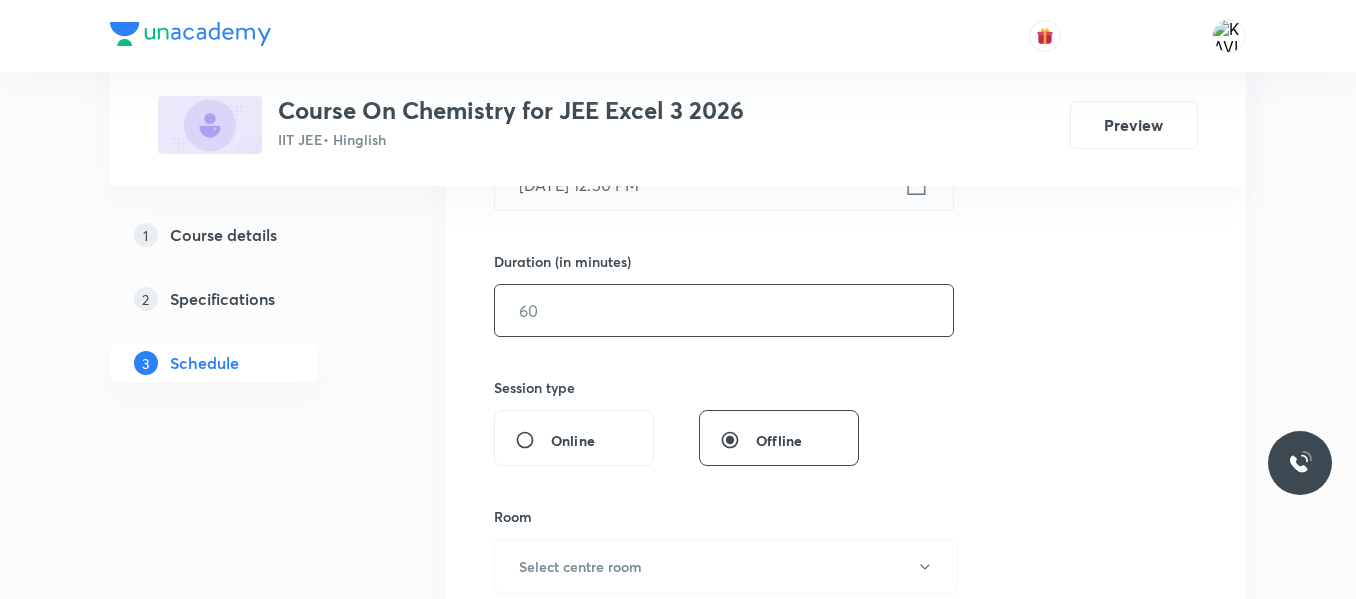 scroll, scrollTop: 569, scrollLeft: 0, axis: vertical 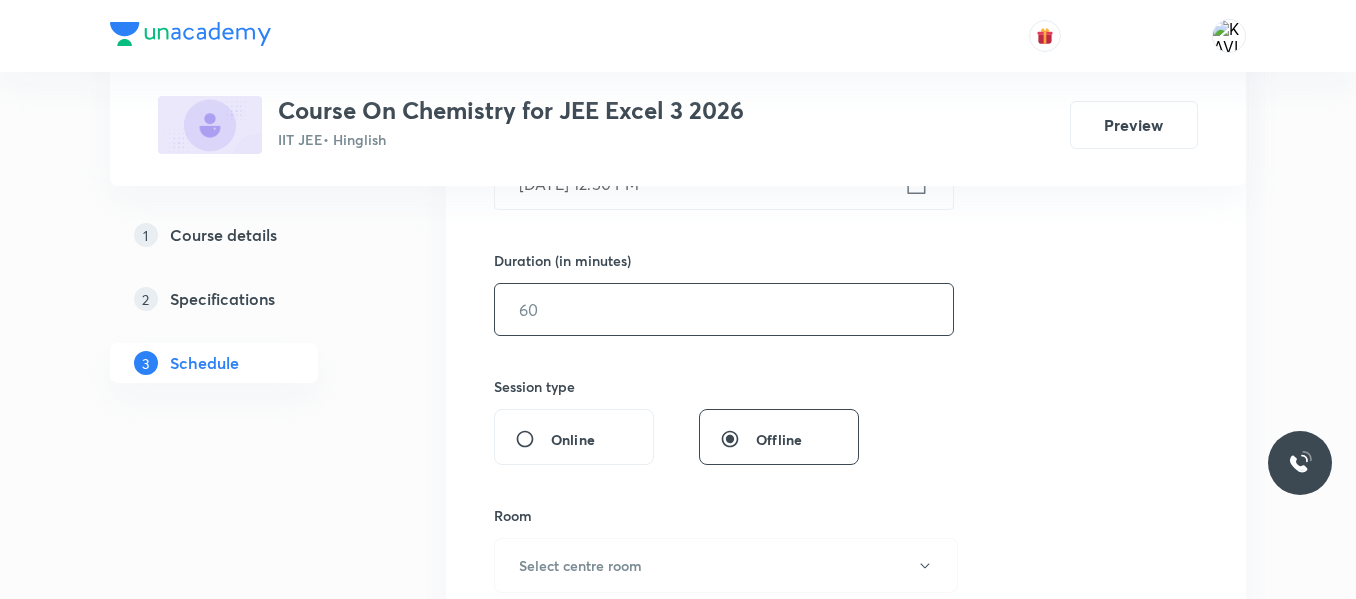 click at bounding box center (724, 309) 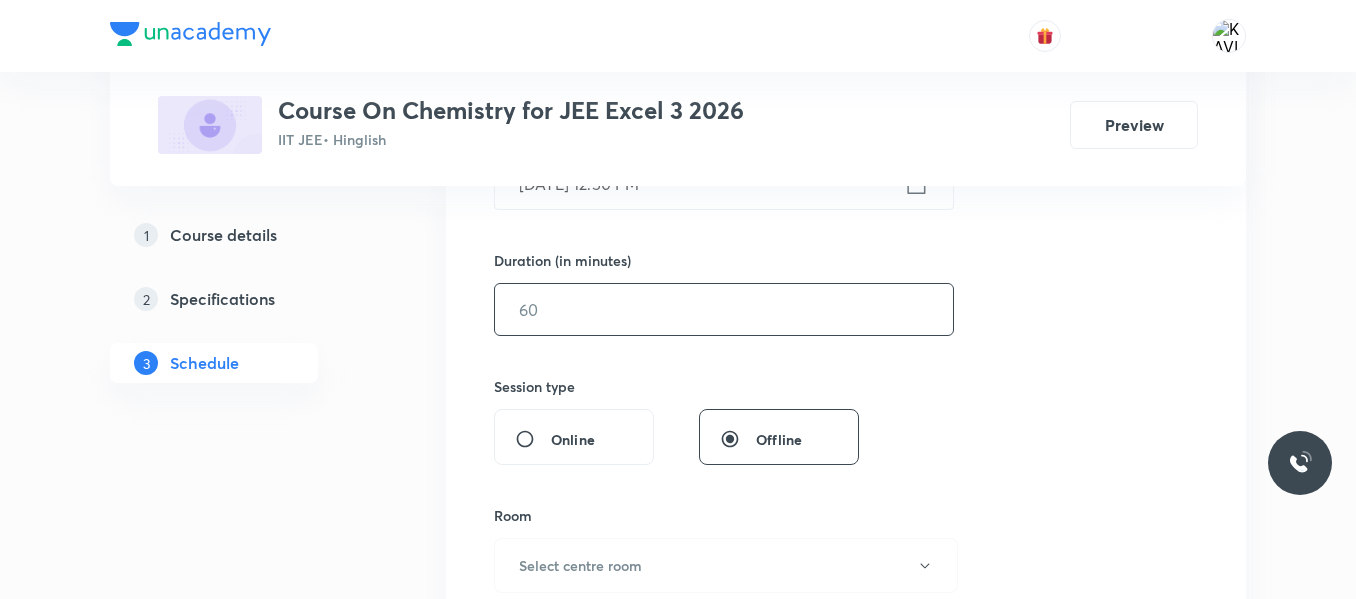 paste 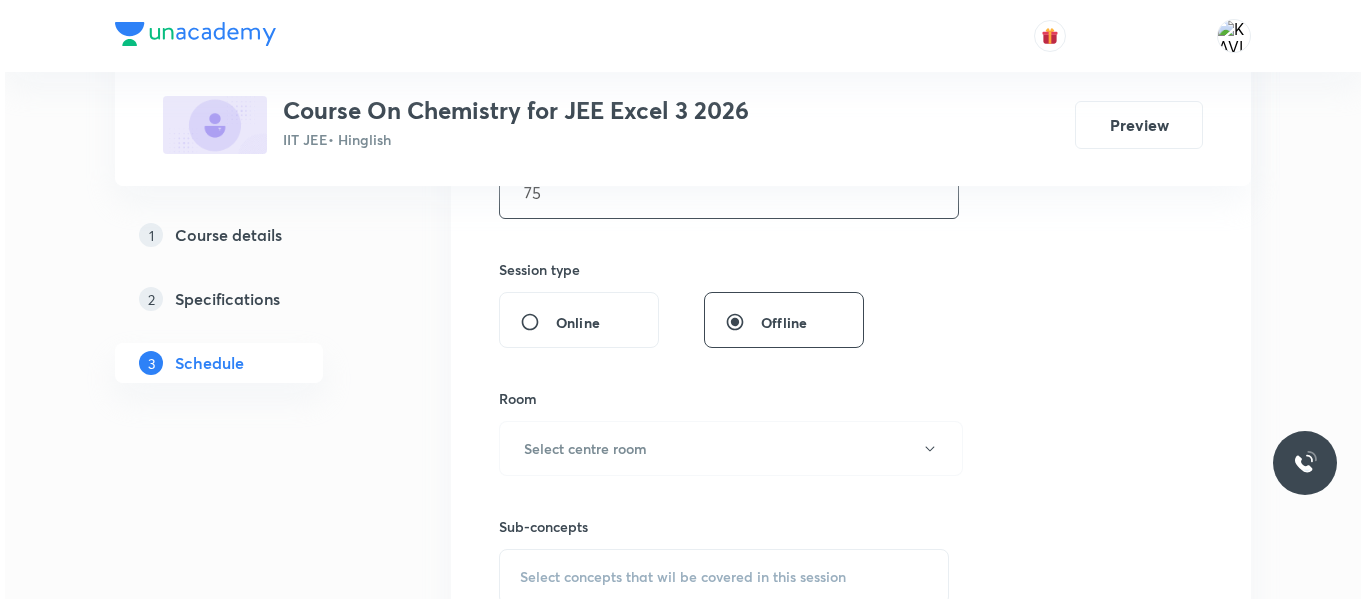 scroll, scrollTop: 691, scrollLeft: 0, axis: vertical 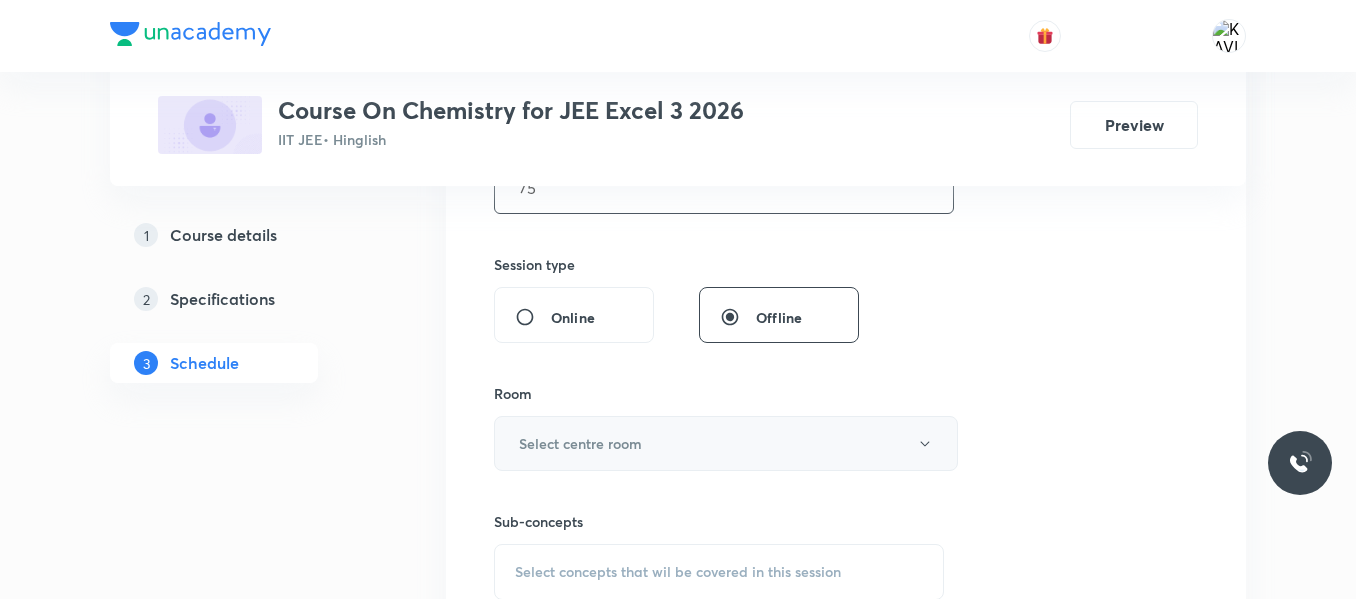 type on "75" 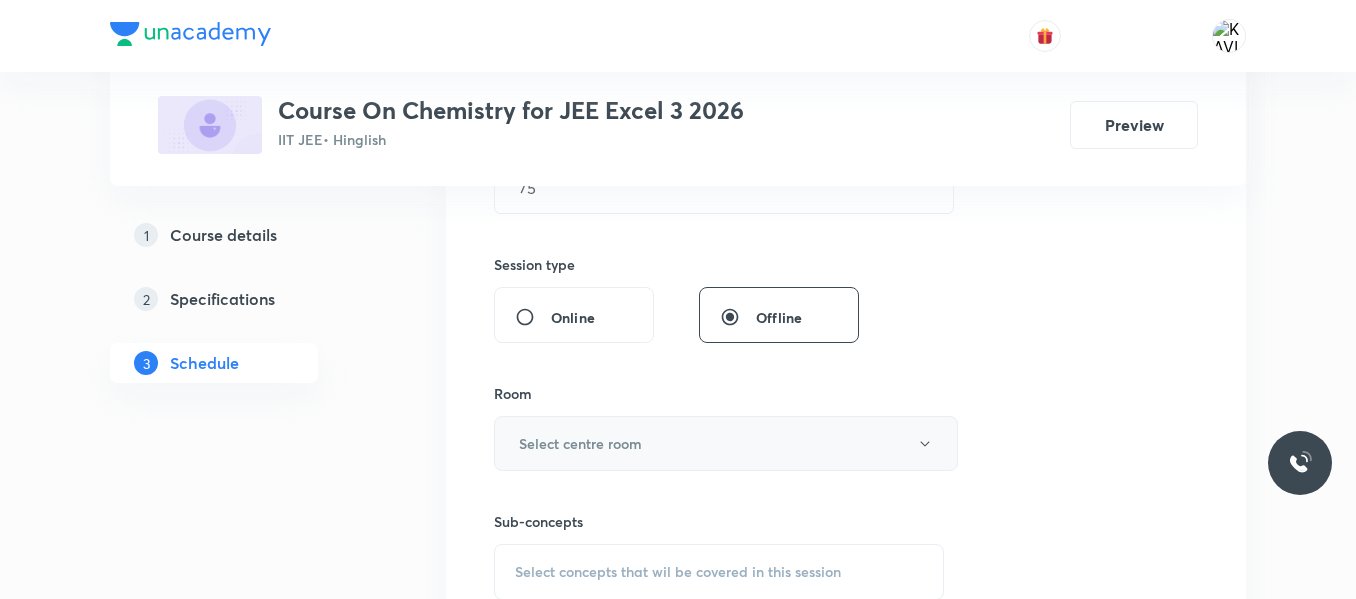 click on "Select centre room" at bounding box center [580, 443] 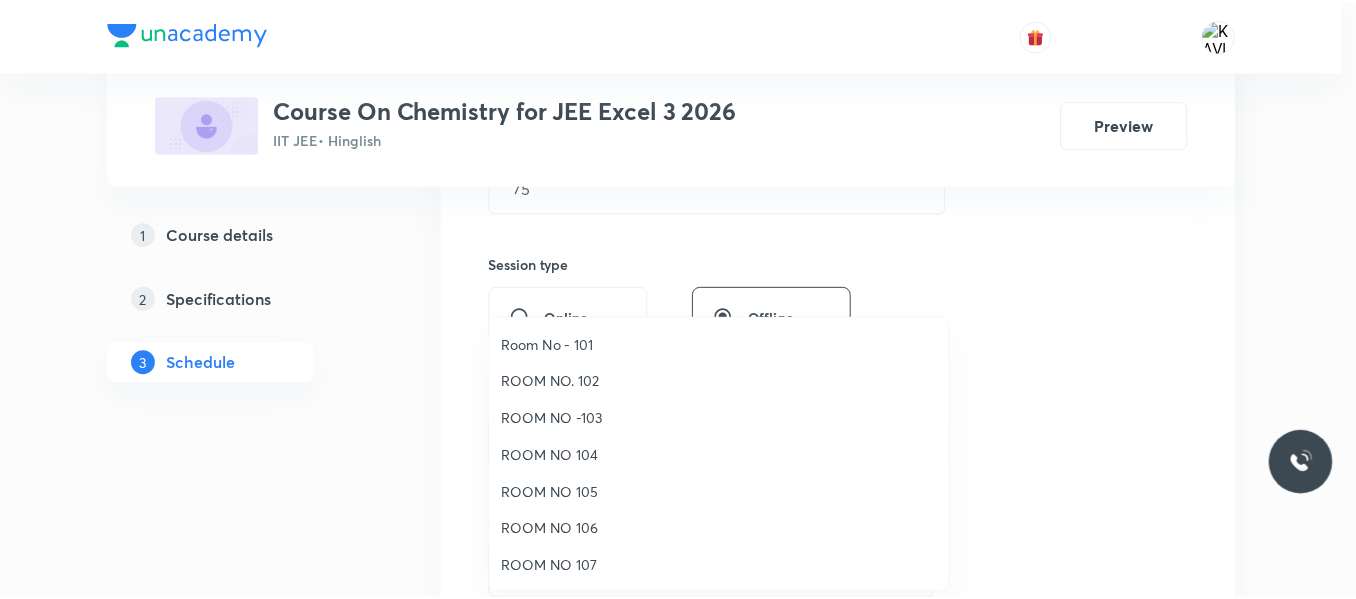 scroll, scrollTop: 223, scrollLeft: 0, axis: vertical 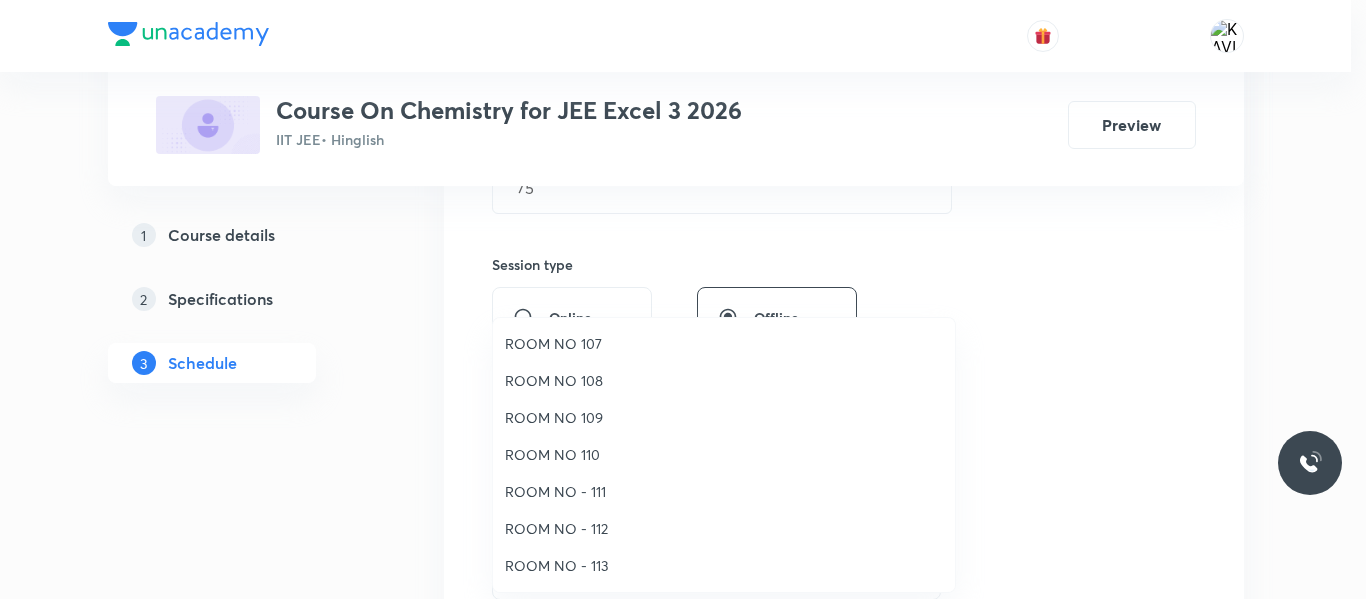 click on "ROOM NO 110" at bounding box center (724, 454) 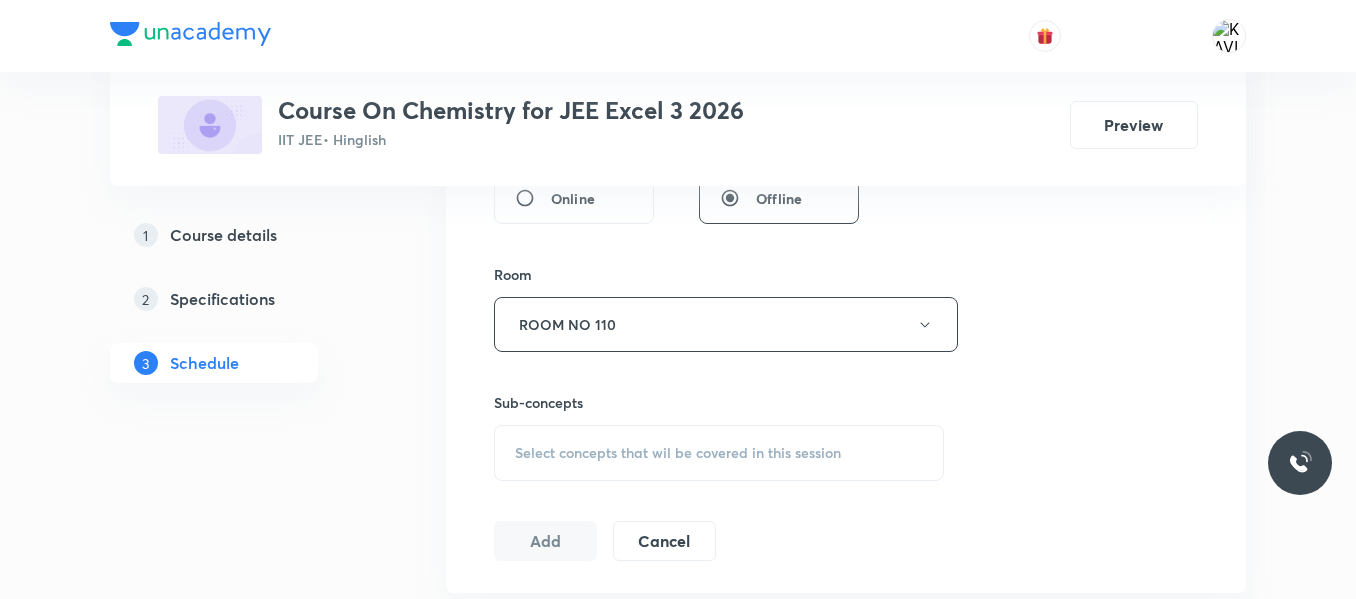 scroll, scrollTop: 812, scrollLeft: 0, axis: vertical 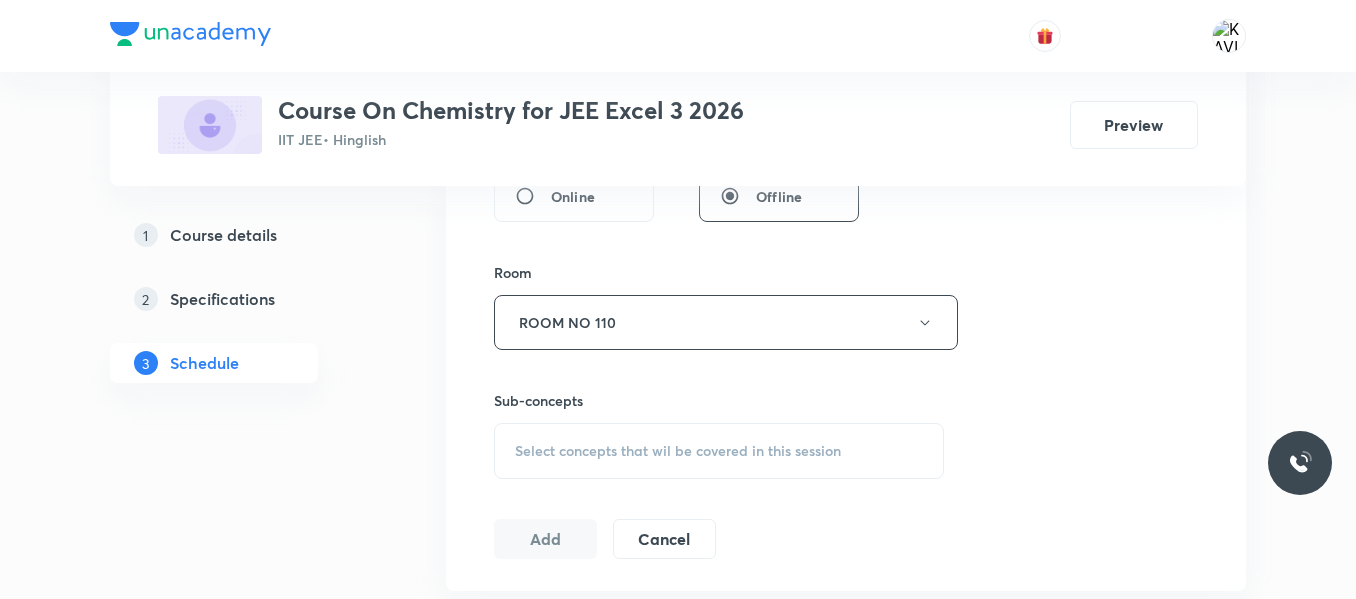 click on "Select concepts that wil be covered in this session" at bounding box center [678, 451] 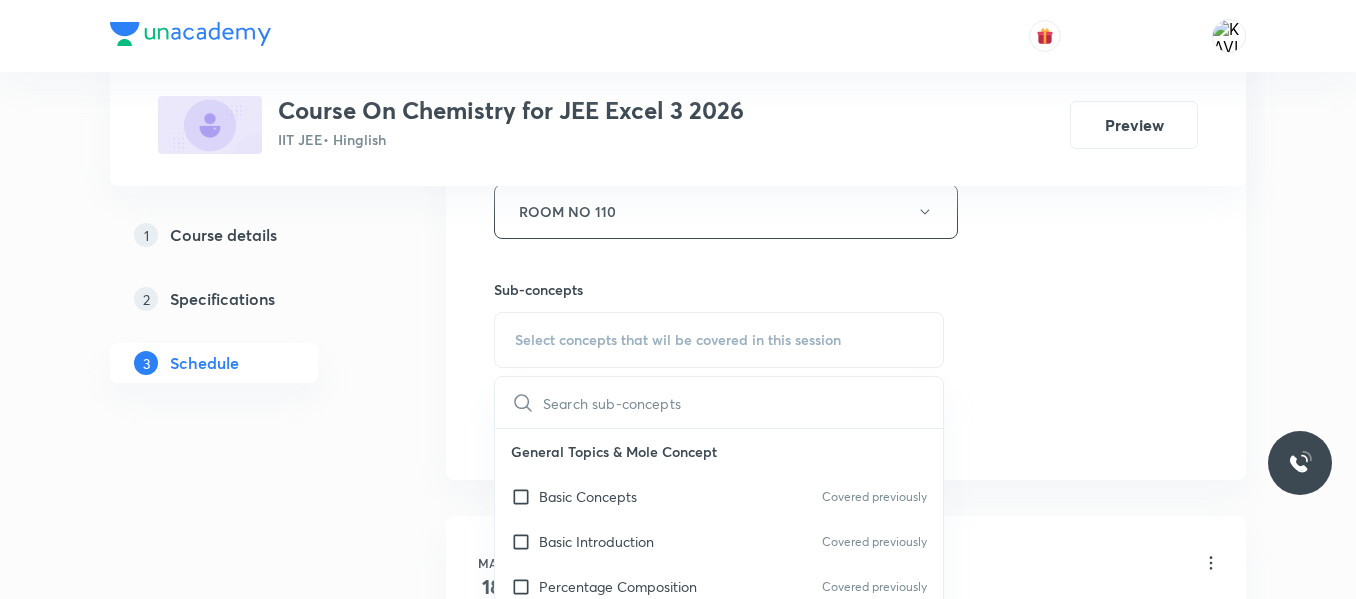 scroll, scrollTop: 924, scrollLeft: 0, axis: vertical 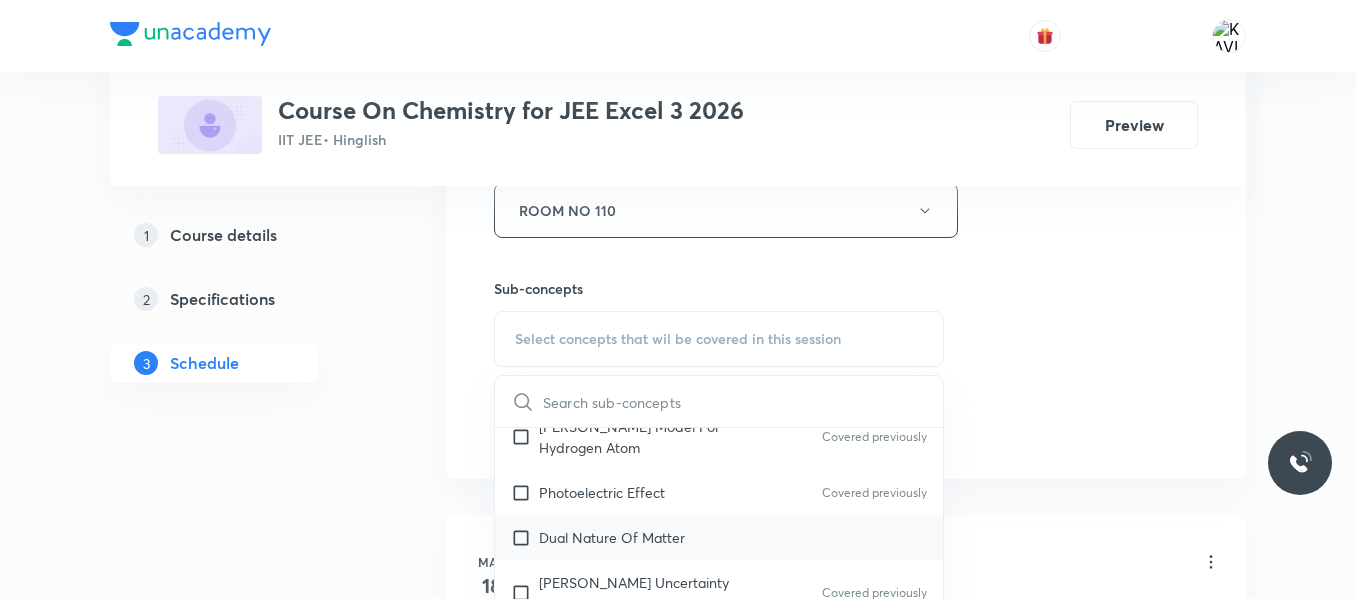click on "Dual Nature Of Matter" at bounding box center (719, 537) 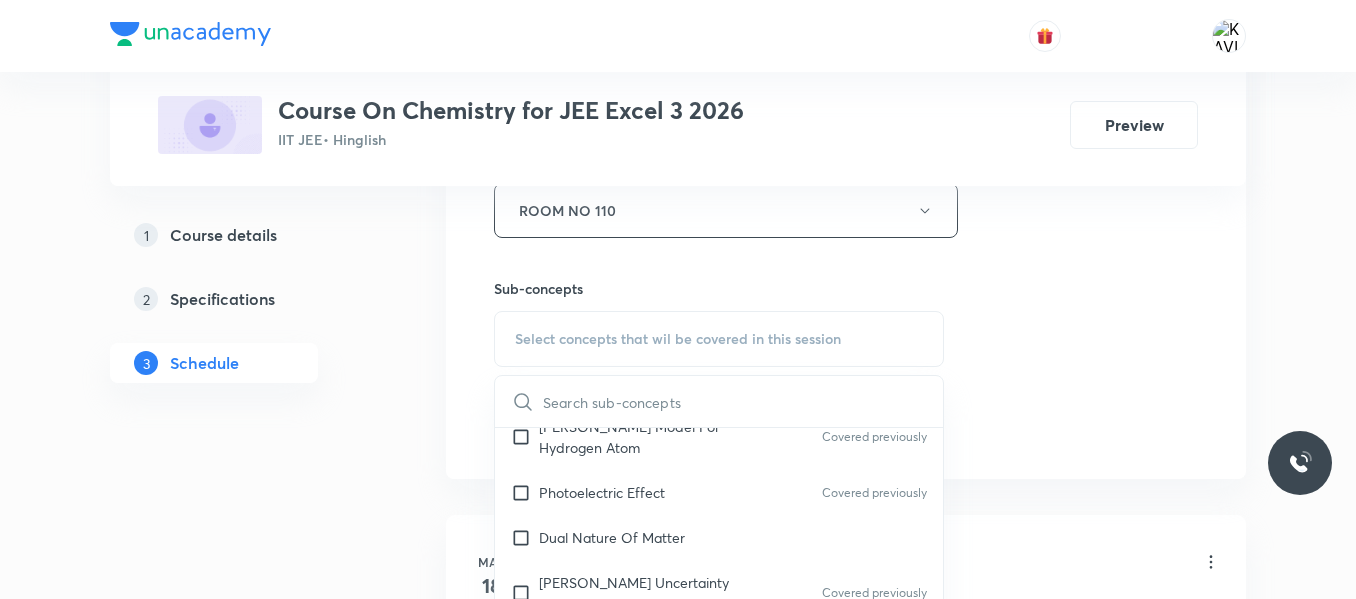 checkbox on "true" 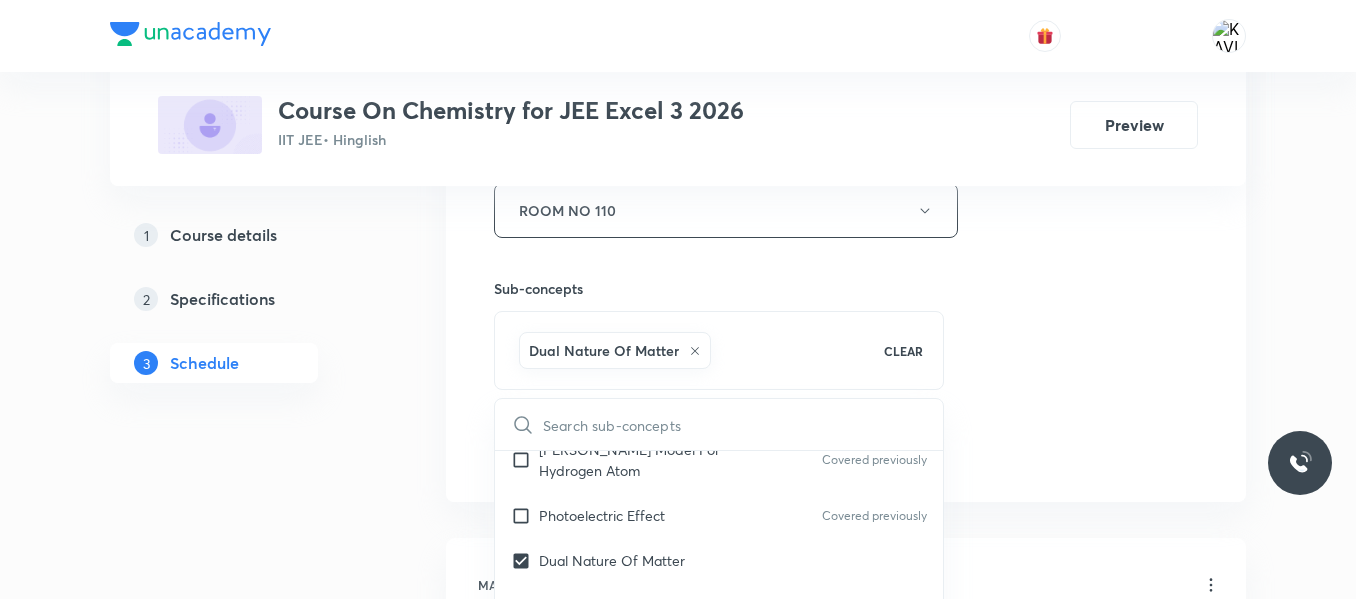 click on "Session  61 Live class Session title 23/99 D& F Block Elements -03 ​ Schedule for [DATE] 12:50 PM ​ Duration (in minutes) 75 ​   Session type Online Offline Room ROOM NO 110 Sub-concepts Dual Nature Of Matter CLEAR ​ General Topics & Mole Concept Basic Concepts Covered previously Basic Introduction Covered previously Percentage Composition Covered previously Stoichiometry Covered previously Principle of Atom Conservation (POAC) Covered previously Relation between Stoichiometric Quantities Application of Mole Concept: Gravimetric Analysis Different Laws Formula and Composition Covered previously Concentration Terms Some basic concepts of Chemistry Atomic Structure Discovery Of Electron Covered previously Some Prerequisites of Physics Covered previously Discovery Of Protons And Neutrons Covered previously Atomic Models and Theories  Covered previously Representation Of Atom With Electrons And Neutrons Covered previously Nature of Waves Covered previously Nature Of Electromagnetic Radiation Voids" at bounding box center (846, -11) 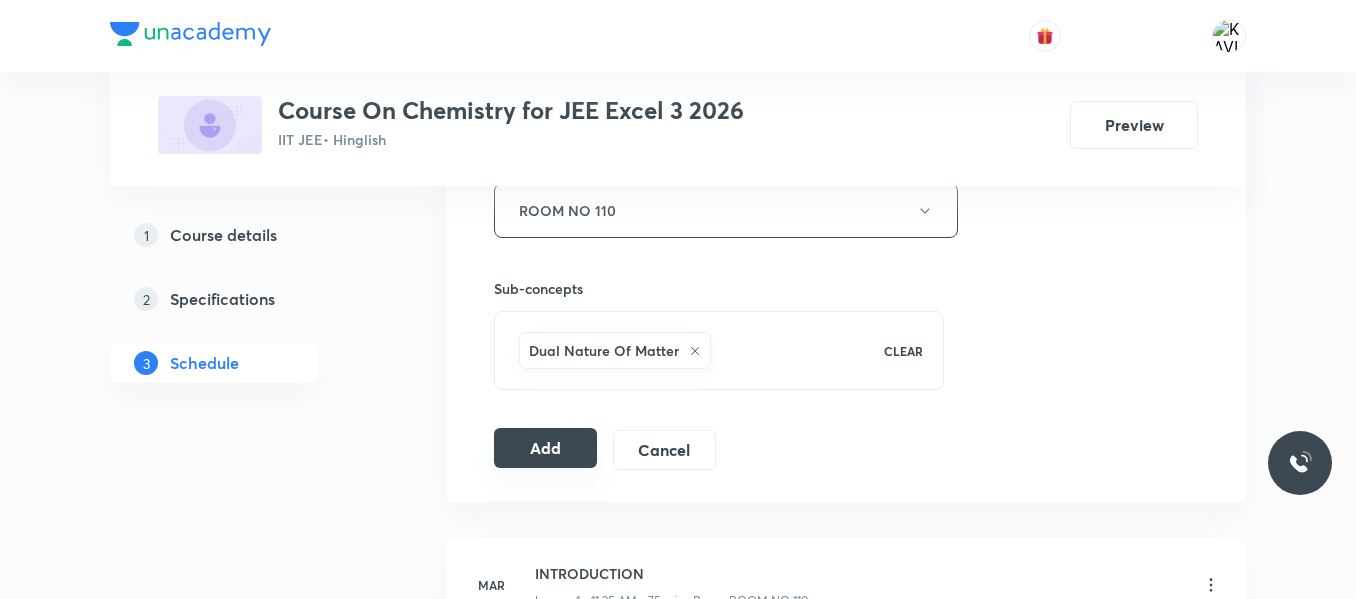 click on "Add" at bounding box center [545, 448] 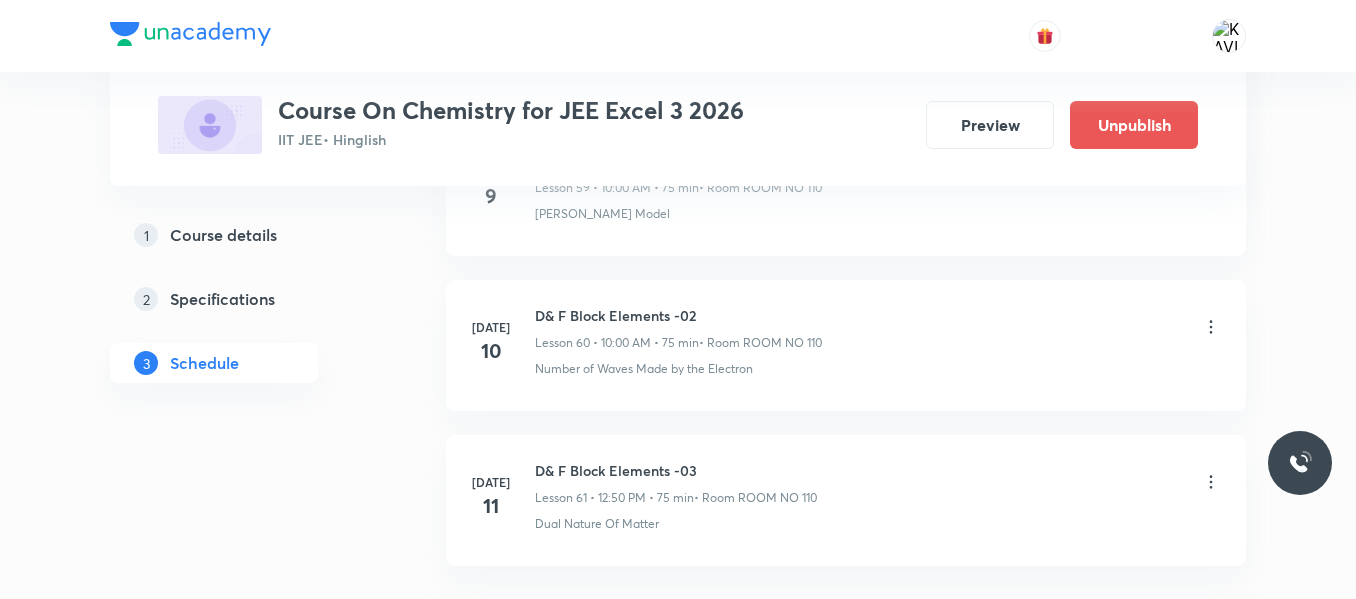 scroll, scrollTop: 9540, scrollLeft: 0, axis: vertical 